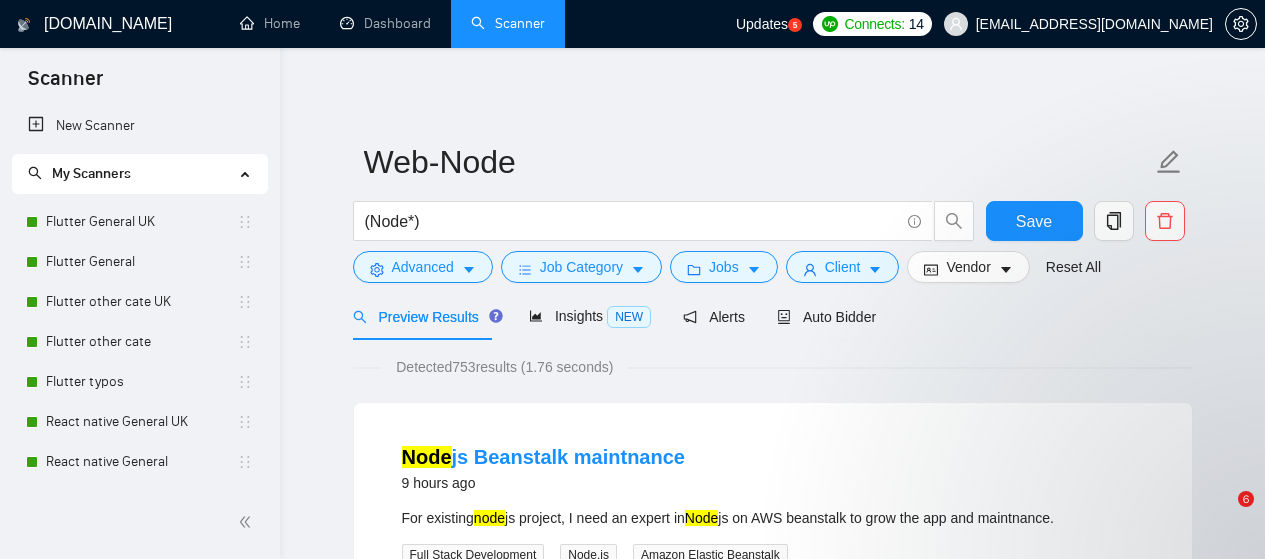 scroll, scrollTop: 0, scrollLeft: 0, axis: both 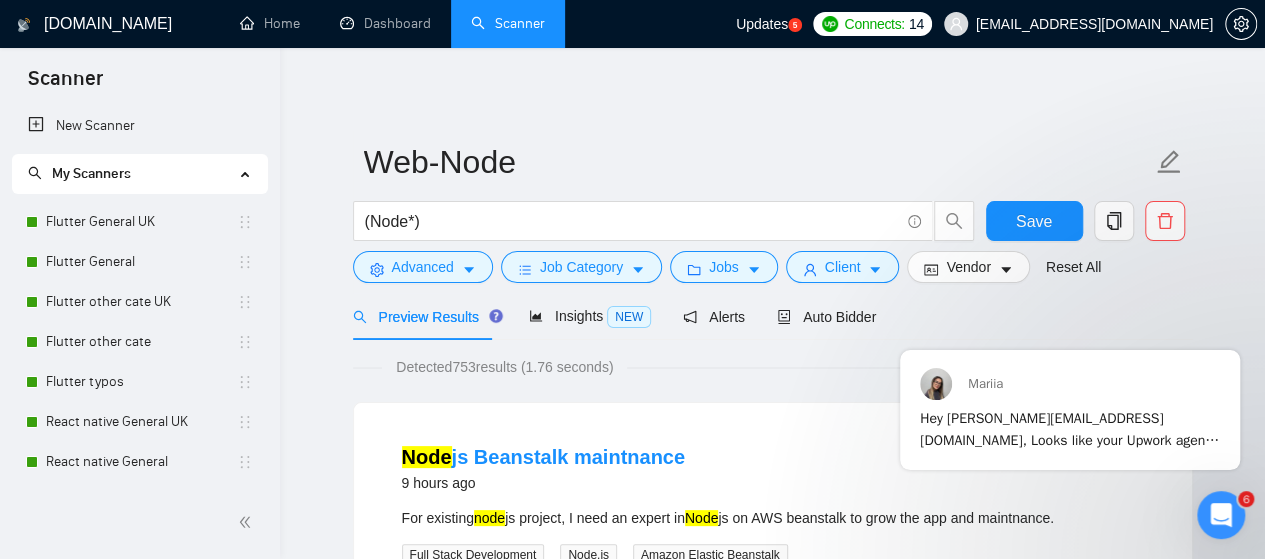 click 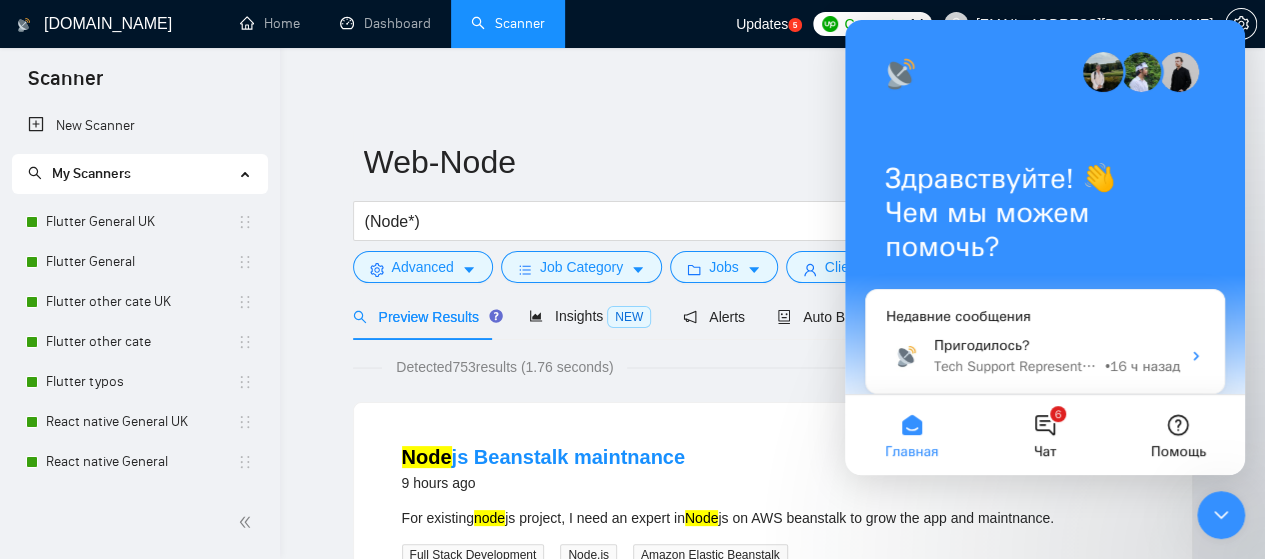 click on "6 Чат" at bounding box center (1044, 435) 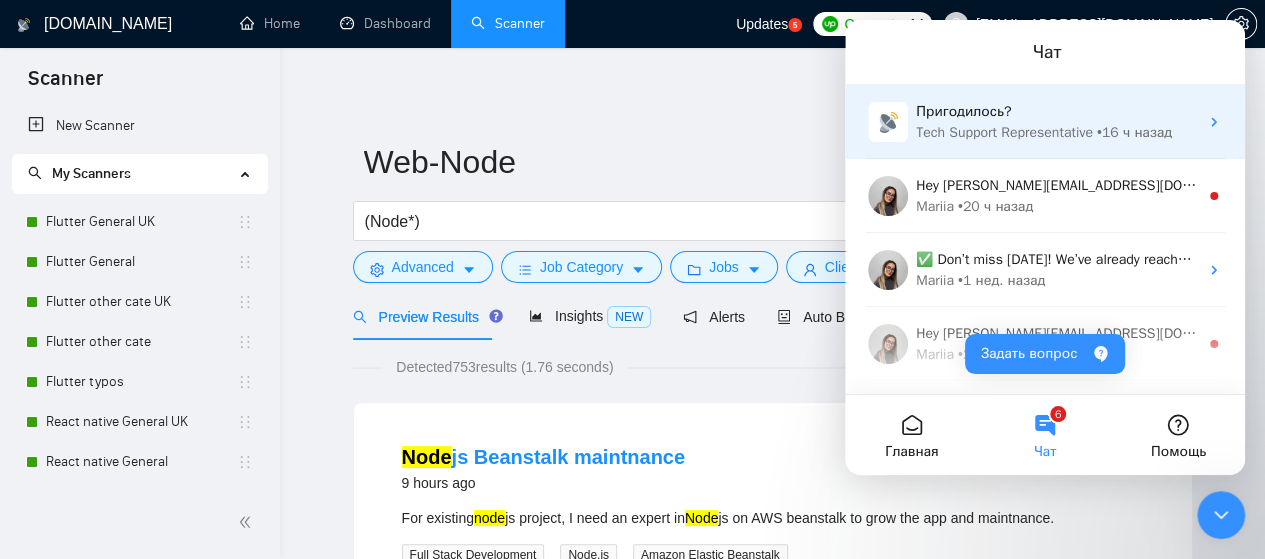 click on "Пригодилось?" at bounding box center [963, 111] 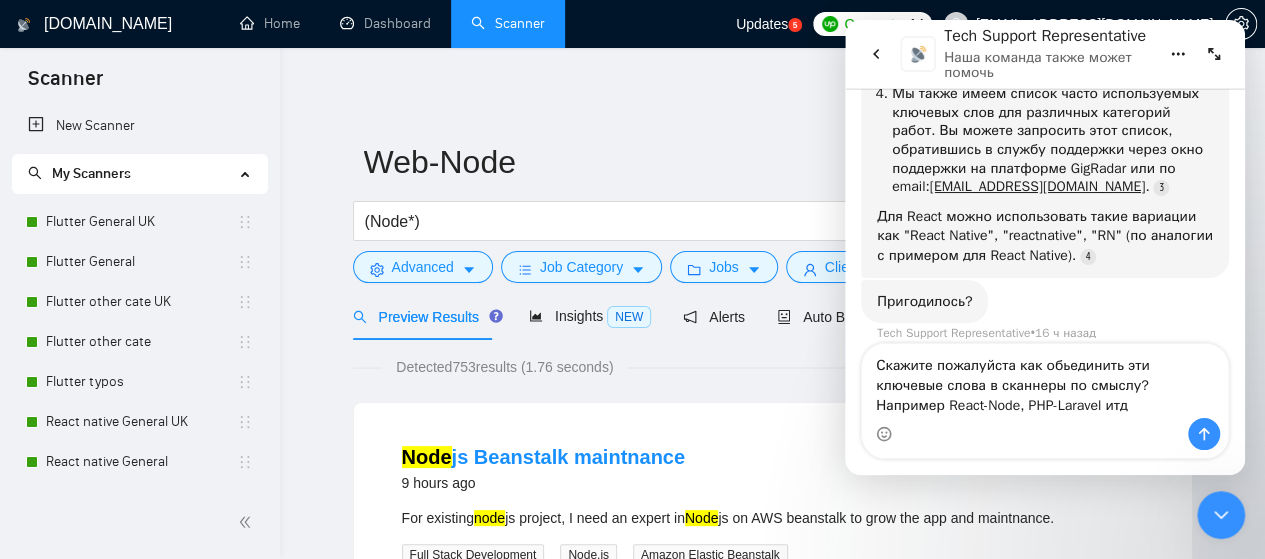 scroll, scrollTop: 1114, scrollLeft: 0, axis: vertical 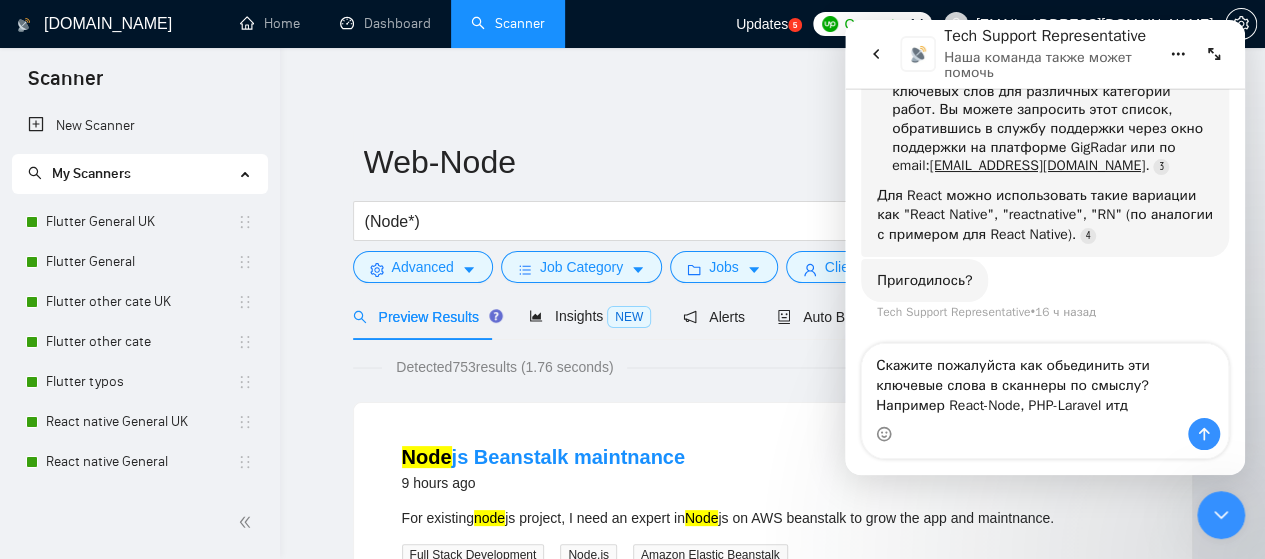 click on "Скажите пожалуйста как обьединить эти ключевые слова в сканнеры по смыслу?
Например React-Node, PHP-Laravel итд" at bounding box center [1045, 381] 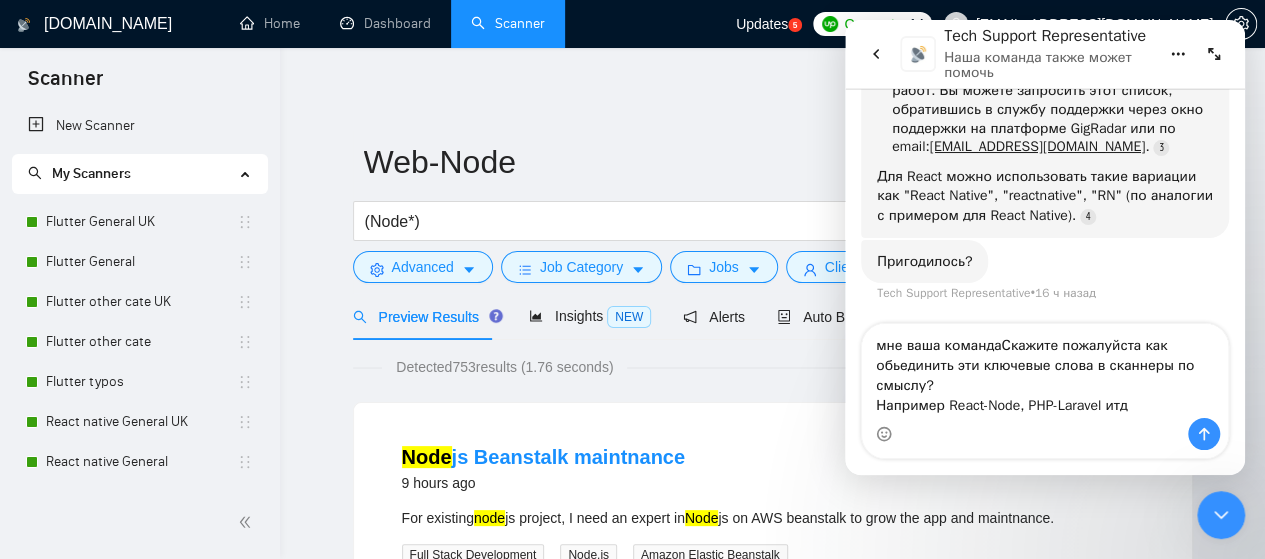scroll, scrollTop: 1134, scrollLeft: 0, axis: vertical 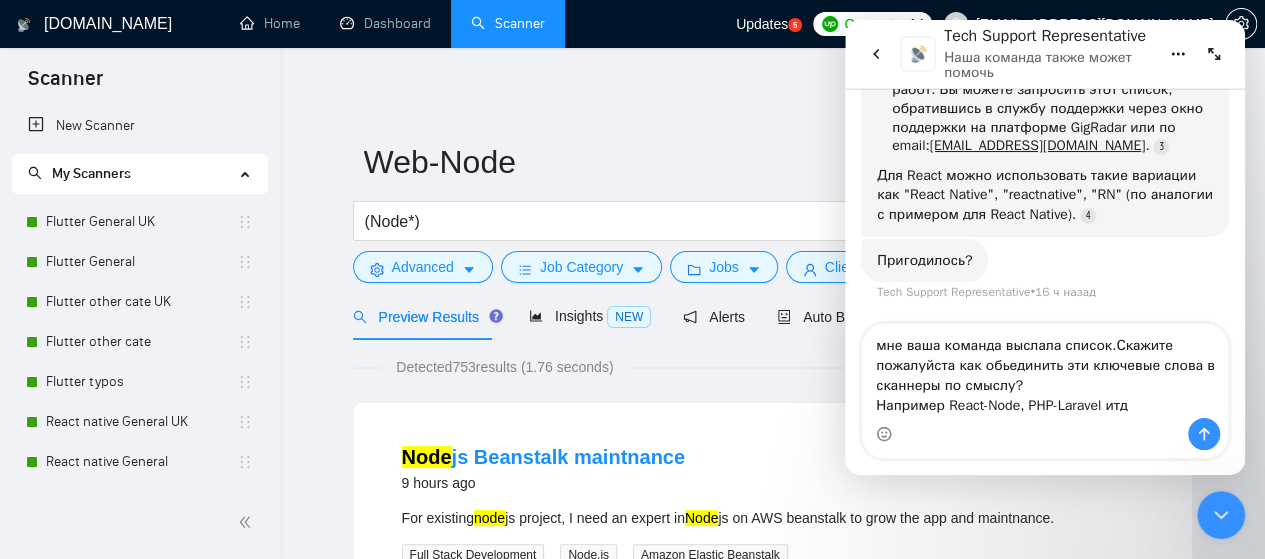 type on "мне ваша команда выслала список. Скажите пожалуйста как обьединить эти ключевые слова в сканнеры по смыслу?
Например React-Node, PHP-Laravel итд" 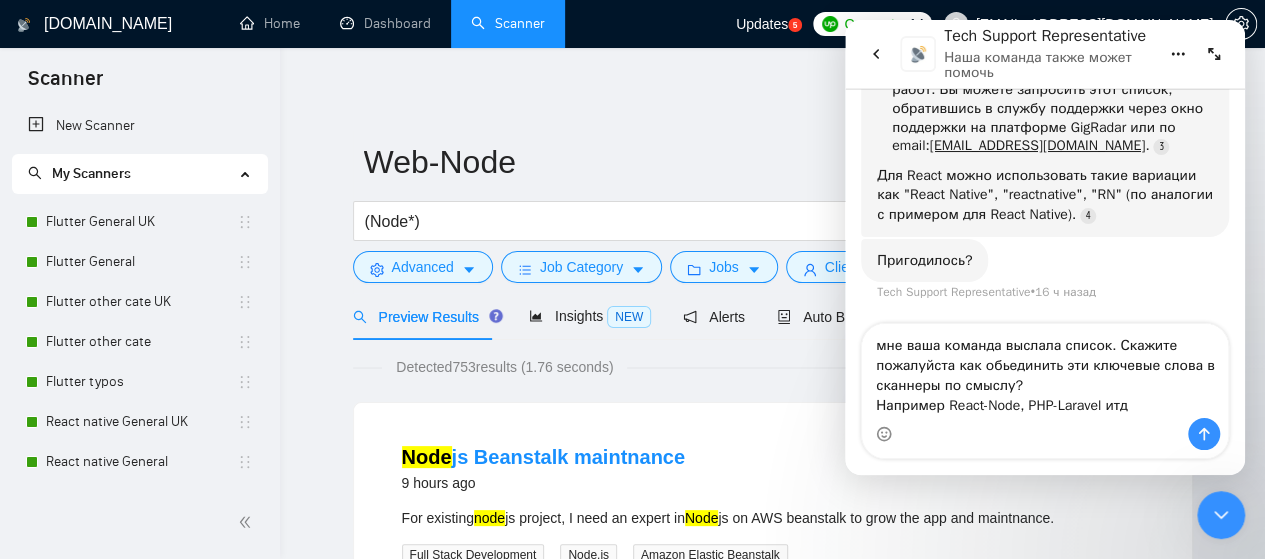 type 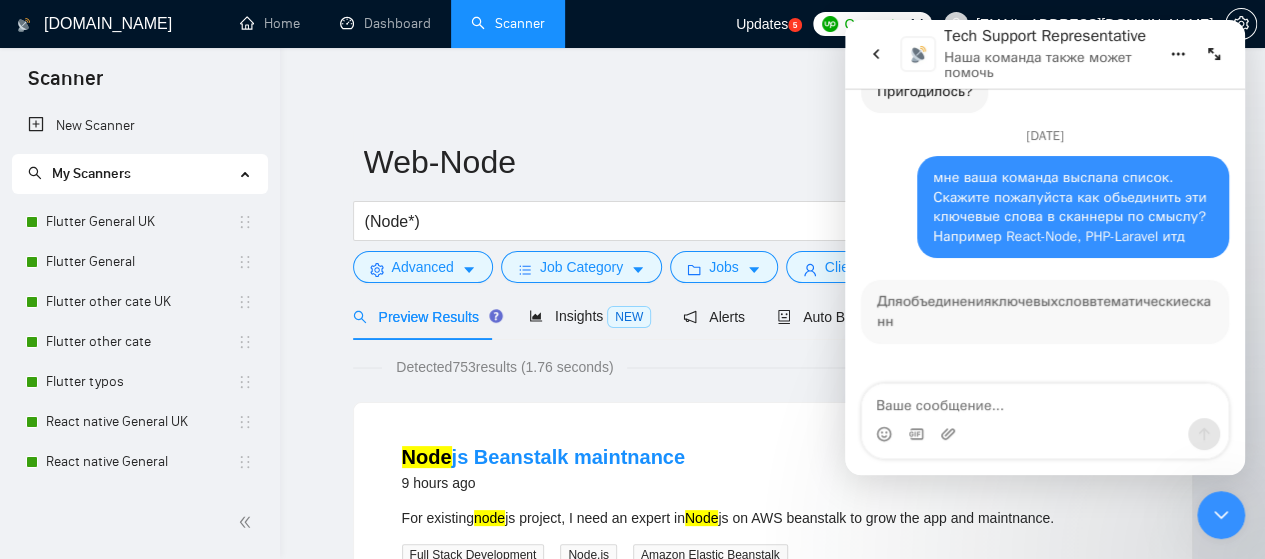 scroll, scrollTop: 1350, scrollLeft: 0, axis: vertical 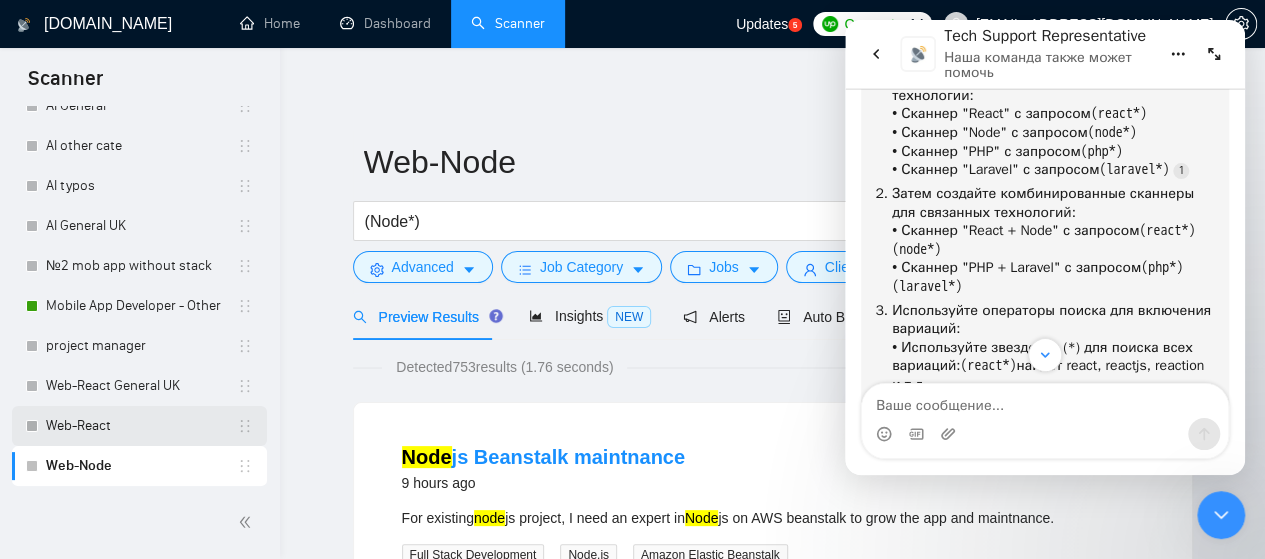 click on "Web-React" at bounding box center [141, 426] 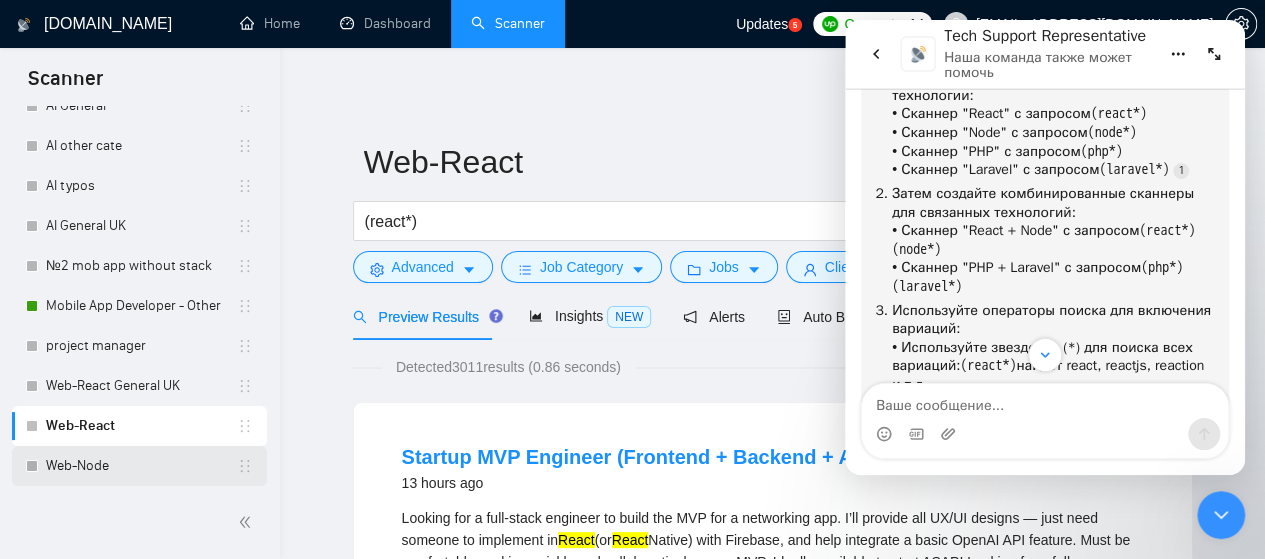 click on "Web-Node" at bounding box center (141, 466) 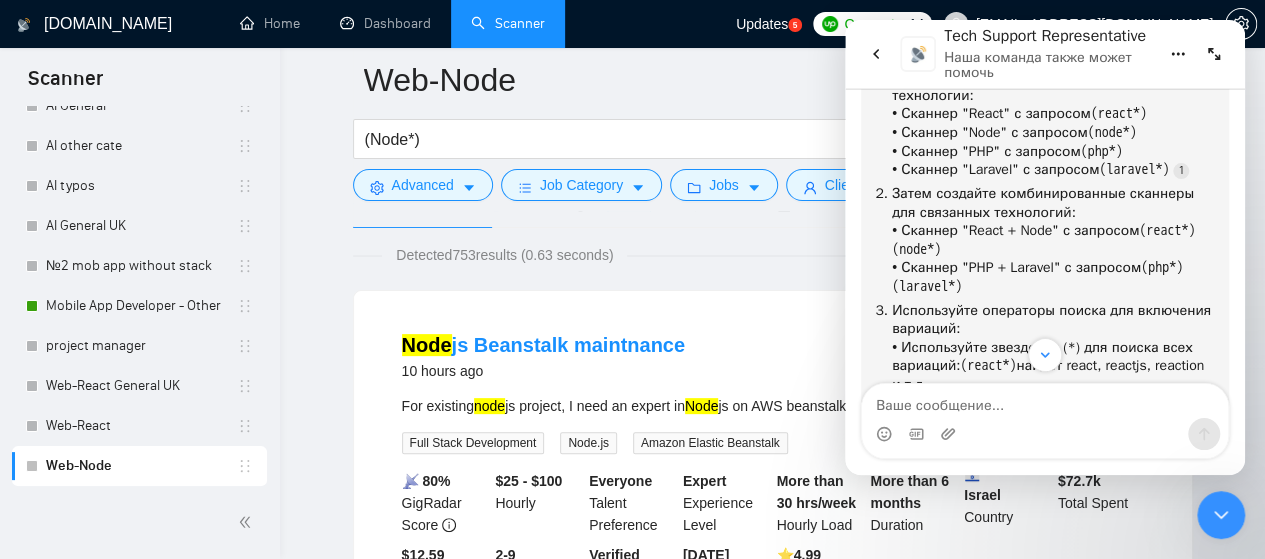 scroll, scrollTop: 200, scrollLeft: 0, axis: vertical 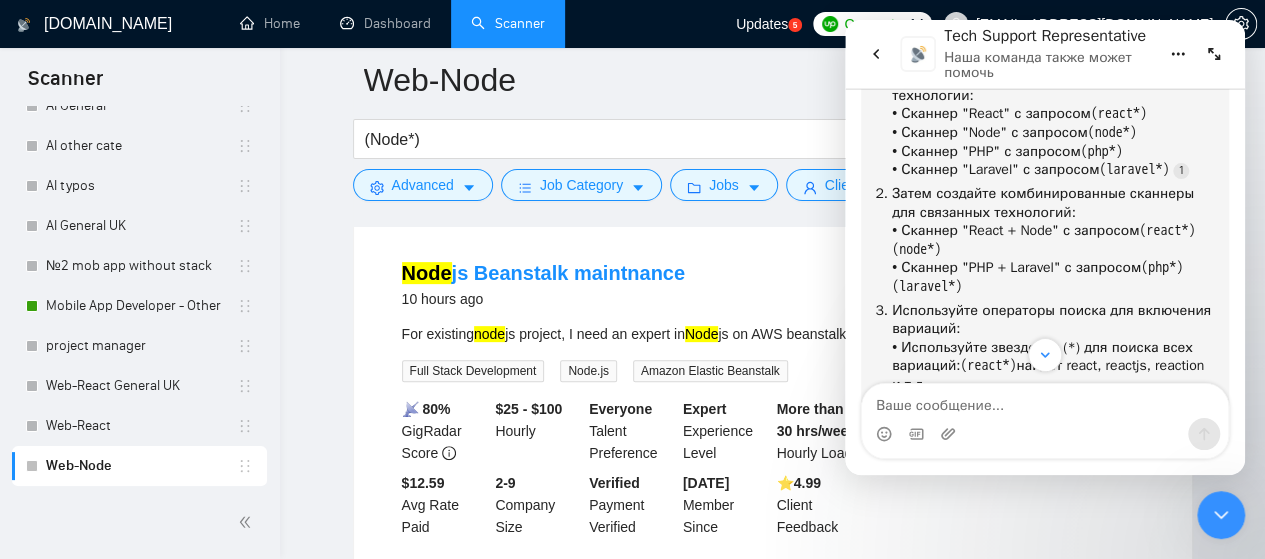click at bounding box center [1214, 54] 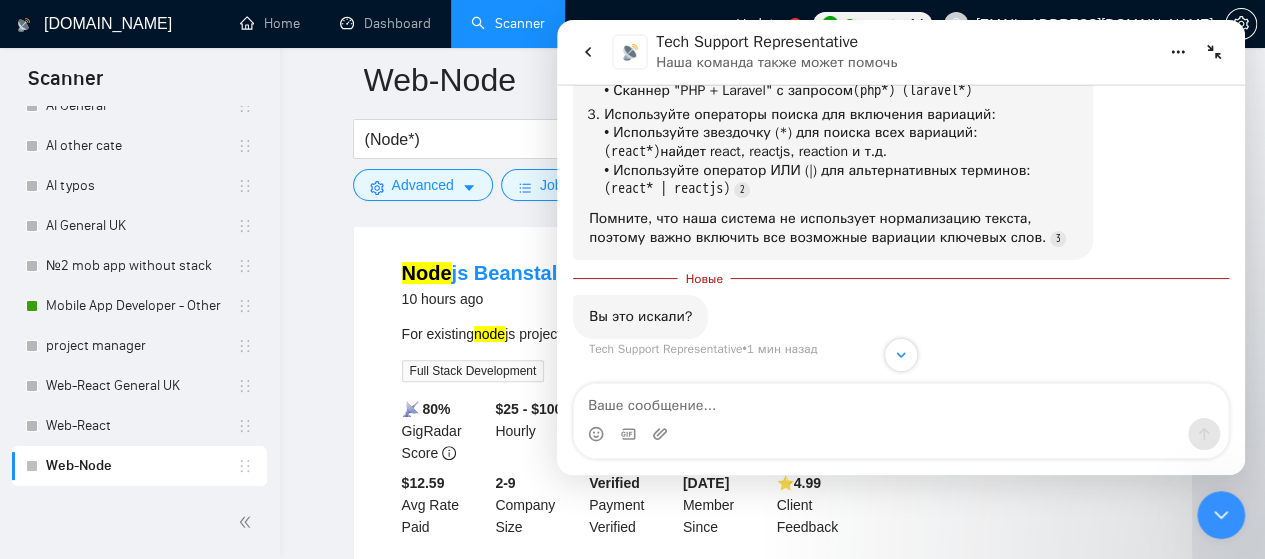 scroll, scrollTop: 2, scrollLeft: 0, axis: vertical 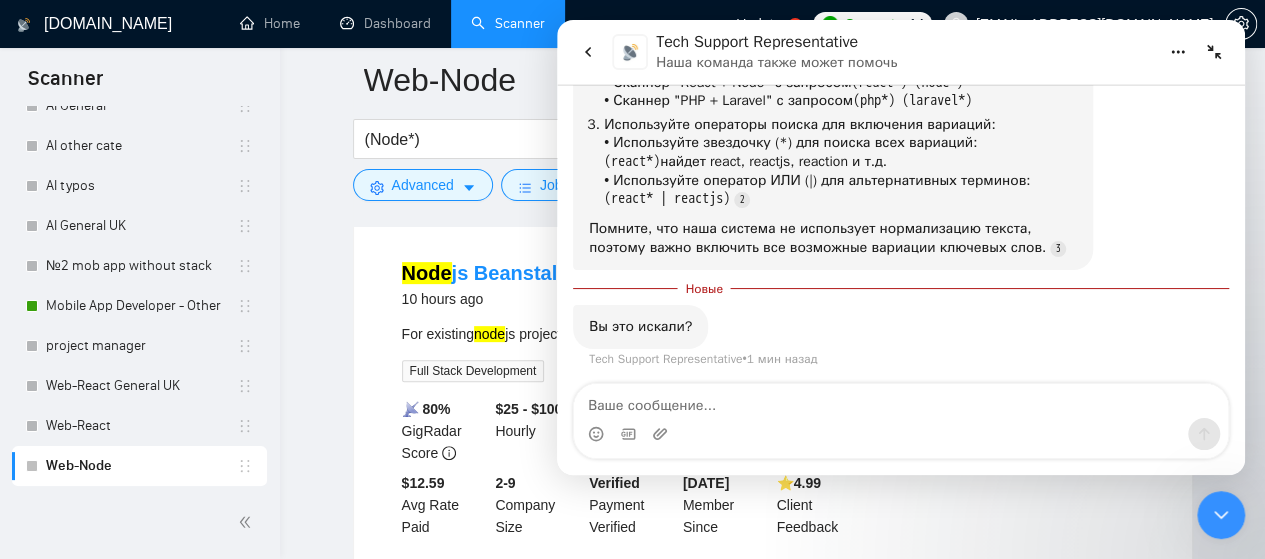 click at bounding box center (1214, 52) 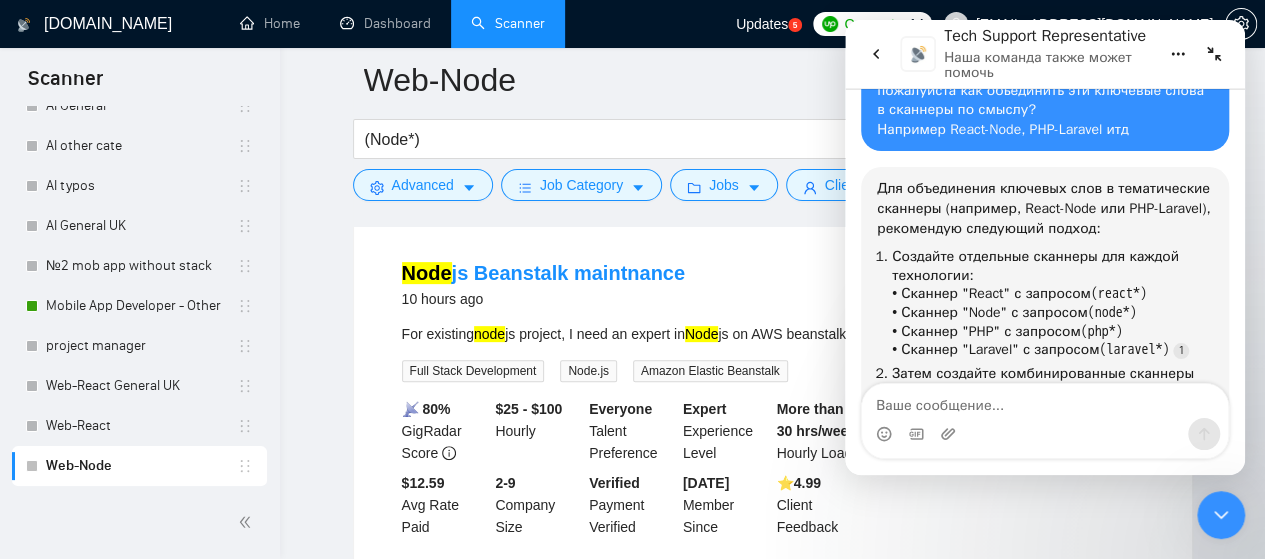 scroll, scrollTop: 1595, scrollLeft: 0, axis: vertical 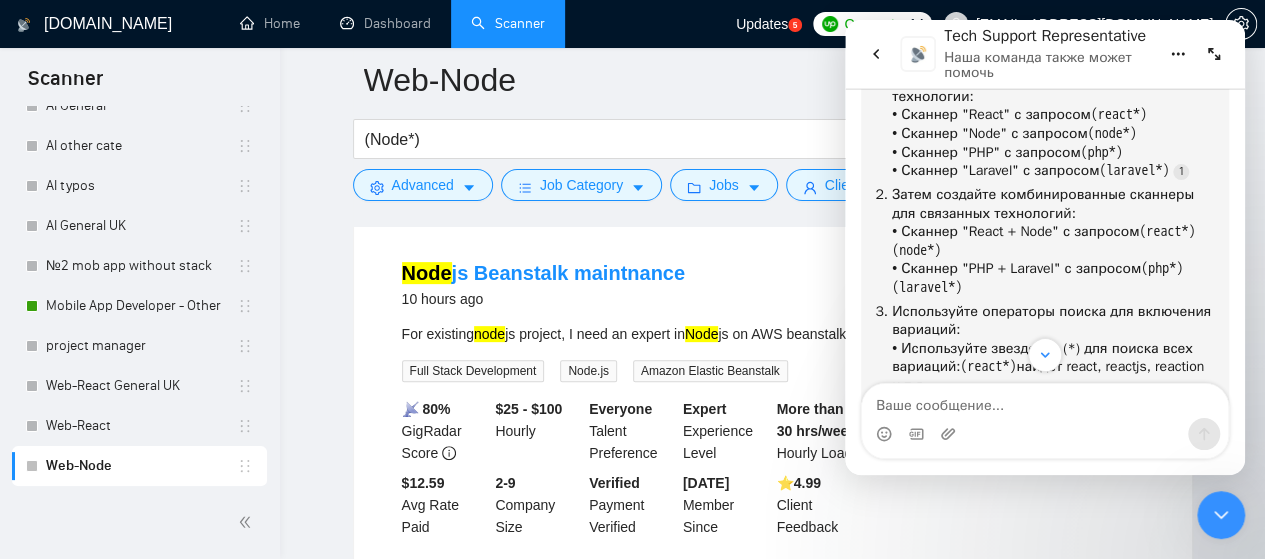 click 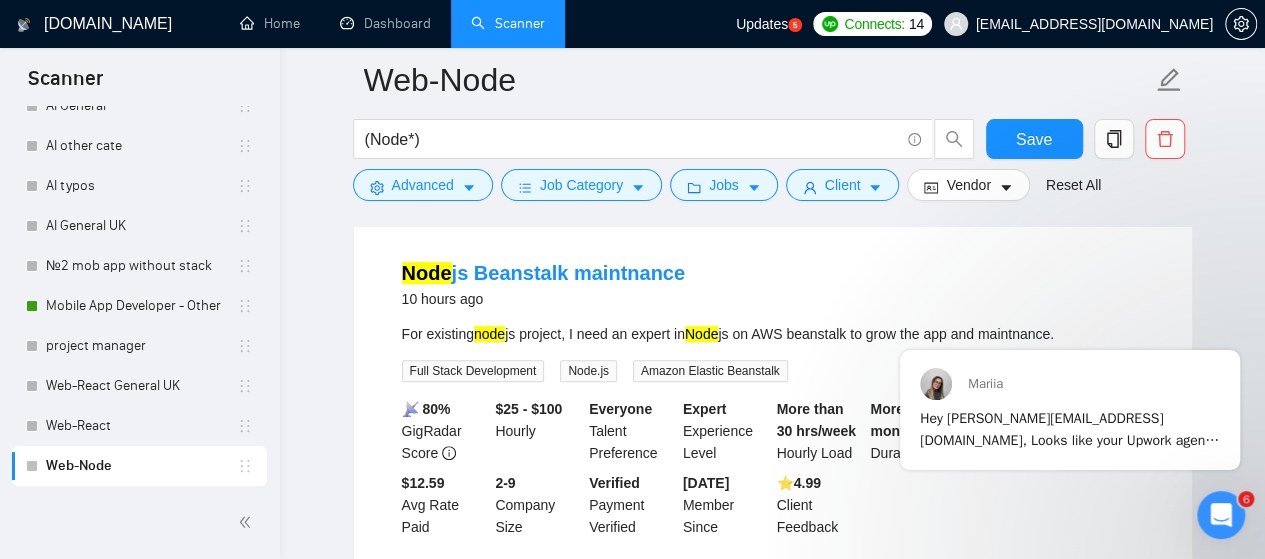 scroll, scrollTop: 0, scrollLeft: 0, axis: both 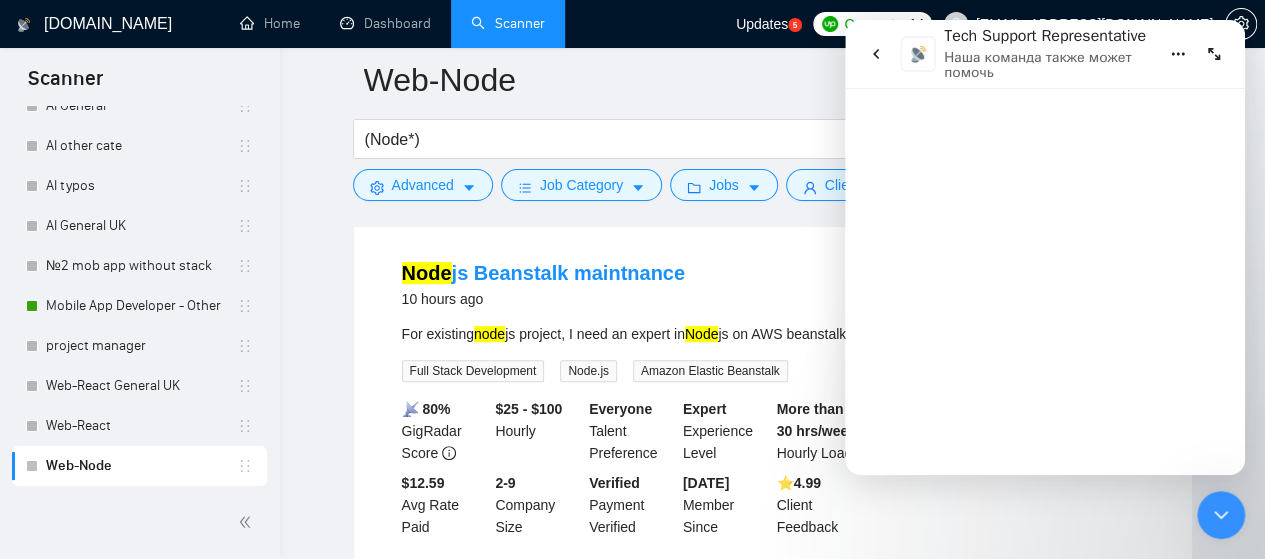 click 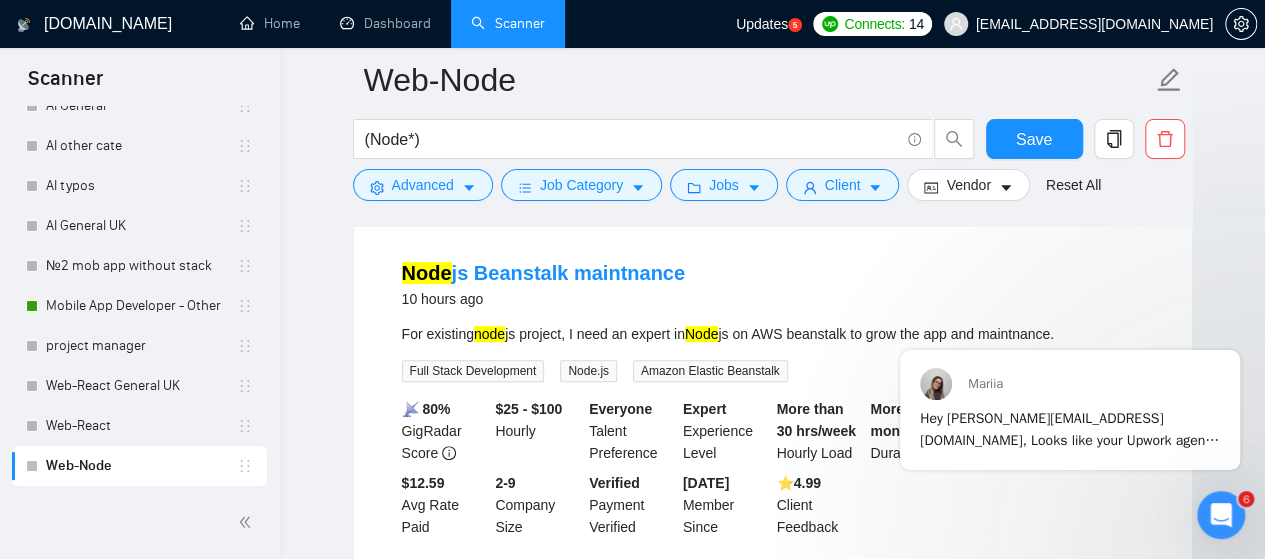 scroll, scrollTop: 0, scrollLeft: 0, axis: both 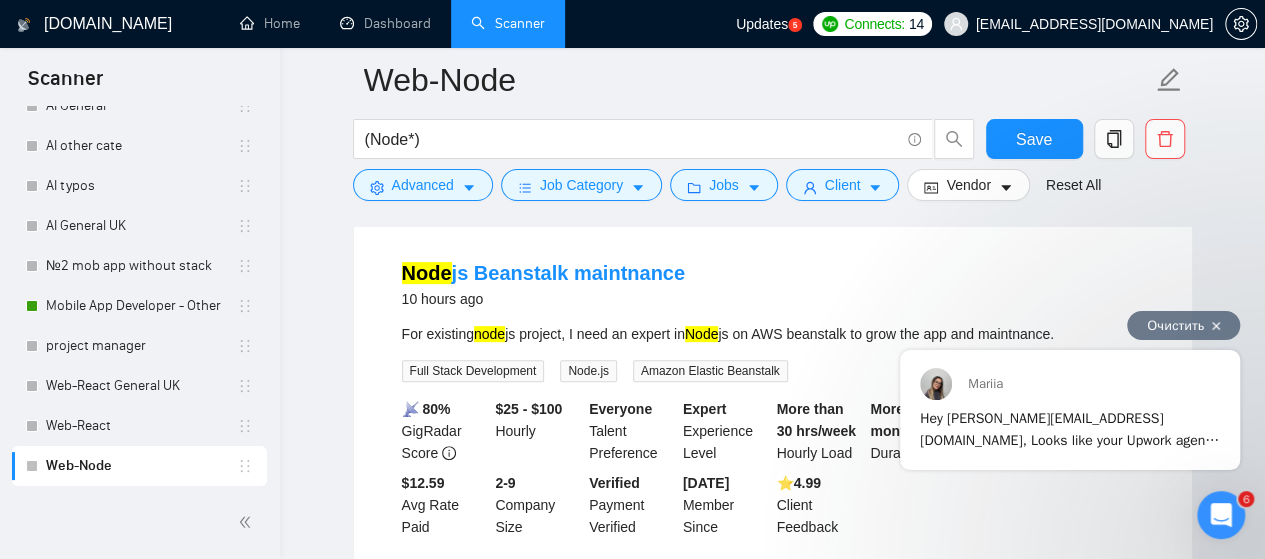 click at bounding box center [1216, 326] 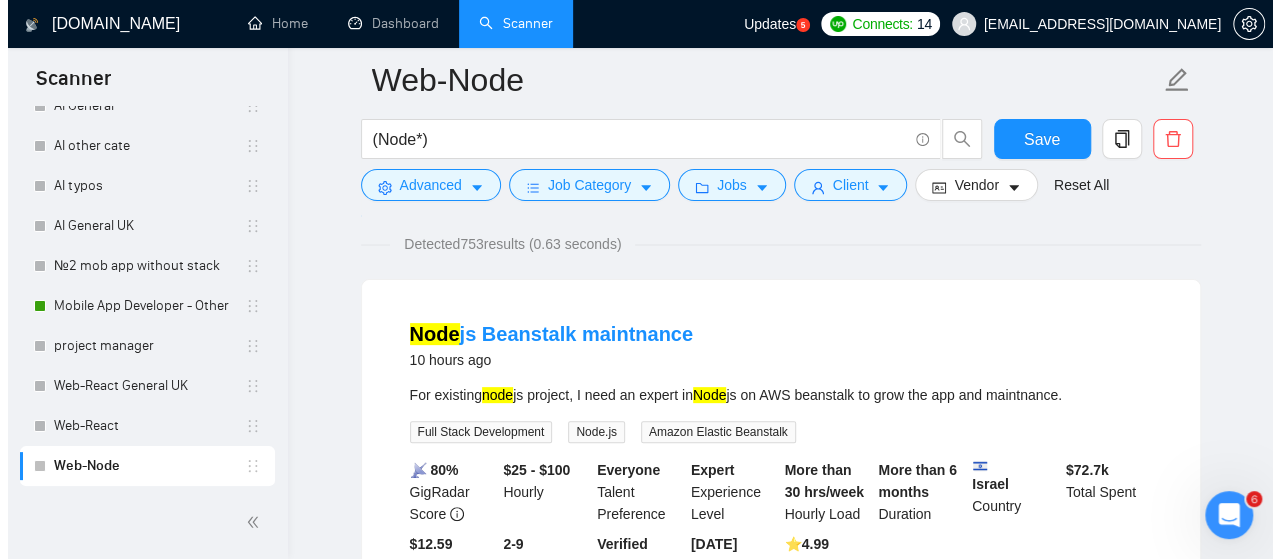 scroll, scrollTop: 100, scrollLeft: 0, axis: vertical 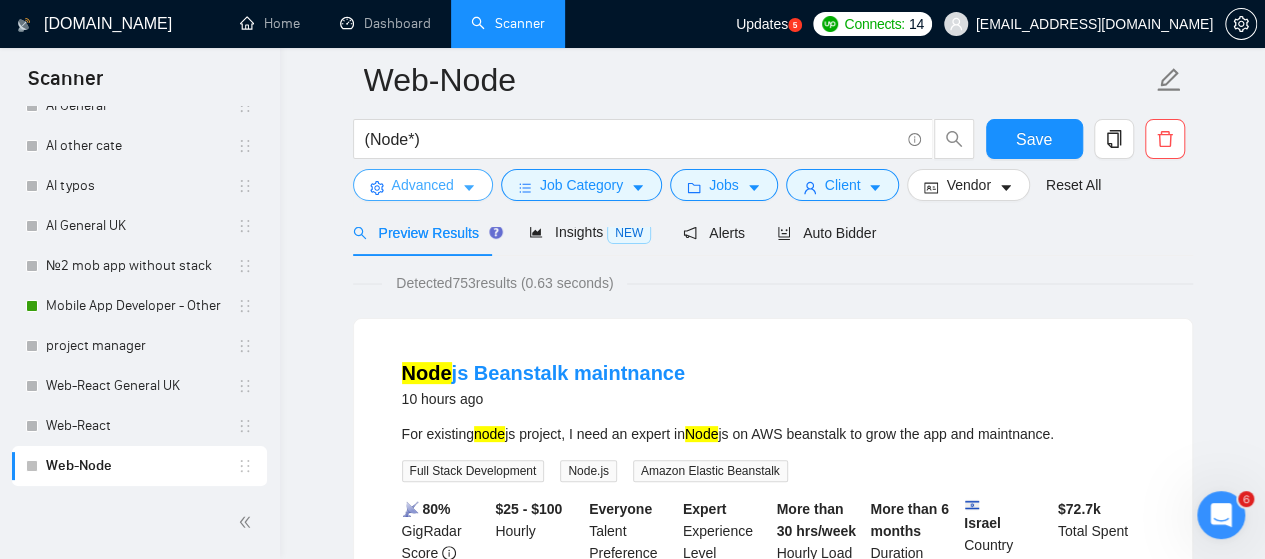 click 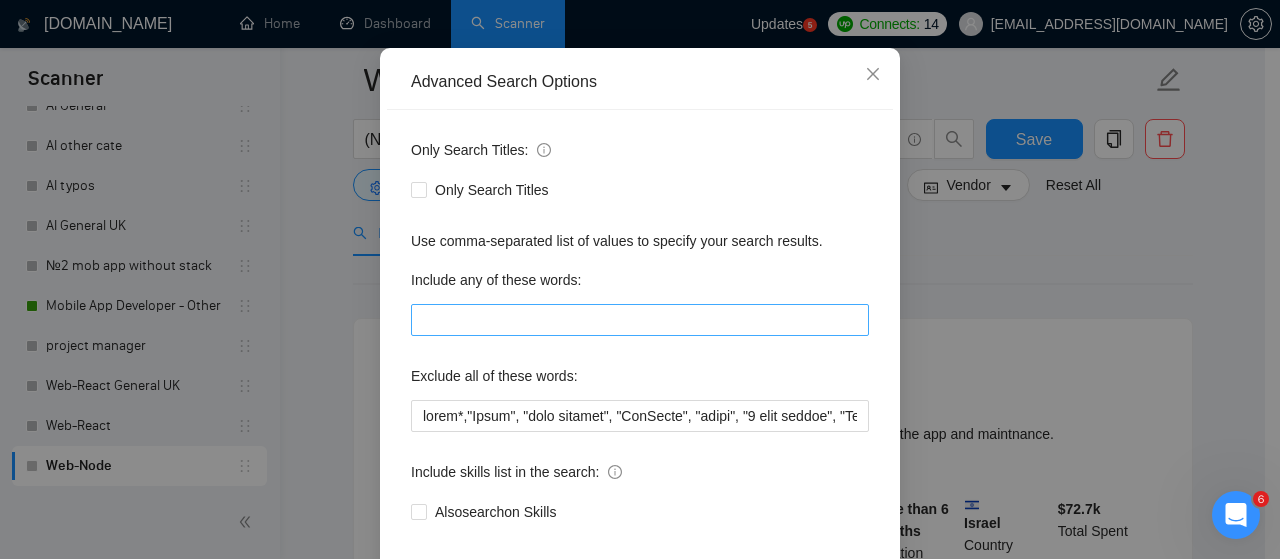 scroll, scrollTop: 200, scrollLeft: 0, axis: vertical 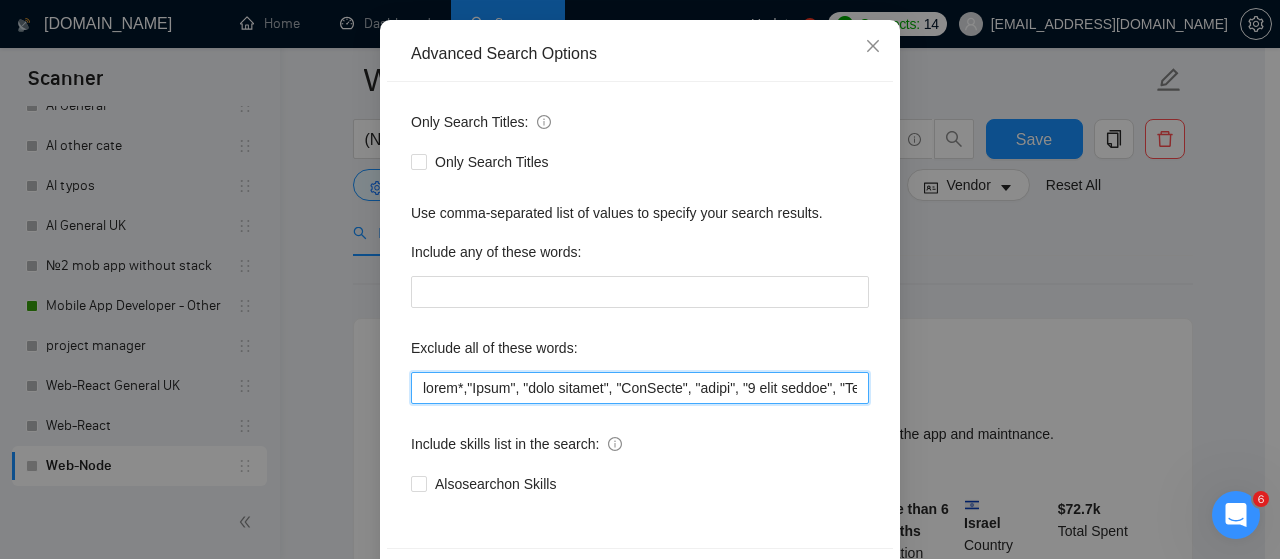 click at bounding box center (640, 388) 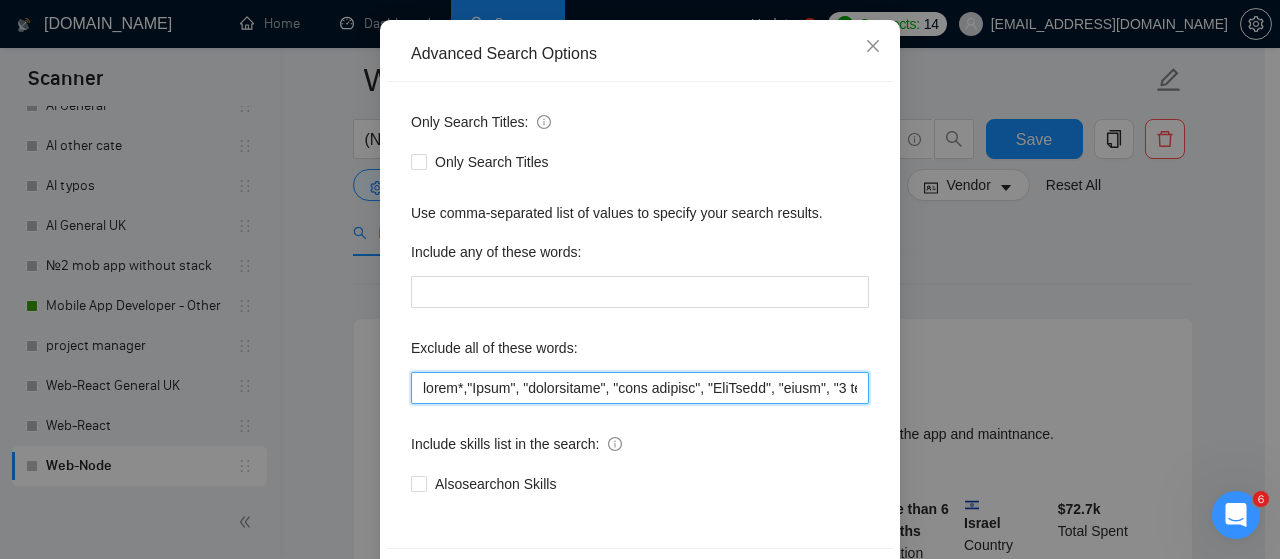 scroll, scrollTop: 272, scrollLeft: 0, axis: vertical 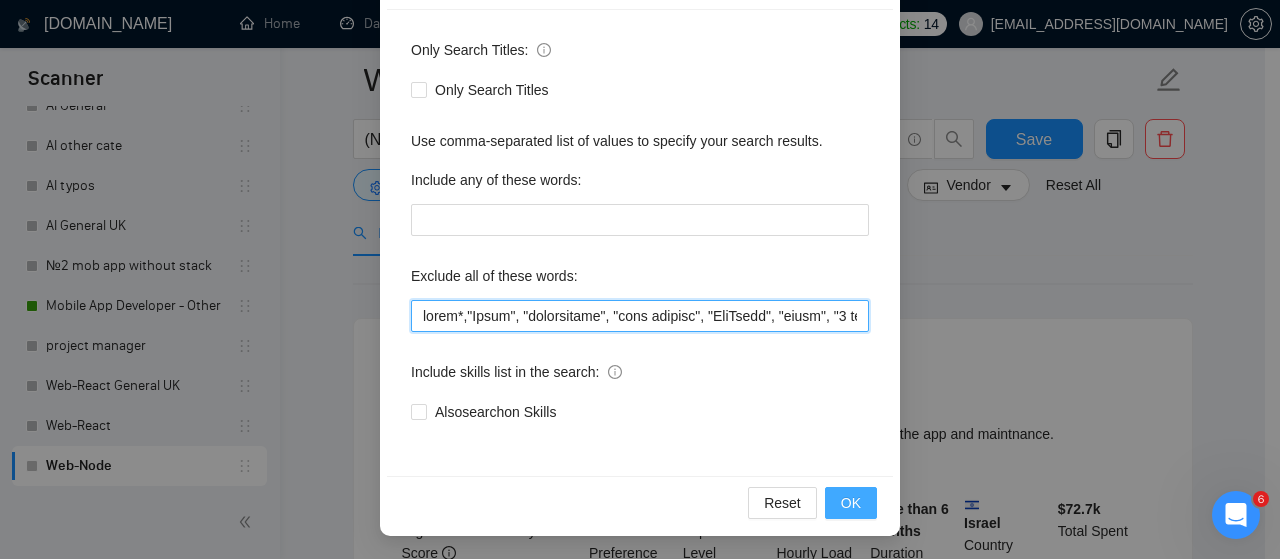 type on "react*,"Final", "maintenance", "only feature", "TanStack", "token", "1 week sprint", "Not an agency", "SEO" ," job title", "Bing", "Lemlist", "Salesforce", "Equity", (equity*), "Unity", "[PERSON_NAME]", "nocode", "no-code", bot, urgent, consulting, consult, tutor, teacher, mentor, update, updates, maintain, maintenance, asap, fix, parser, parsing, small, little, tweaks, tweak, fixes, bug, bugs, ssalesforce, bing, "job title", "SEO", "Lemlist", "No agencies", "won't be recruiting agencies", "agencies not to apply", "No agency", "No Agencies", "Individual only",  "individual to", "individual who",  "No agencies please", "(No agencies please)", "Candidate Interviewing", "Candidate Interview Consulting", "this job is not open to teams", "this job is not open to agency", "this job is not open to companies", "NO AGENCY", "Freelancers Only", "NOT AGENCY", "no agency", "no agencies", "individual only", "freelancers only", "No Agencies!", "independent contractors only", "***Freelancers Only", "/Freelancers Only", ".[PERSON_NAME]..." 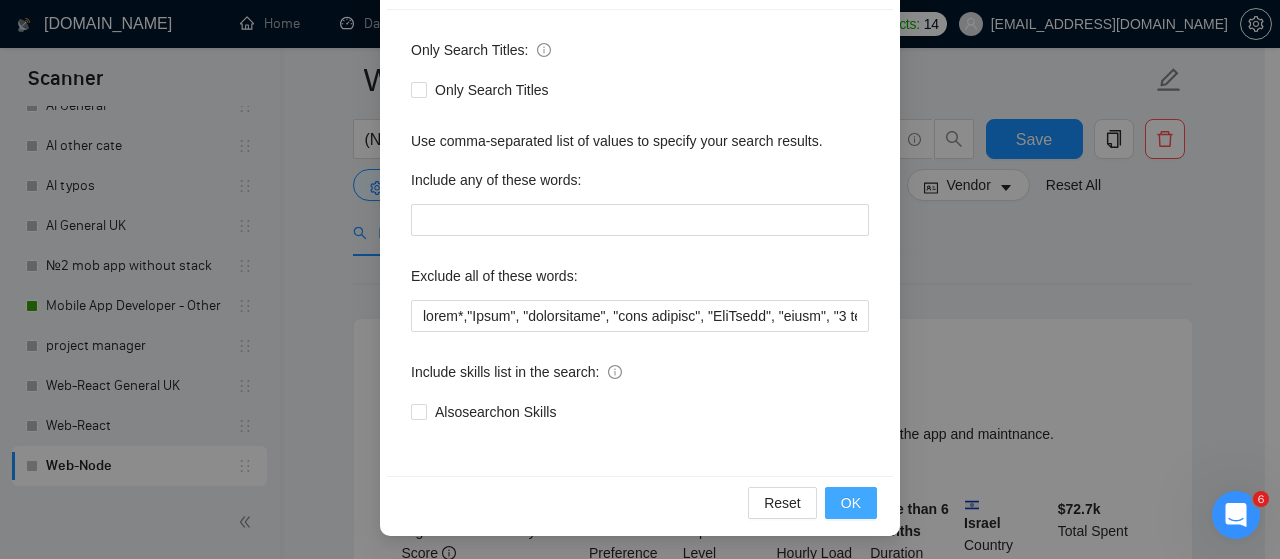 click on "OK" at bounding box center [851, 503] 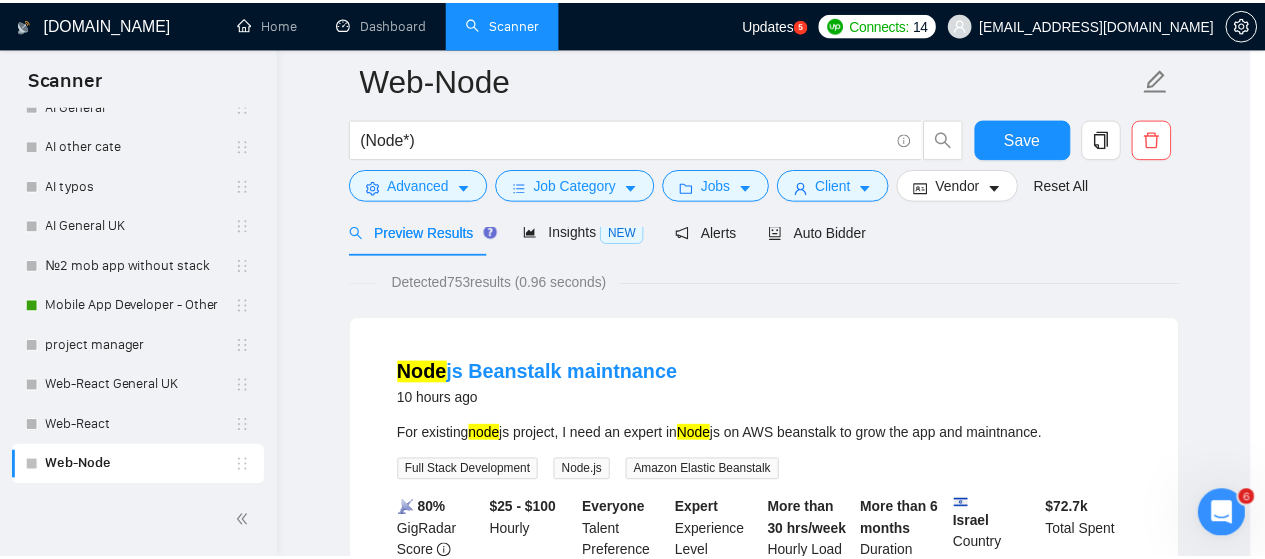 scroll, scrollTop: 172, scrollLeft: 0, axis: vertical 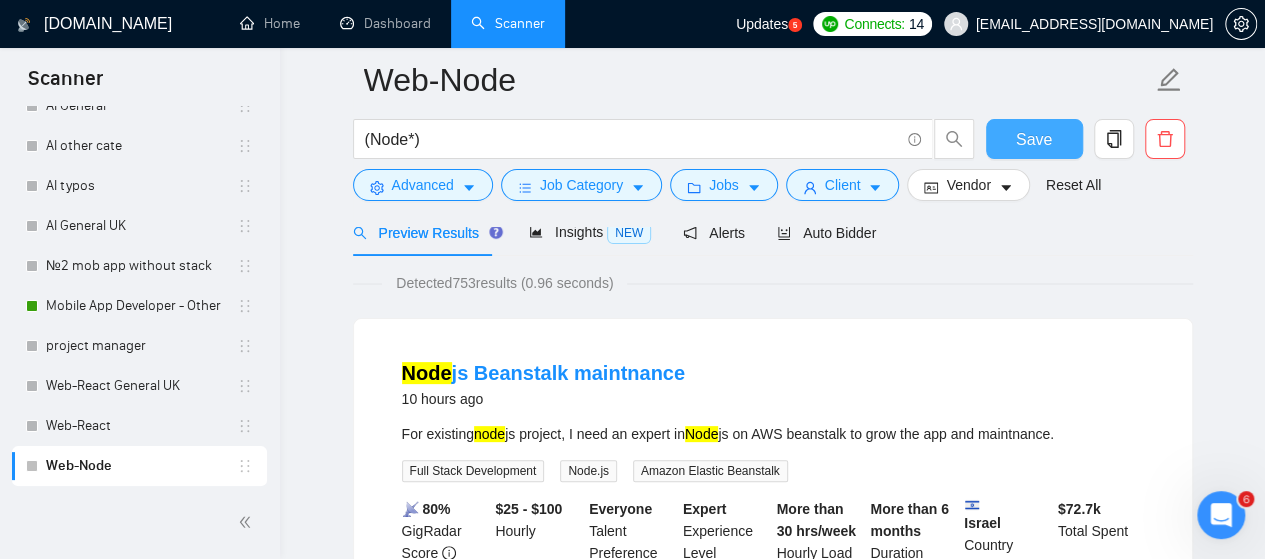 click on "Save" at bounding box center (1034, 139) 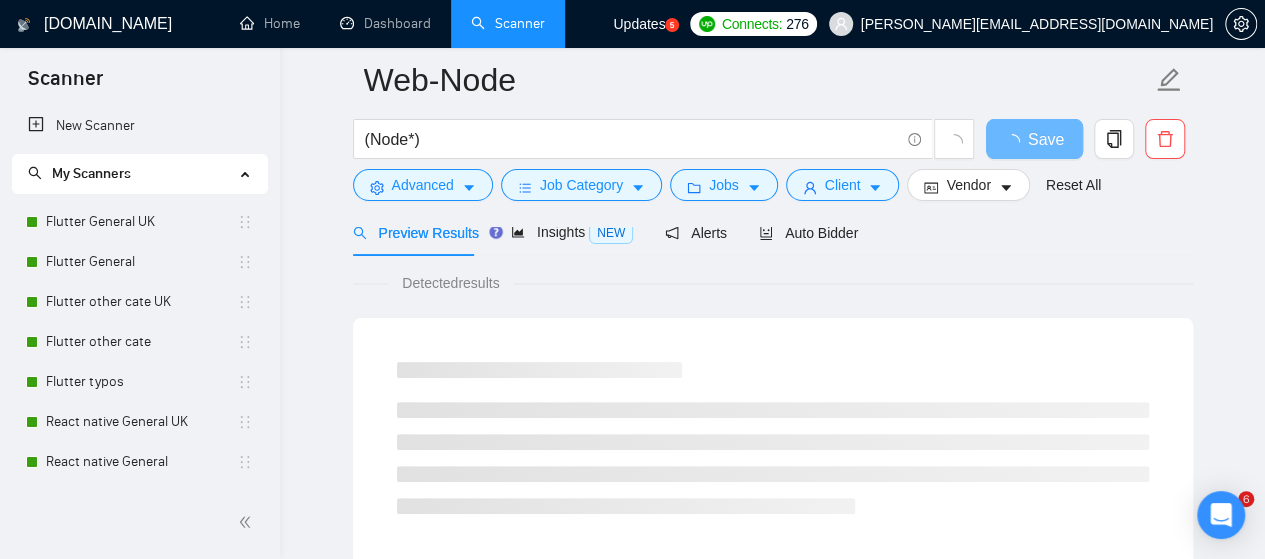 scroll, scrollTop: 100, scrollLeft: 0, axis: vertical 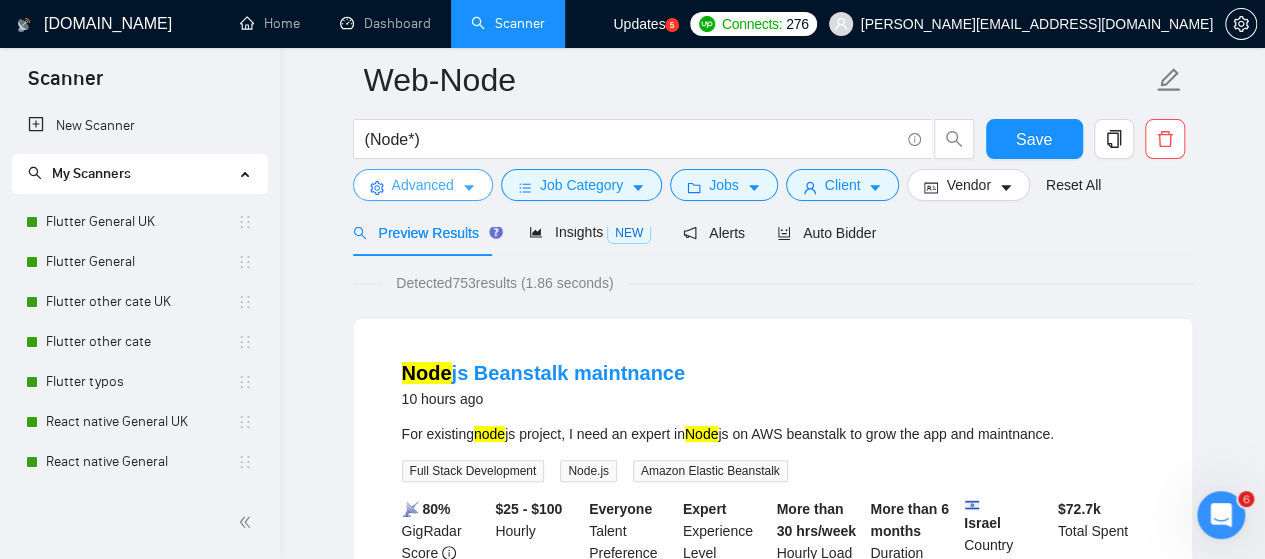 click 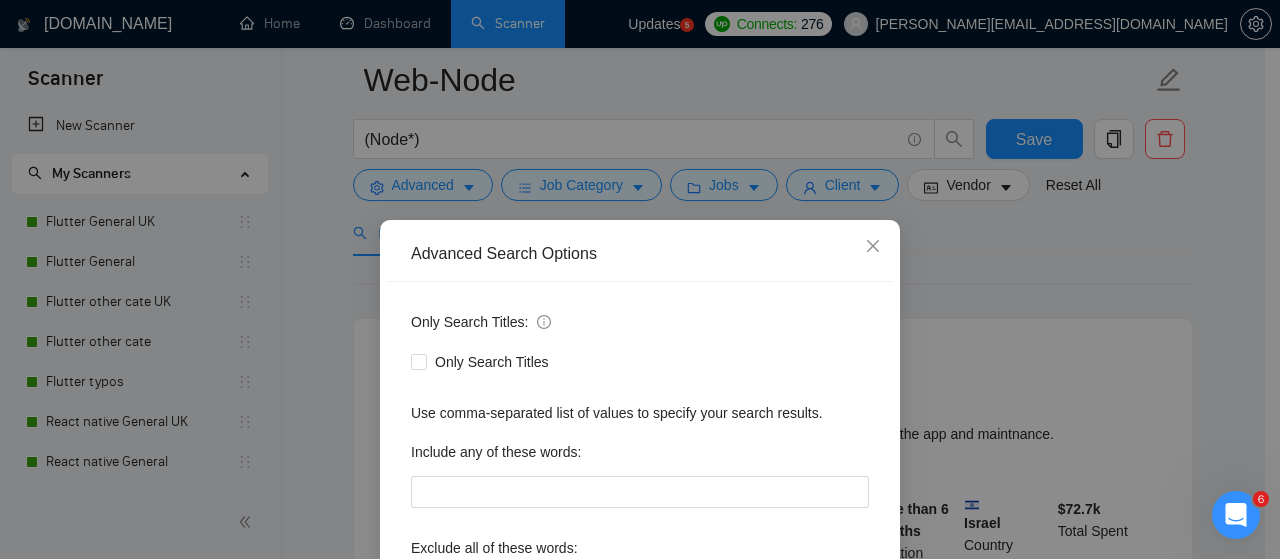 scroll, scrollTop: 200, scrollLeft: 0, axis: vertical 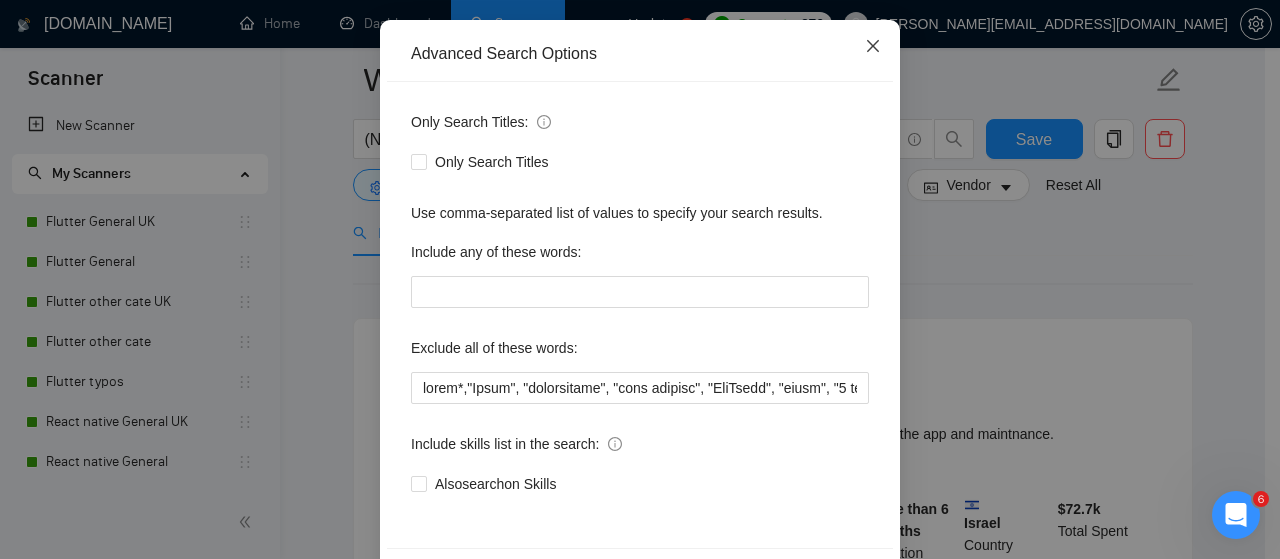 click 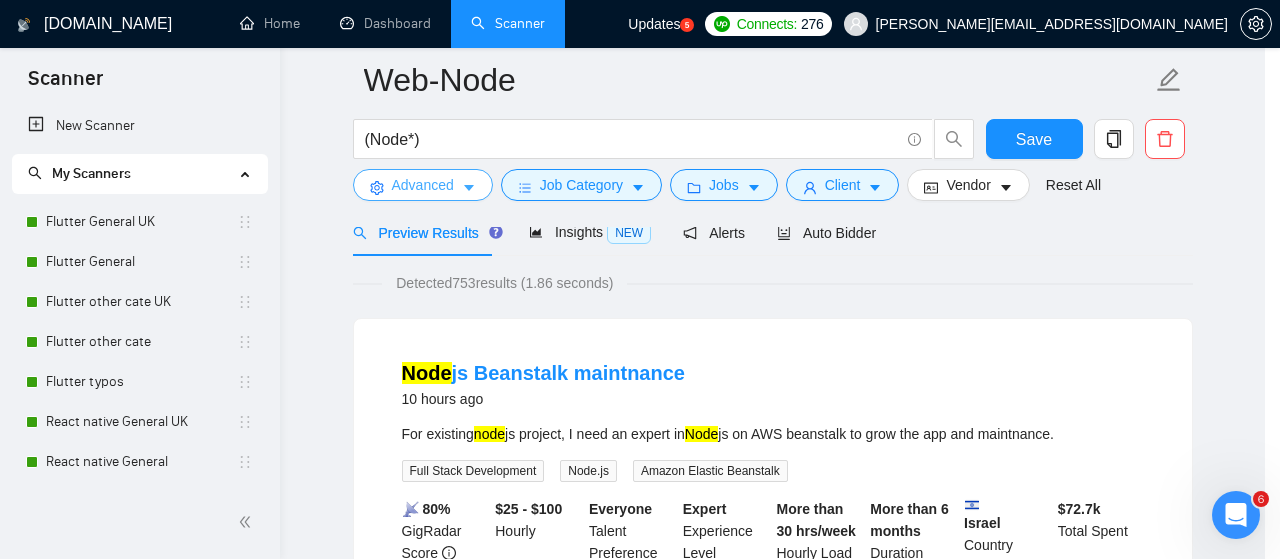 scroll, scrollTop: 0, scrollLeft: 0, axis: both 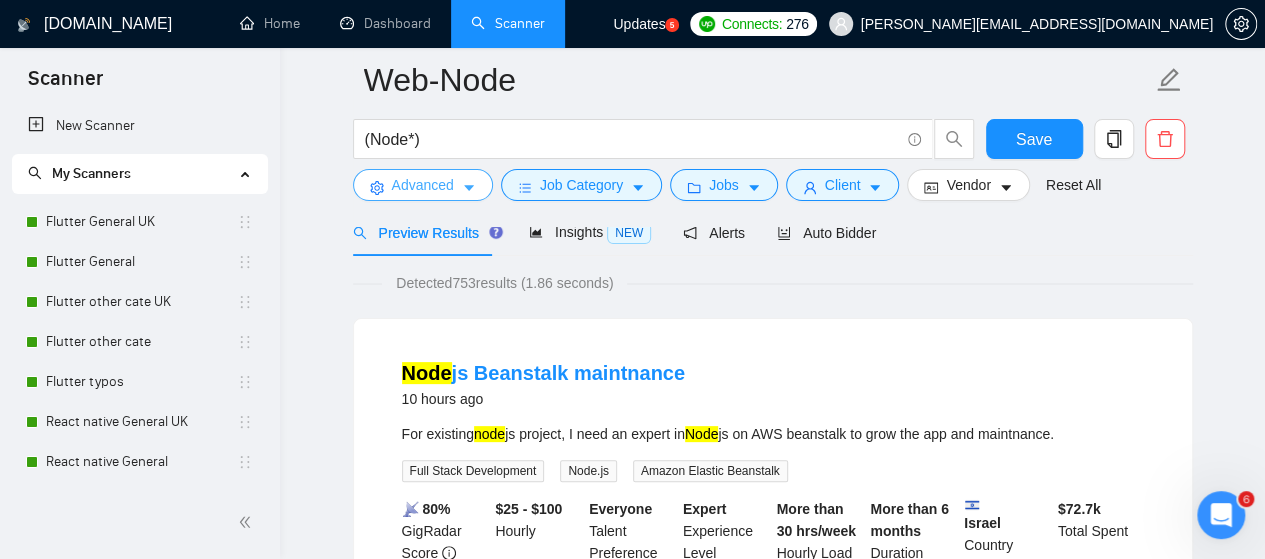 click 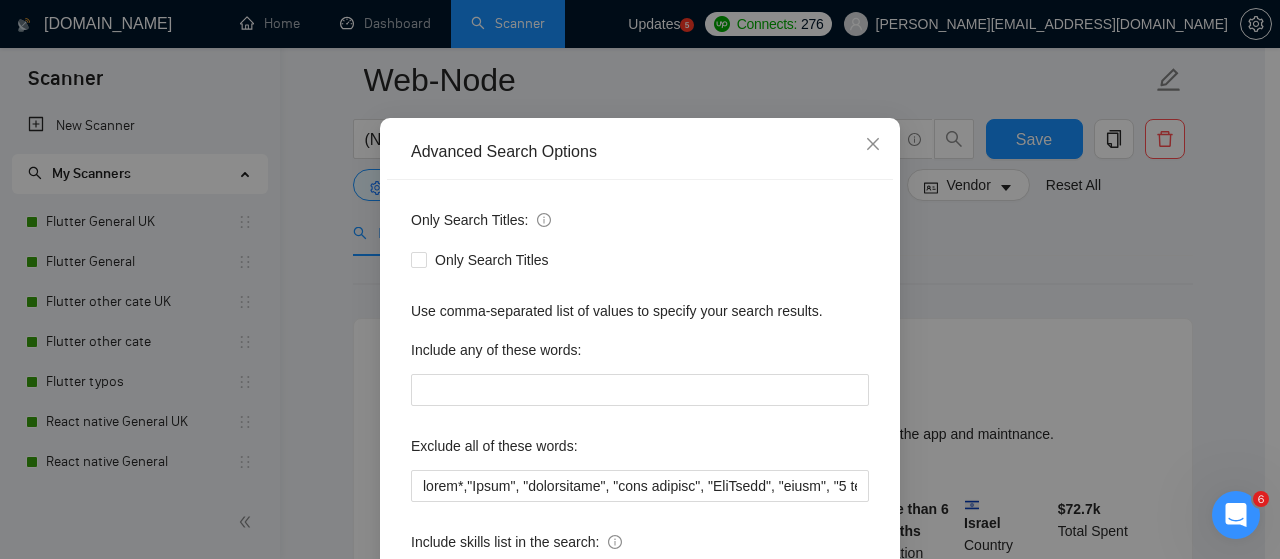 scroll, scrollTop: 200, scrollLeft: 0, axis: vertical 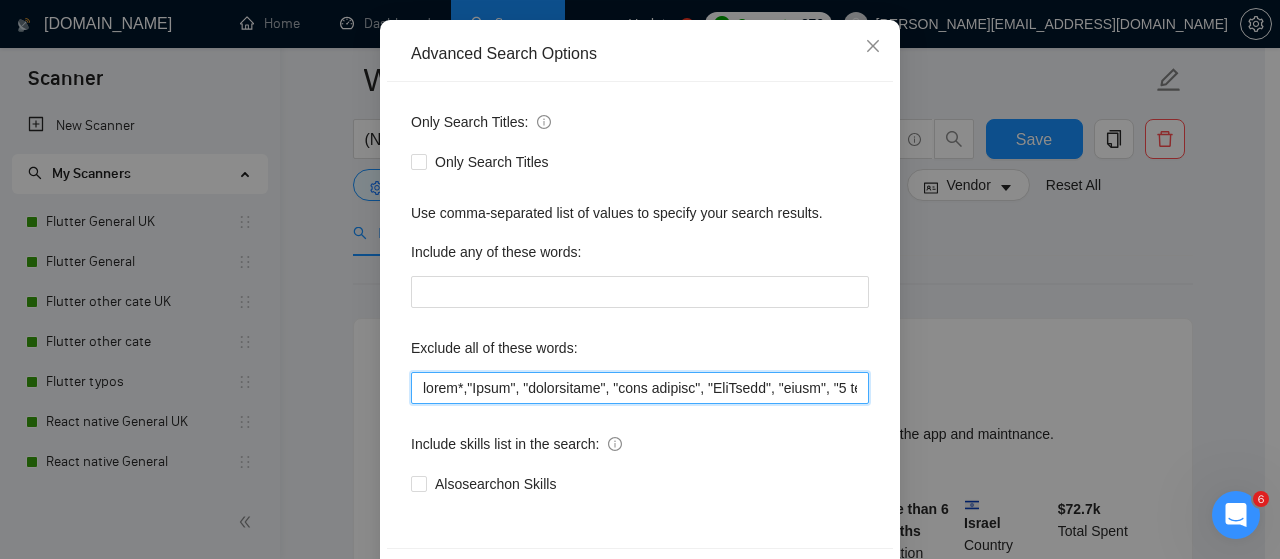 click at bounding box center (640, 388) 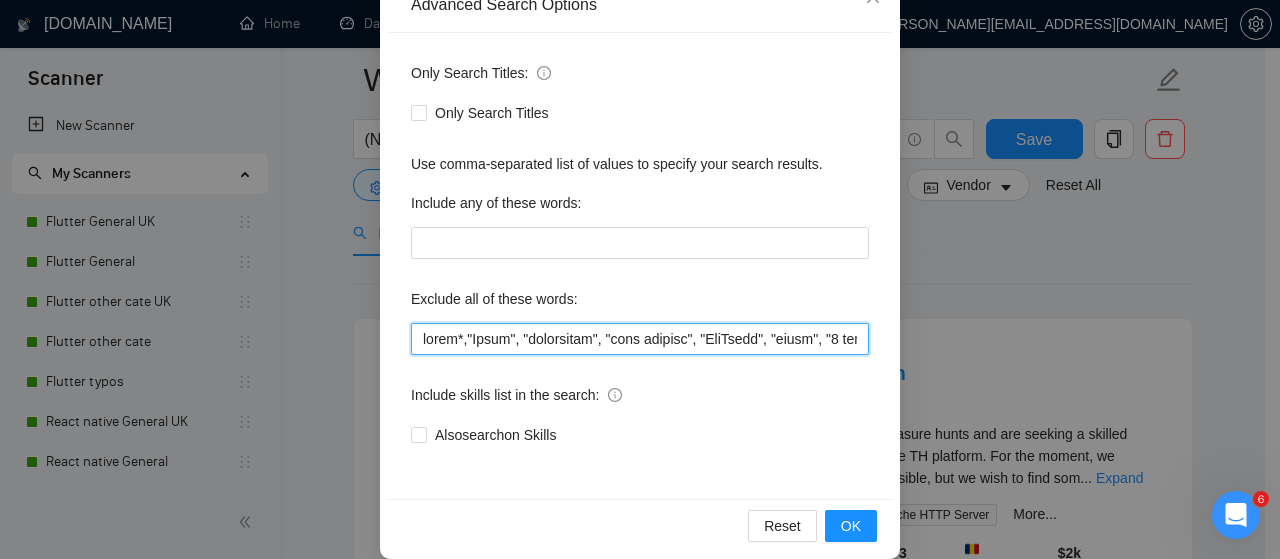 scroll, scrollTop: 272, scrollLeft: 0, axis: vertical 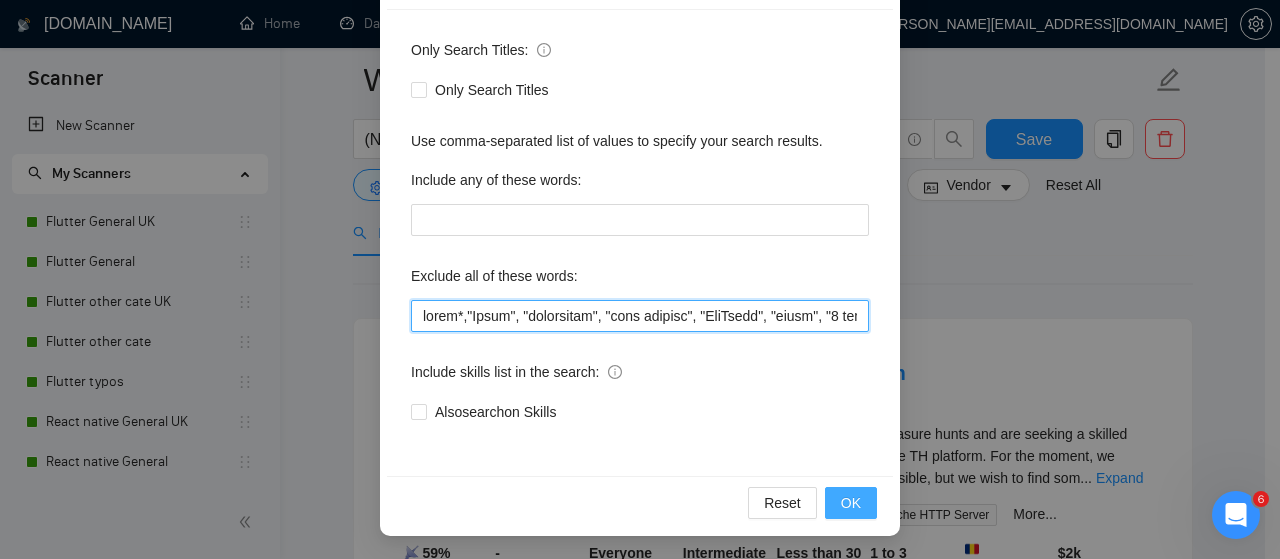 type on "react*,"Final", "maintnance", "only feature", "TanStack", "token", "1 week sprint", "Not an agency", "SEO" ," job title", "Bing", "Lemlist", "Salesforce", "Equity", (equity*), "Unity", "[PERSON_NAME]", "nocode", "no-code", bot, urgent, consulting, consult, tutor, teacher, mentor, update, updates, maintain, maintenance, asap, fix, parser, parsing, small, little, tweaks, tweak, fixes, bug, bugs, ssalesforce, bing, "job title", "SEO", "Lemlist", "No agencies", "won't be recruiting agencies", "agencies not to apply", "No agency", "No Agencies", "Individual only",  "individual to", "individual who",  "No agencies please", "(No agencies please)", "Candidate Interviewing", "Candidate Interview Consulting", "this job is not open to teams", "this job is not open to agency", "this job is not open to companies", "NO AGENCY", "Freelancers Only", "NOT AGENCY", "no agency", "no agencies", "individual only", "freelancers only", "No Agencies!", "independent contractors only", "***Freelancers Only", "/Freelancers Only", ".Freela..." 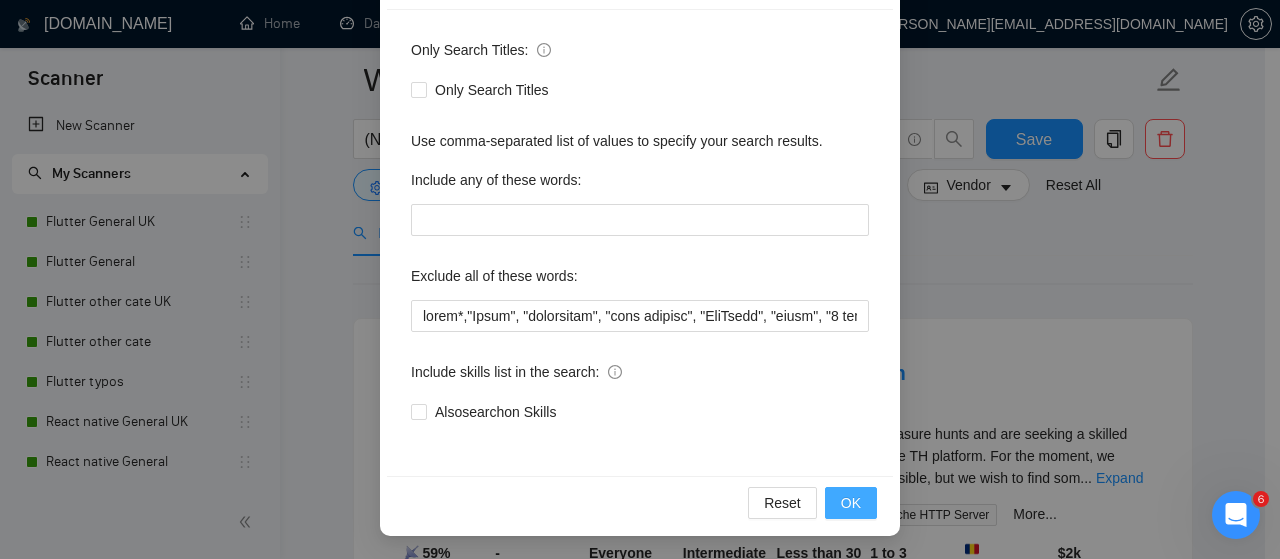click on "OK" at bounding box center [851, 503] 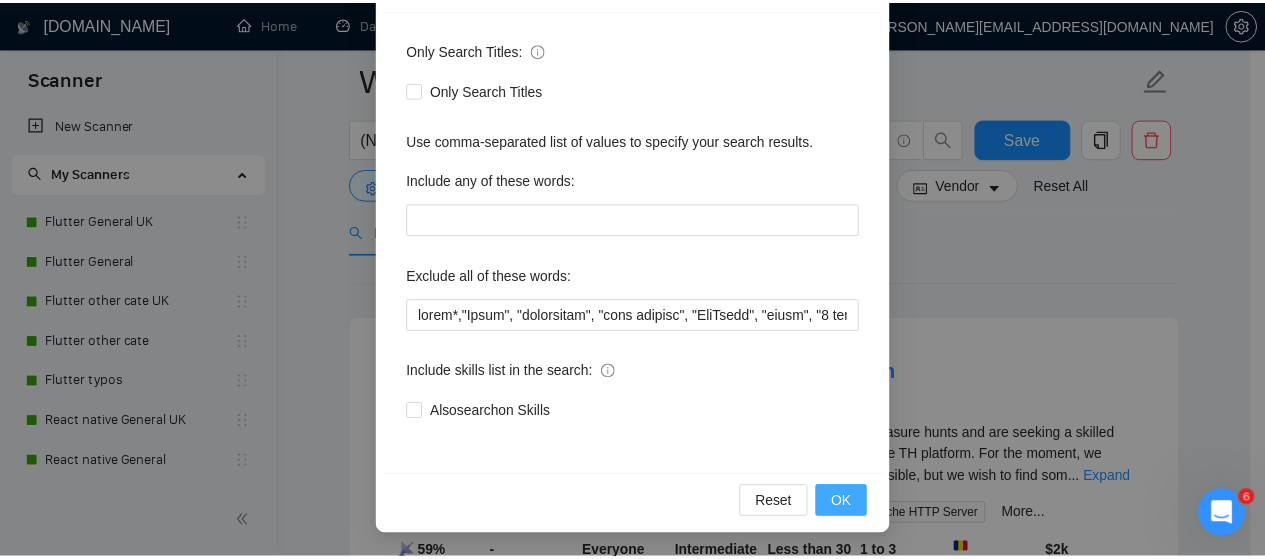 scroll, scrollTop: 172, scrollLeft: 0, axis: vertical 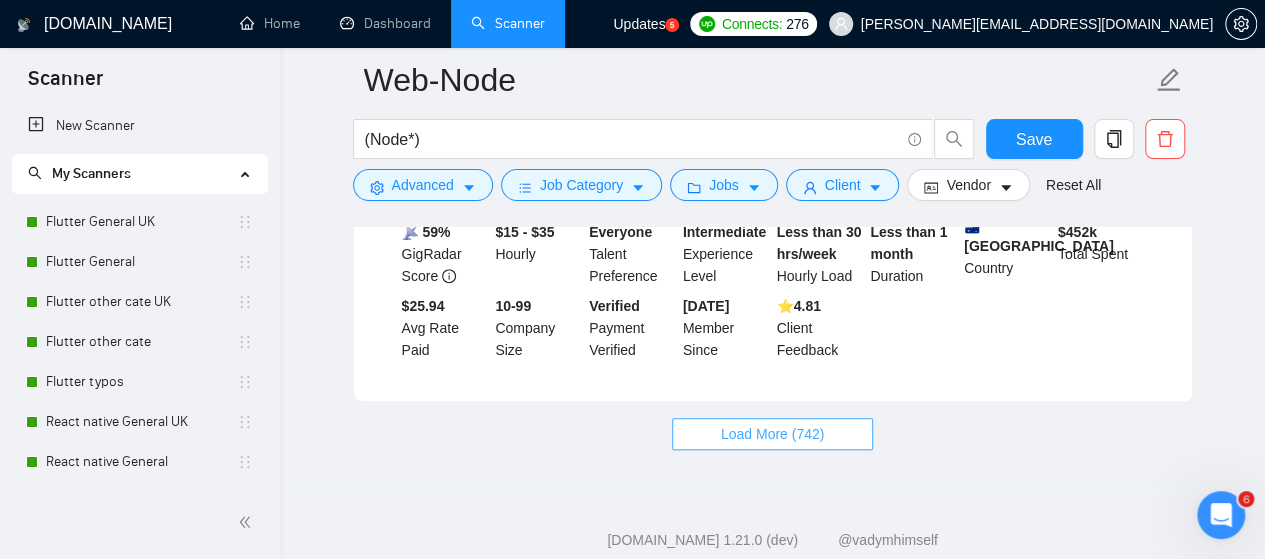 click on "Load More (742)" at bounding box center [773, 434] 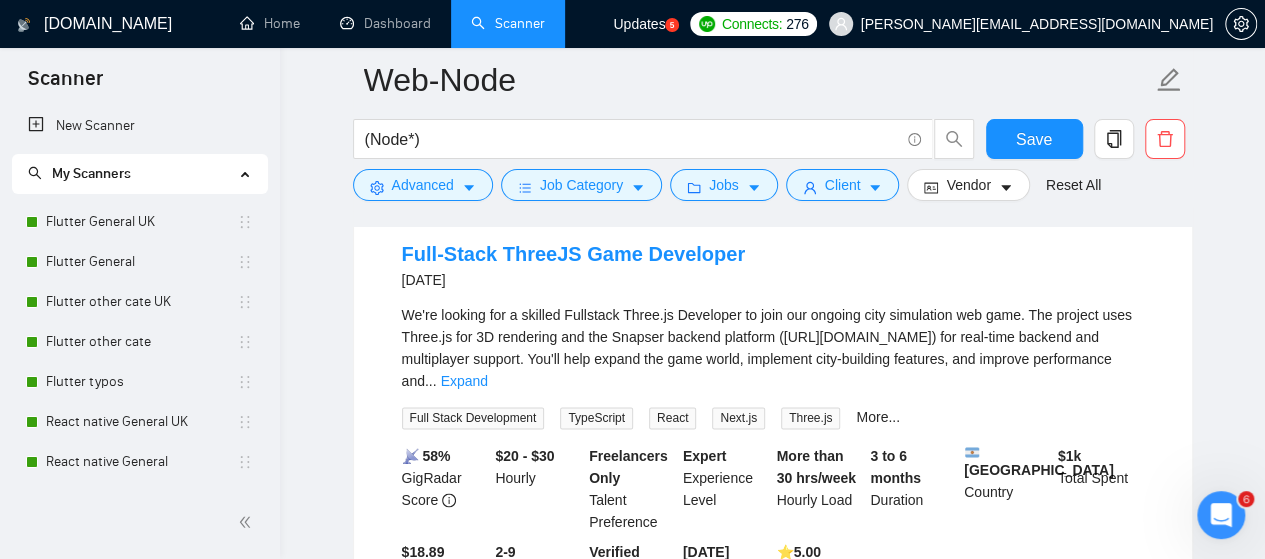 scroll, scrollTop: 5320, scrollLeft: 0, axis: vertical 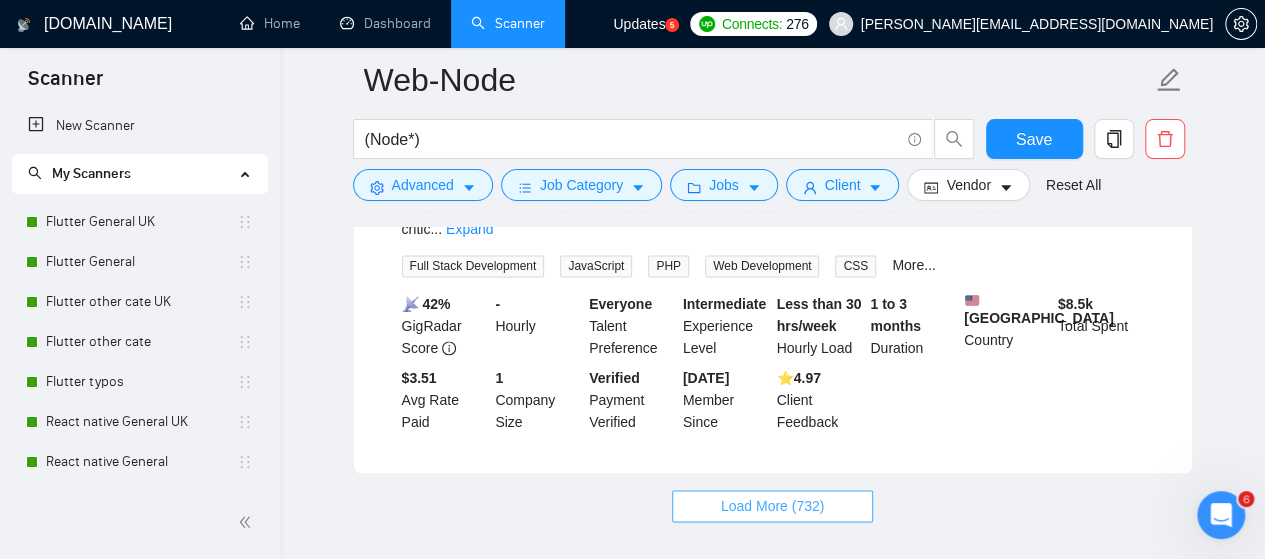 click on "Load More (732)" at bounding box center (773, 506) 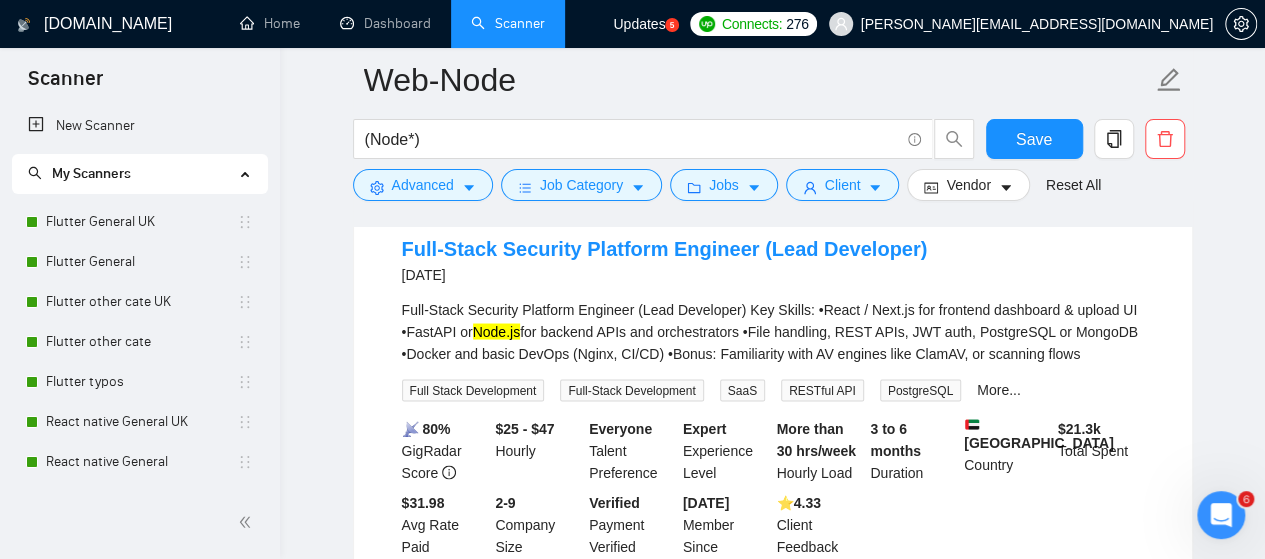 scroll, scrollTop: 13082, scrollLeft: 0, axis: vertical 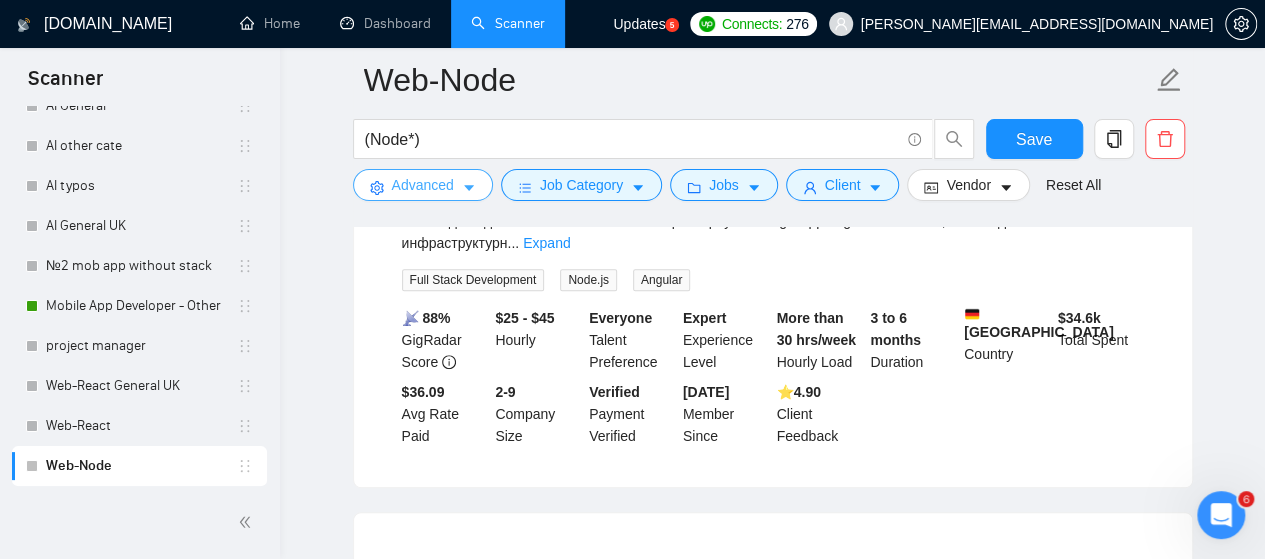 click 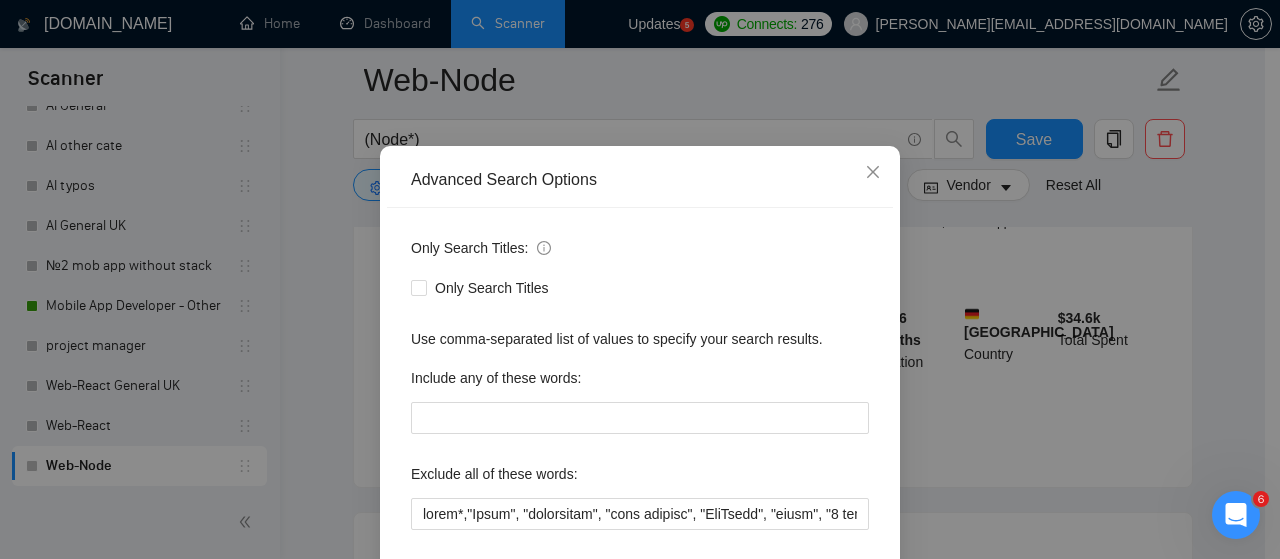 scroll, scrollTop: 272, scrollLeft: 0, axis: vertical 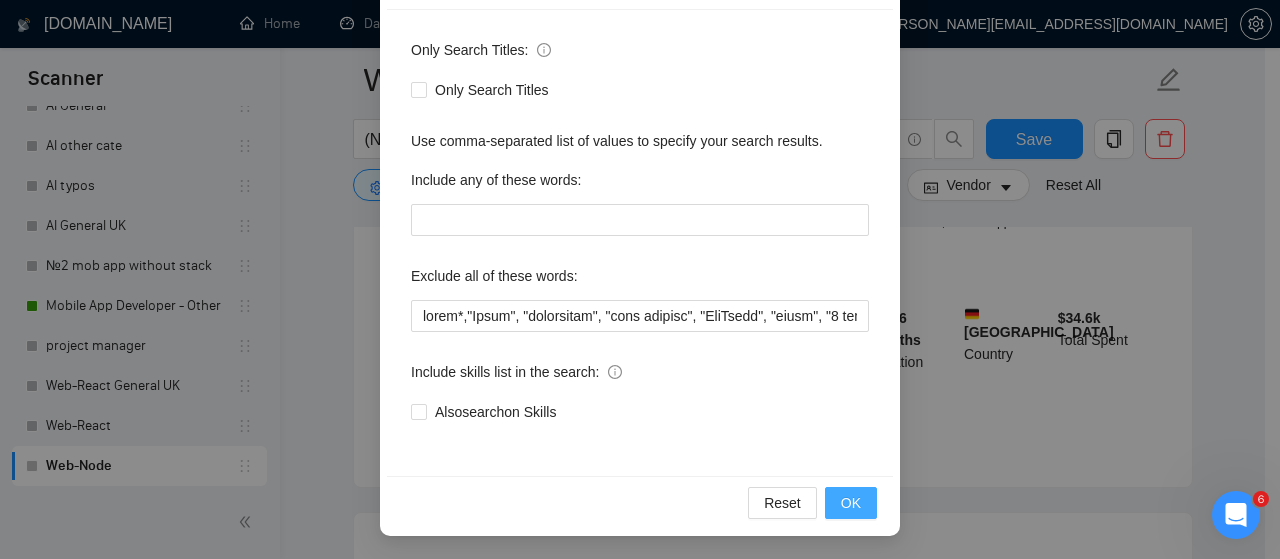 click on "OK" at bounding box center (851, 503) 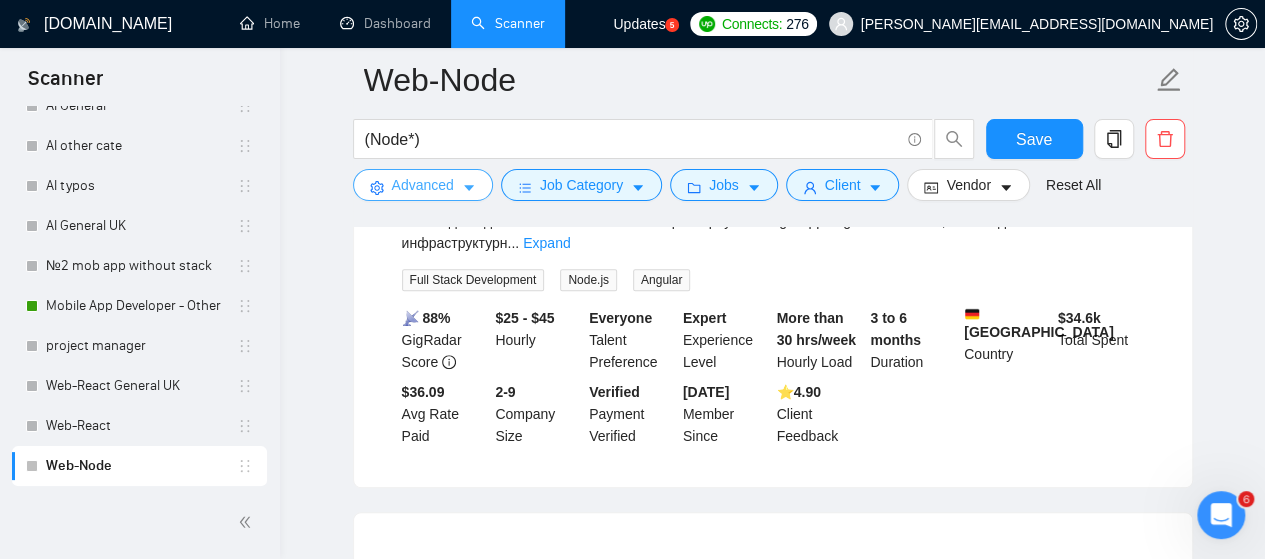 click 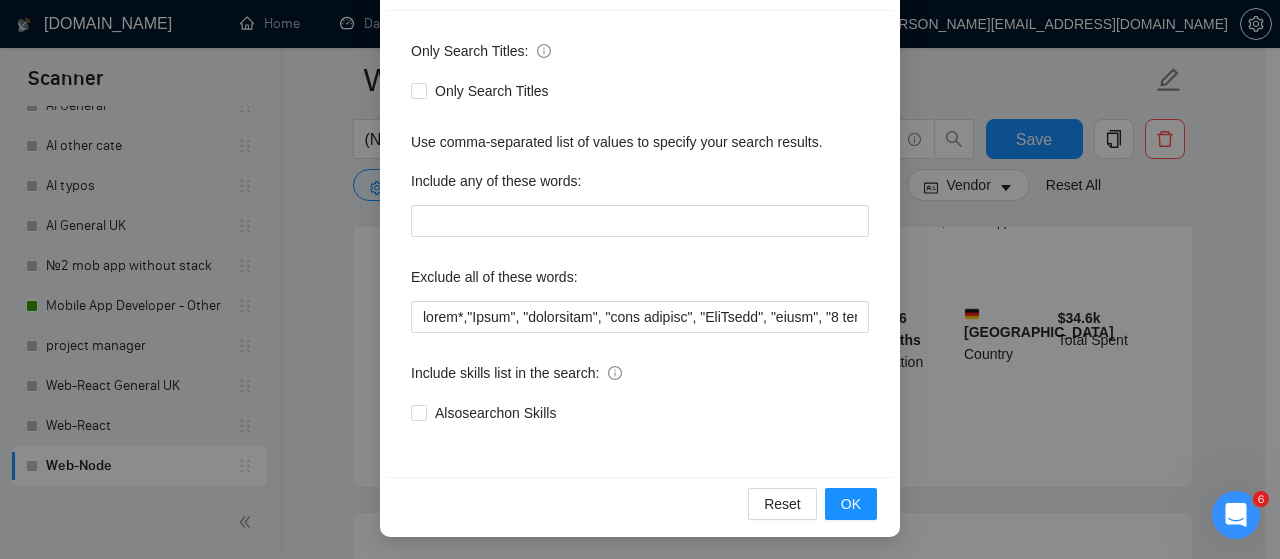 scroll, scrollTop: 272, scrollLeft: 0, axis: vertical 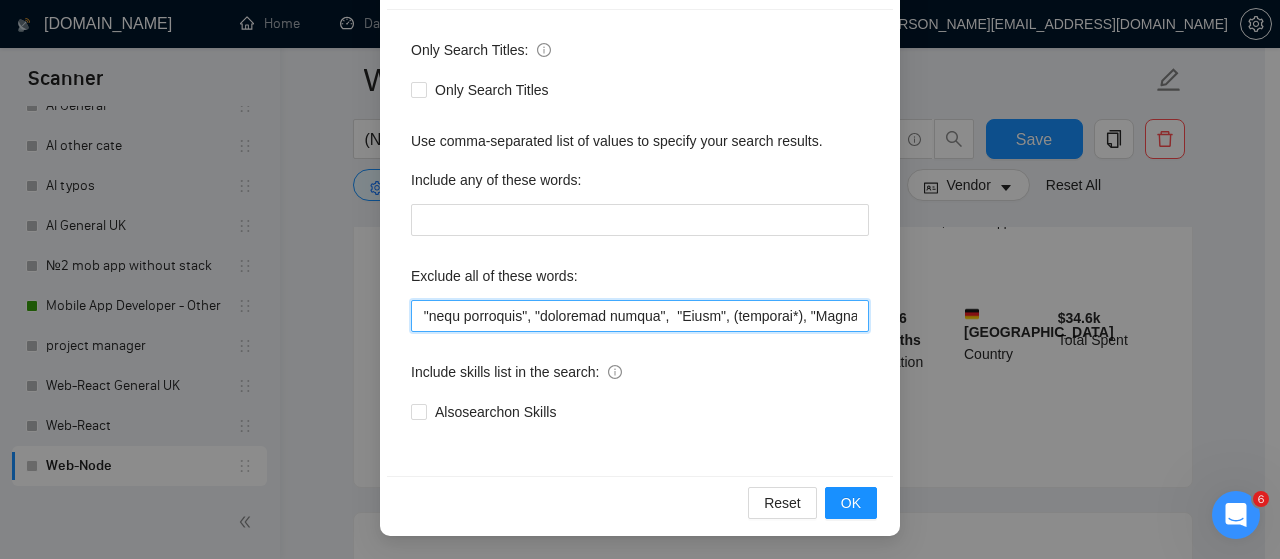 drag, startPoint x: 414, startPoint y: 315, endPoint x: 901, endPoint y: 340, distance: 487.64127 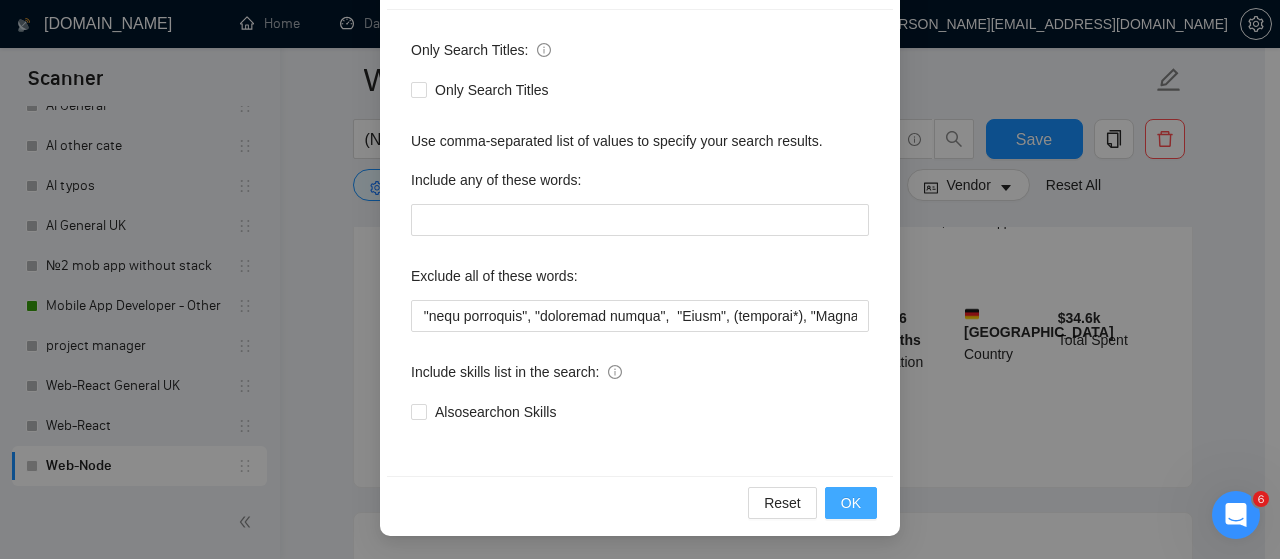 scroll, scrollTop: 0, scrollLeft: 0, axis: both 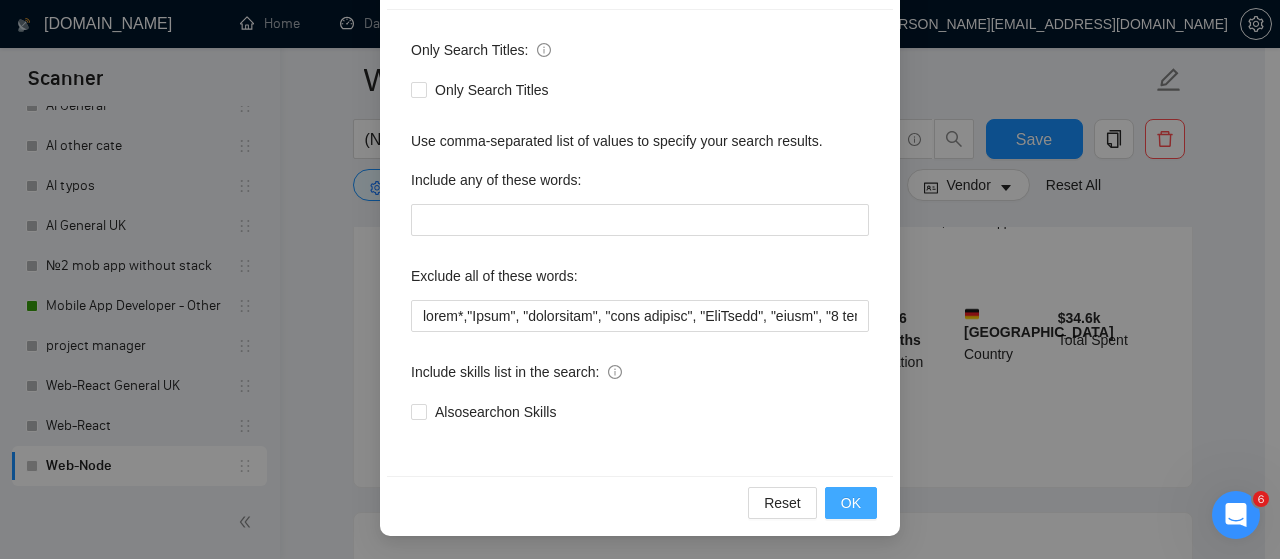 click on "OK" at bounding box center [851, 503] 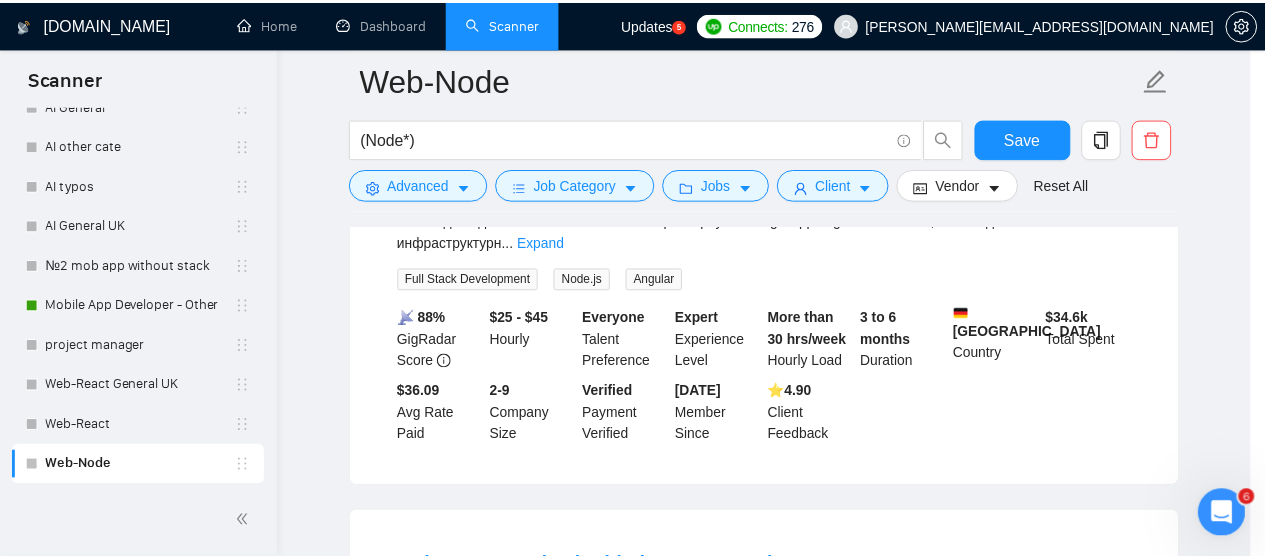 scroll, scrollTop: 172, scrollLeft: 0, axis: vertical 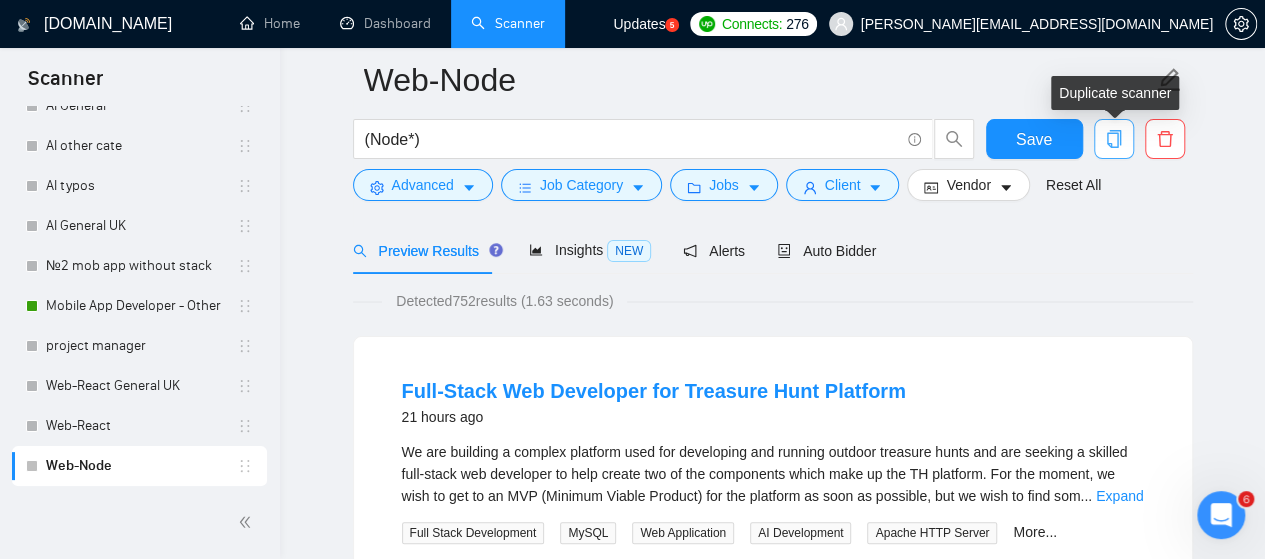 click 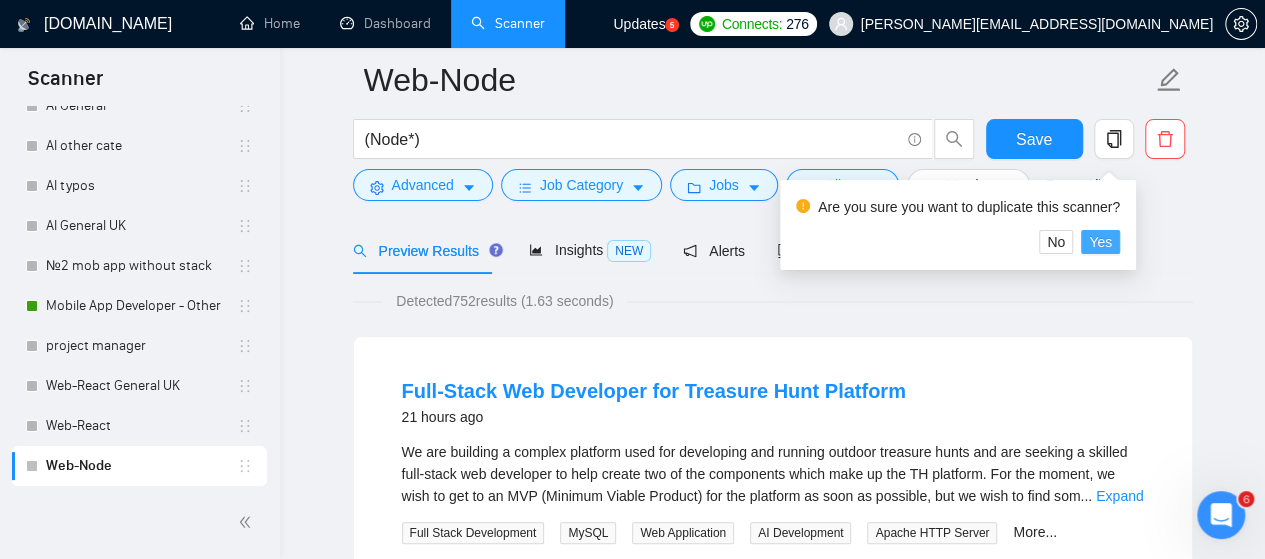 click on "Yes" at bounding box center [1100, 242] 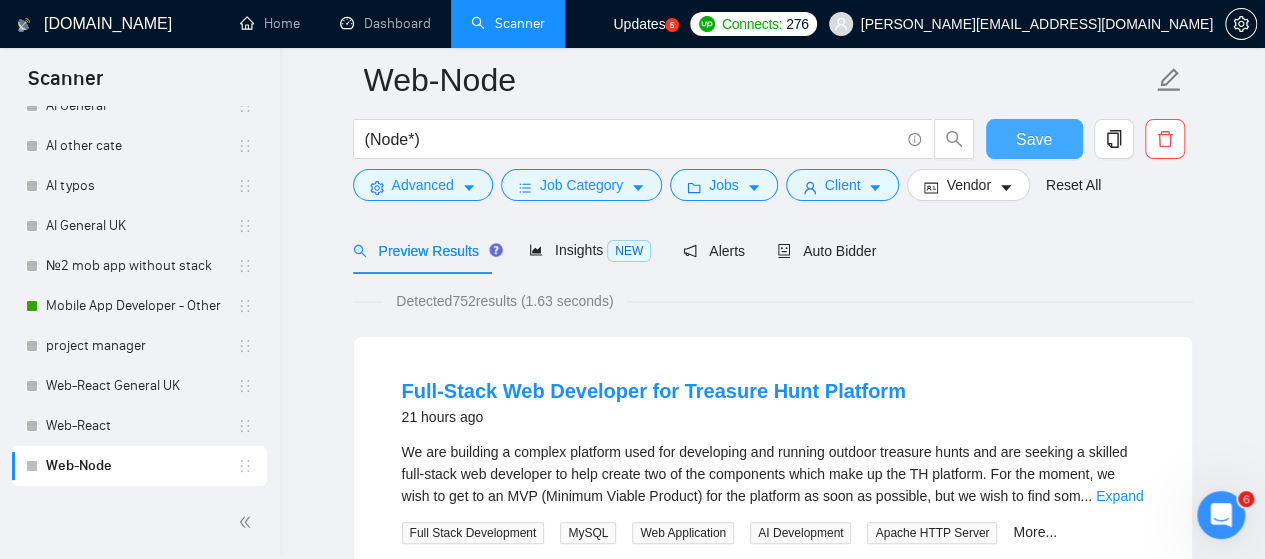click on "Save" at bounding box center [1034, 139] 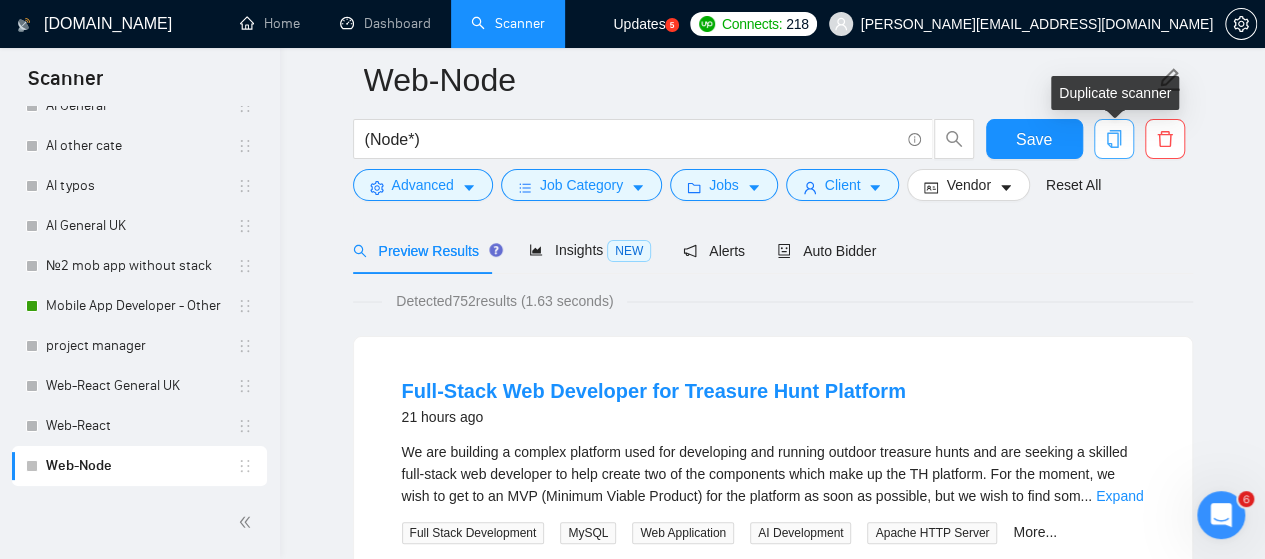 click 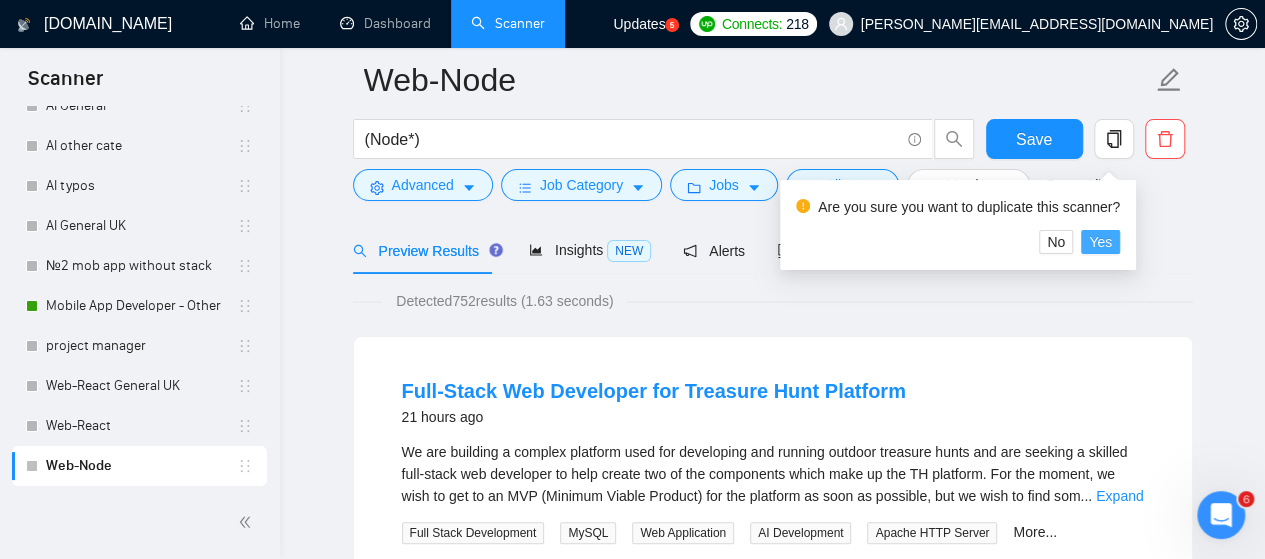 click on "Yes" at bounding box center (1100, 242) 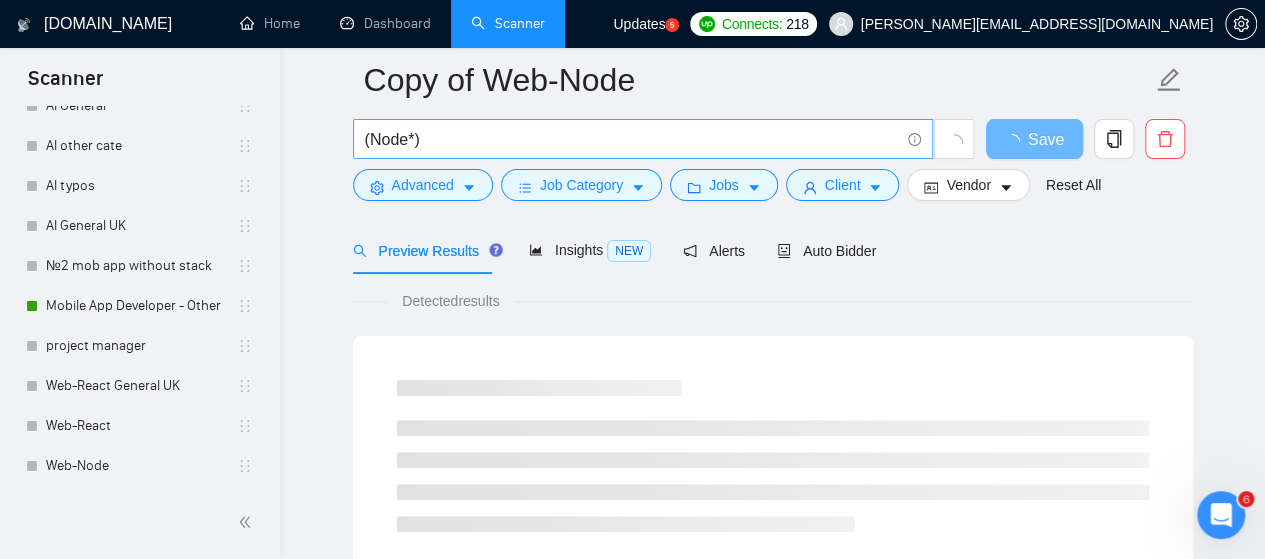 click on "(Node*)" at bounding box center (632, 139) 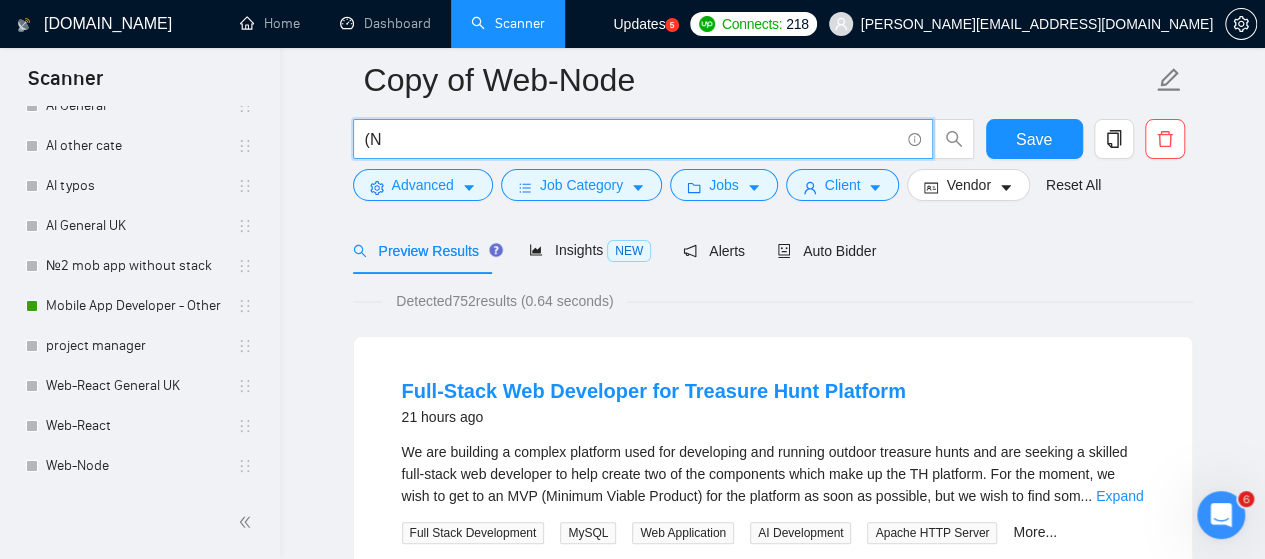 type on "(" 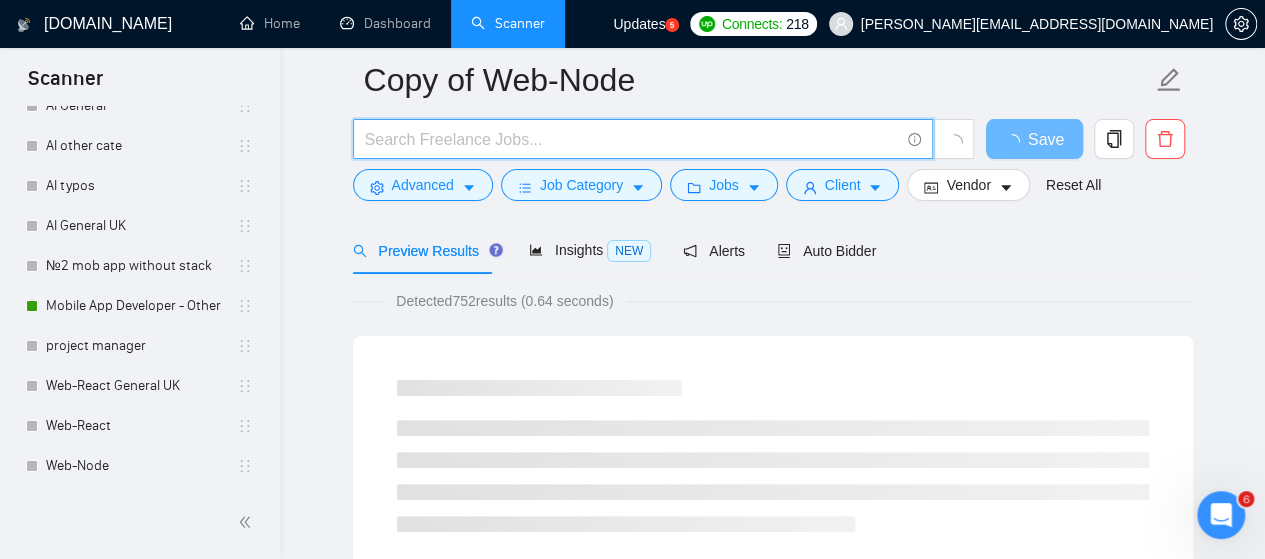 paste on "WordPress → ("(Wordpress)" | "(Wordpress" | "/Wordpress" | (wordpress*) | WP | "Word Press" | WPEngine | "WP Engine")" 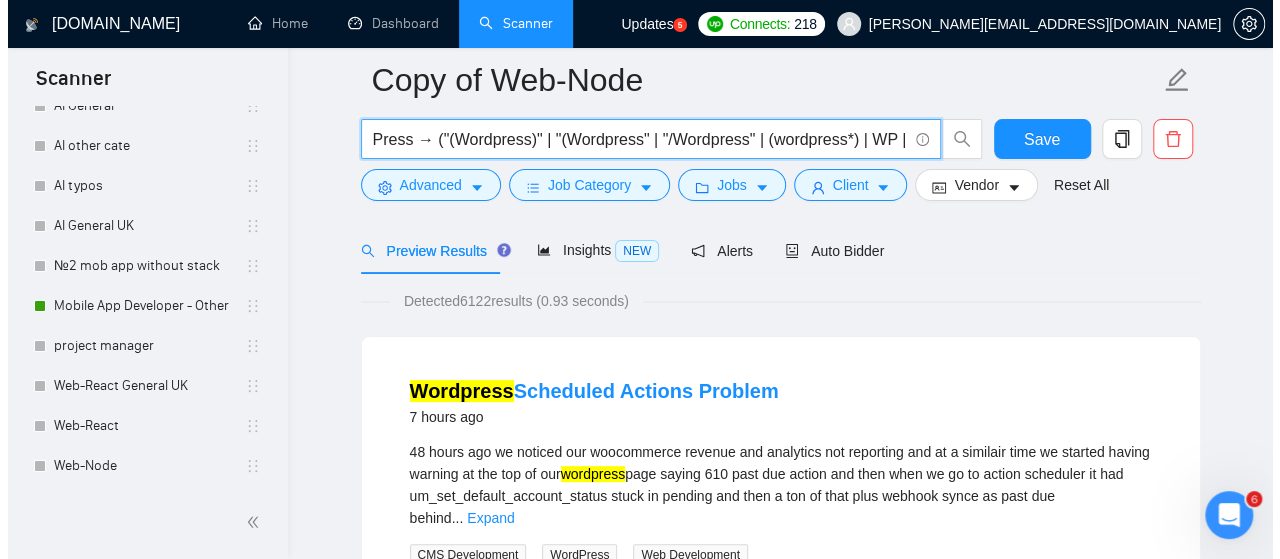 scroll, scrollTop: 0, scrollLeft: 0, axis: both 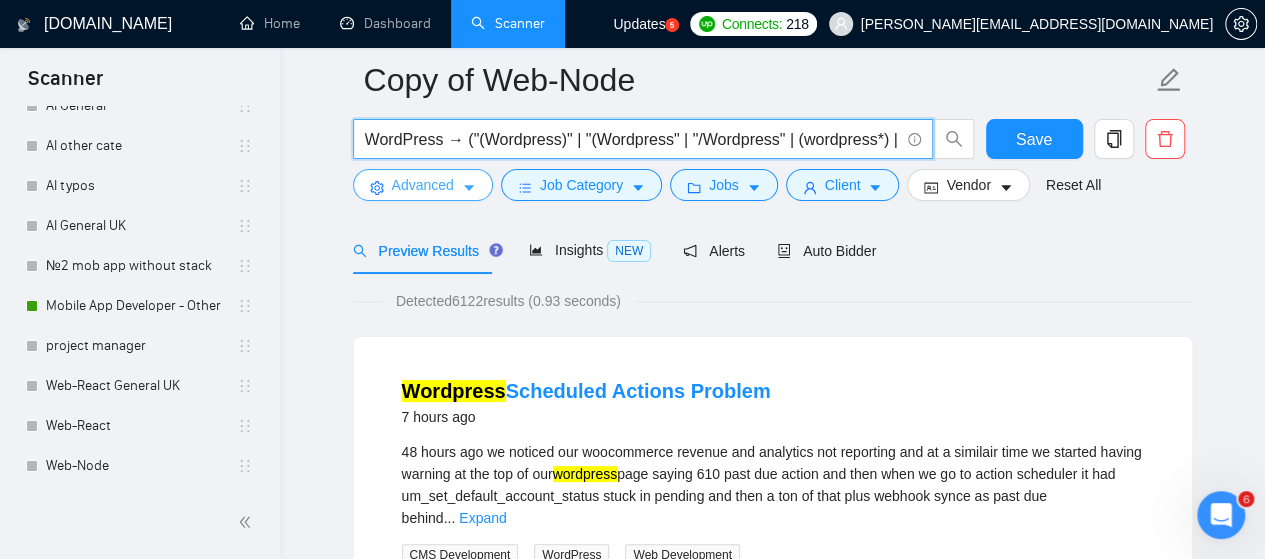 type on "WordPress → ("(Wordpress)" | "(Wordpress" | "/Wordpress" | (wordpress*) | WP | "Word Press" | WPEngine | "WP Engine")" 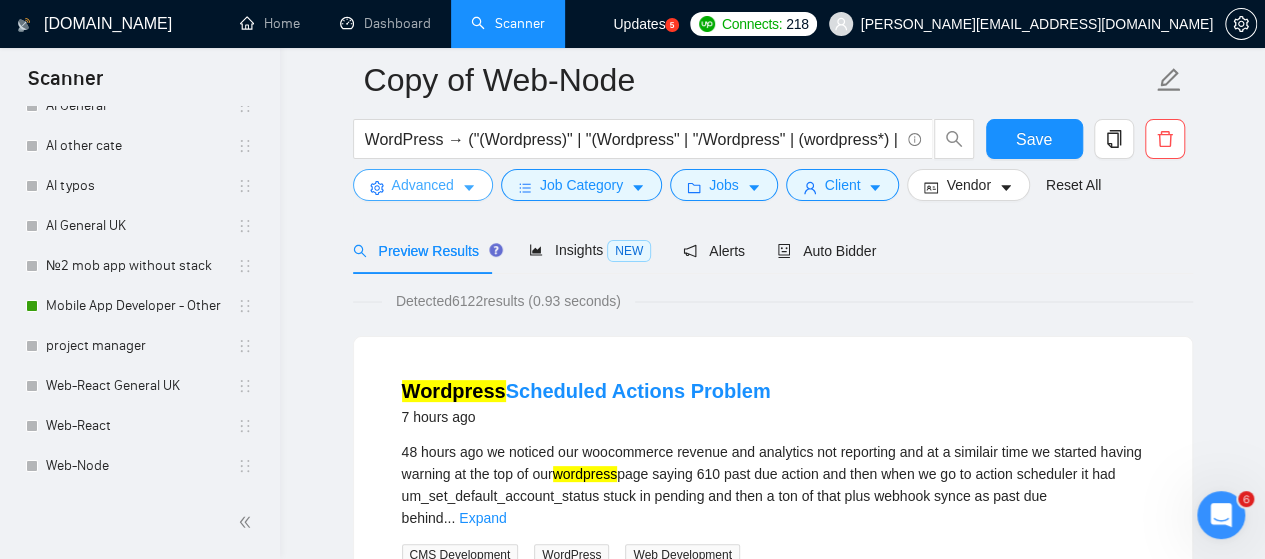click on "Advanced" at bounding box center [423, 185] 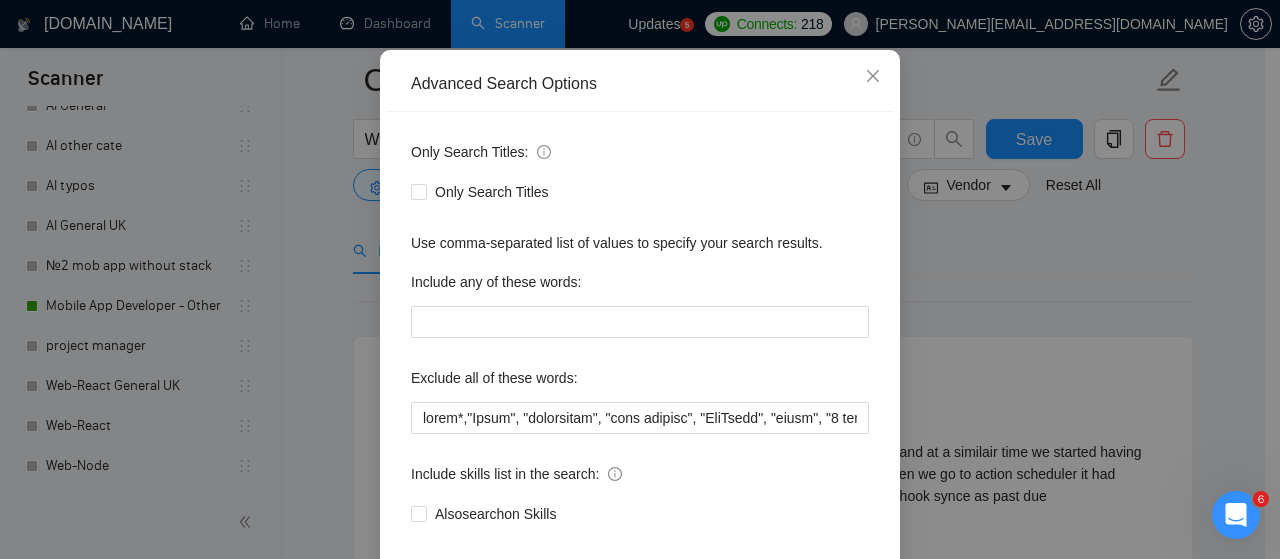 scroll, scrollTop: 200, scrollLeft: 0, axis: vertical 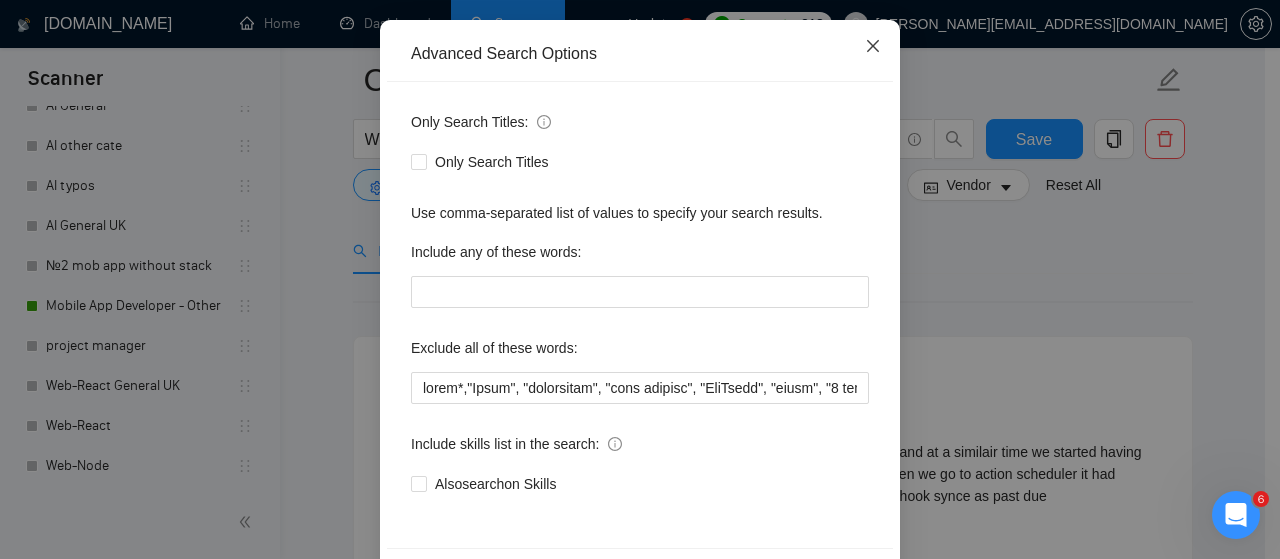 click at bounding box center [873, 47] 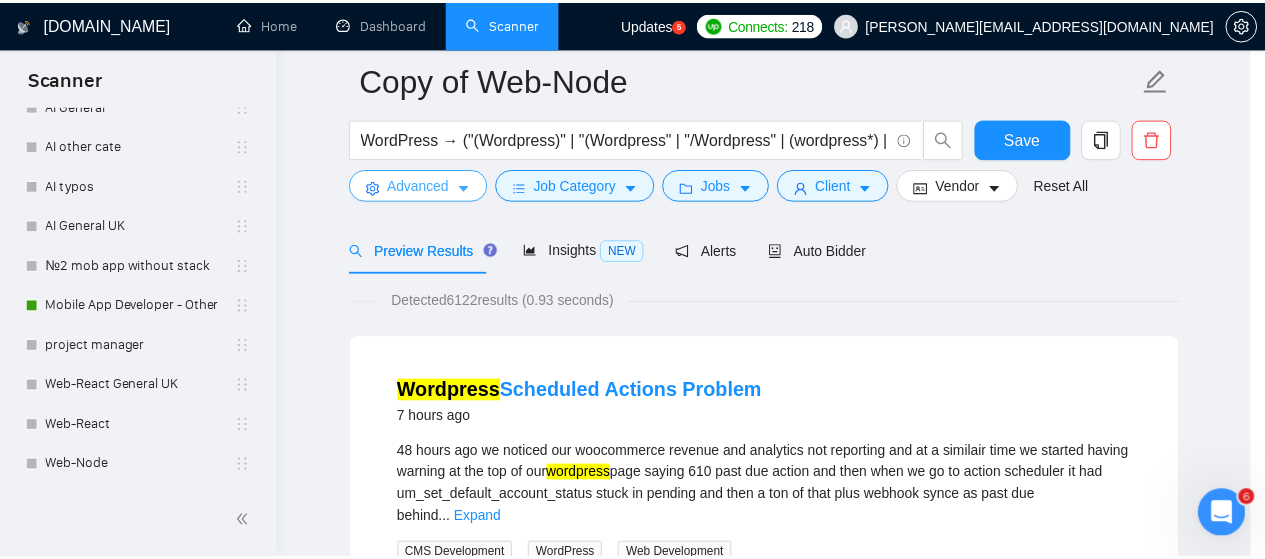 scroll, scrollTop: 0, scrollLeft: 0, axis: both 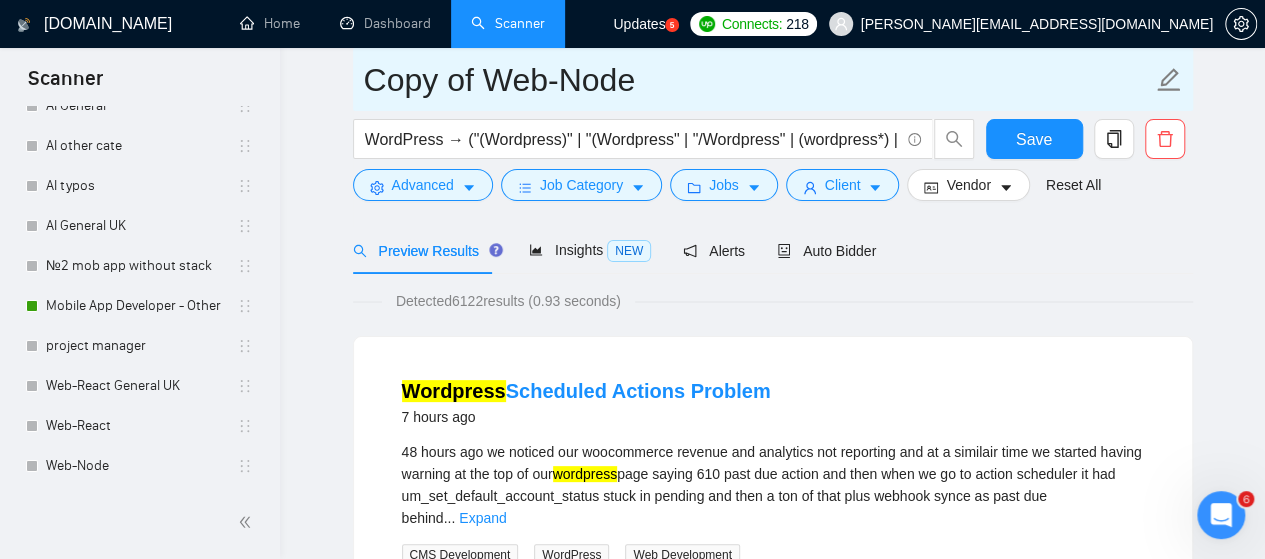 click on "Copy of Web-Node" at bounding box center [758, 80] 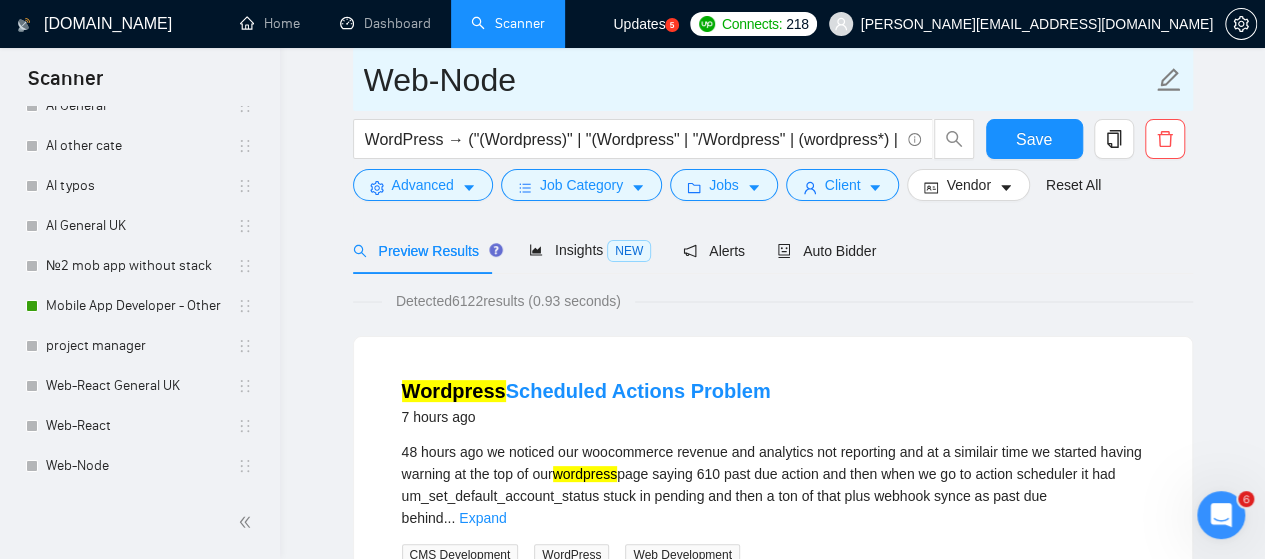click on "Web-Node" at bounding box center (758, 80) 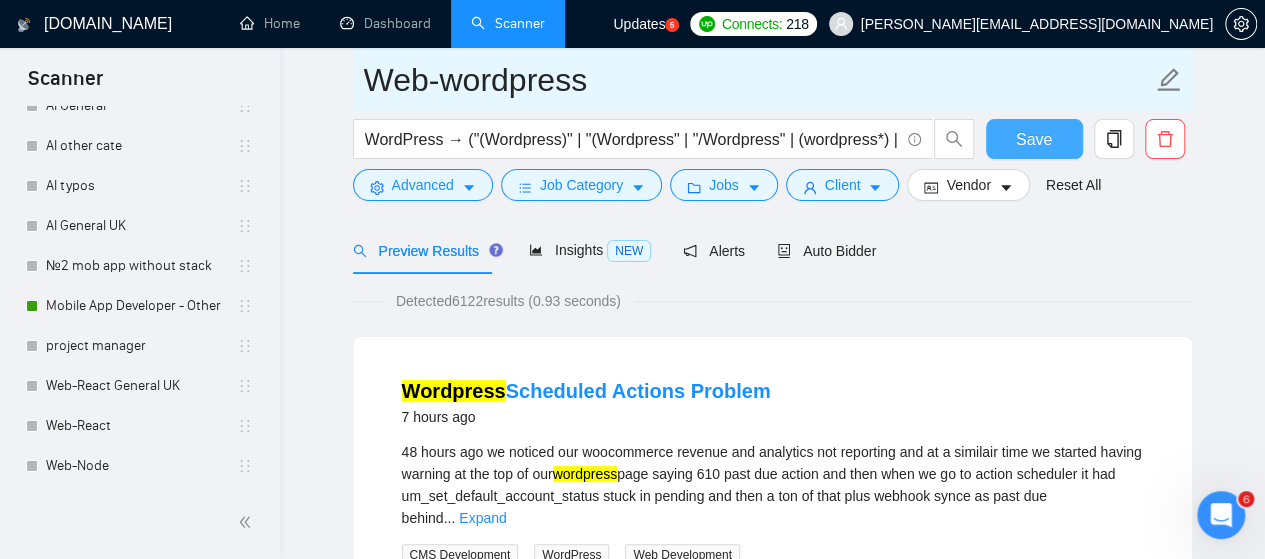 type on "Web-wordpress" 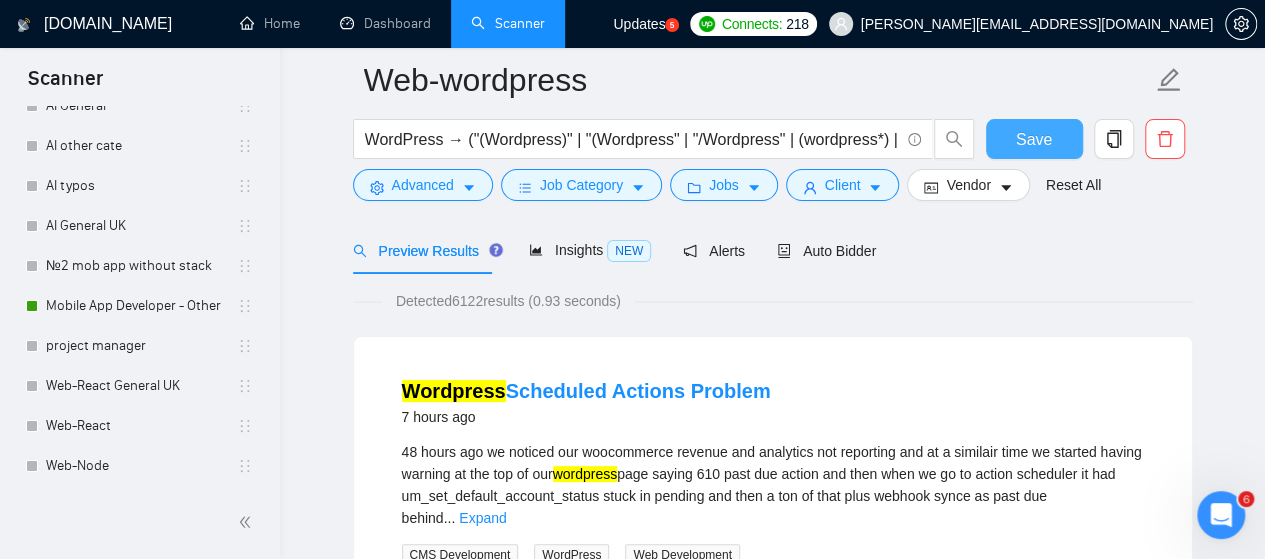 click on "Save" at bounding box center (1034, 139) 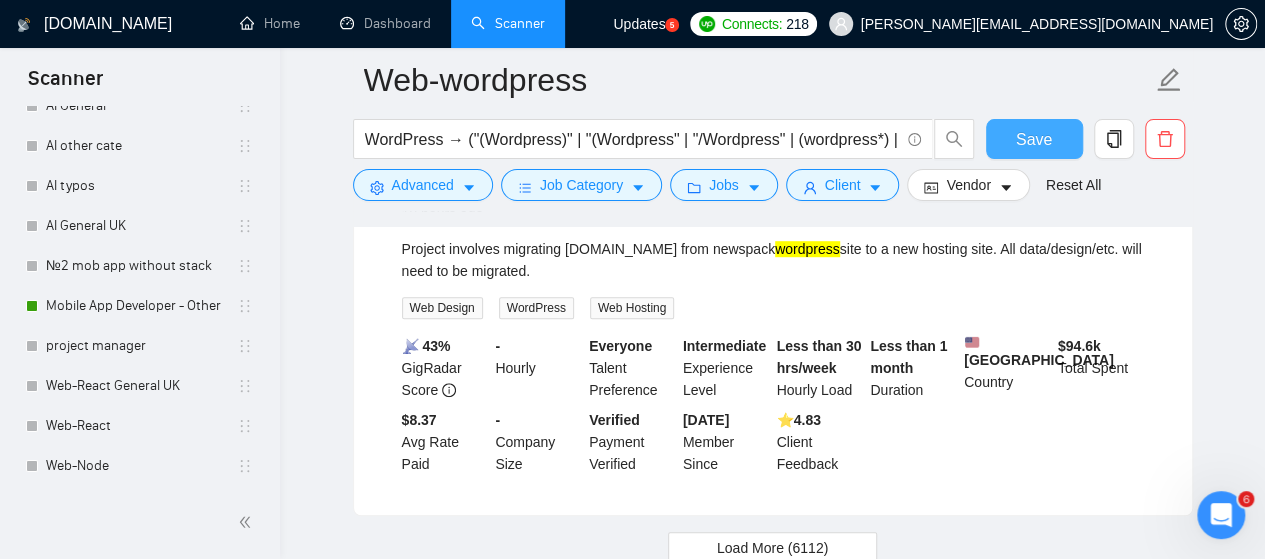 scroll, scrollTop: 4422, scrollLeft: 0, axis: vertical 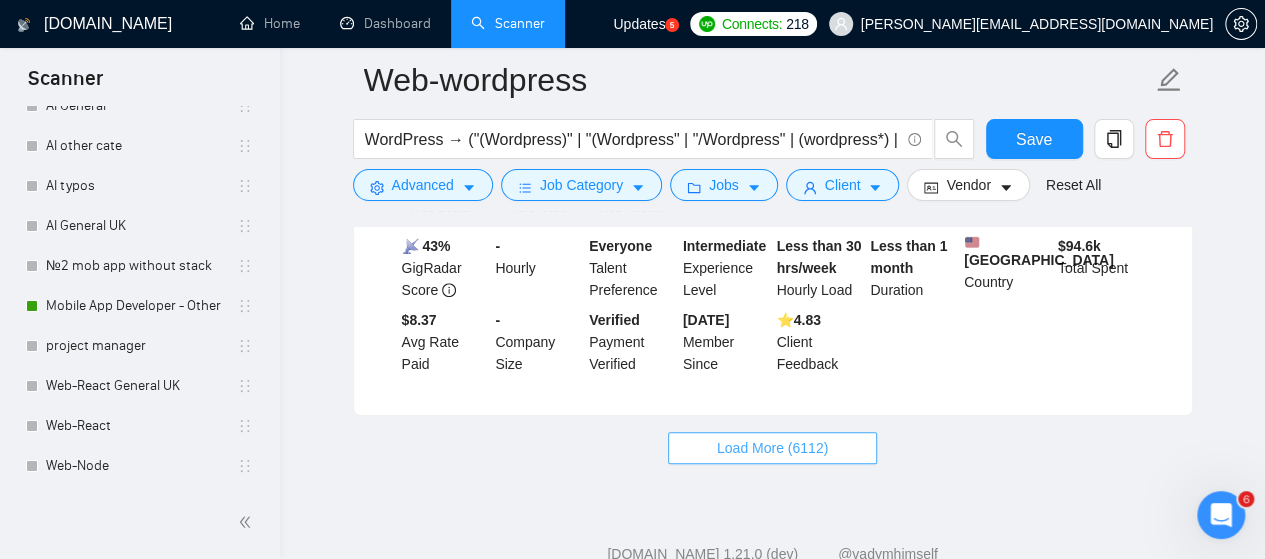 click on "Load More (6112)" at bounding box center (772, 448) 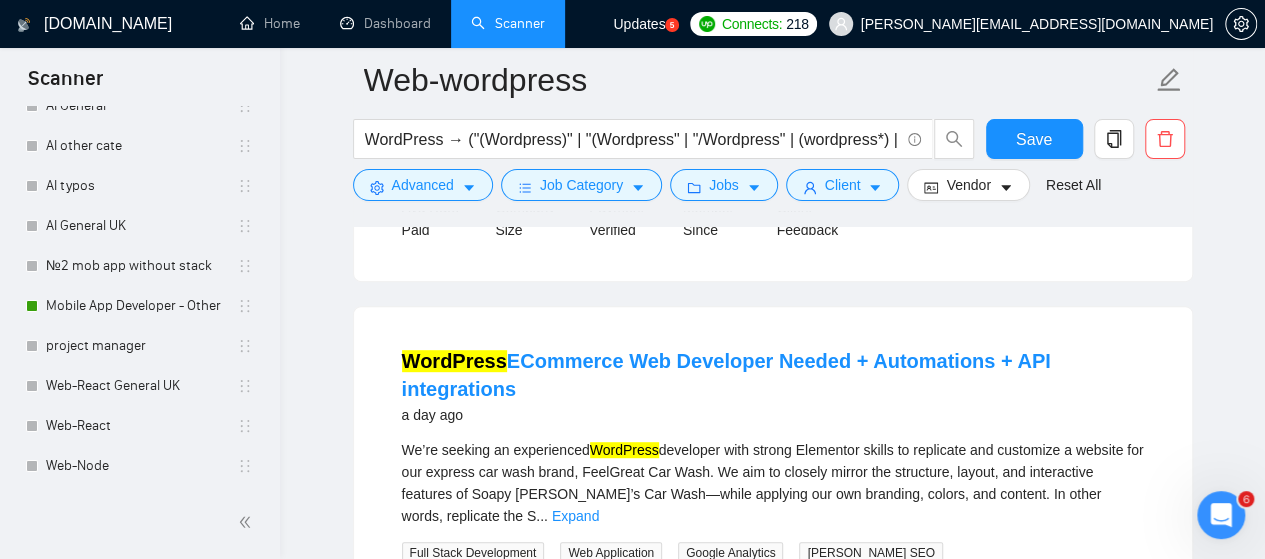 scroll, scrollTop: 8022, scrollLeft: 0, axis: vertical 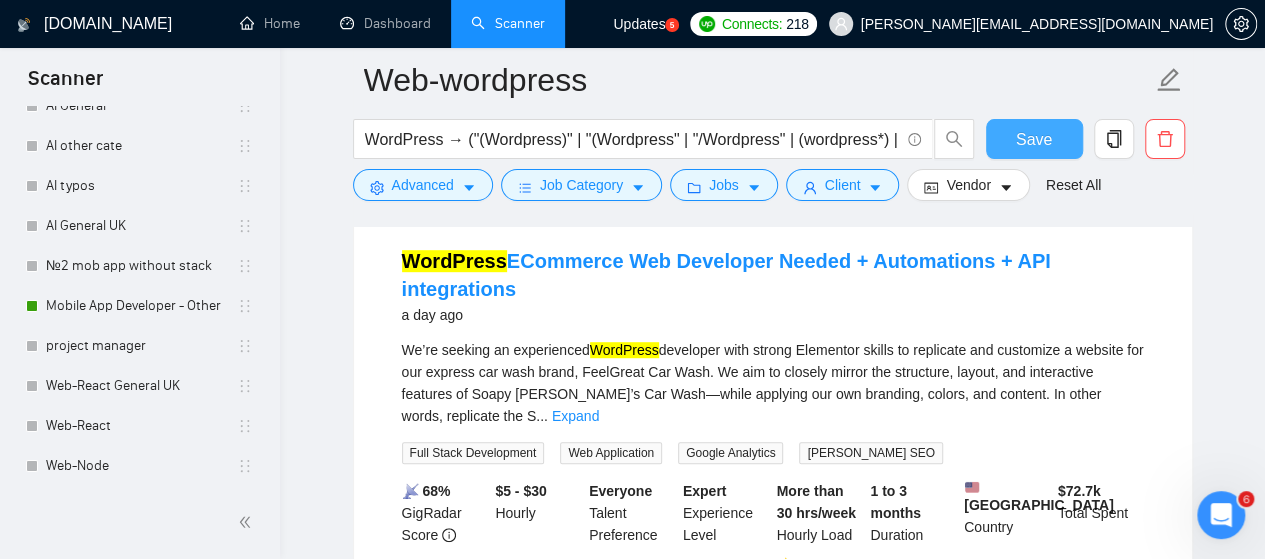 click on "Save" at bounding box center [1034, 139] 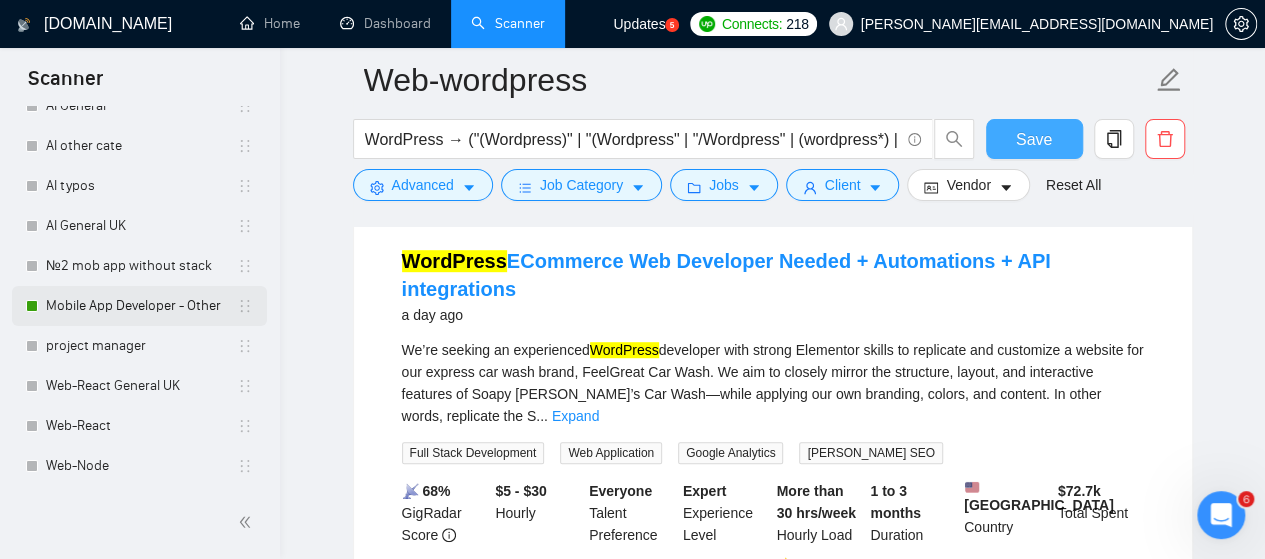 scroll, scrollTop: 956, scrollLeft: 0, axis: vertical 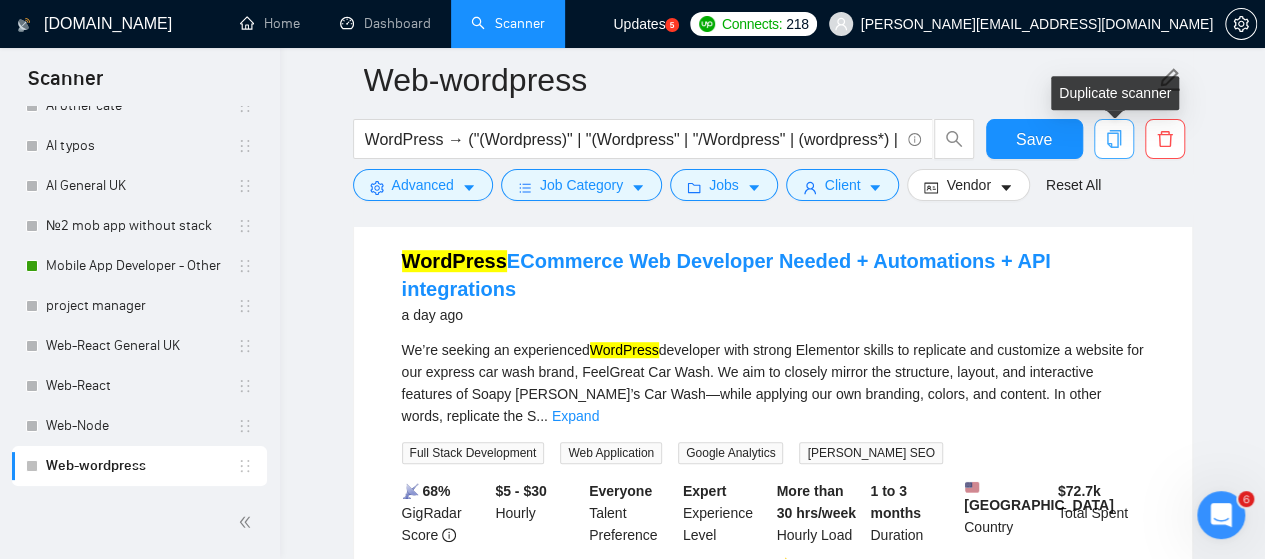 click 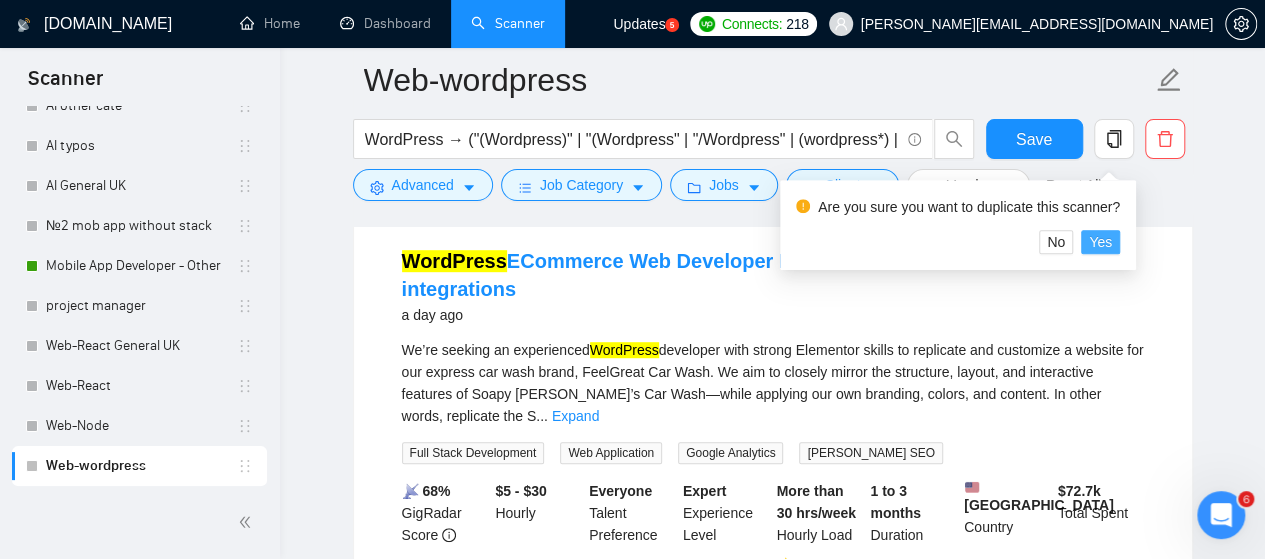click on "Yes" at bounding box center (1100, 242) 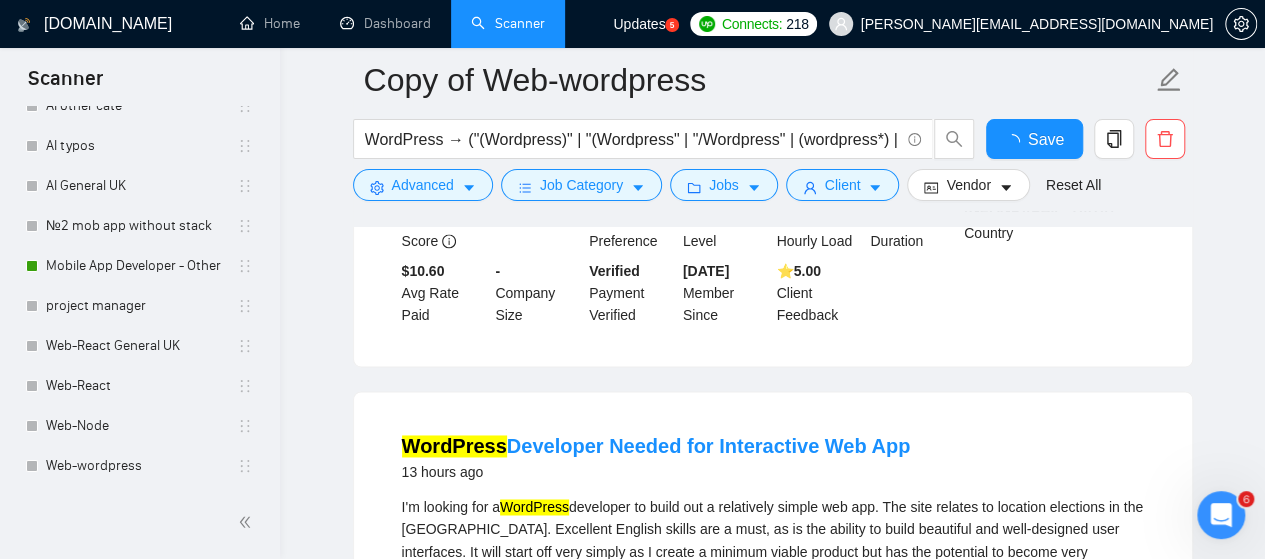 scroll, scrollTop: 4422, scrollLeft: 0, axis: vertical 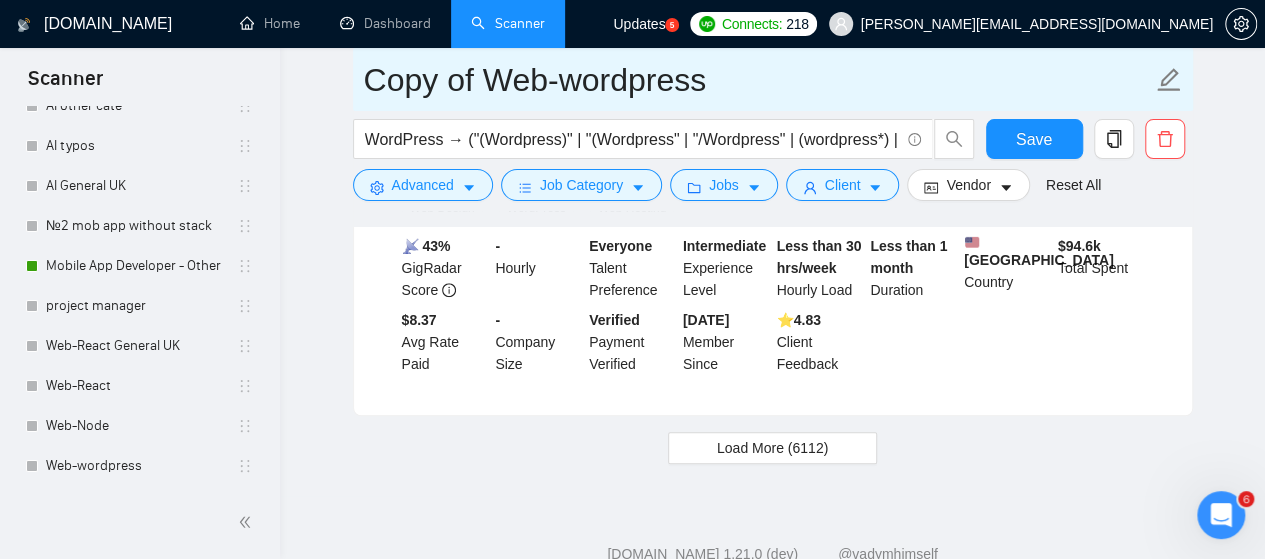 click on "Copy of Web-wordpress" at bounding box center (758, 80) 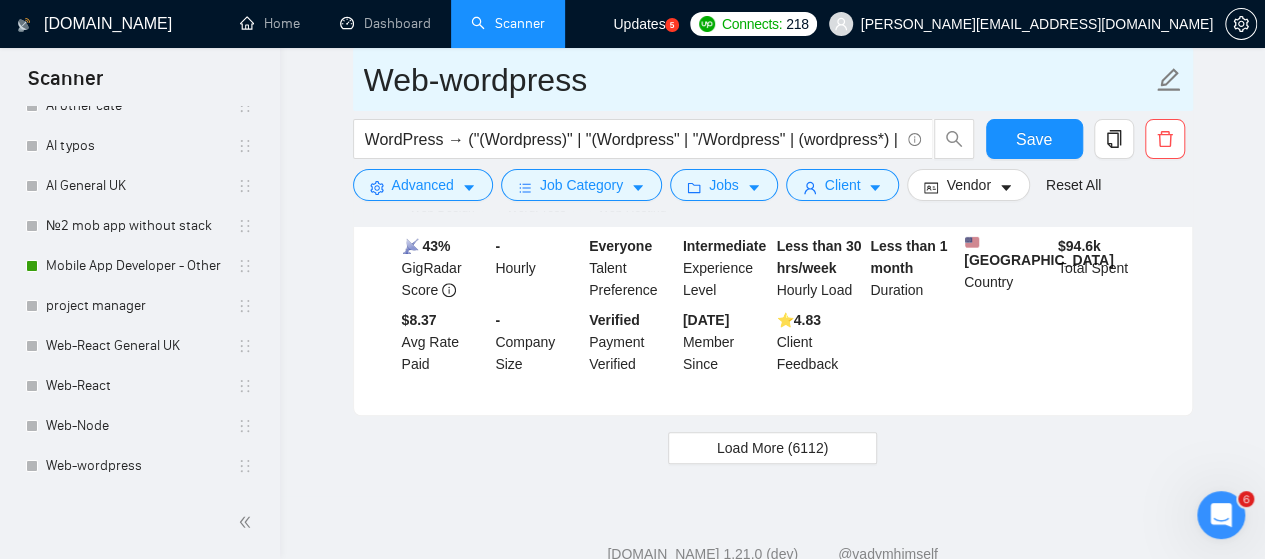 click on "Web-wordpress" at bounding box center [758, 80] 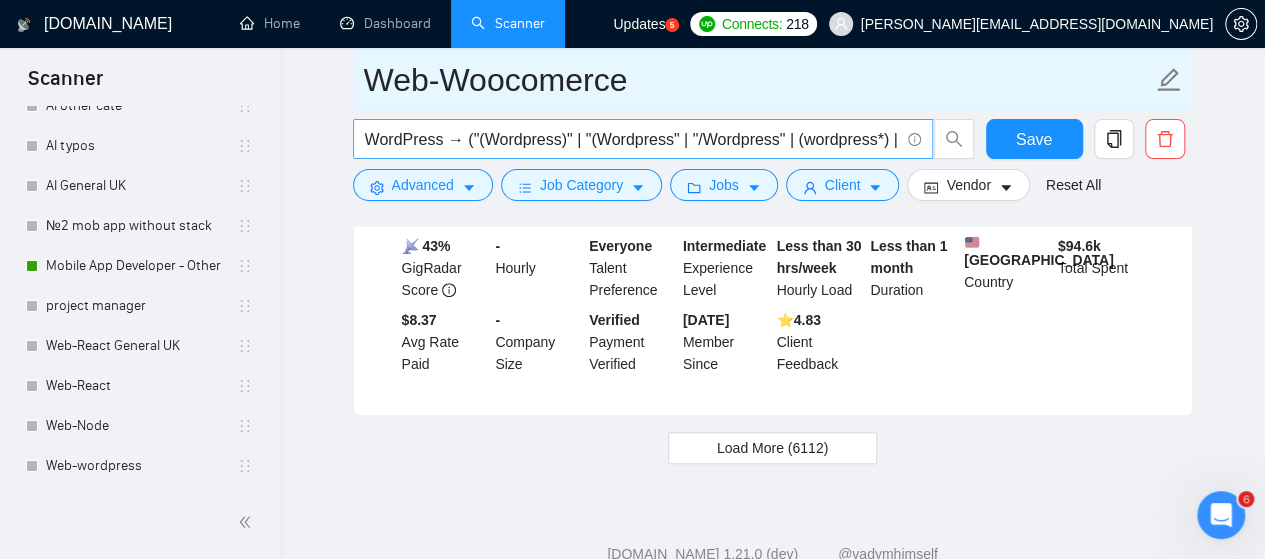 type on "Web-Woocomerce" 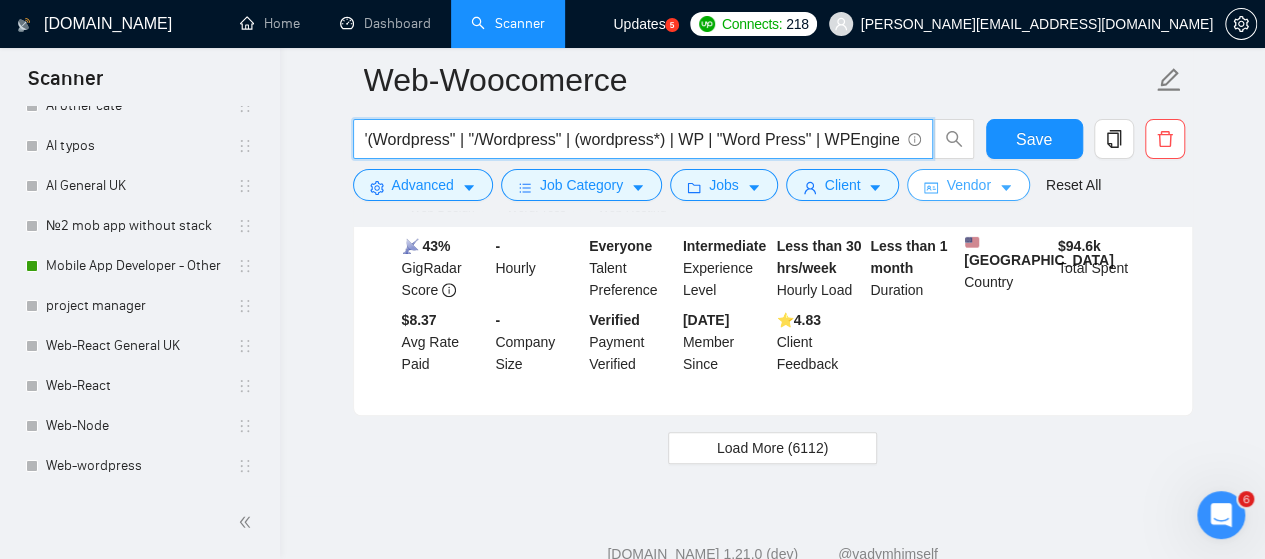 scroll, scrollTop: 0, scrollLeft: 311, axis: horizontal 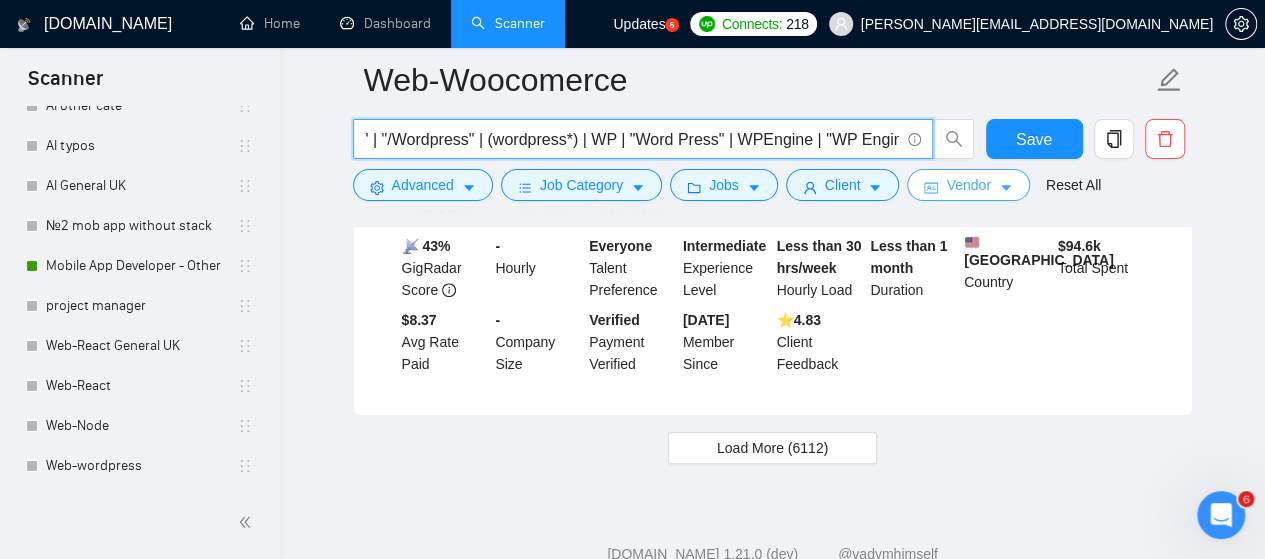 drag, startPoint x: 375, startPoint y: 143, endPoint x: 918, endPoint y: 172, distance: 543.77386 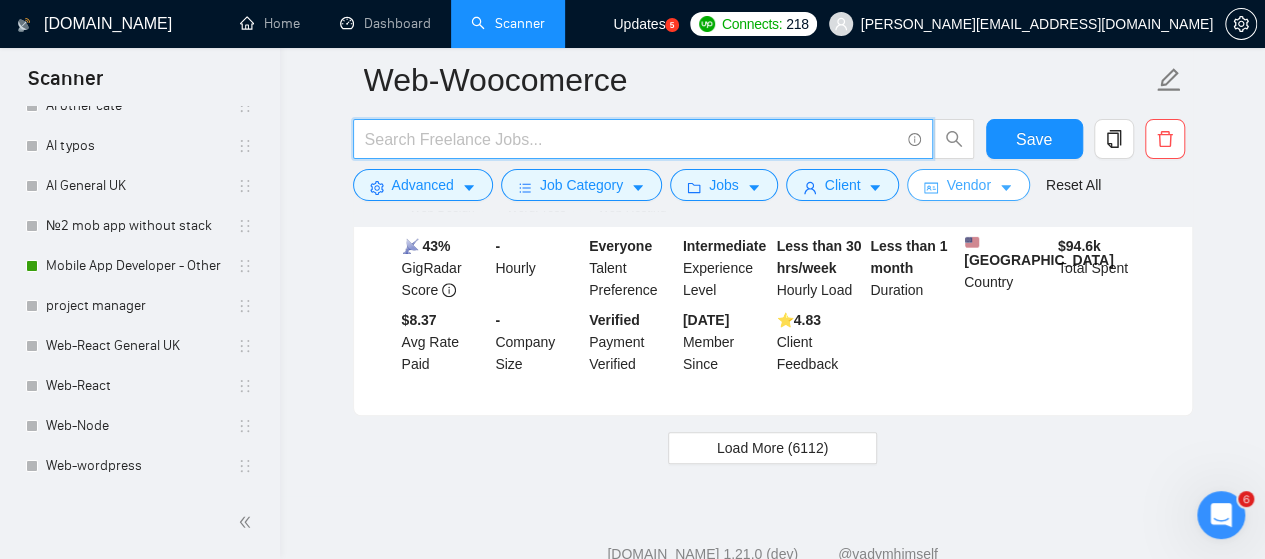 scroll, scrollTop: 0, scrollLeft: 0, axis: both 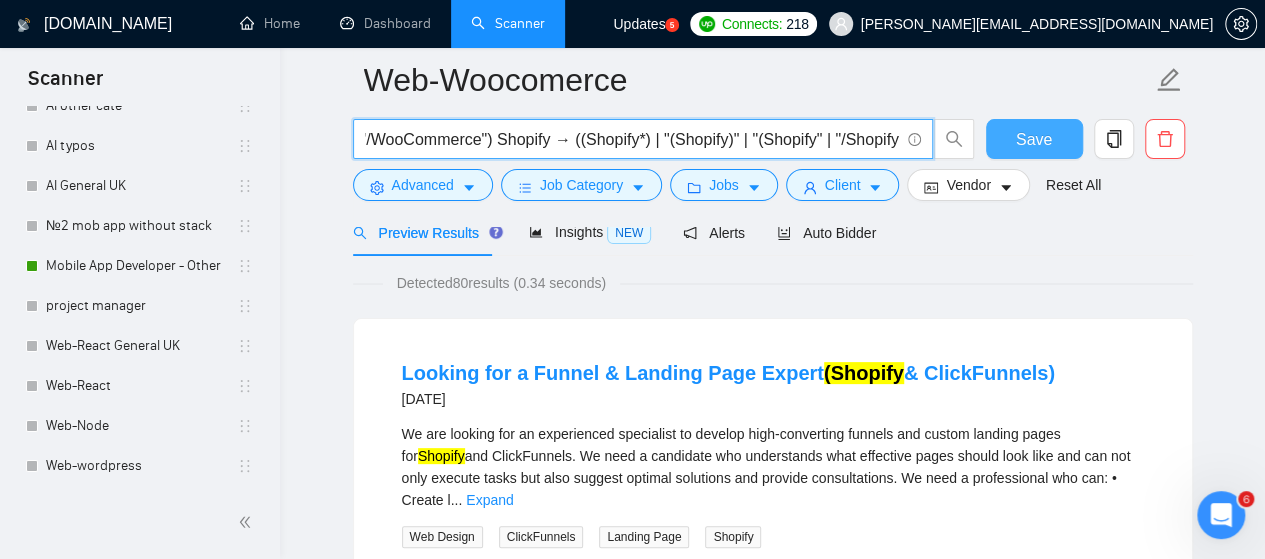 type on "WooCommerce → ((Woo*) | "Woo Commerce" | WooCommerce | "WooCommerce" | "(WooCommerce" | "/WooCommerce") Shopify → ((Shopify*) | "(Shopify)" | "(Shopify" | "/Shopify")" 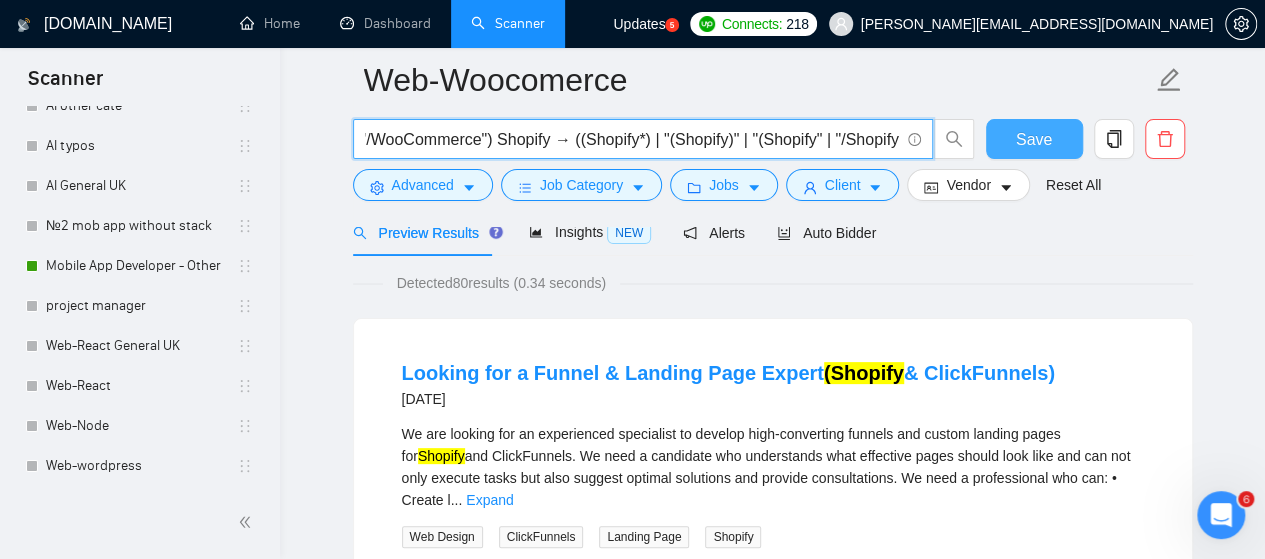 click on "Save" at bounding box center (1034, 139) 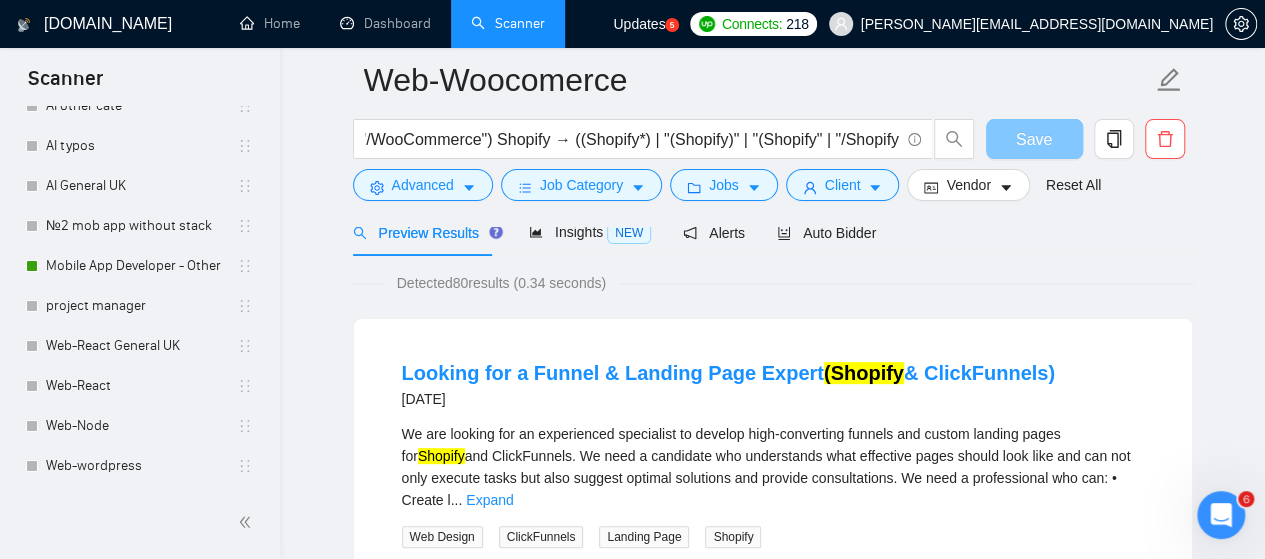 scroll, scrollTop: 0, scrollLeft: 0, axis: both 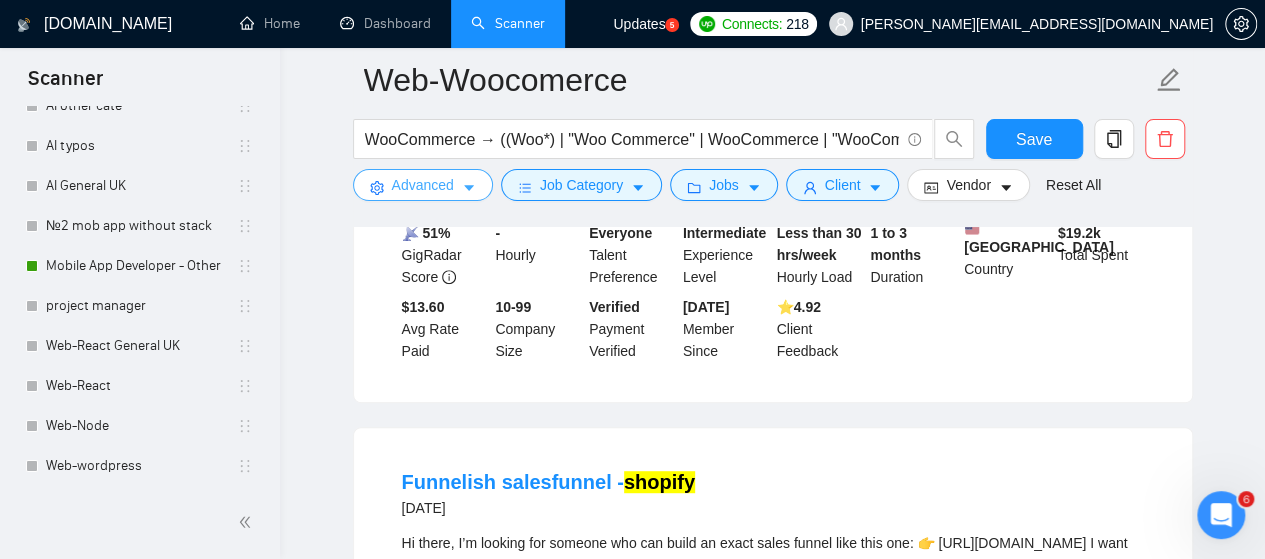 click 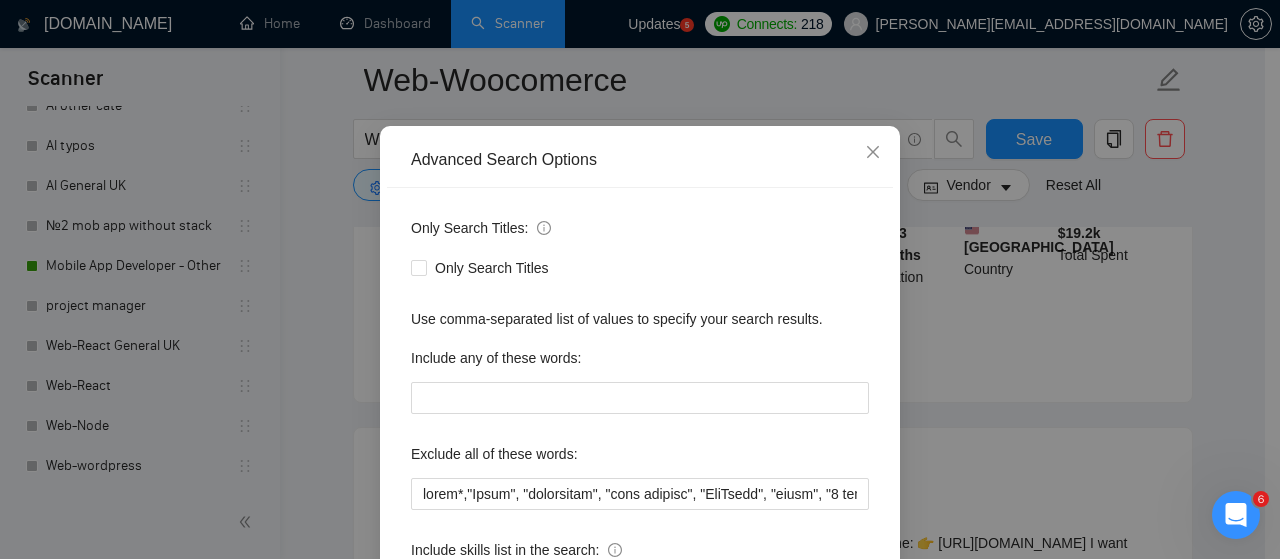 scroll, scrollTop: 272, scrollLeft: 0, axis: vertical 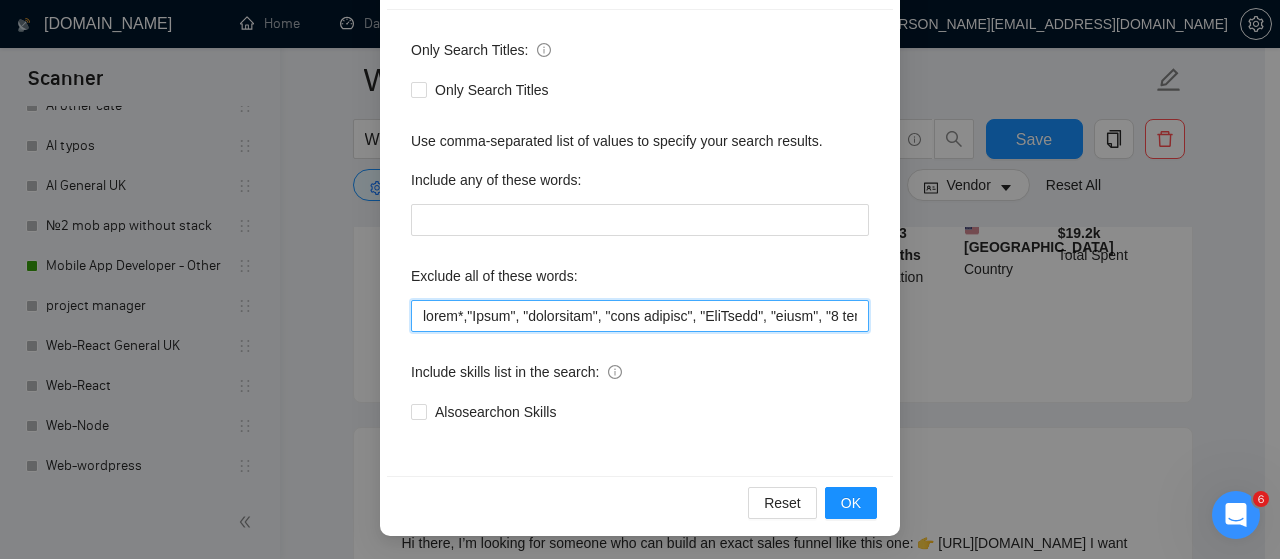 click at bounding box center (640, 316) 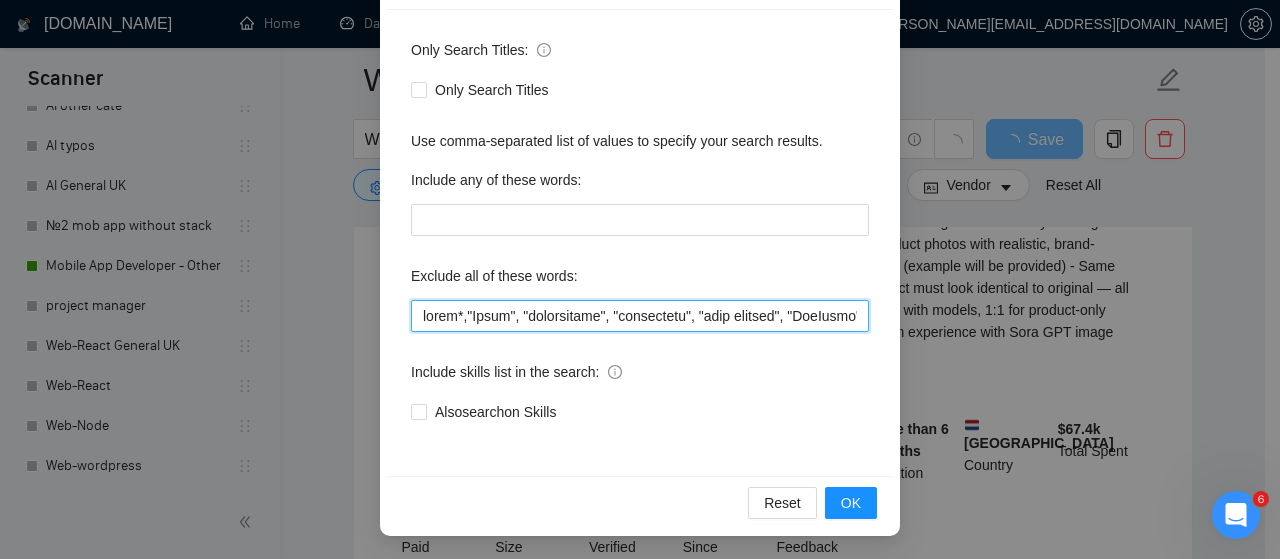 scroll, scrollTop: 4100, scrollLeft: 0, axis: vertical 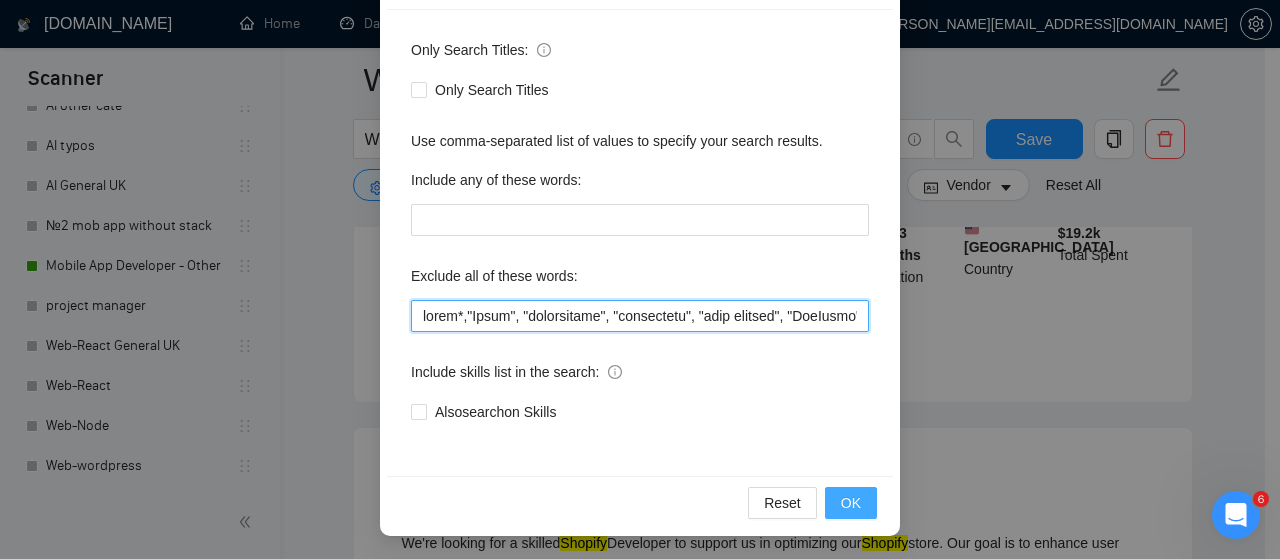 type on "react*,"Final", "salesfunnel", "maintnance", "only feature", "TanStack", "token", "1 week sprint", "Not an agency", "SEO" ," job title", "Bing", "Lemlist", "Salesforce", "Equity", (equity*), "Unity", "[PERSON_NAME]", "nocode", "no-code", bot, urgent, consulting, consult, tutor, teacher, mentor, update, updates, maintain, maintenance, asap, fix, parser, parsing, small, little, tweaks, tweak, fixes, bug, bugs, ssalesforce, bing, "job title", "SEO", "Lemlist", "No agencies", "won't be recruiting agencies", "agencies not to apply", "No agency", "No Agencies", "Individual only",  "individual to", "individual who",  "No agencies please", "(No agencies please)", "Candidate Interviewing", "Candidate Interview Consulting", "this job is not open to teams", "this job is not open to agency", "this job is not open to companies", "NO AGENCY", "Freelancers Only", "NOT AGENCY", "no agency", "no agencies", "individual only", "freelancers only", "No Agencies!", "independent contractors only", "***Freelancers Only", "/Freelancers ..." 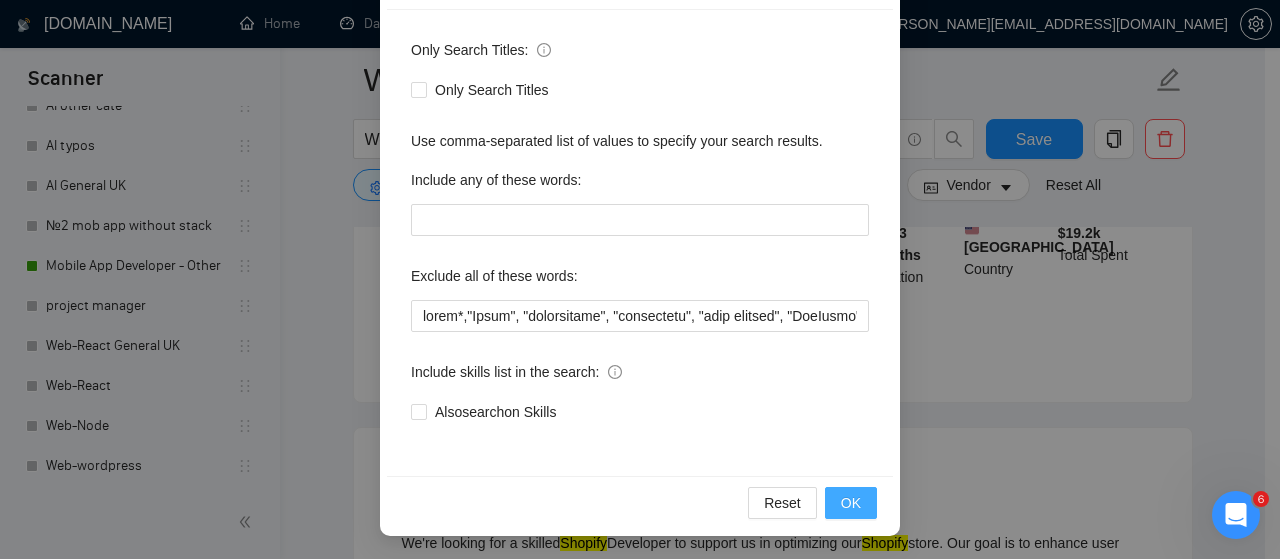 click on "OK" at bounding box center [851, 503] 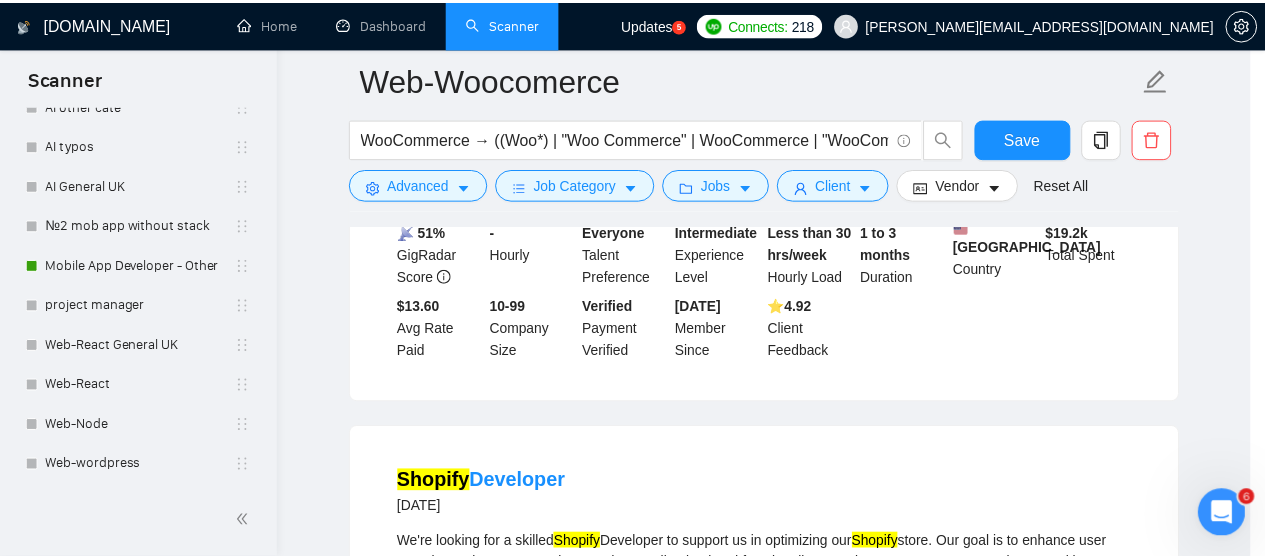 scroll, scrollTop: 172, scrollLeft: 0, axis: vertical 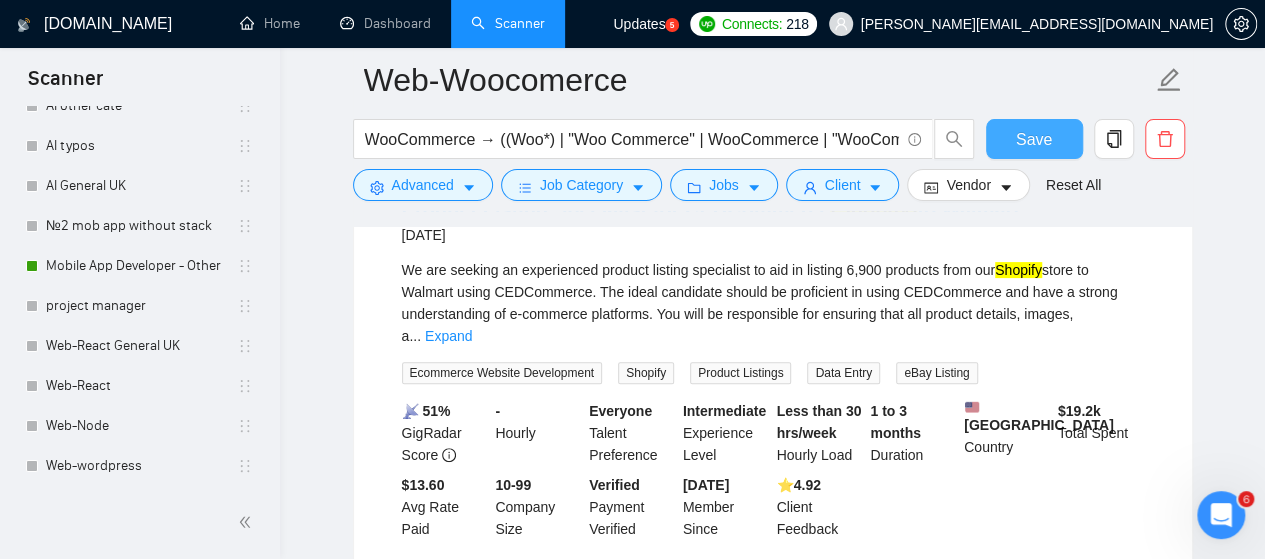 click on "Save" at bounding box center (1034, 139) 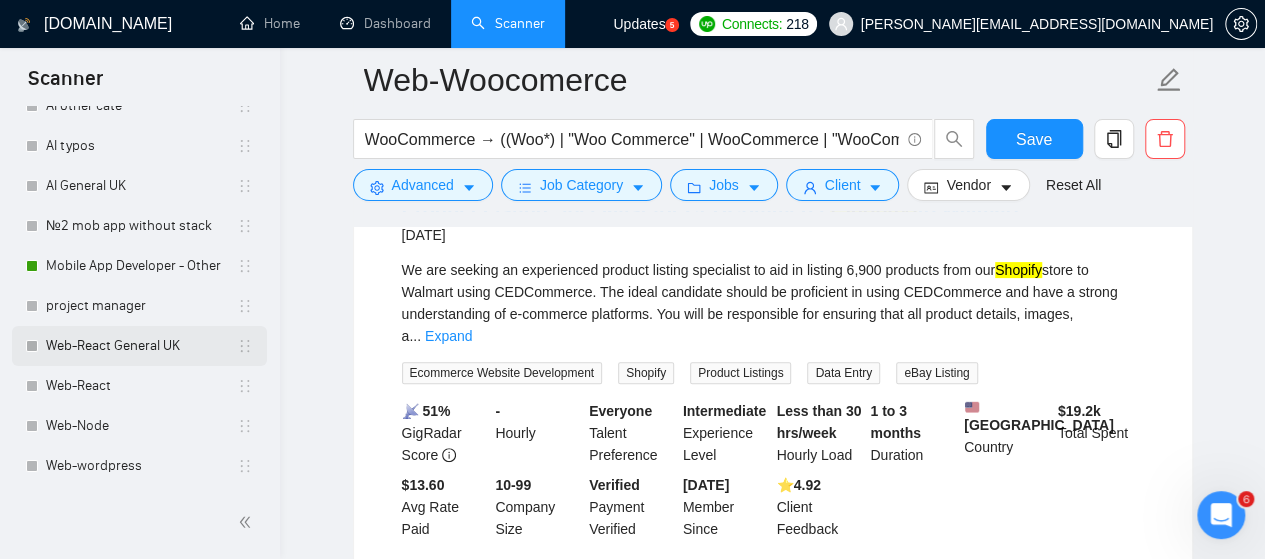 click on "Web-React General UK" at bounding box center [141, 346] 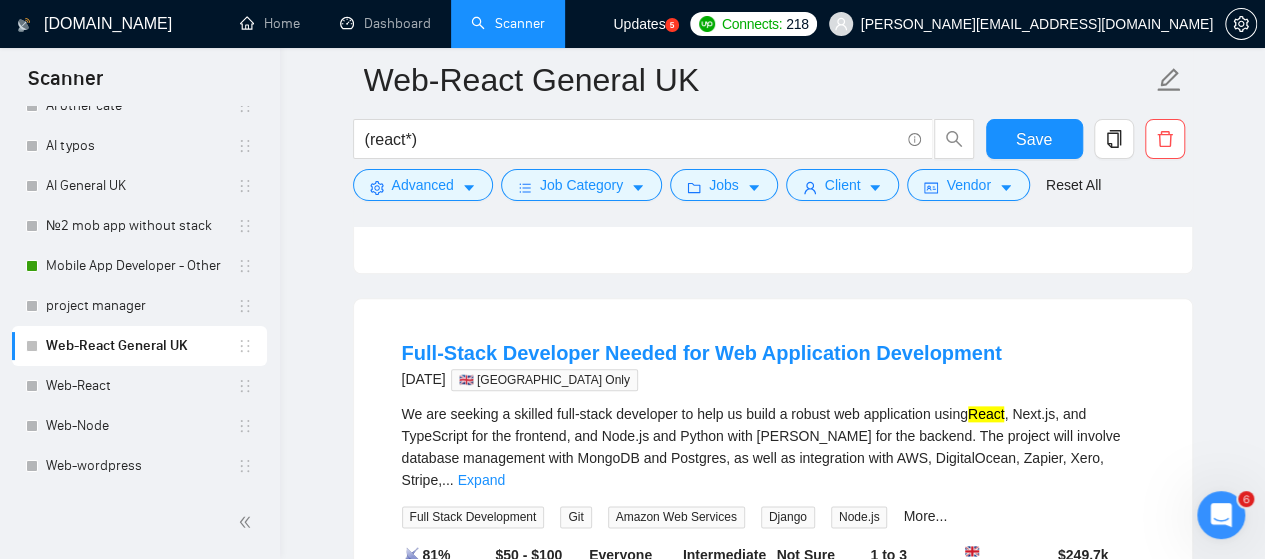 scroll, scrollTop: 1200, scrollLeft: 0, axis: vertical 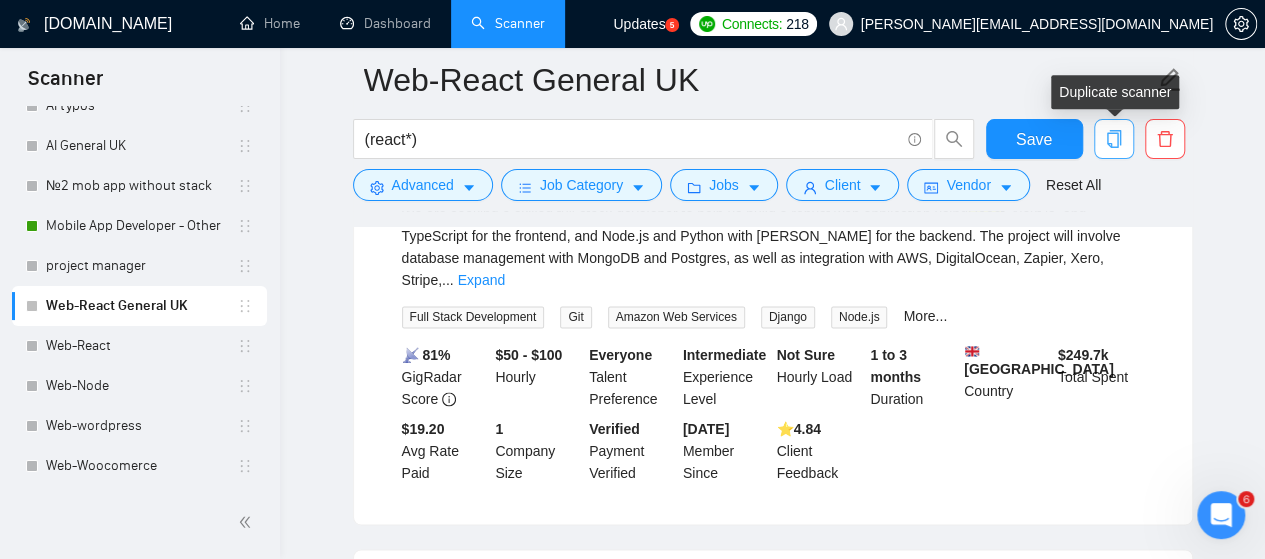 click 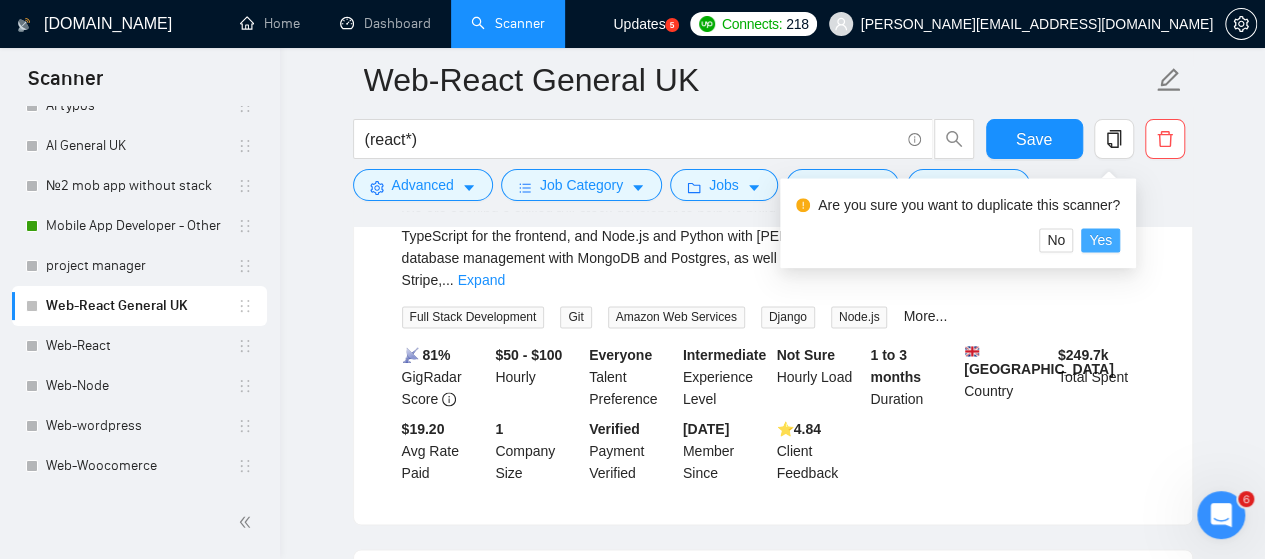 click on "Yes" at bounding box center (1100, 240) 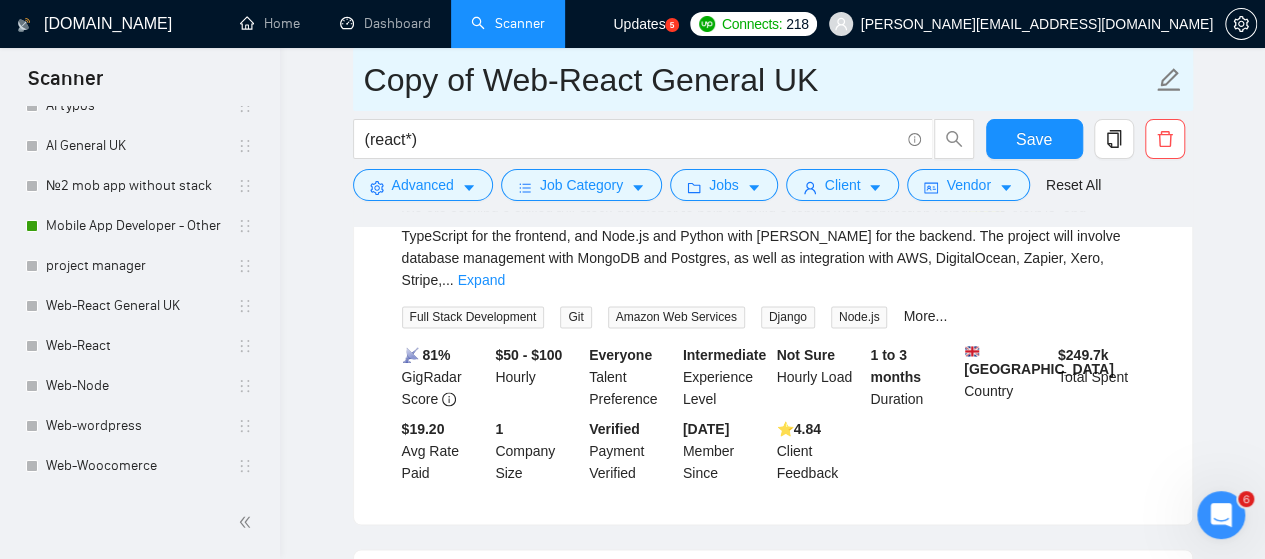 click on "Copy of Web-React General UK" at bounding box center [758, 80] 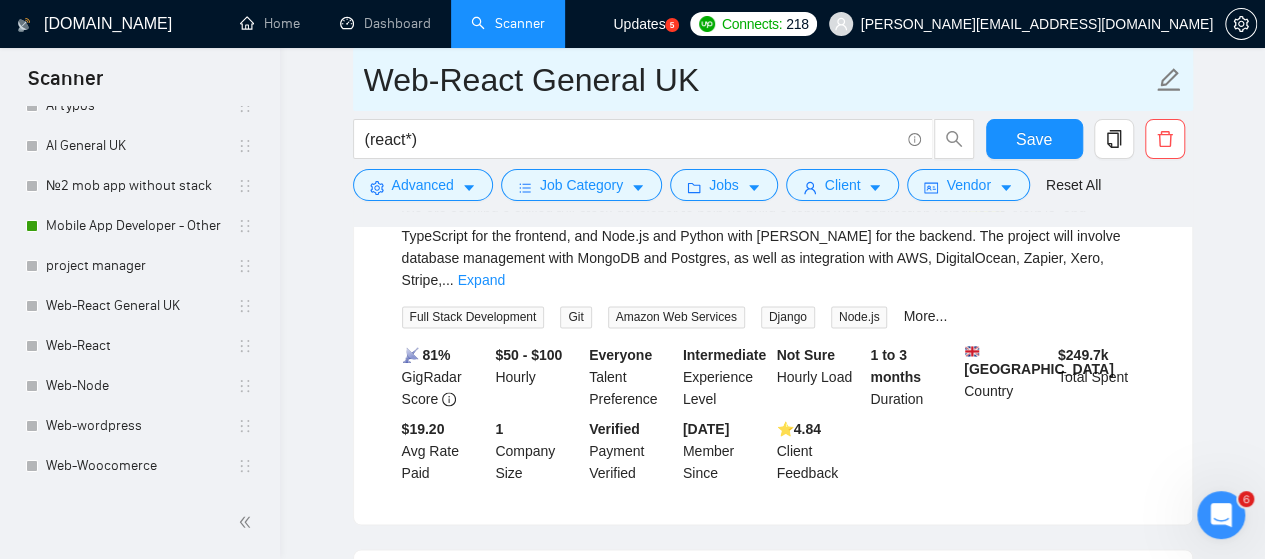 drag, startPoint x: 448, startPoint y: 76, endPoint x: 530, endPoint y: 81, distance: 82.1523 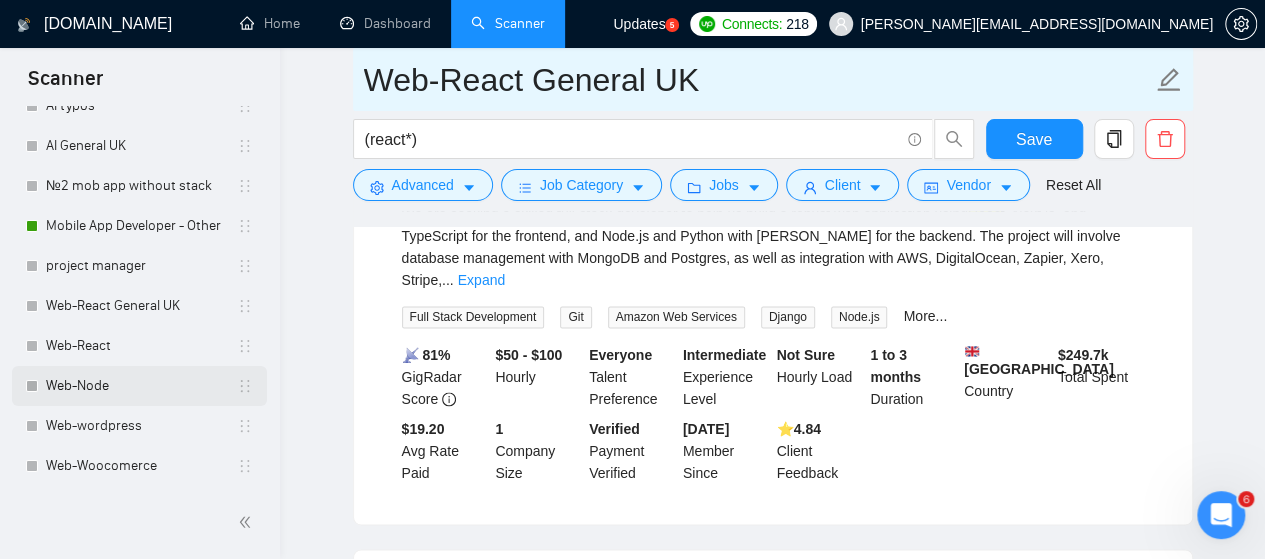 scroll, scrollTop: 1036, scrollLeft: 0, axis: vertical 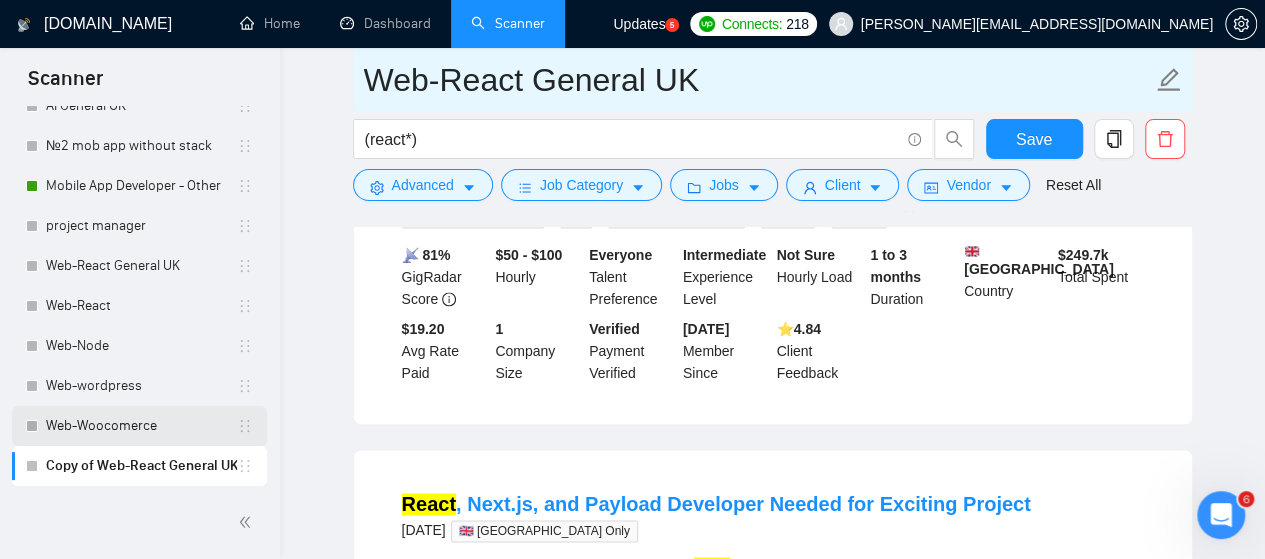 type on "Web-React General UK" 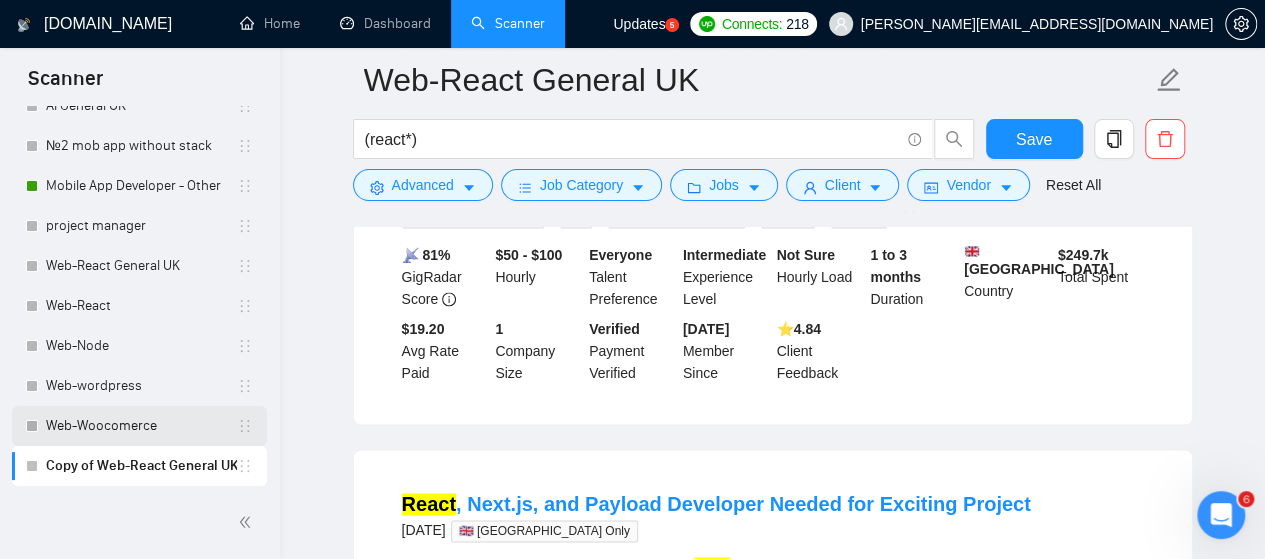 click on "Web-Woocomerce" at bounding box center (141, 426) 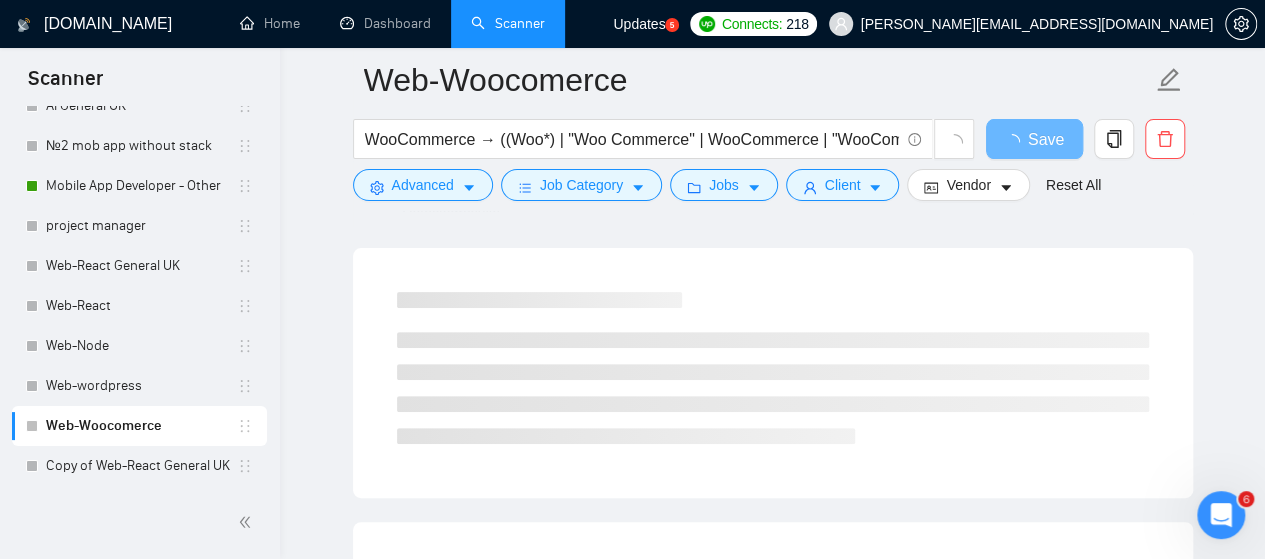 scroll, scrollTop: 1300, scrollLeft: 0, axis: vertical 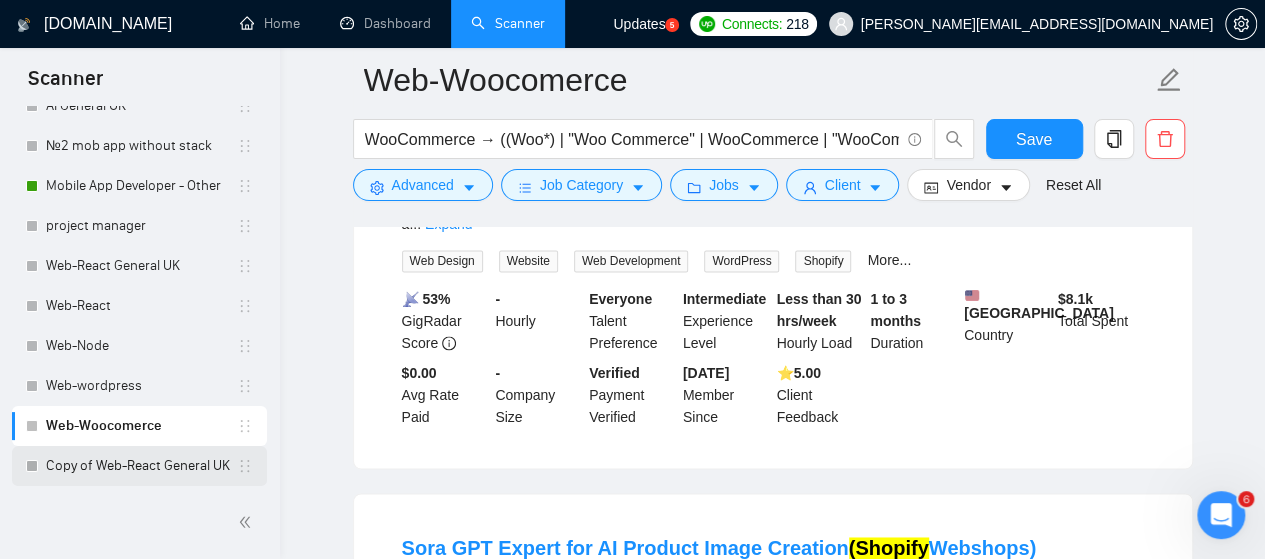 click on "Copy of Web-React General UK" at bounding box center [141, 466] 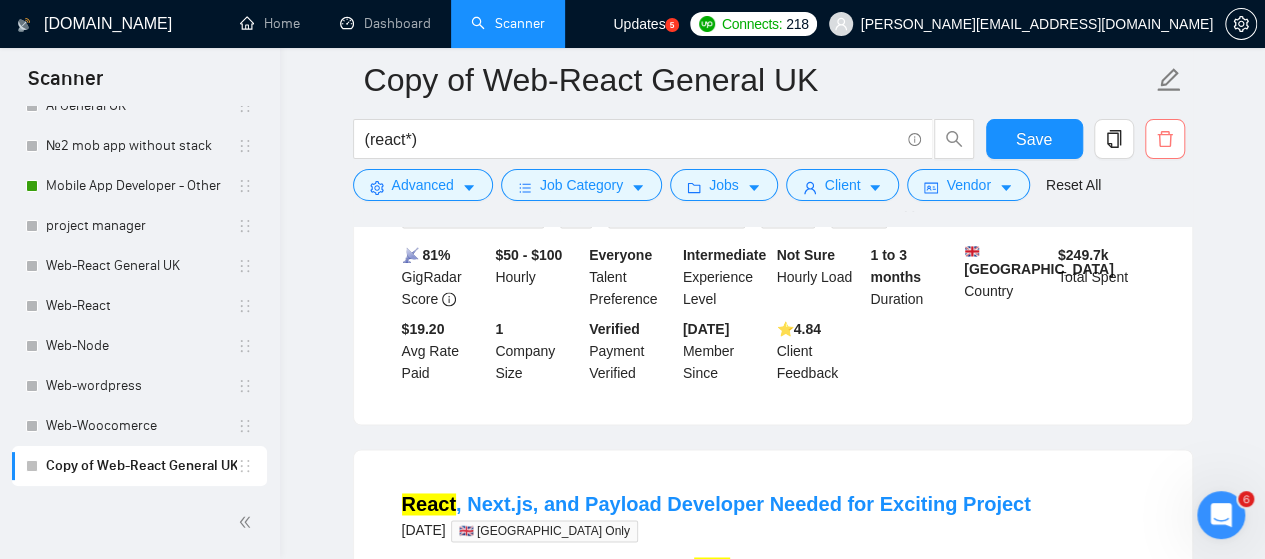 click 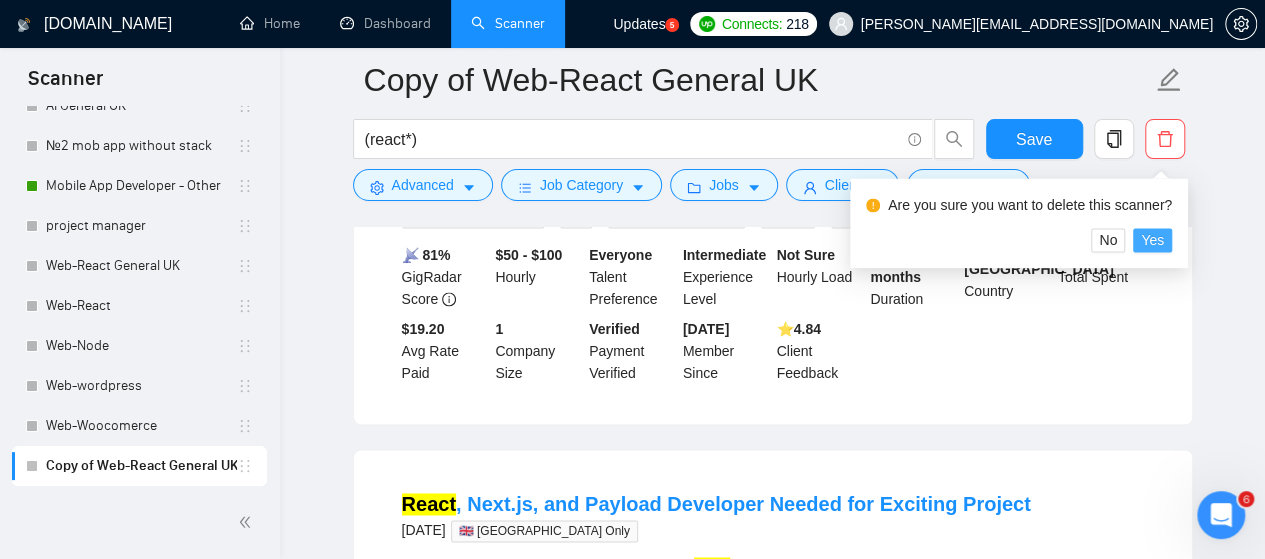 click on "Yes" at bounding box center (1152, 240) 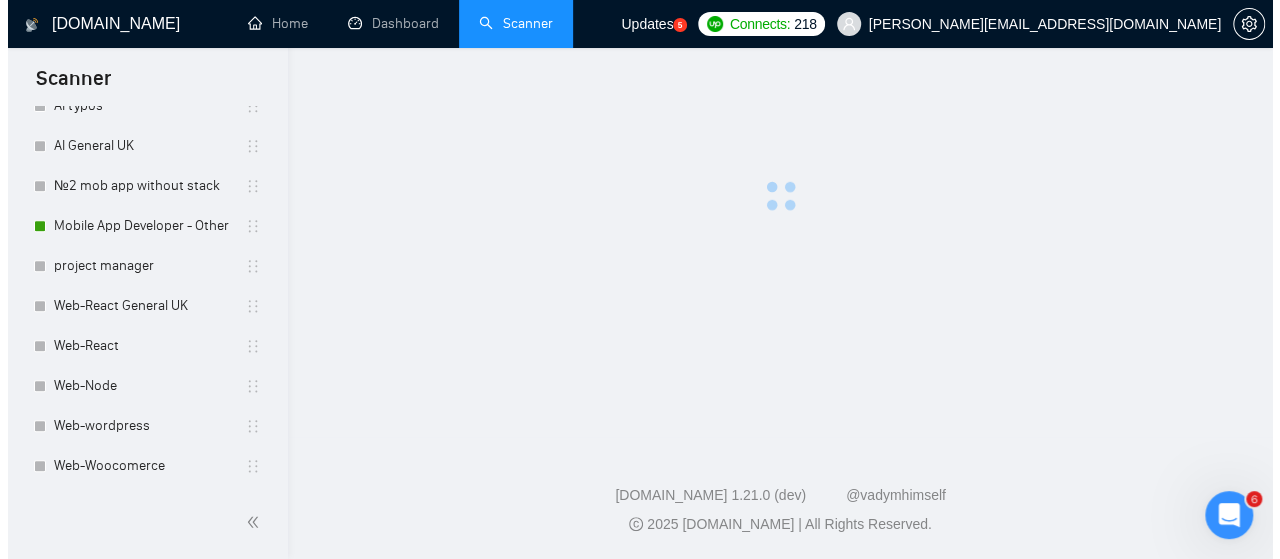 scroll, scrollTop: 0, scrollLeft: 0, axis: both 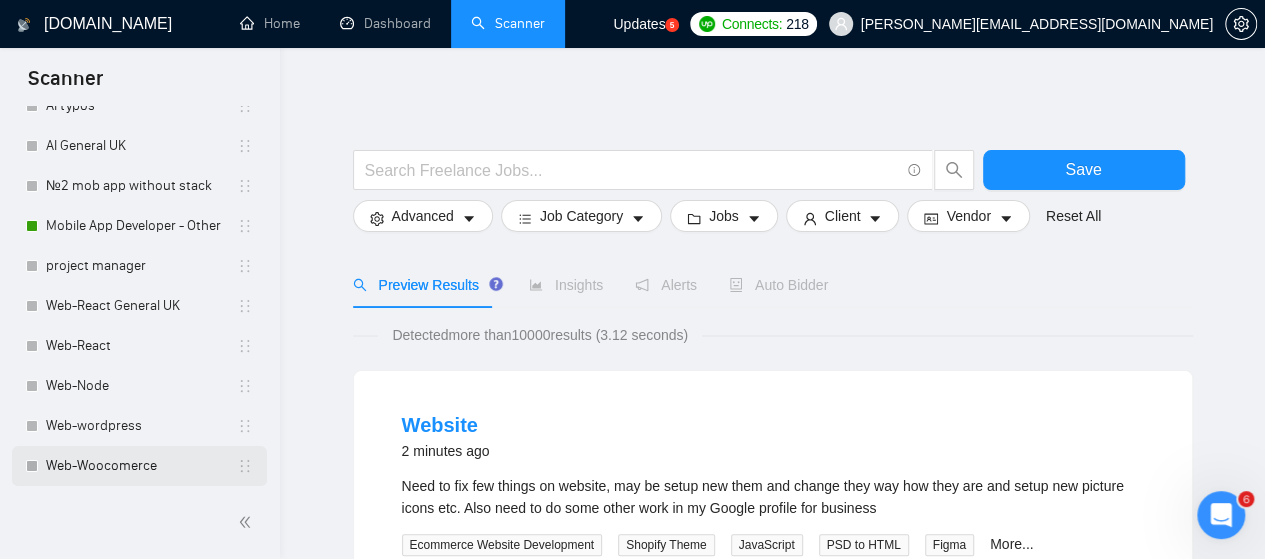 click on "Web-Woocomerce" at bounding box center (141, 466) 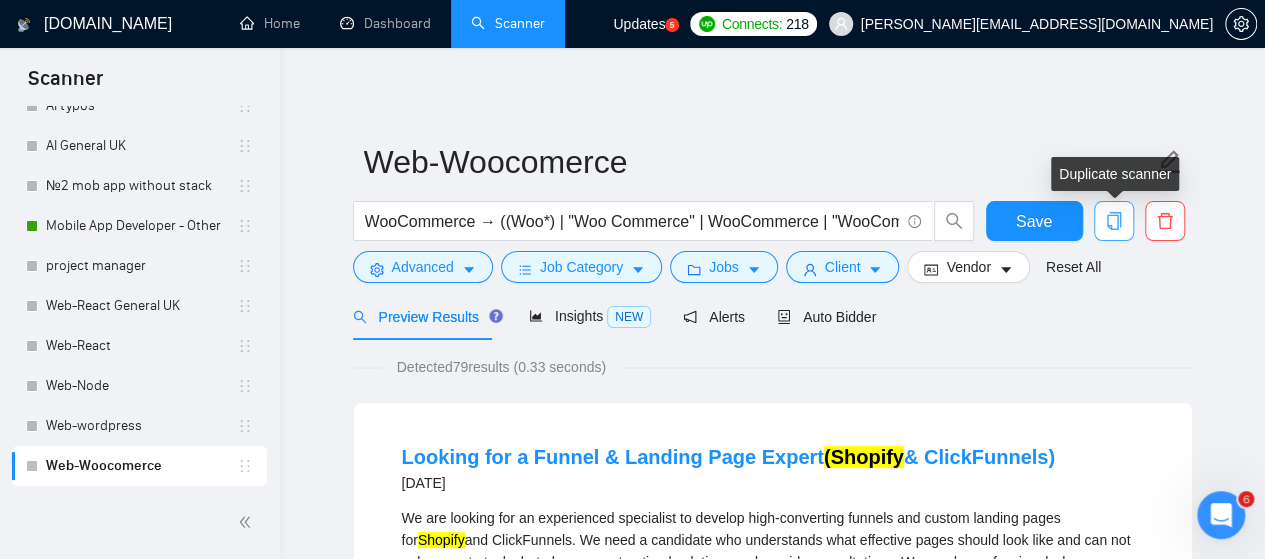 click 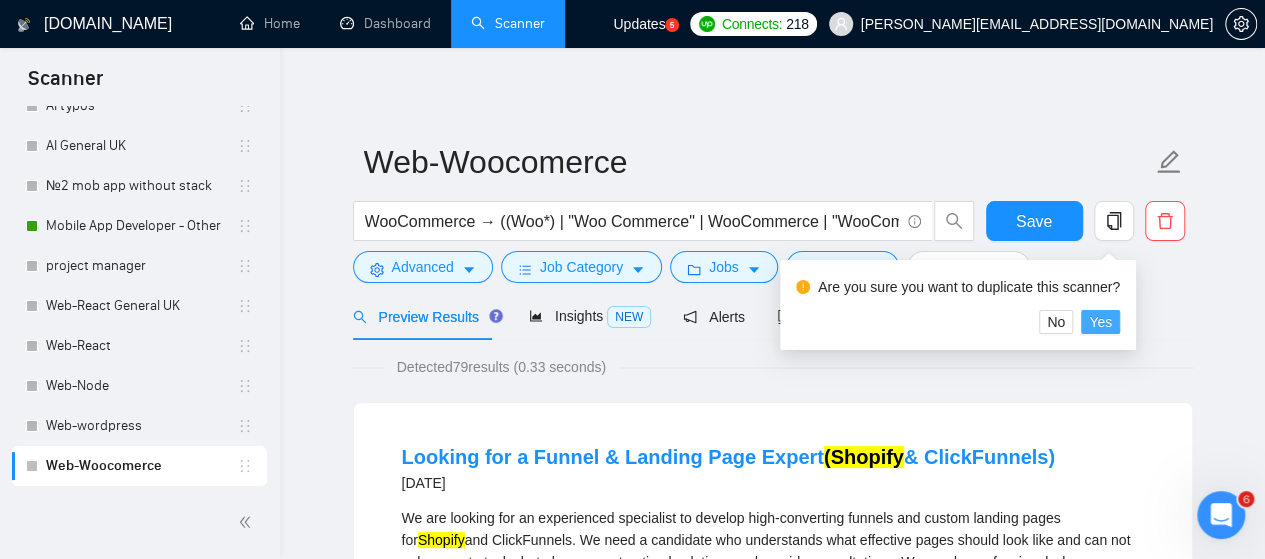 click on "Yes" at bounding box center [1100, 322] 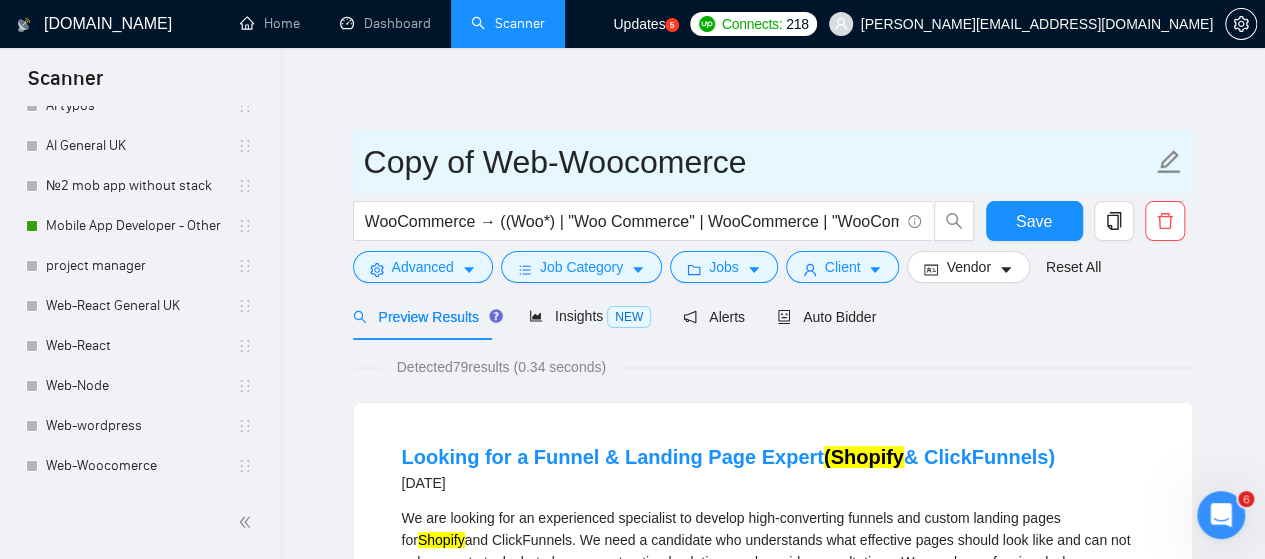 click on "Copy of Web-Woocomerce" at bounding box center (758, 162) 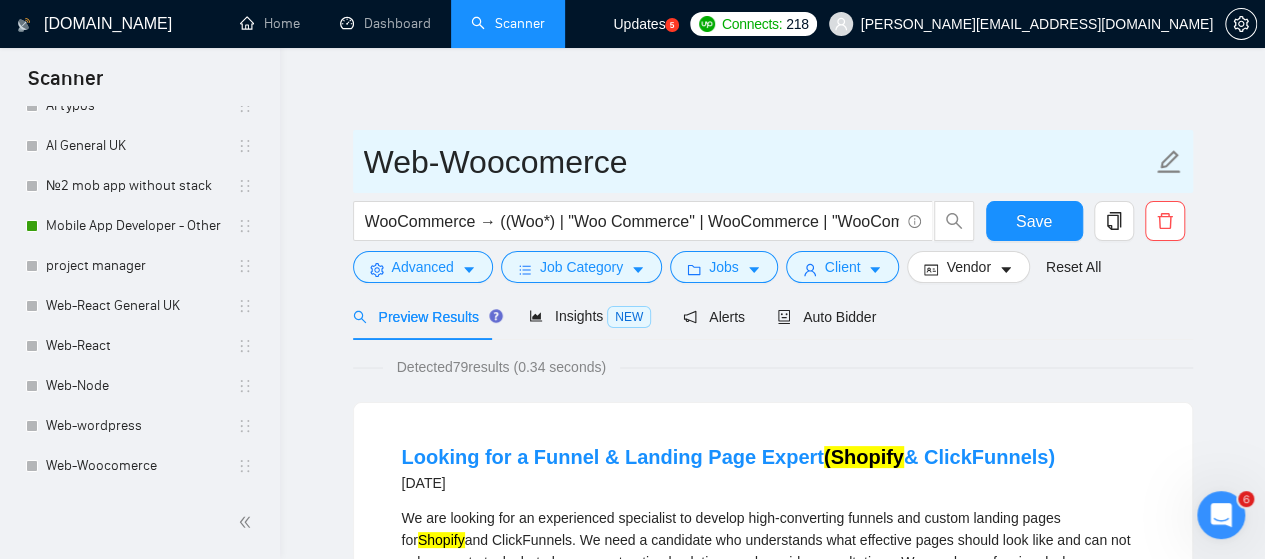 click on "Web-Woocomerce" at bounding box center [758, 162] 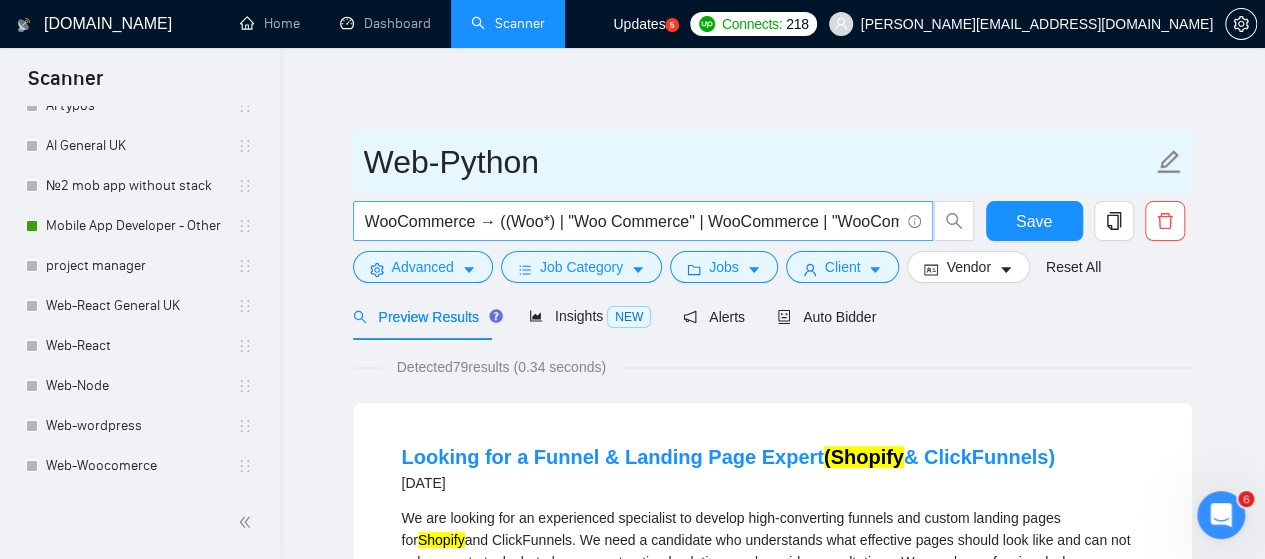 type on "Web-Python" 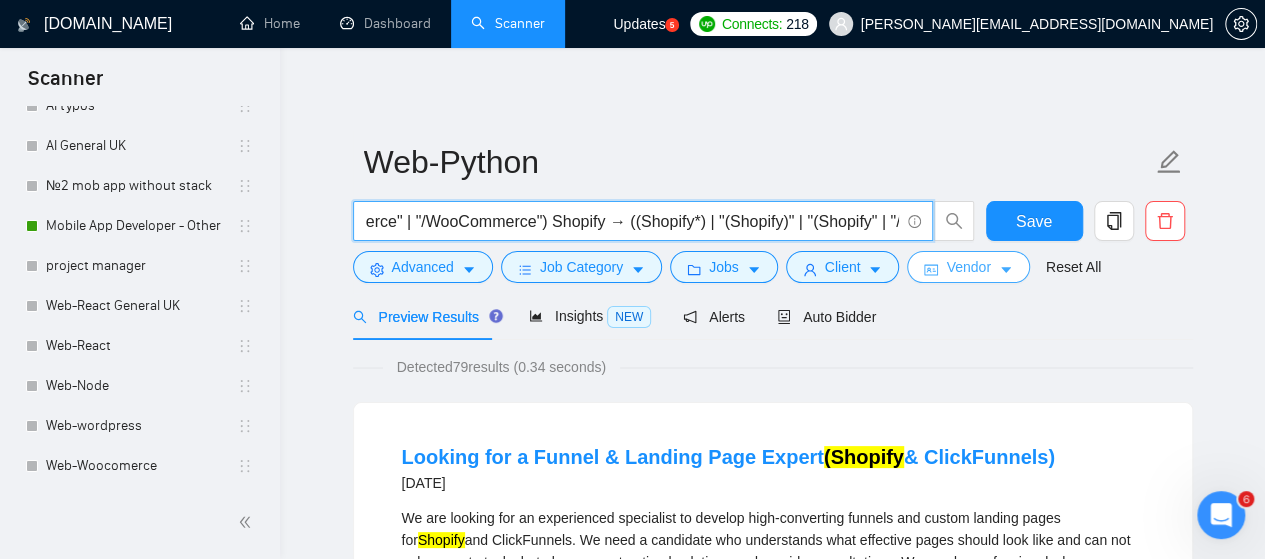 scroll, scrollTop: 0, scrollLeft: 747, axis: horizontal 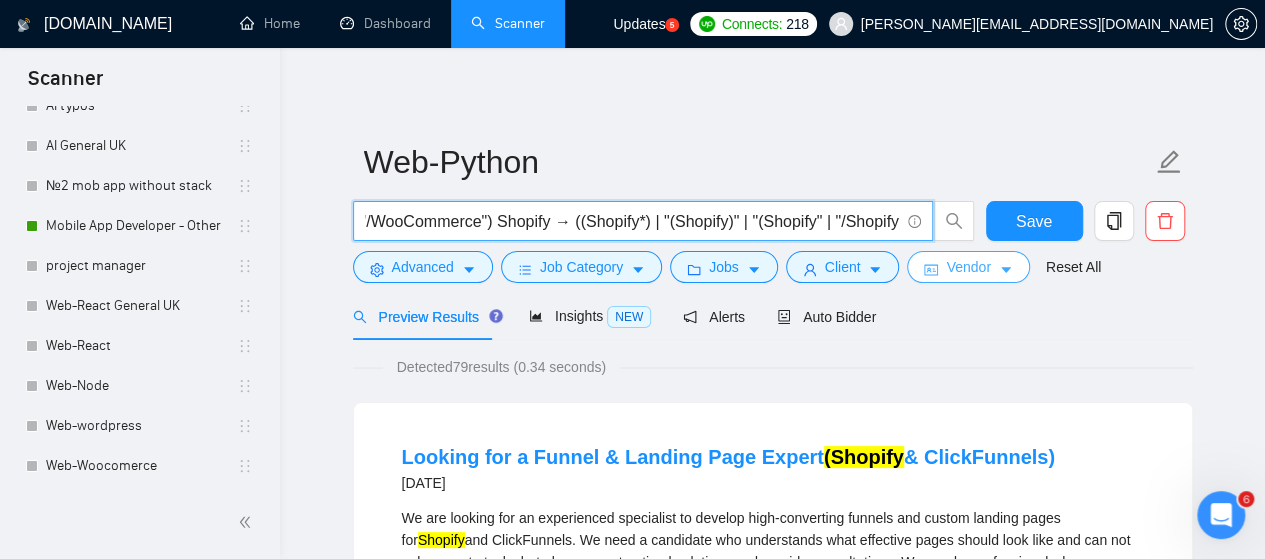 drag, startPoint x: 366, startPoint y: 220, endPoint x: 903, endPoint y: 263, distance: 538.7189 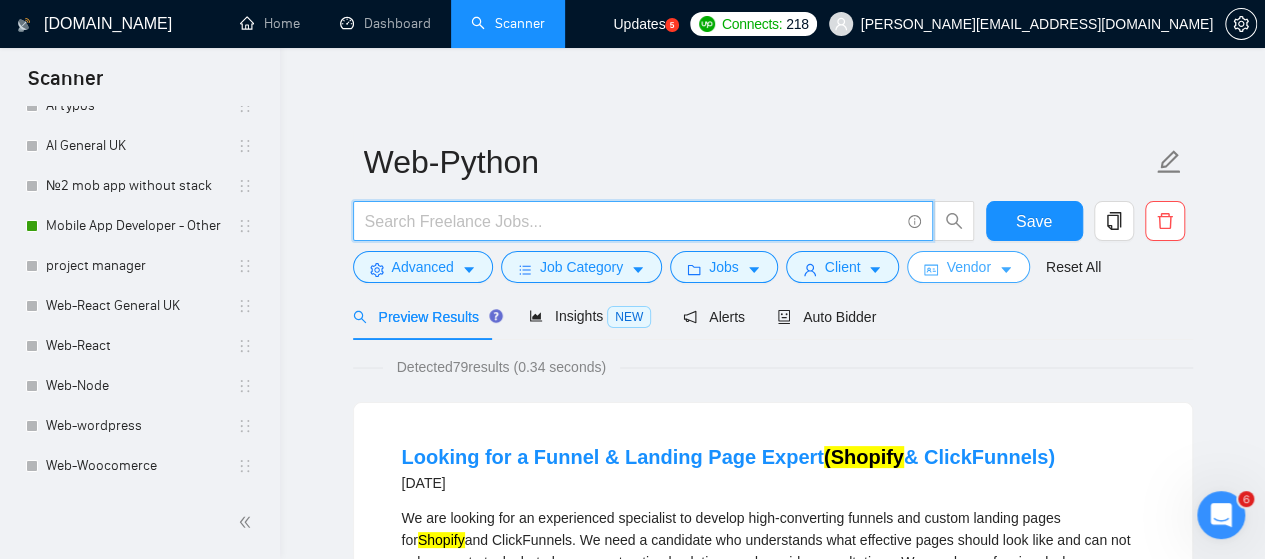 scroll, scrollTop: 0, scrollLeft: 0, axis: both 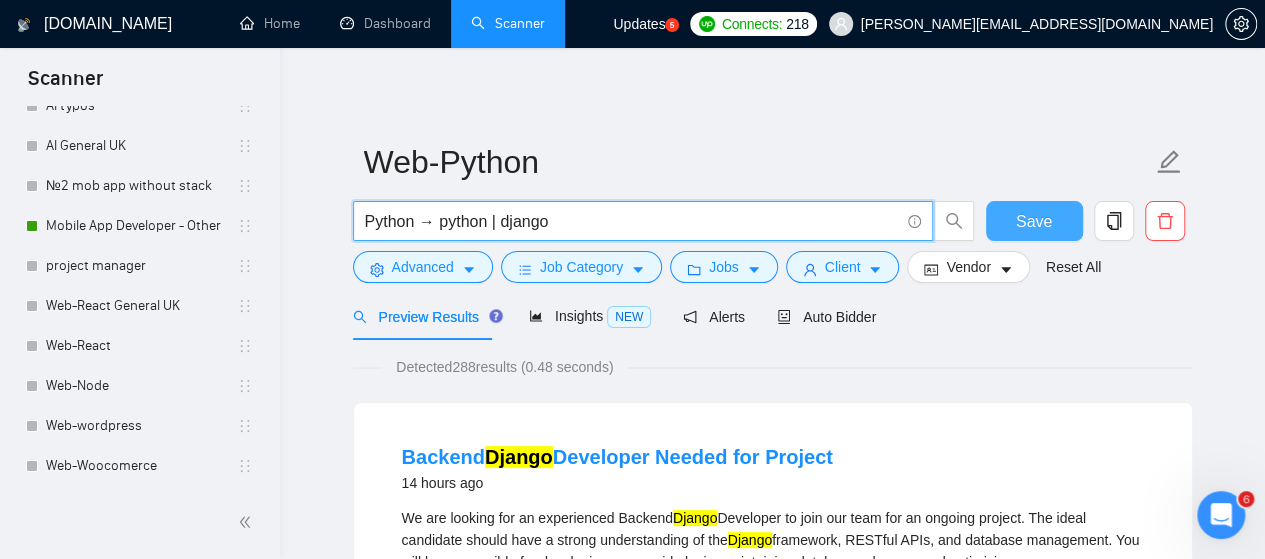 type on "Python → python | django" 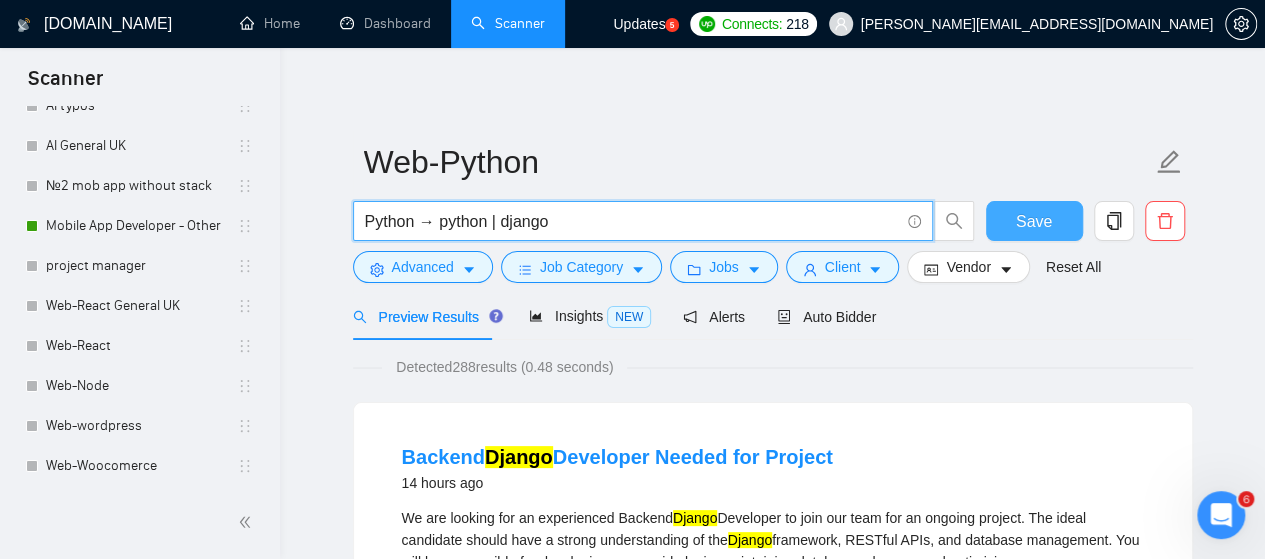 click on "Save" at bounding box center (1034, 221) 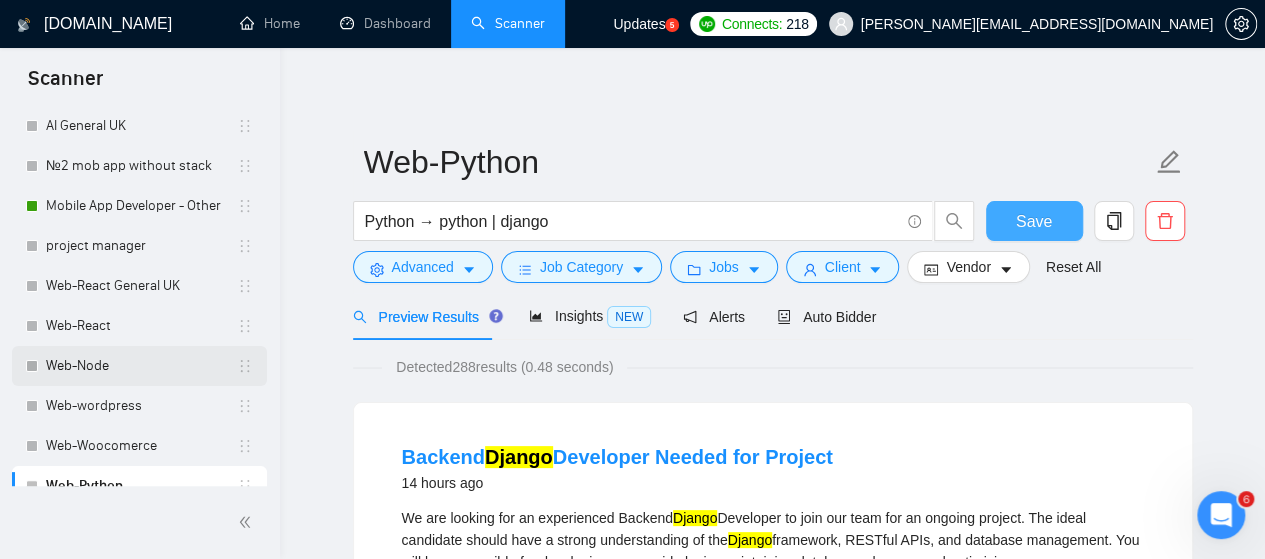 scroll, scrollTop: 1036, scrollLeft: 0, axis: vertical 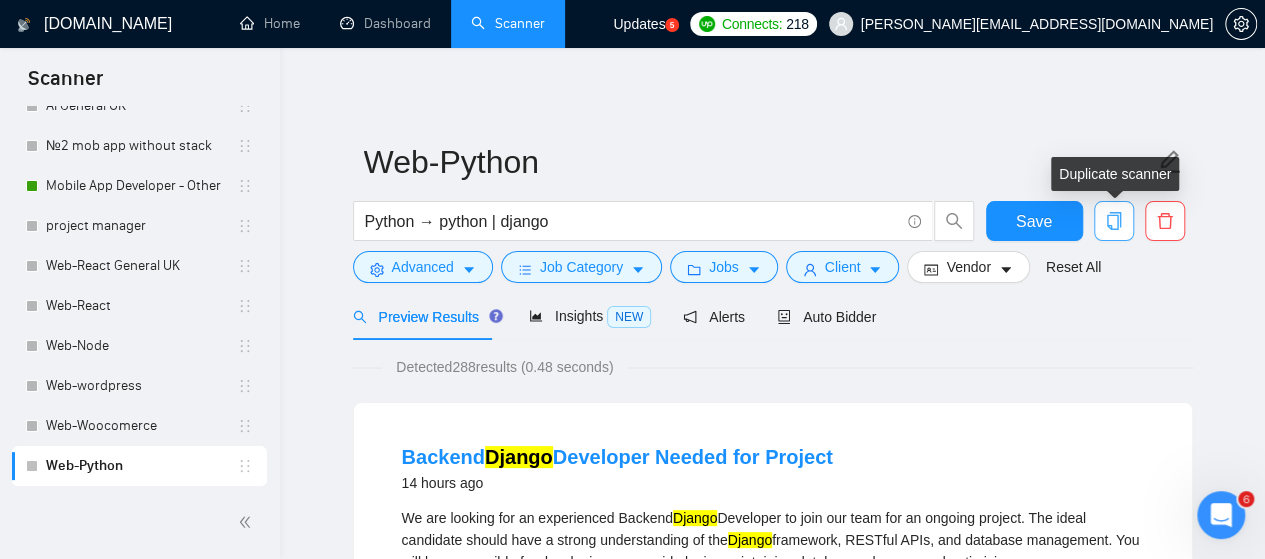 click 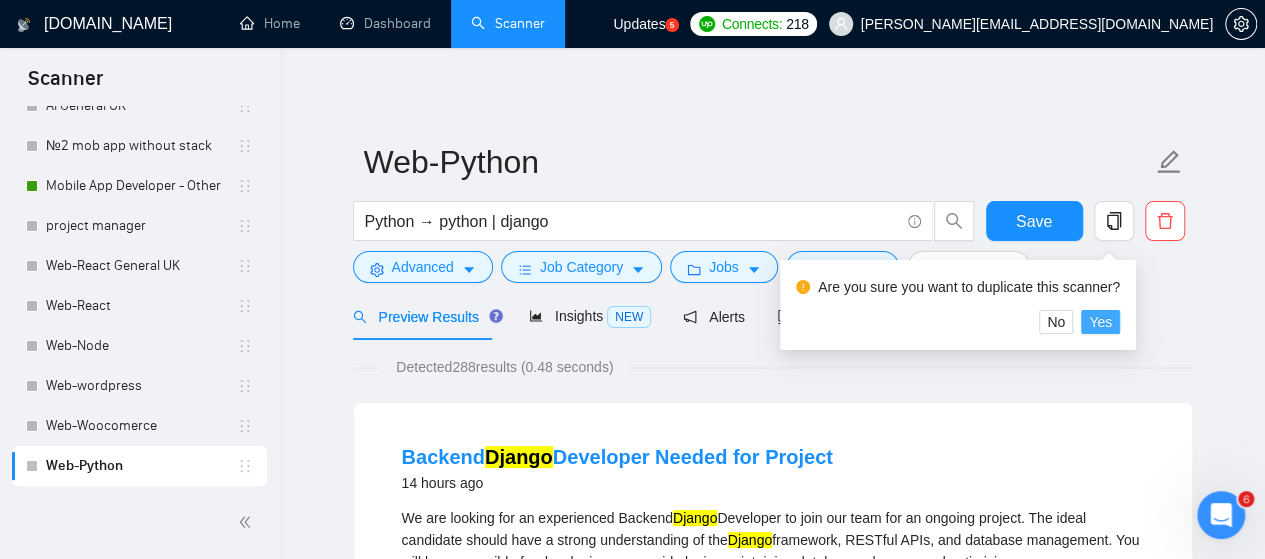 click on "Yes" at bounding box center (1100, 322) 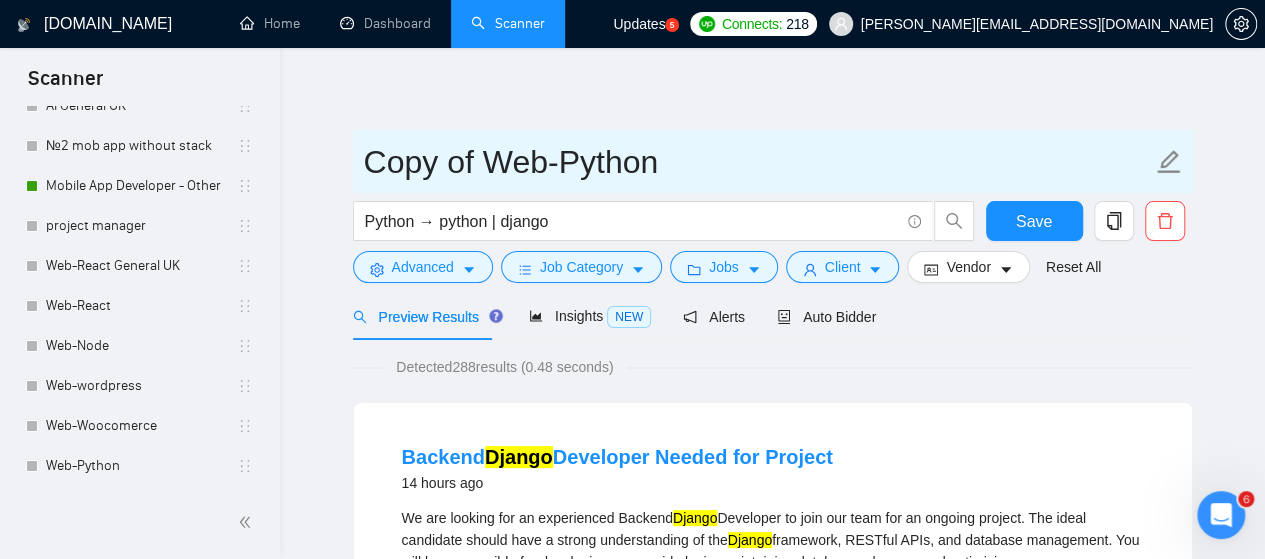 click on "Copy of Web-Python" at bounding box center [758, 162] 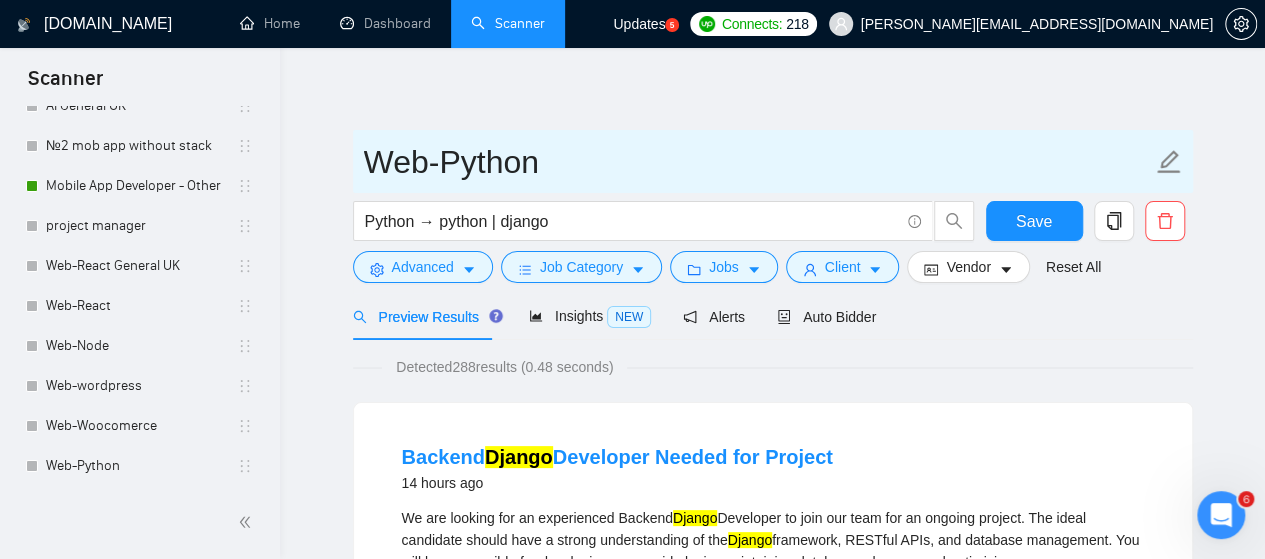 click on "Web-Python" at bounding box center (758, 162) 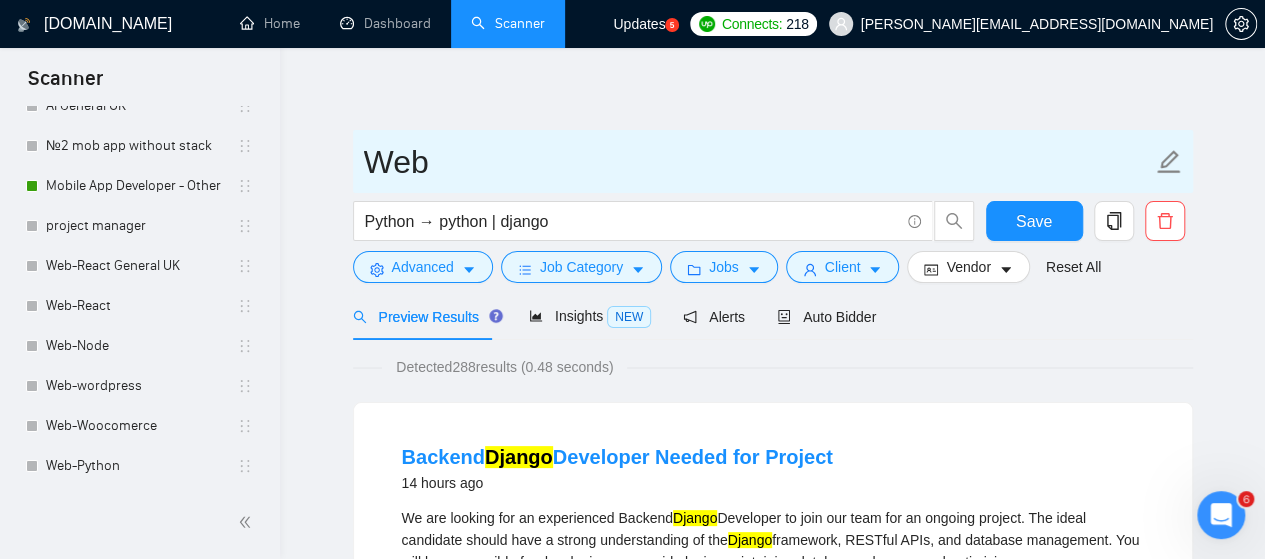 type on "Web" 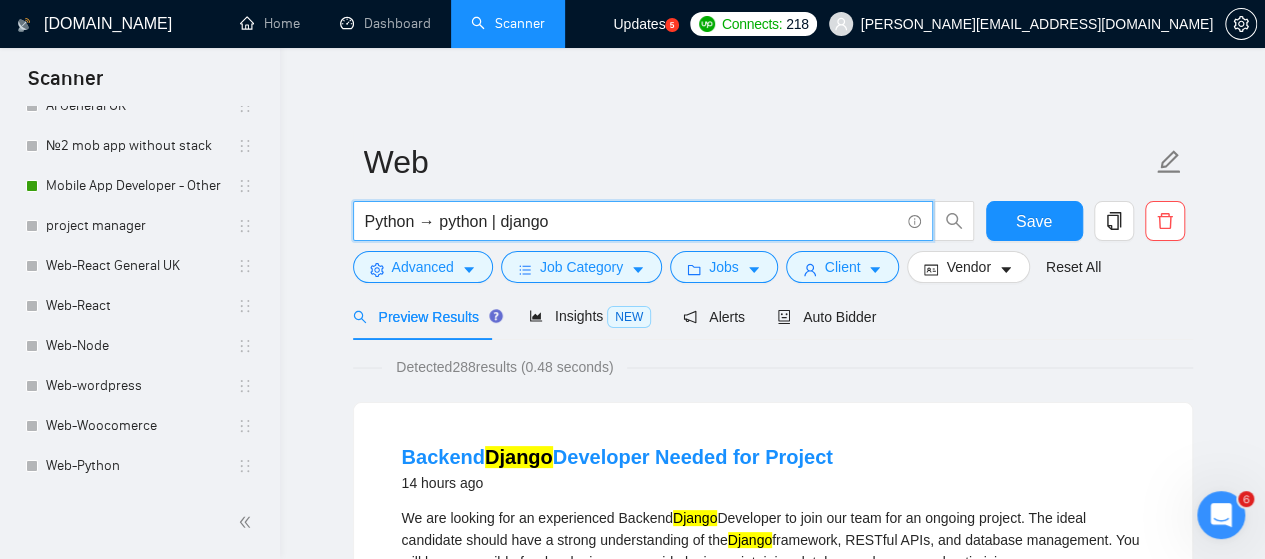 drag, startPoint x: 561, startPoint y: 219, endPoint x: 352, endPoint y: 217, distance: 209.00957 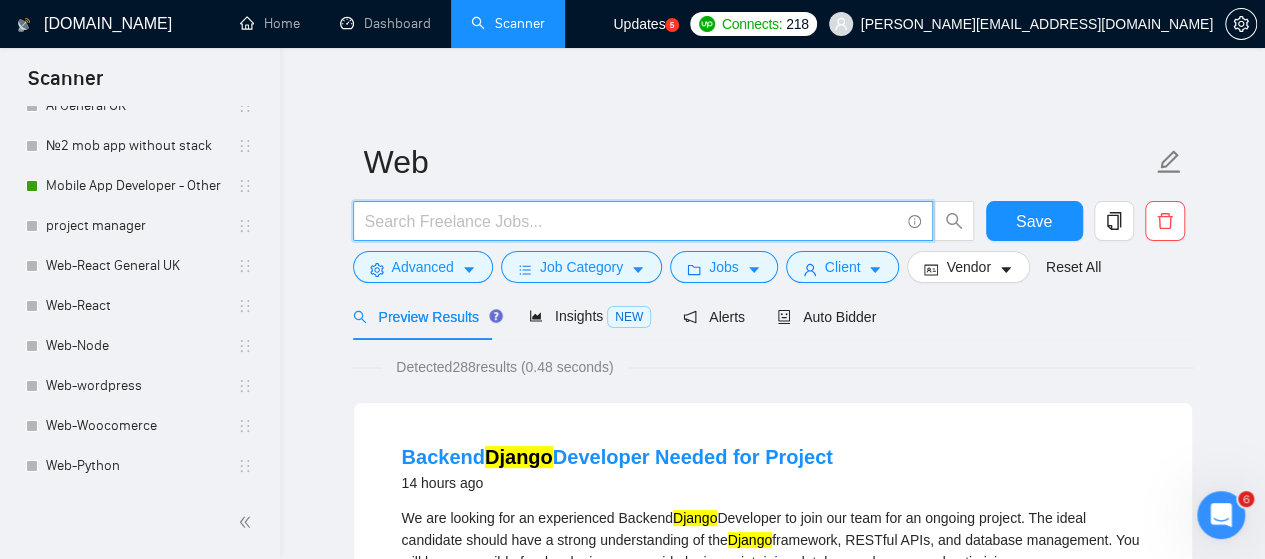 paste on "Laravel → (laravel*)" 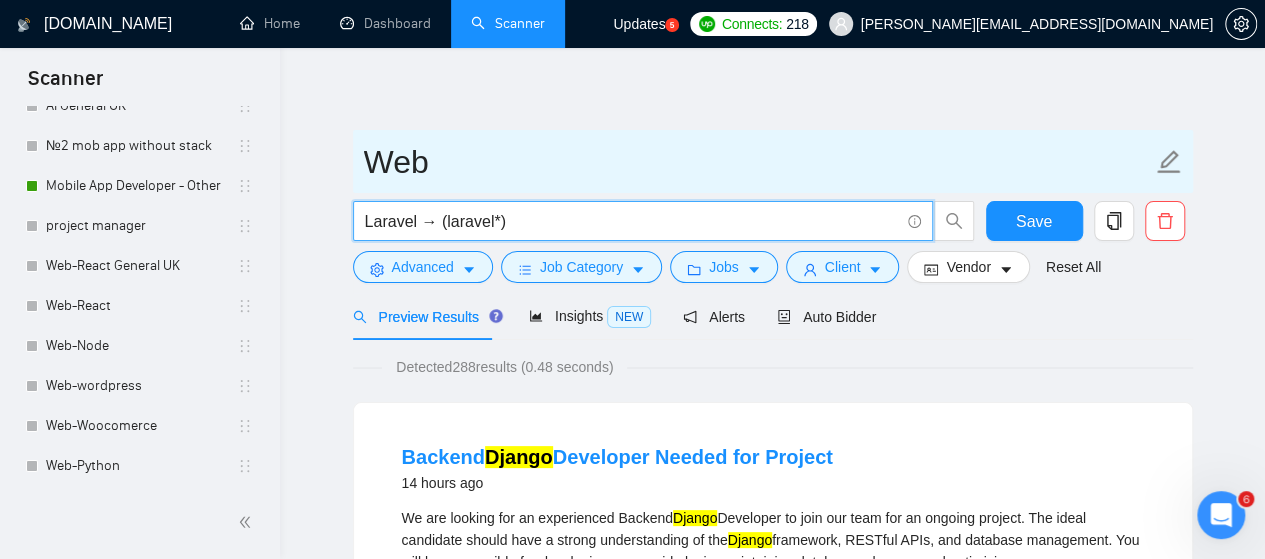 type on "Laravel → (laravel*)" 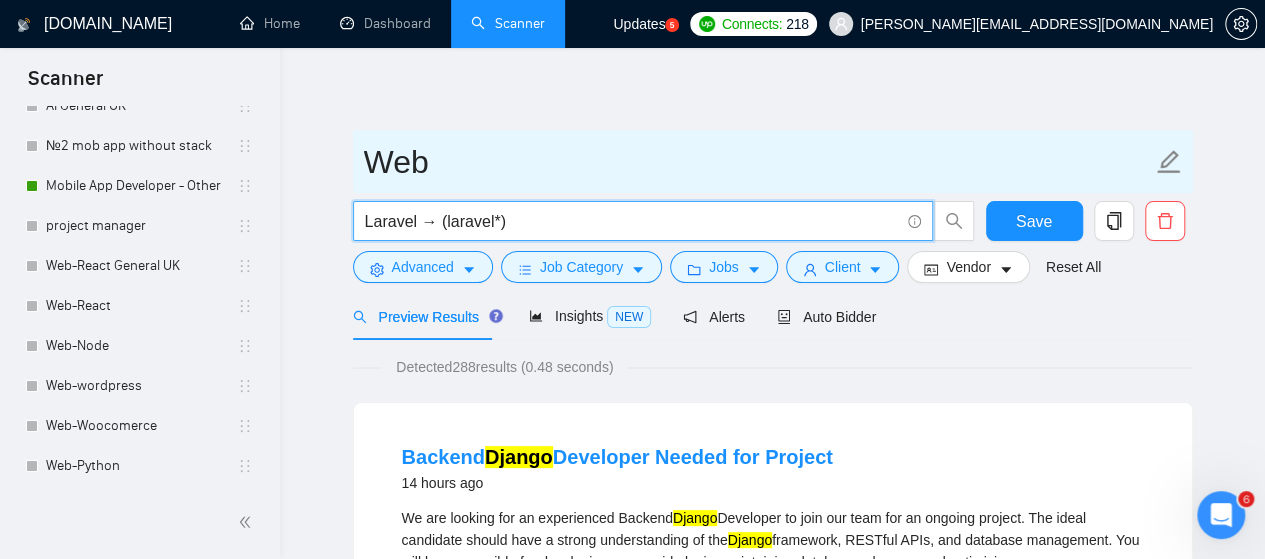 click on "Web" at bounding box center (758, 162) 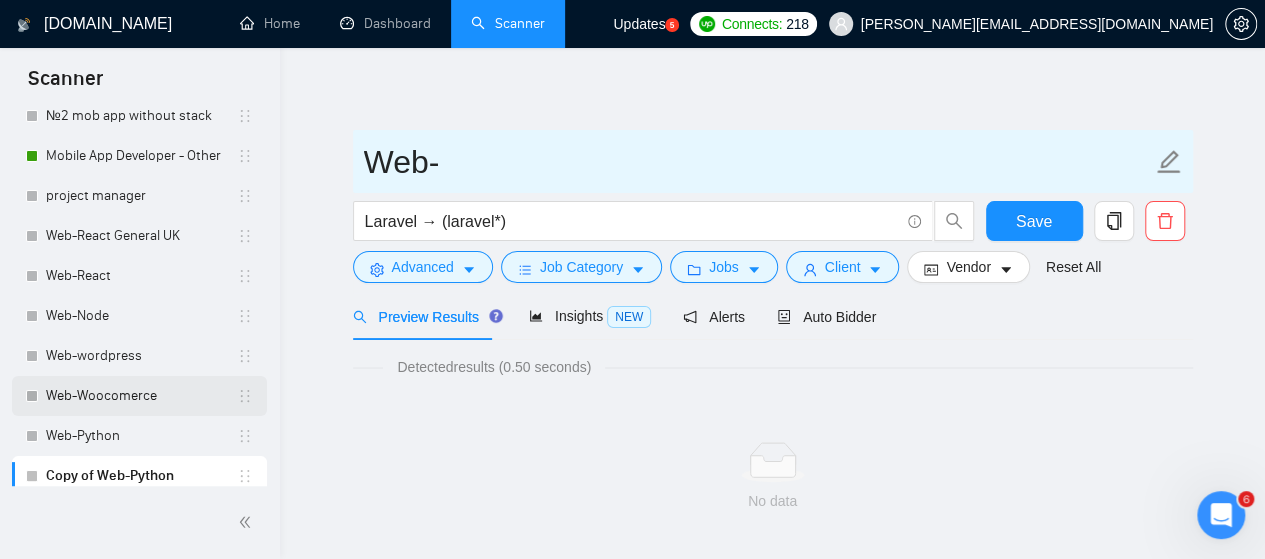 scroll, scrollTop: 1076, scrollLeft: 0, axis: vertical 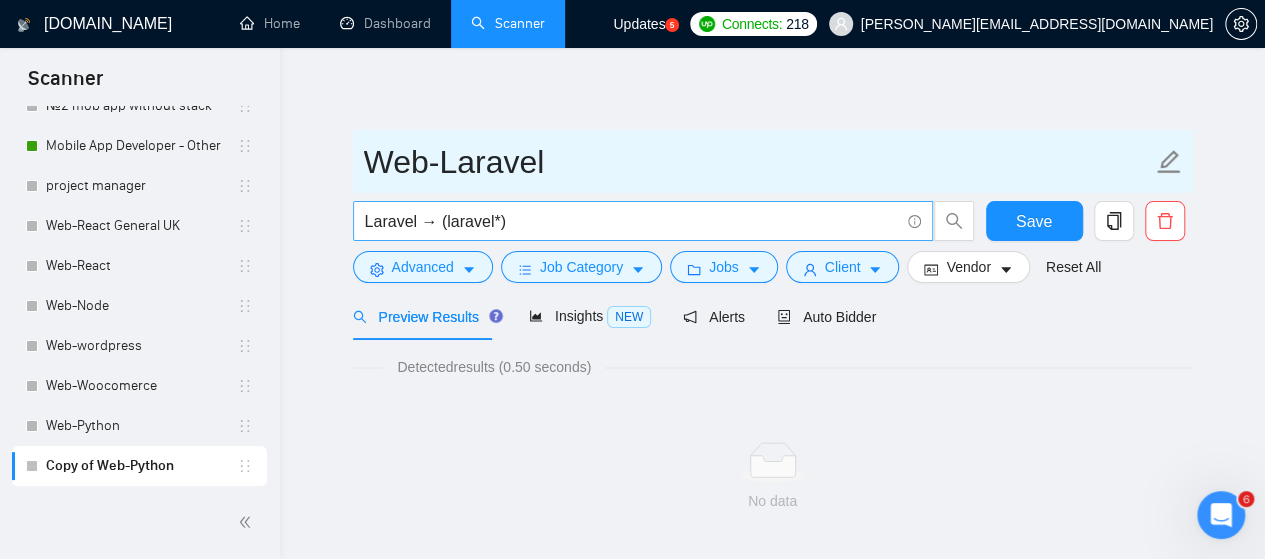 type on "Web-Laravel" 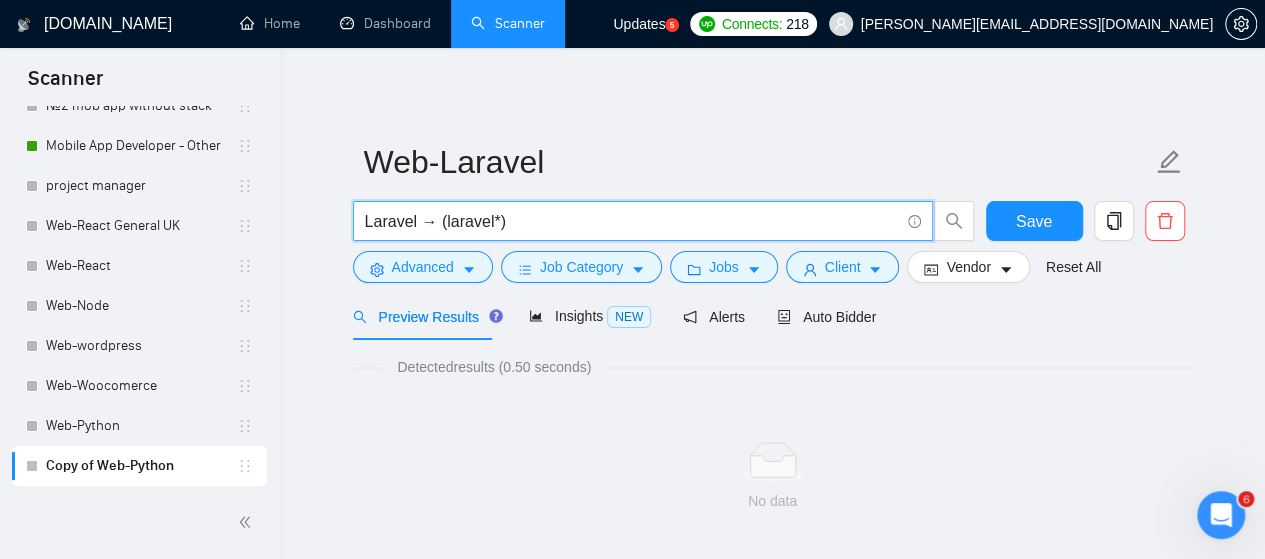 click on "Laravel → (laravel*)" at bounding box center [632, 221] 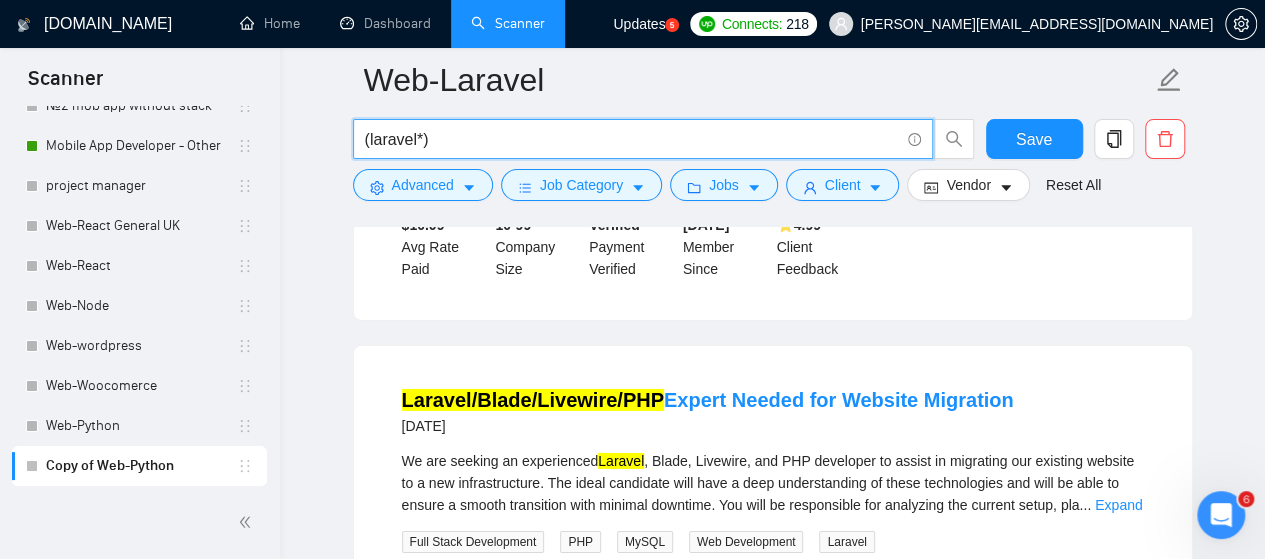 scroll, scrollTop: 3100, scrollLeft: 0, axis: vertical 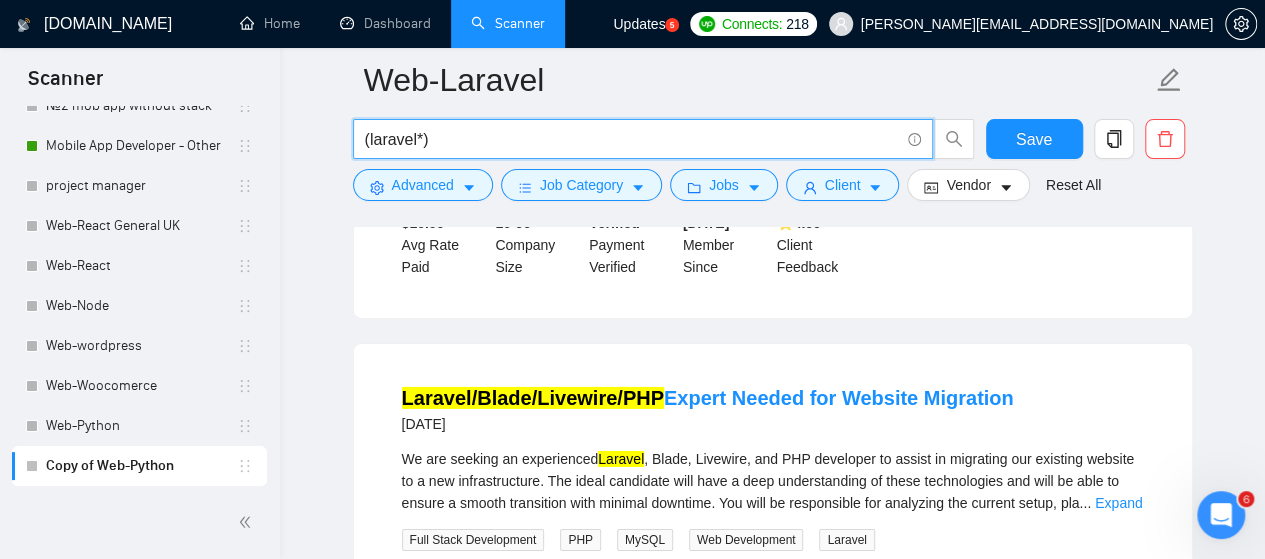 click on "(laravel*)" at bounding box center [632, 139] 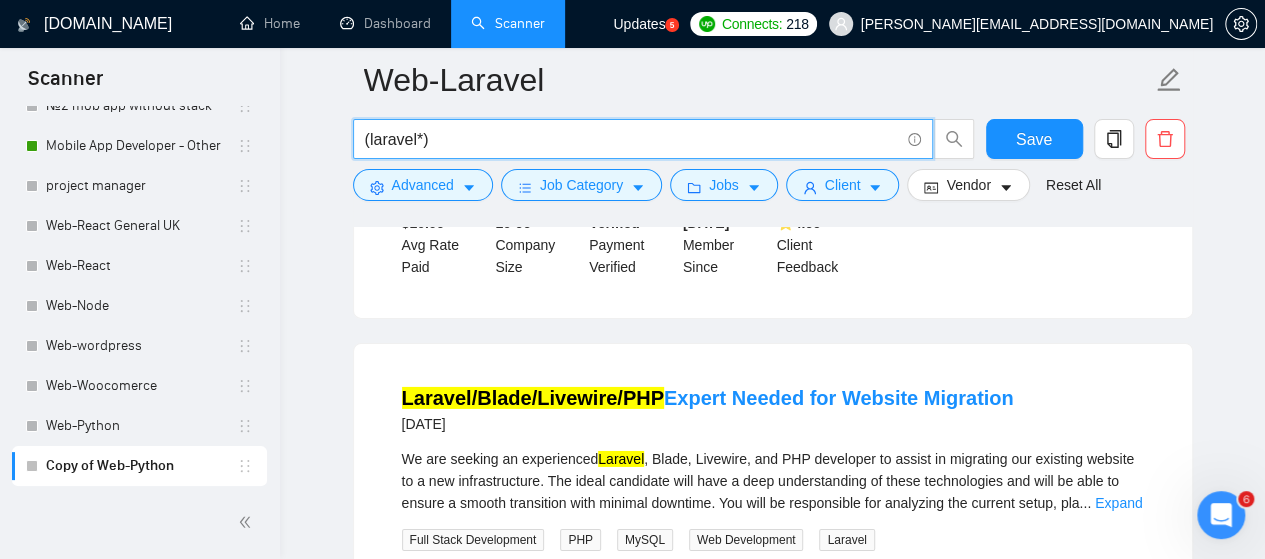 paste on "(php*)" 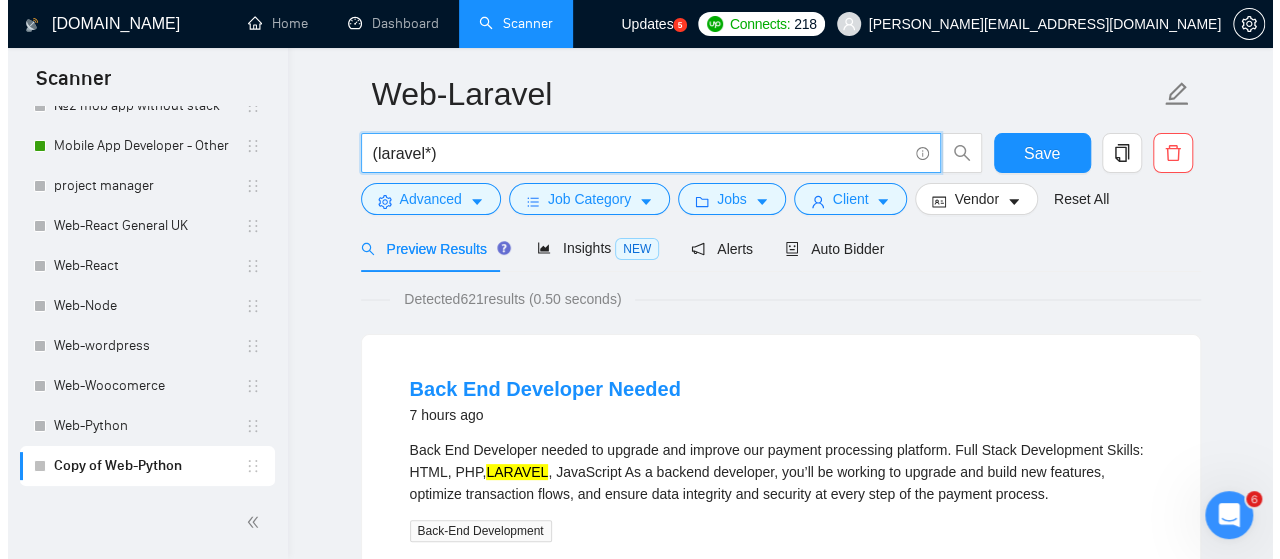 scroll, scrollTop: 0, scrollLeft: 0, axis: both 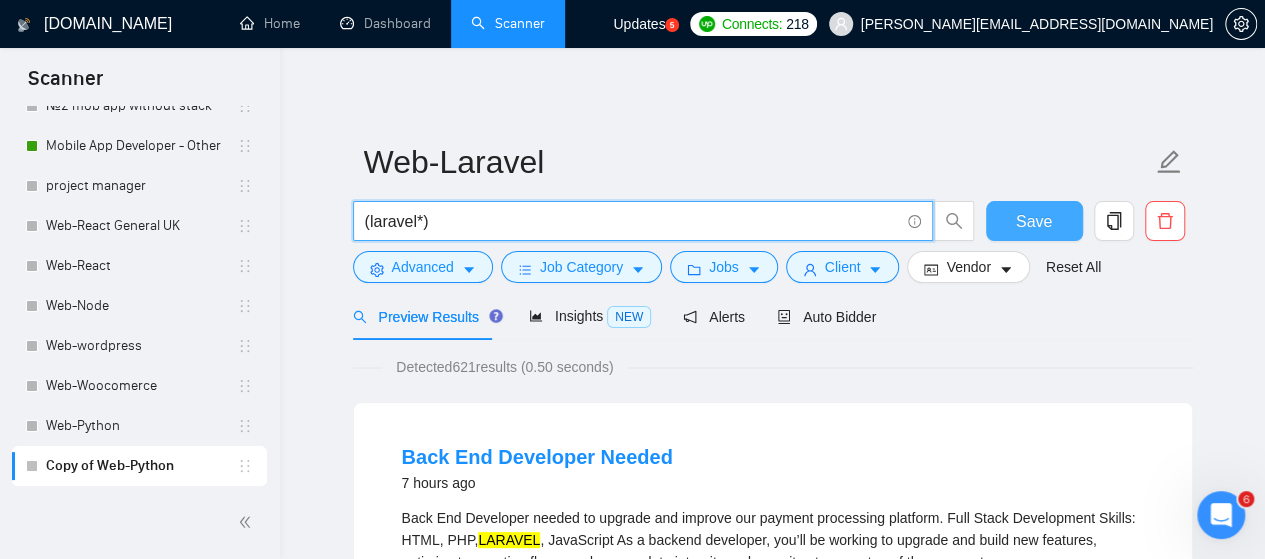 type on "(laravel*)" 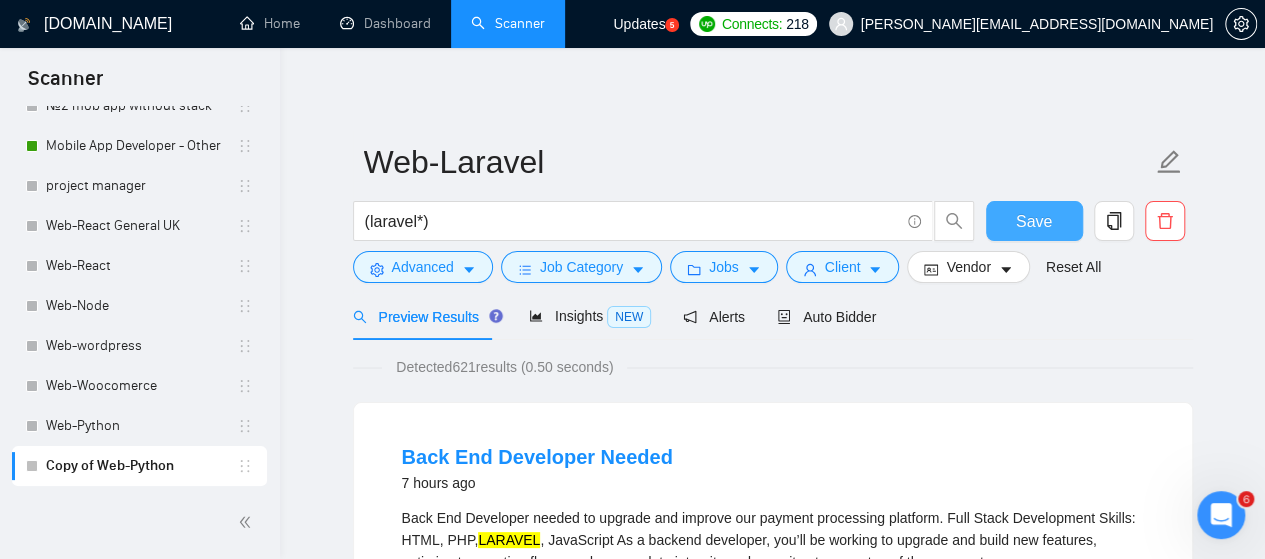 click on "Save" at bounding box center [1034, 221] 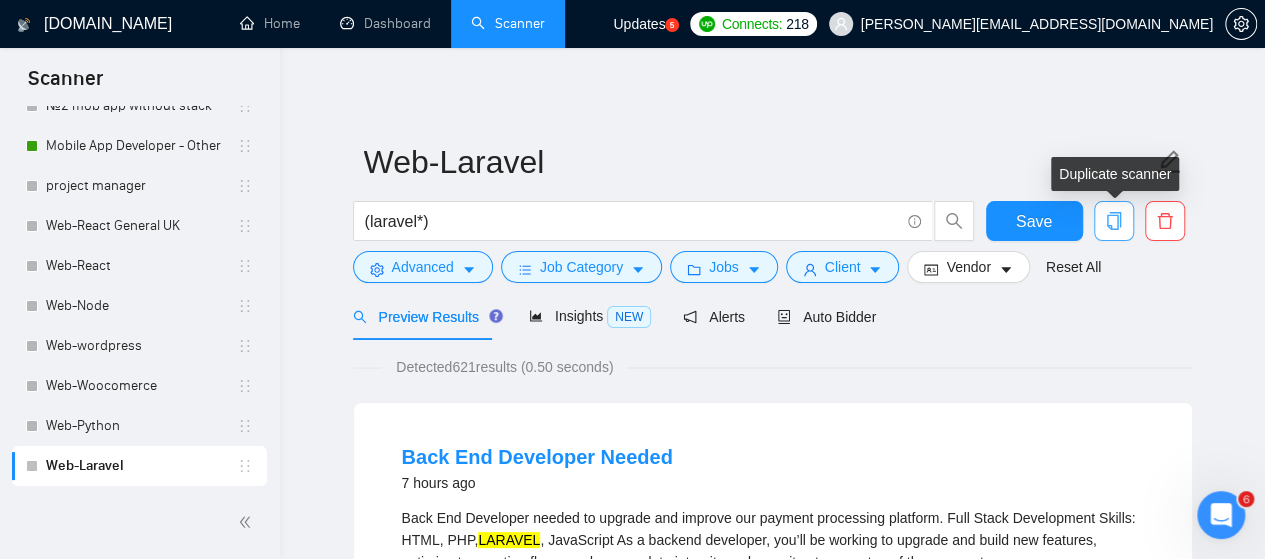 click 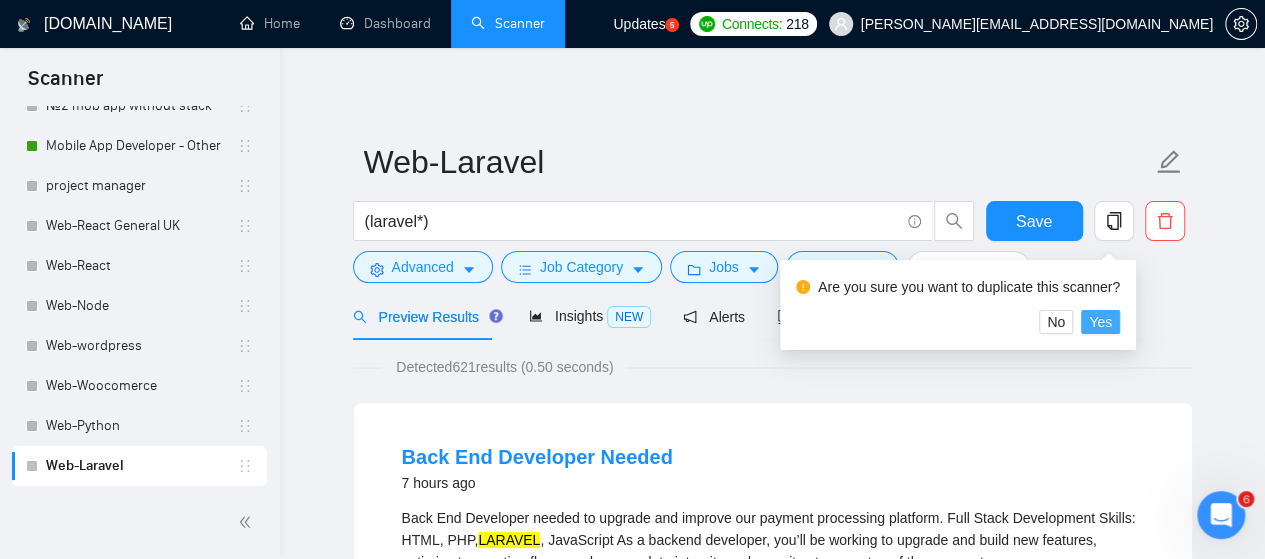 click on "Yes" at bounding box center [1100, 322] 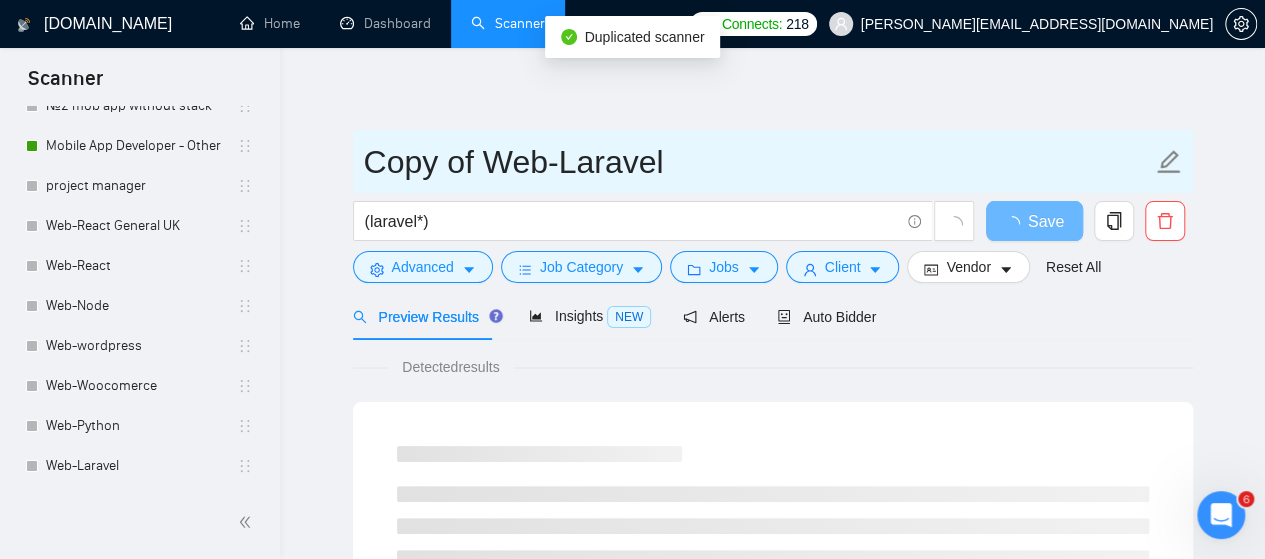 click on "Copy of Web-Laravel" at bounding box center [758, 162] 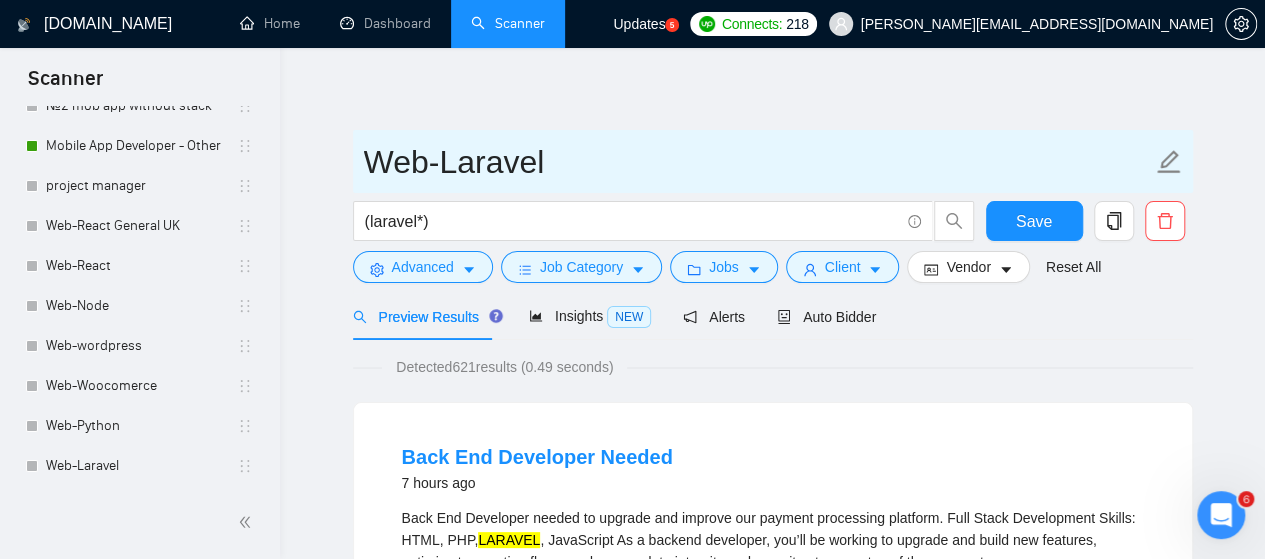 click on "Web-Laravel" at bounding box center (758, 162) 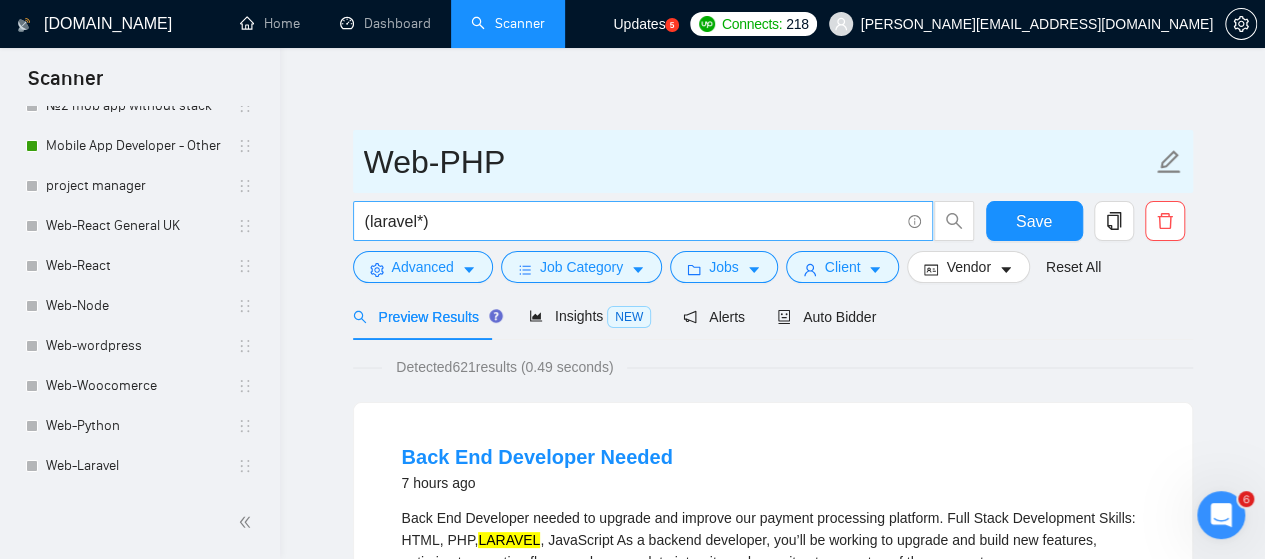 type on "Web-PHP" 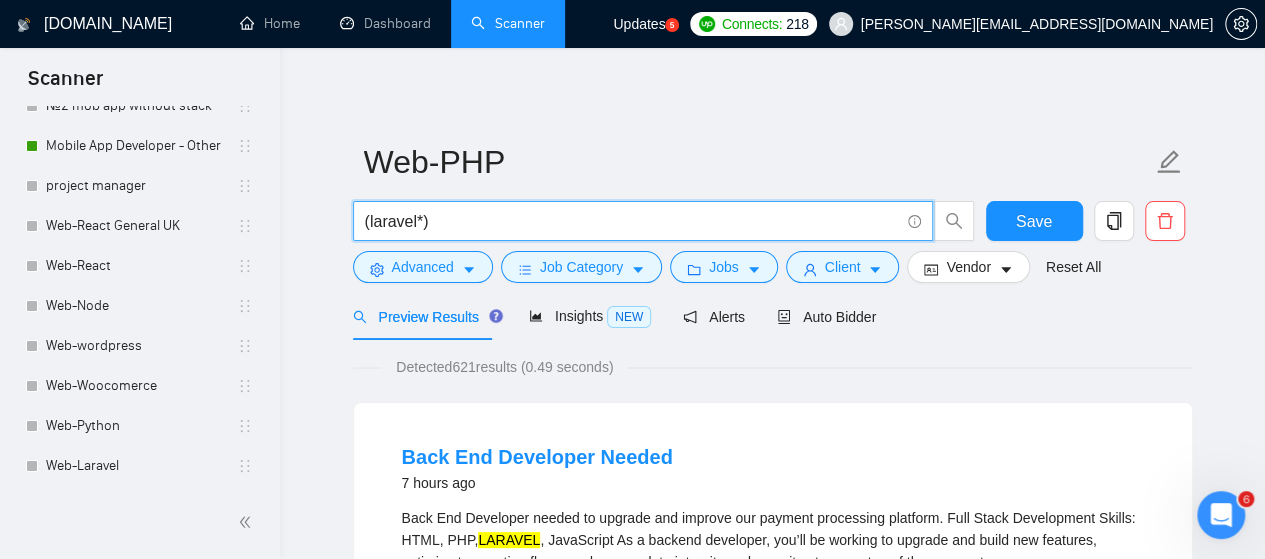 click on "(laravel*)" at bounding box center (632, 221) 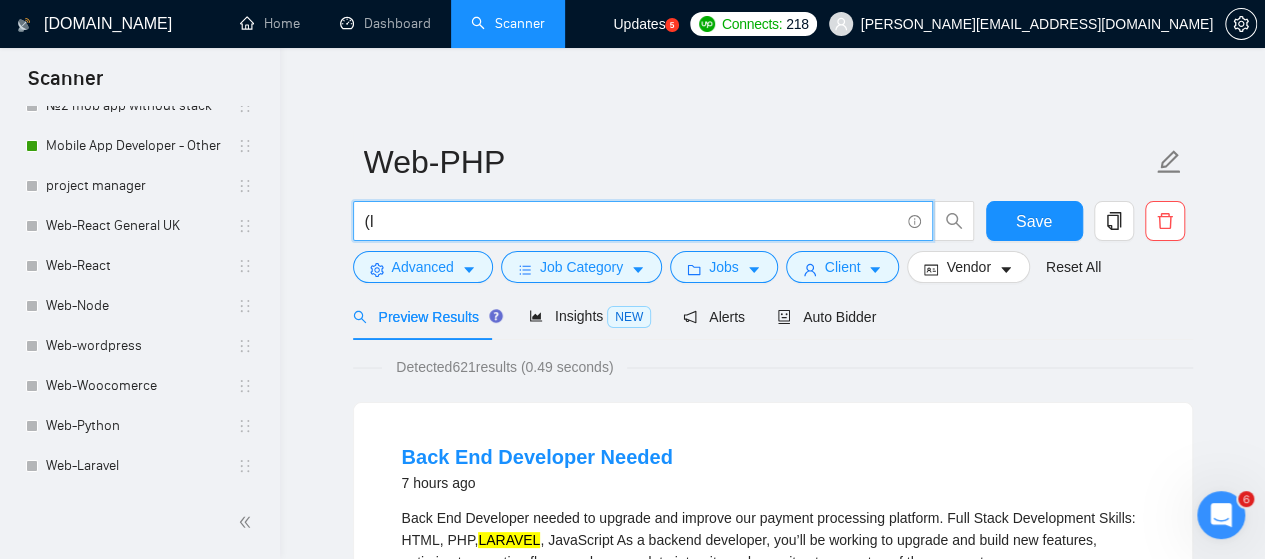 type on "(" 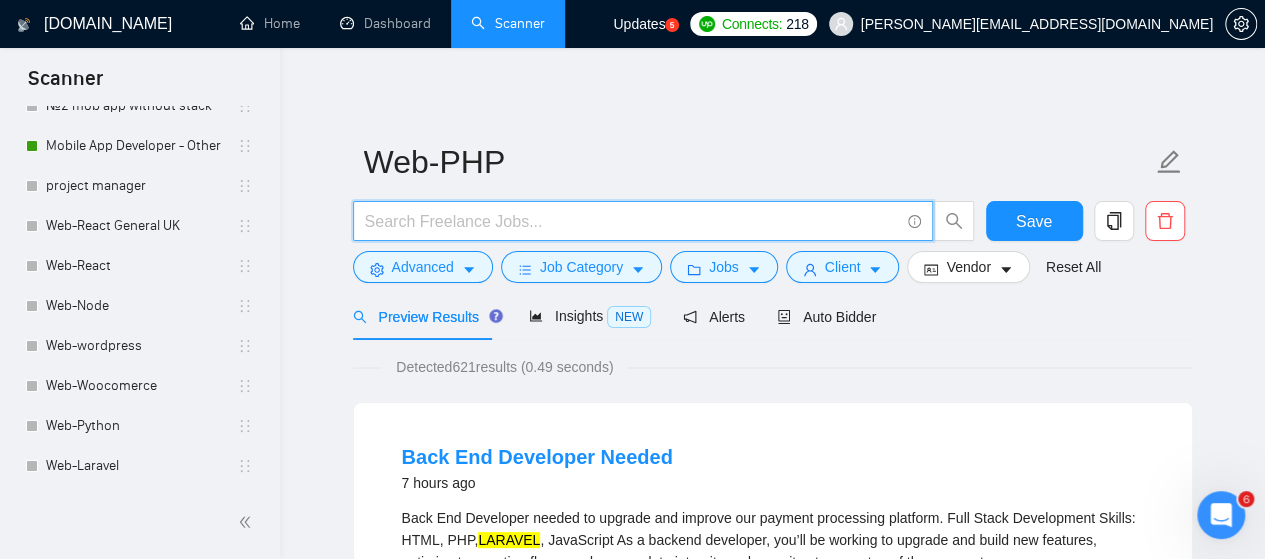 paste on "(php*)" 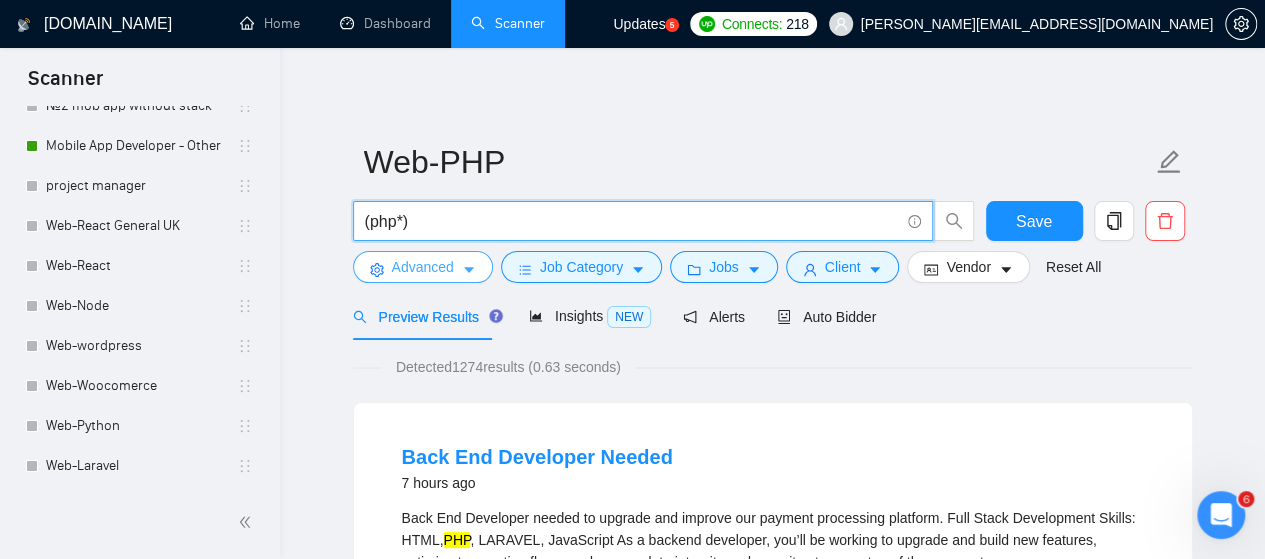 type on "(php*)" 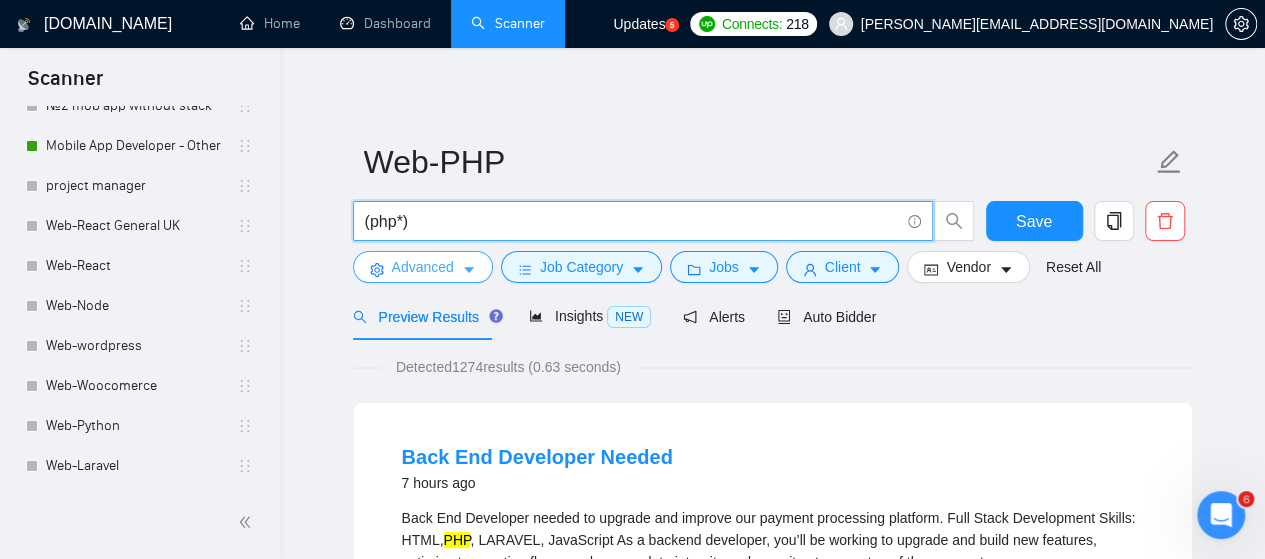 click 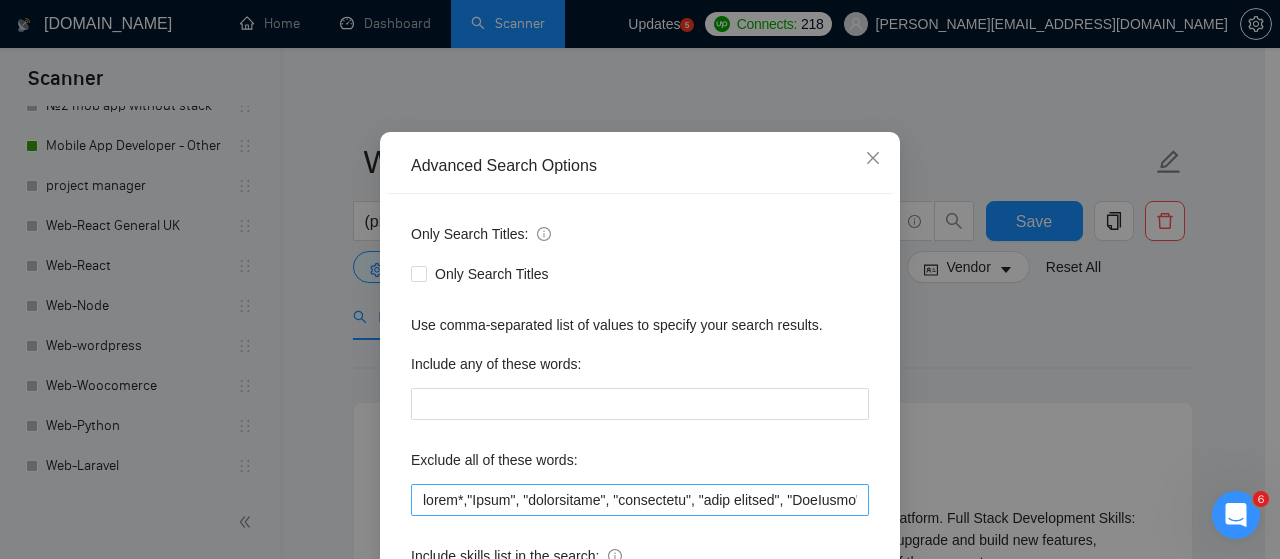 scroll, scrollTop: 200, scrollLeft: 0, axis: vertical 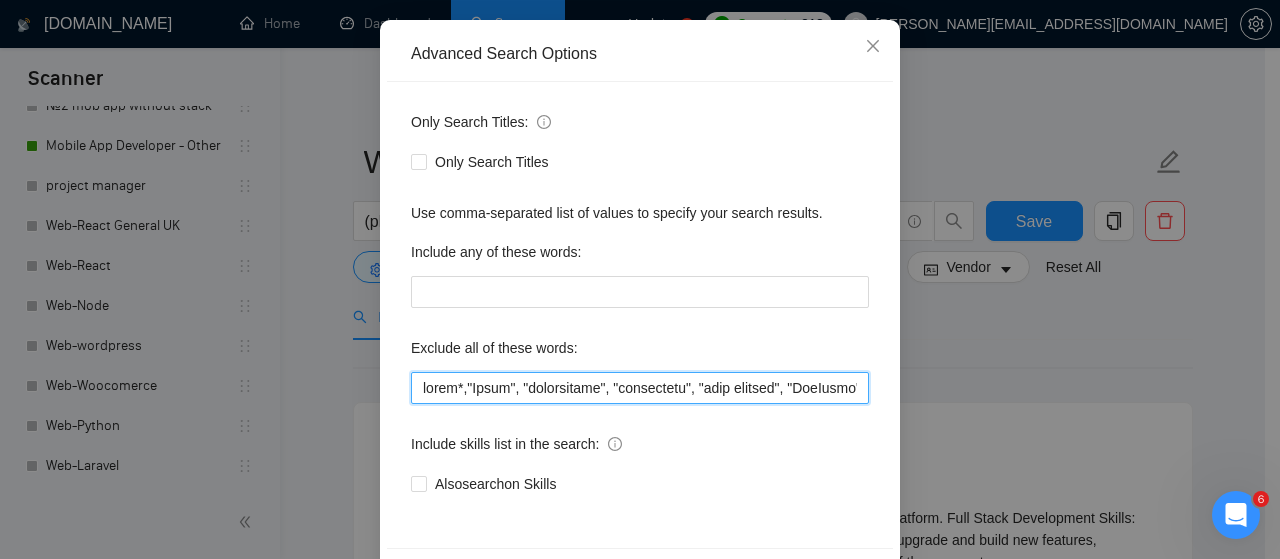 click at bounding box center (640, 388) 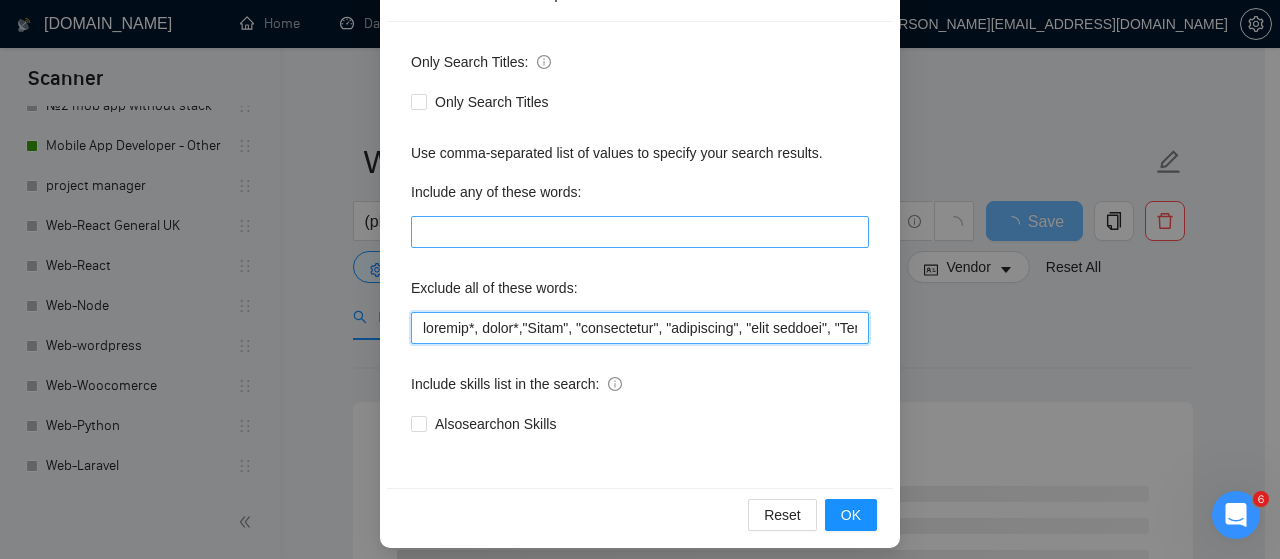 scroll, scrollTop: 272, scrollLeft: 0, axis: vertical 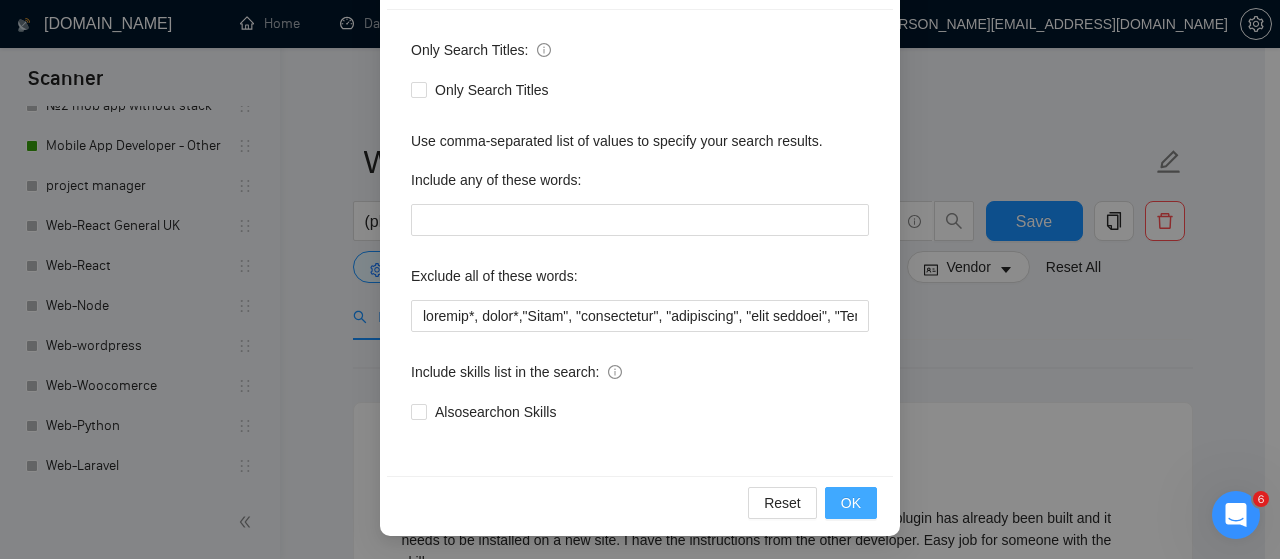 click on "OK" at bounding box center (851, 503) 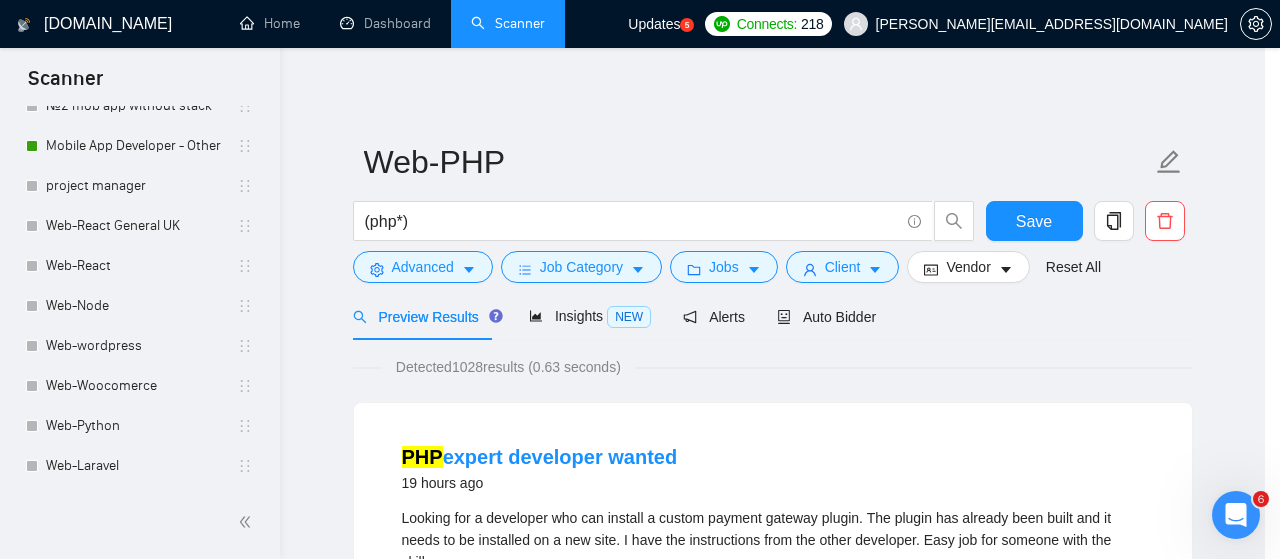 scroll, scrollTop: 172, scrollLeft: 0, axis: vertical 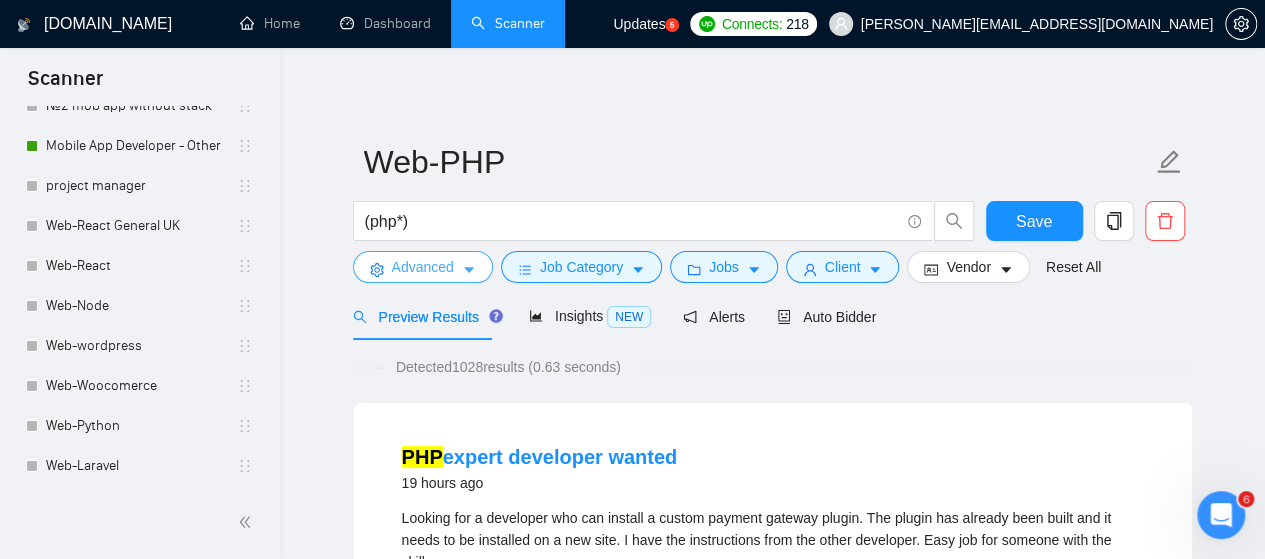 click 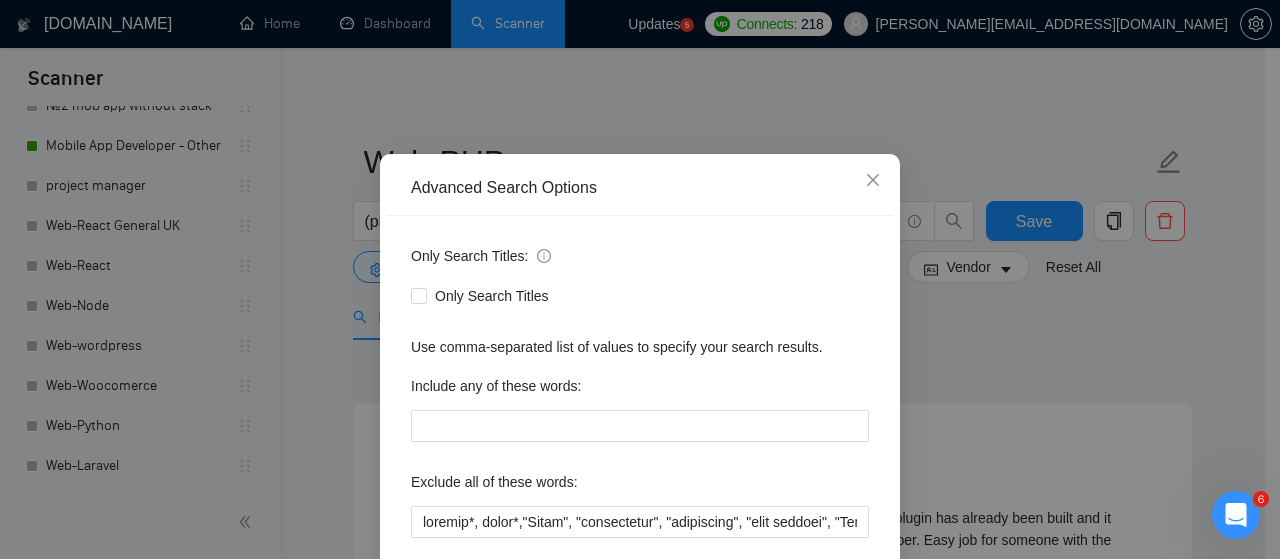 scroll, scrollTop: 272, scrollLeft: 0, axis: vertical 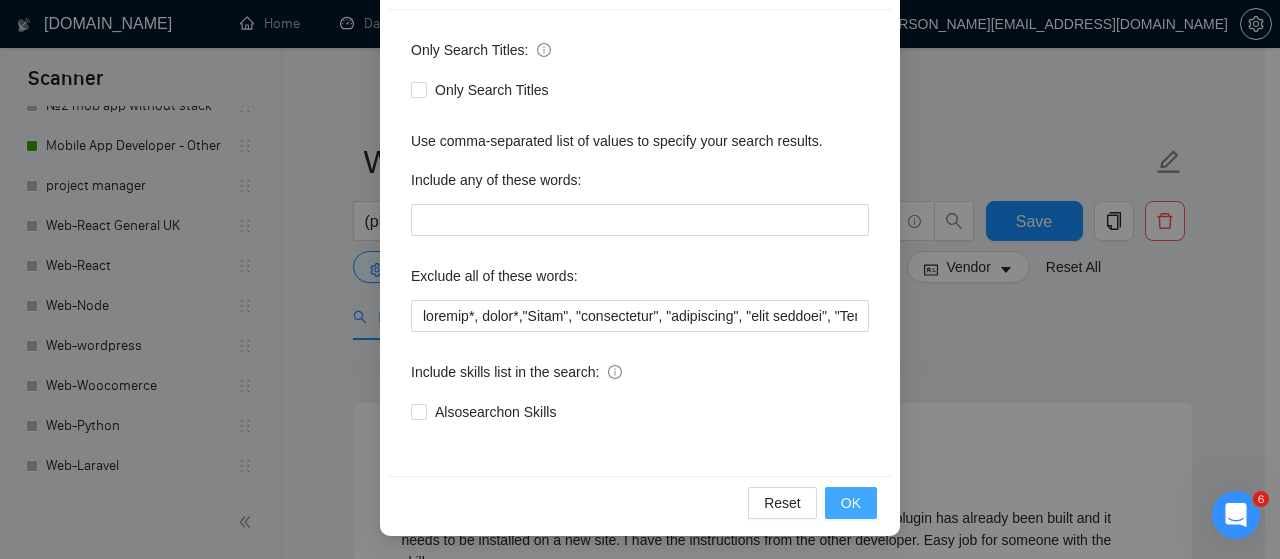 click on "OK" at bounding box center (851, 503) 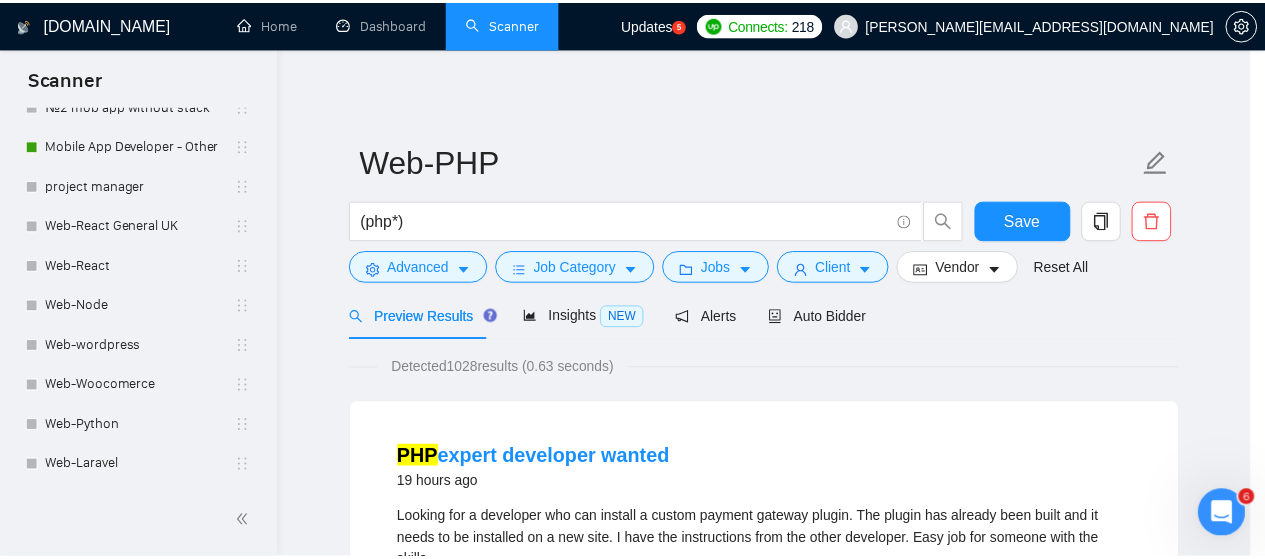 scroll, scrollTop: 172, scrollLeft: 0, axis: vertical 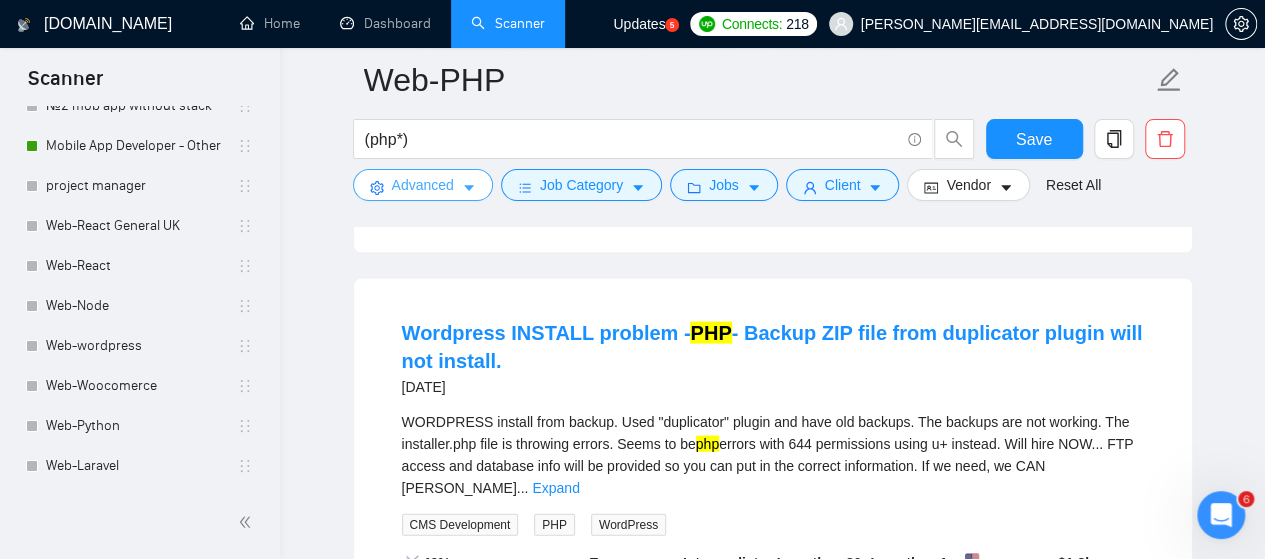 click 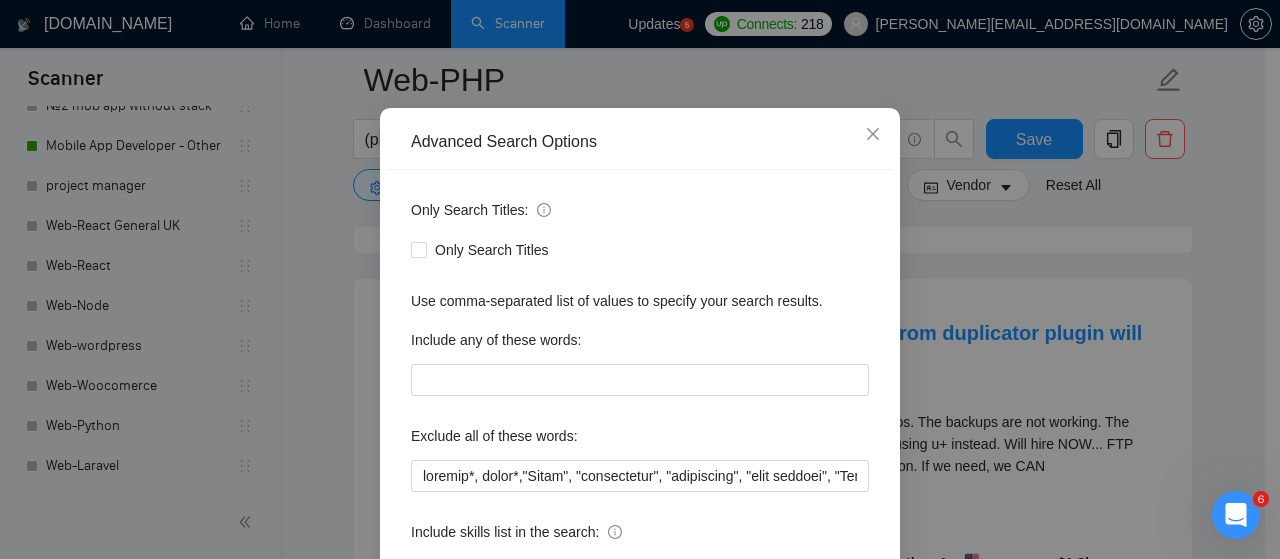 scroll, scrollTop: 272, scrollLeft: 0, axis: vertical 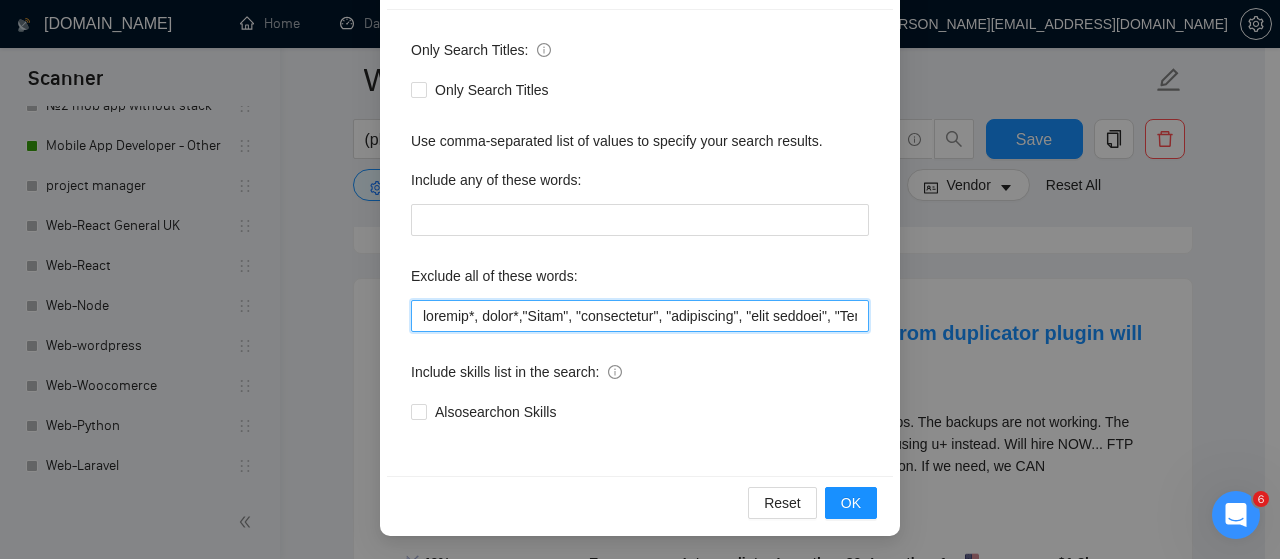 click at bounding box center [640, 316] 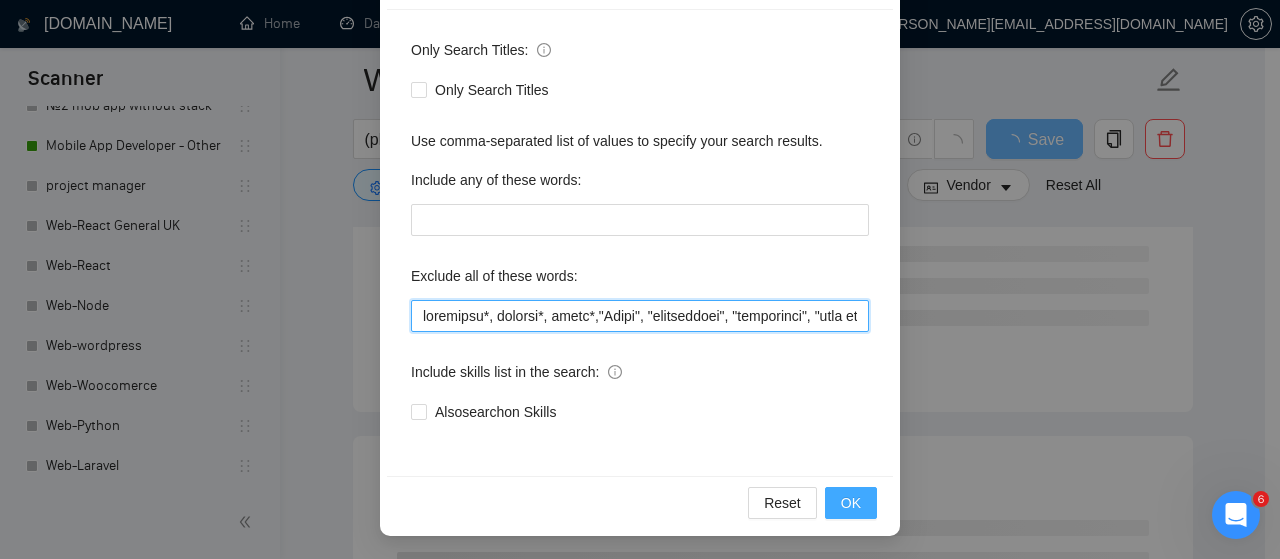 type on "wordpress*, laravel*, react*,"Final", "salesfunnel", "maintnance", "only feature", "TanStack", "token", "1 week sprint", "Not an agency", "SEO" ," job title", "Bing", "Lemlist", "Salesforce", "Equity", (equity*), "Unity", "[PERSON_NAME]", "nocode", "no-code", bot, urgent, consulting, consult, tutor, teacher, mentor, update, updates, maintain, maintenance, asap, fix, parser, parsing, small, little, tweaks, tweak, fixes, bug, bugs, ssalesforce, bing, "job title", "SEO", "Lemlist", "No agencies", "won't be recruiting agencies", "agencies not to apply", "No agency", "No Agencies", "Individual only",  "individual to", "individual who",  "No agencies please", "(No agencies please)", "Candidate Interviewing", "Candidate Interview Consulting", "this job is not open to teams", "this job is not open to agency", "this job is not open to companies", "NO AGENCY", "Freelancers Only", "NOT AGENCY", "no agency", "no agencies", "individual only", "freelancers only", "No Agencies!", "independent contractors only", "***Freelancers..." 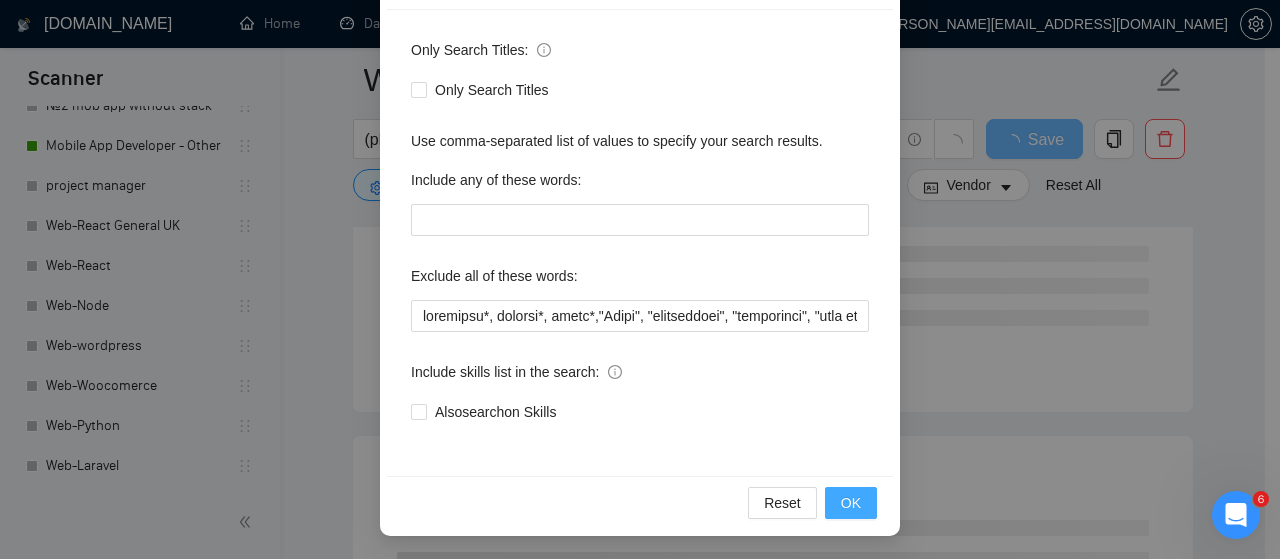 click on "OK" at bounding box center [851, 503] 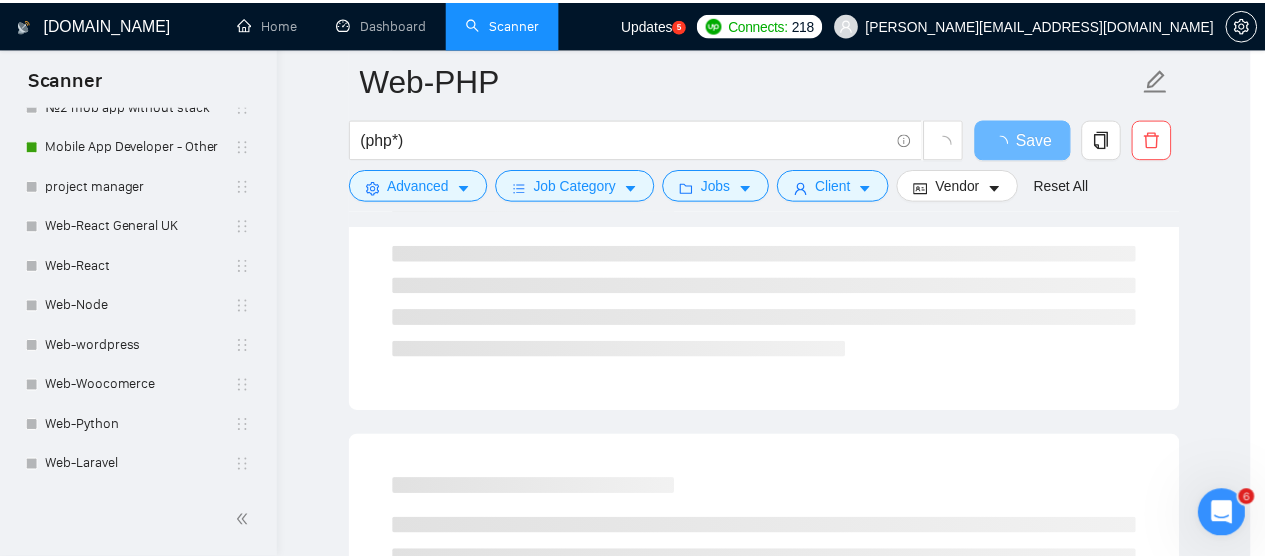 scroll, scrollTop: 172, scrollLeft: 0, axis: vertical 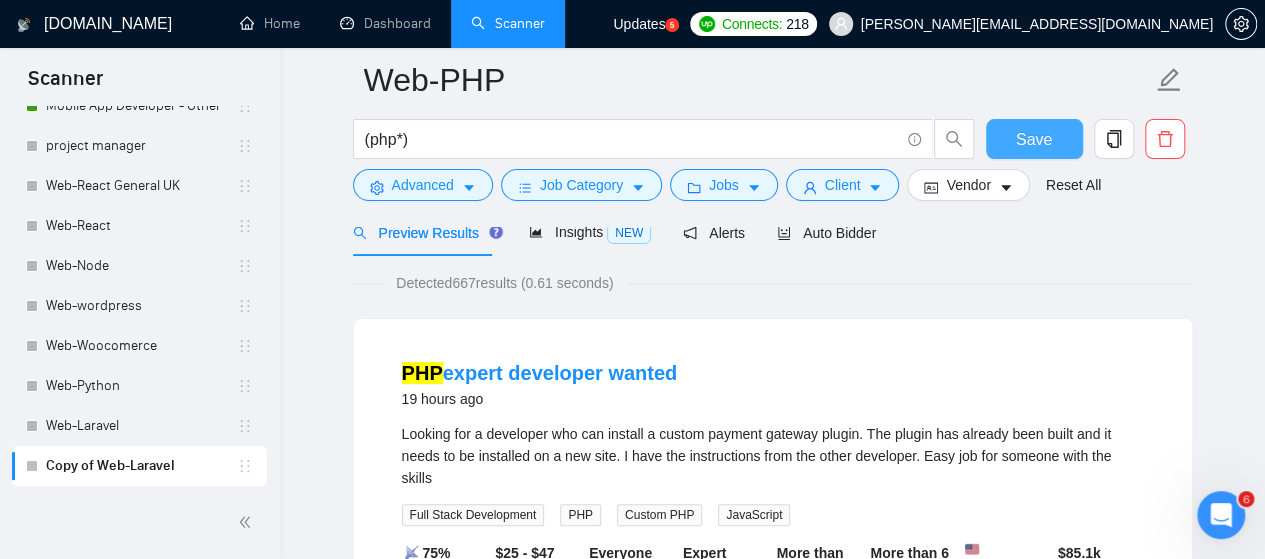 click on "Save" at bounding box center [1034, 139] 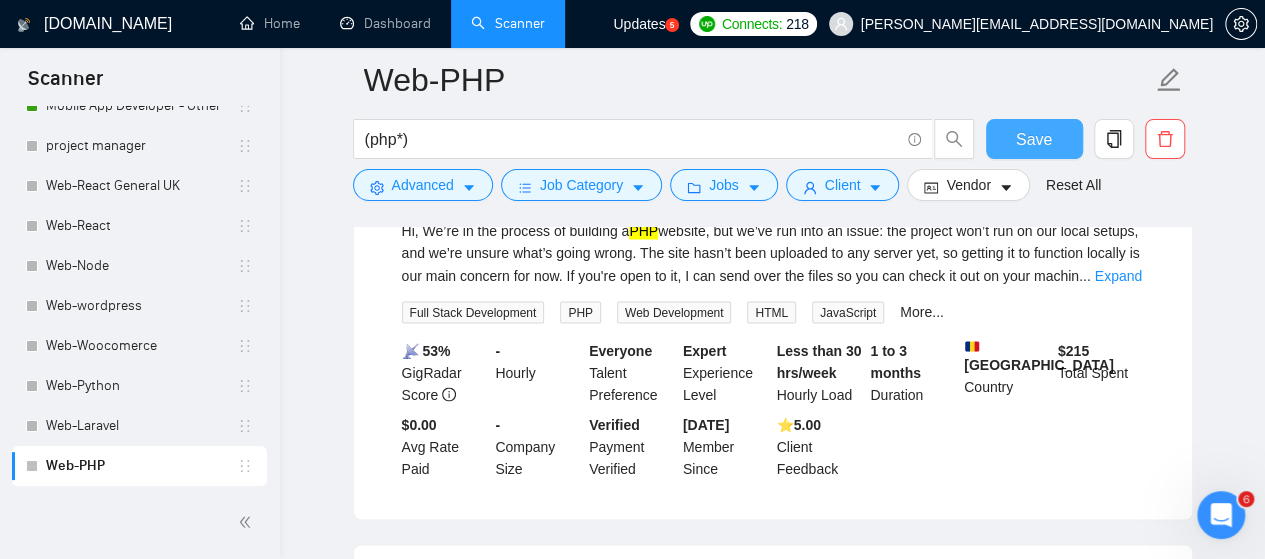 scroll, scrollTop: 1800, scrollLeft: 0, axis: vertical 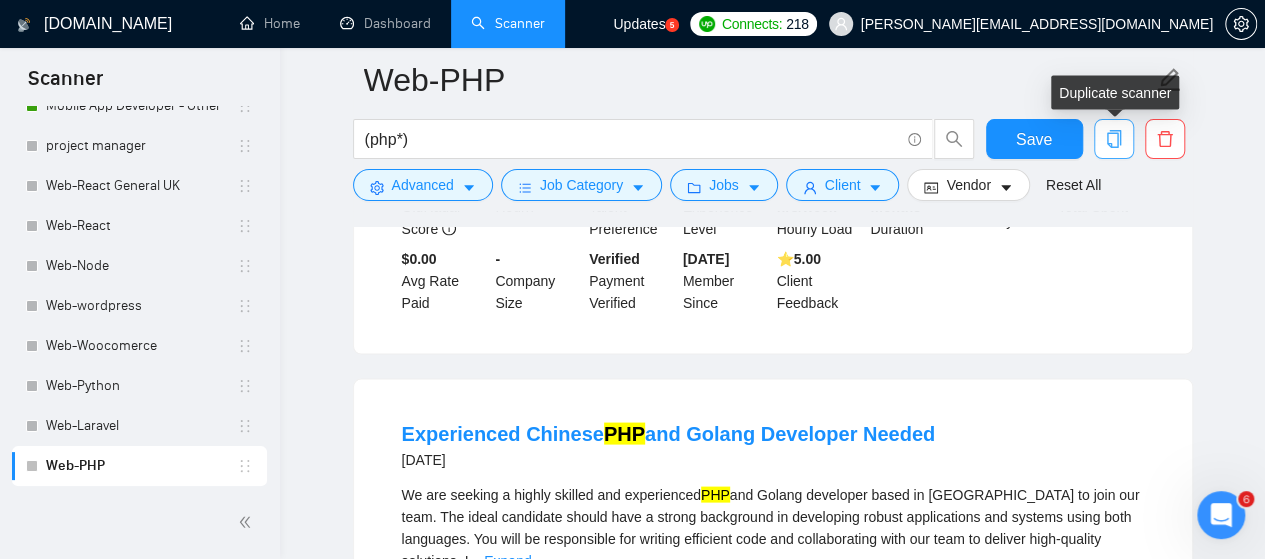 click 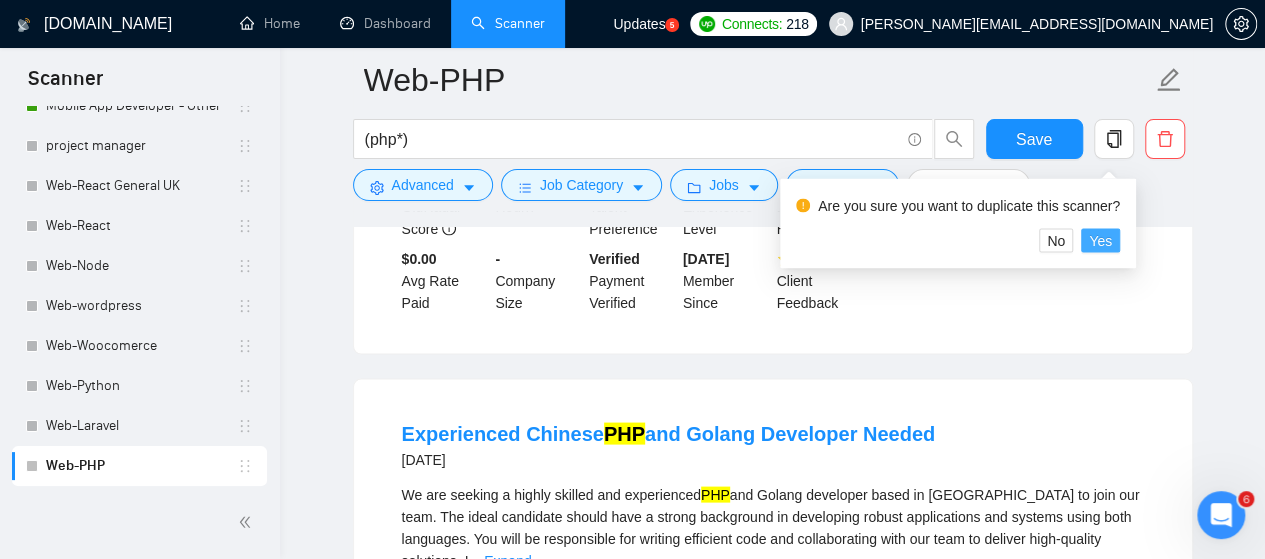 click on "Yes" at bounding box center (1100, 240) 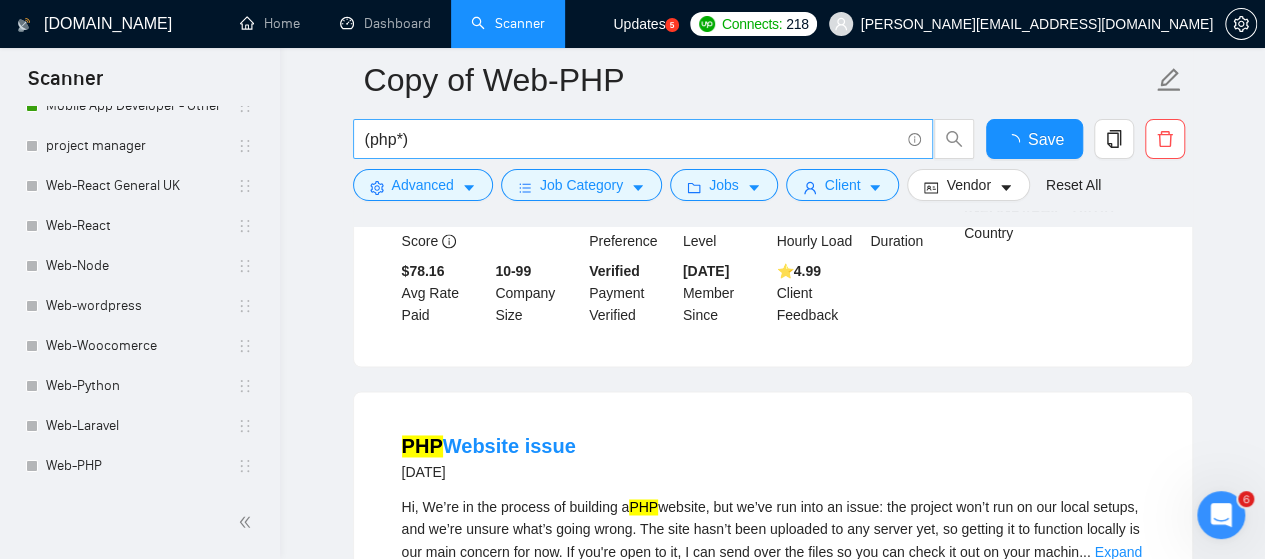 scroll, scrollTop: 1800, scrollLeft: 0, axis: vertical 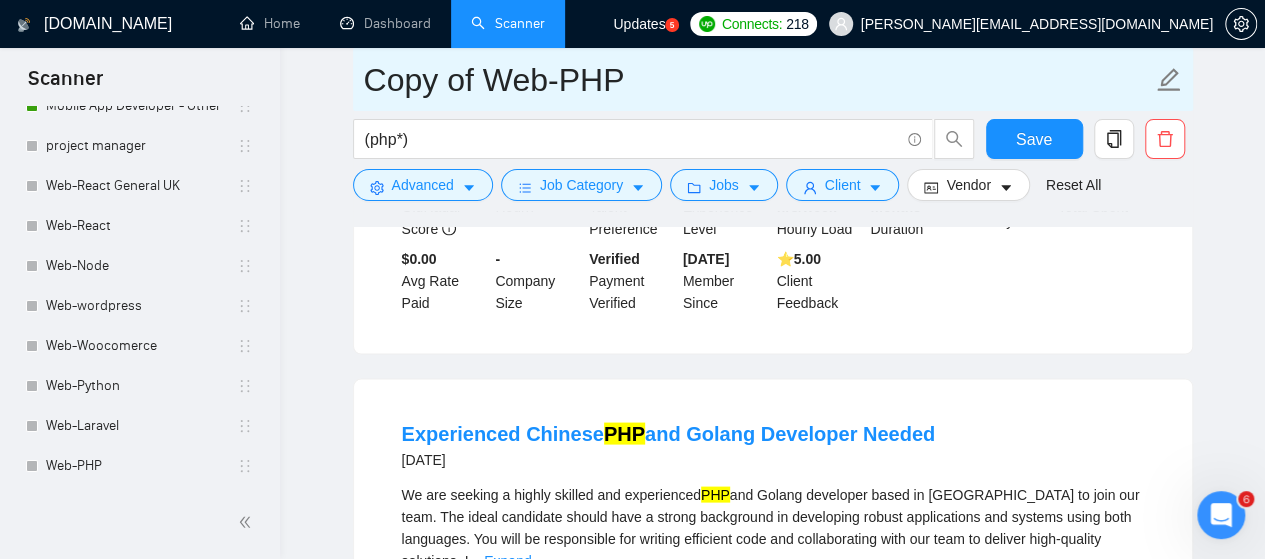 click on "Copy of Web-PHP" at bounding box center [758, 80] 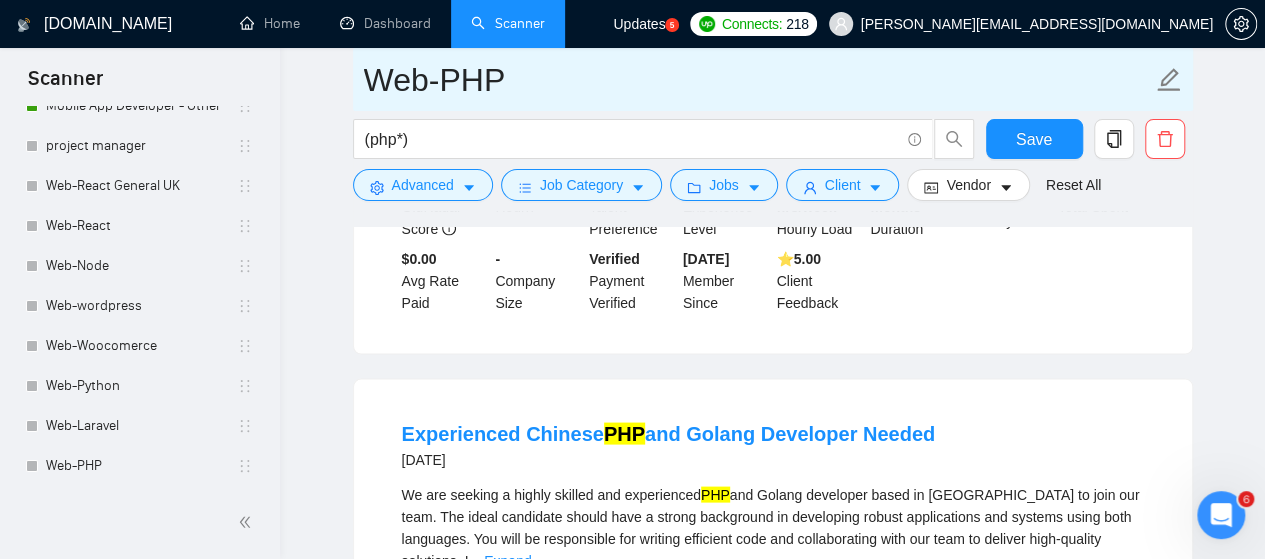 click on "Web-PHP" at bounding box center (758, 80) 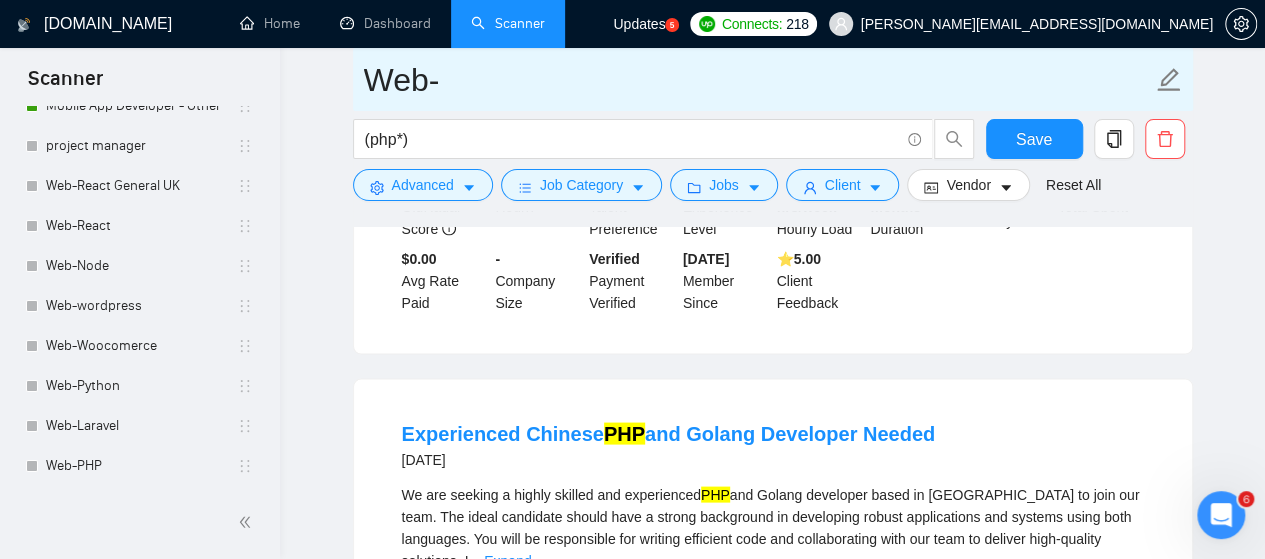 paste on "(nestjs*)" 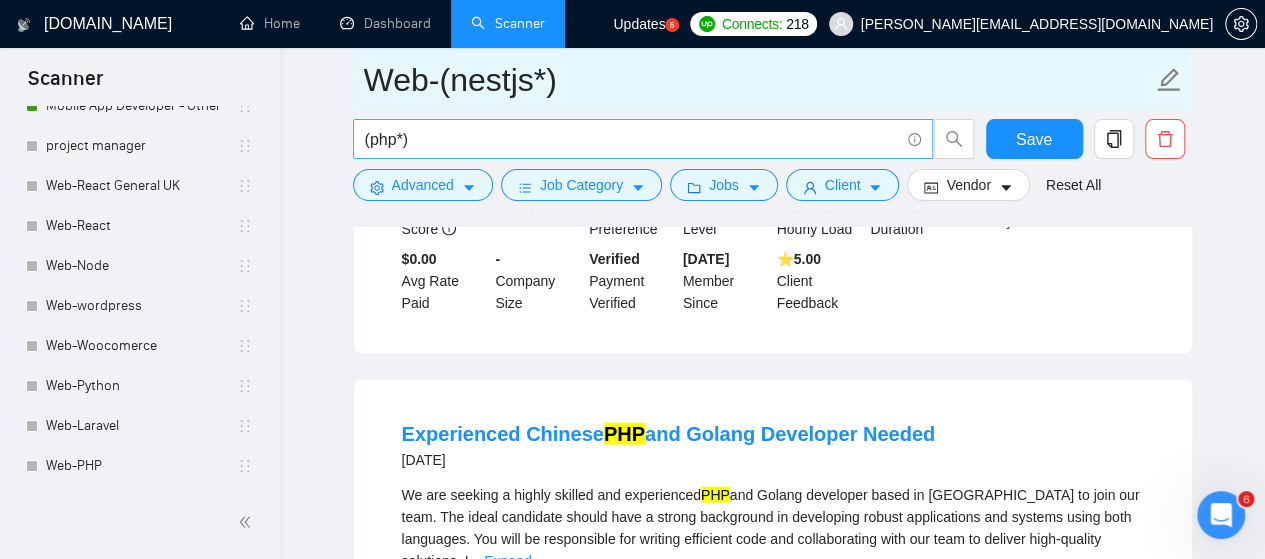 type on "Web-(nestjs*)" 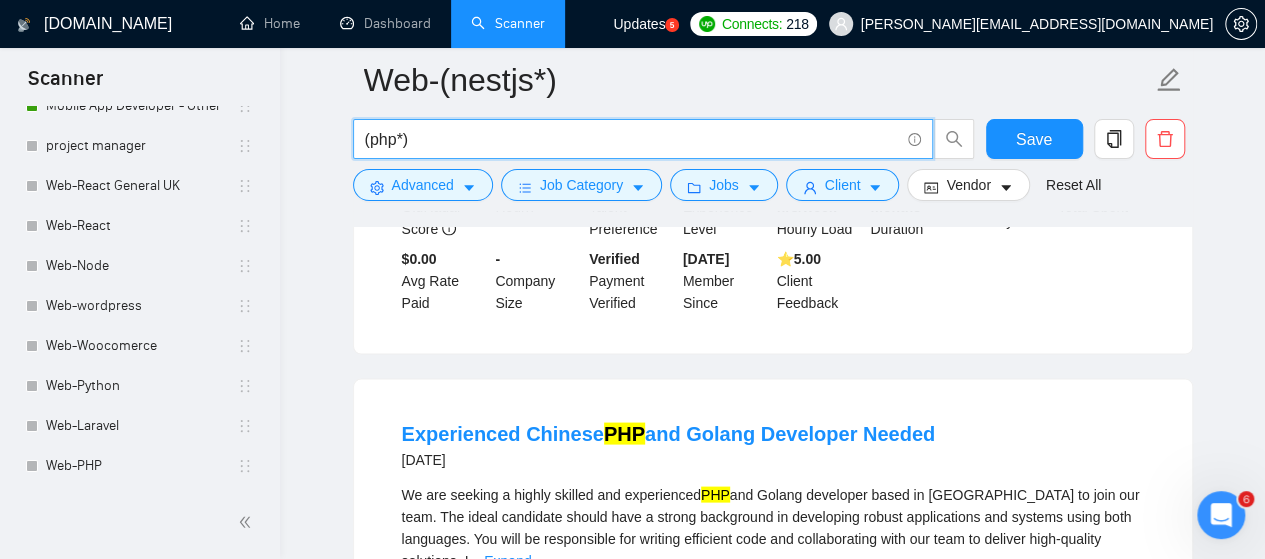 drag, startPoint x: 459, startPoint y: 148, endPoint x: 354, endPoint y: 151, distance: 105.04285 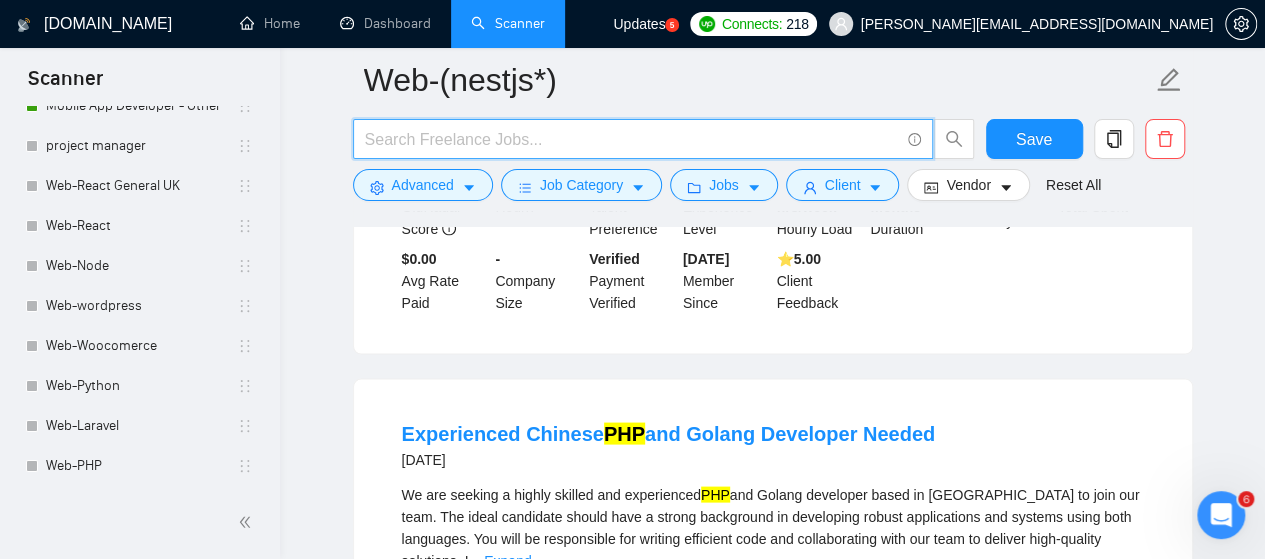 paste on "(nestjs*)" 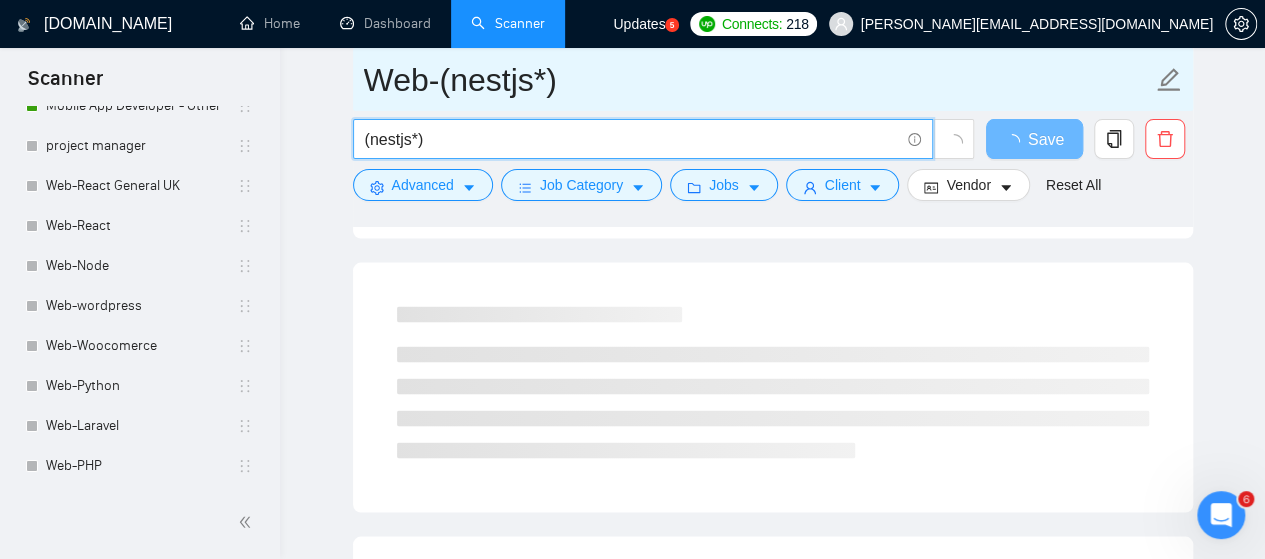 type on "(nestjs*)" 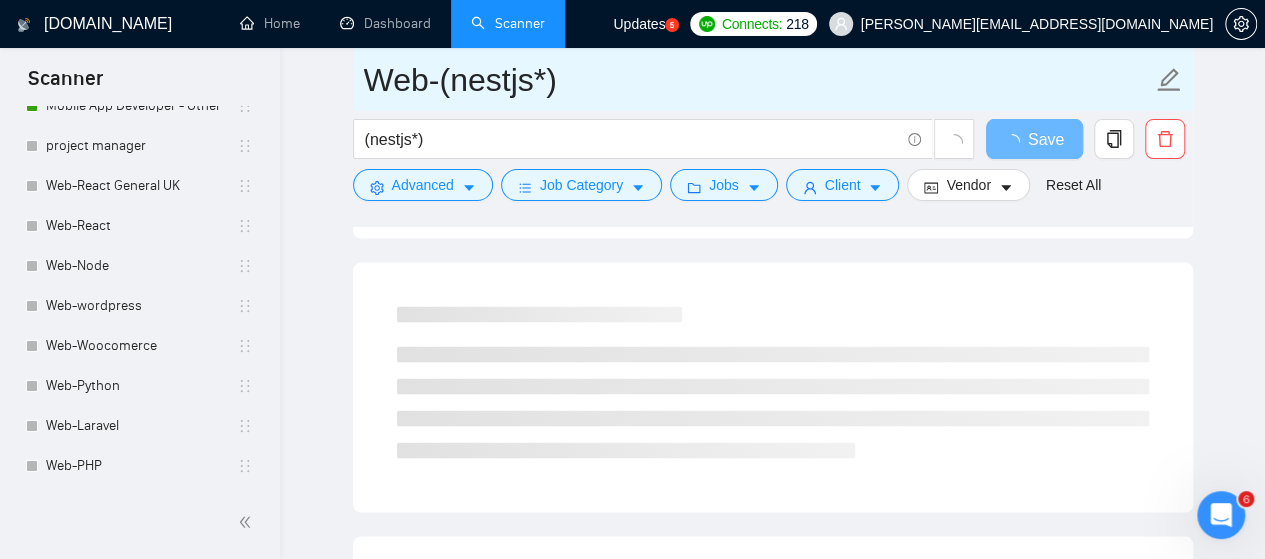 click on "Web-(nestjs*)" at bounding box center [758, 80] 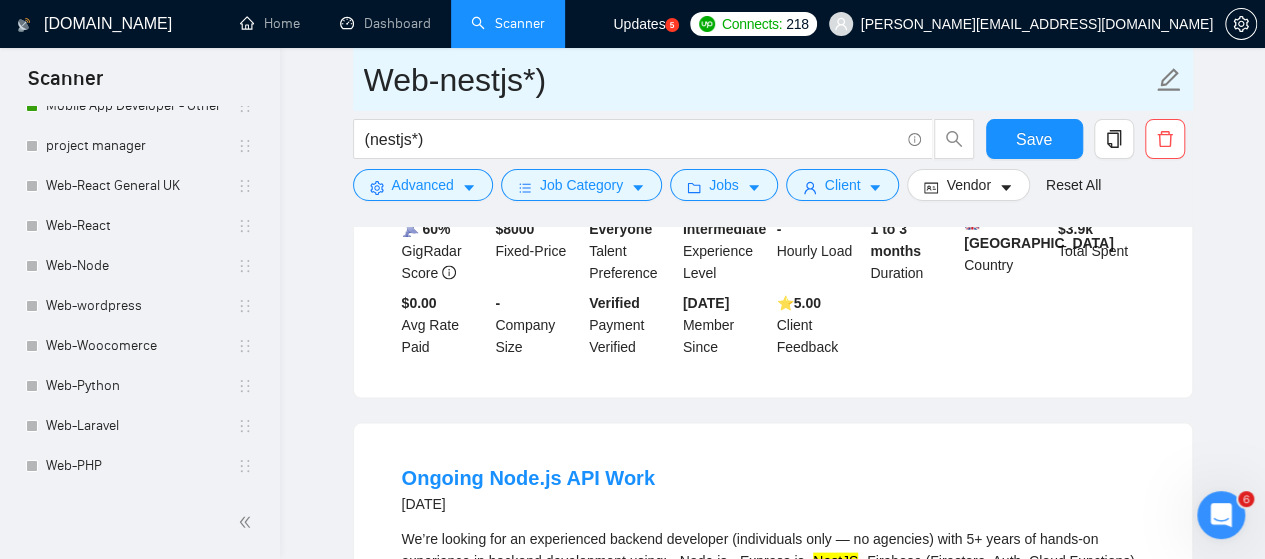 click on "Web-nestjs*)" at bounding box center (758, 80) 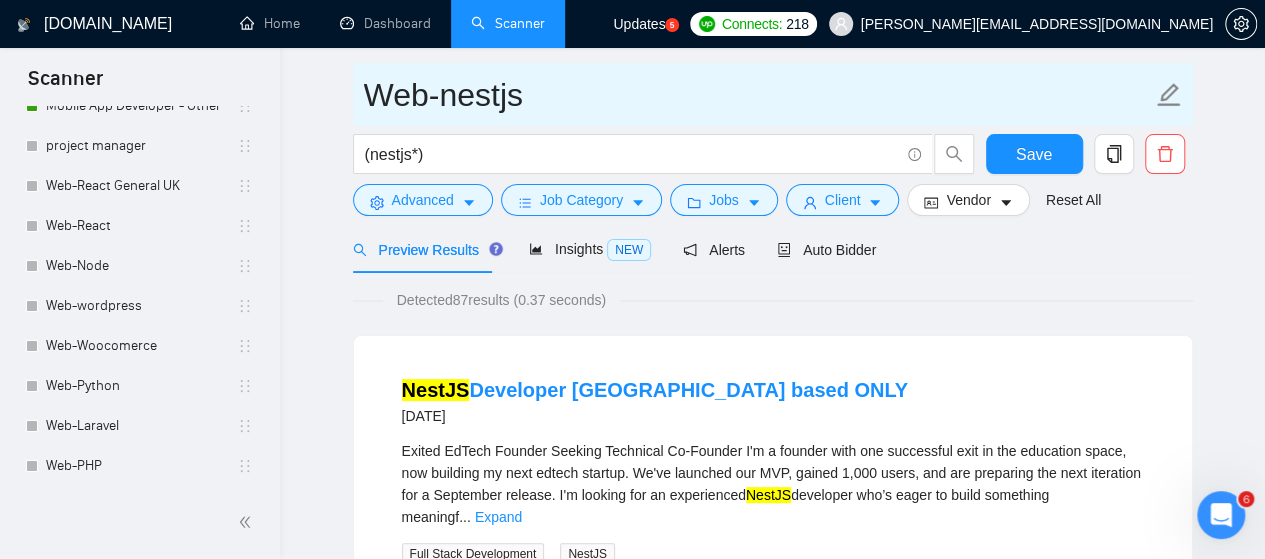 scroll, scrollTop: 0, scrollLeft: 0, axis: both 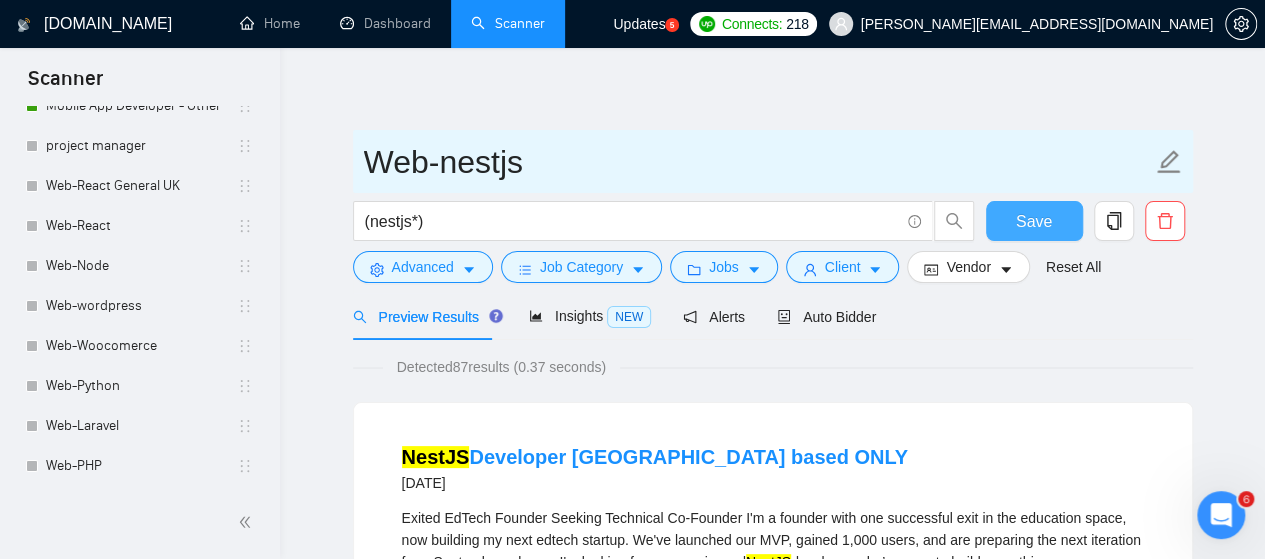 type on "Web-nestjs" 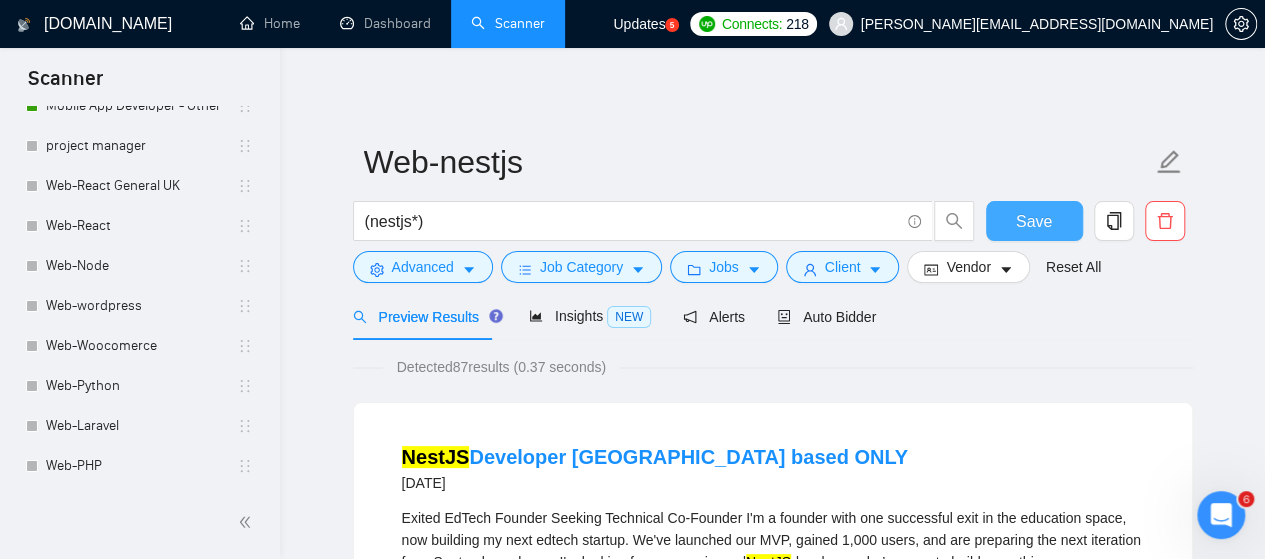 click on "Save" at bounding box center [1034, 221] 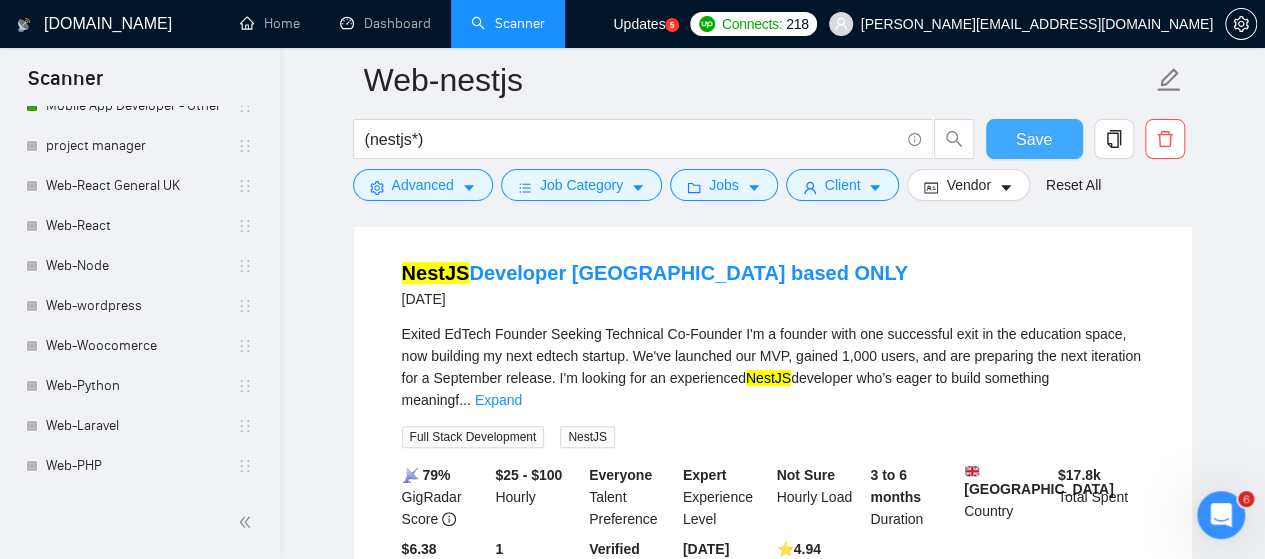 scroll, scrollTop: 500, scrollLeft: 0, axis: vertical 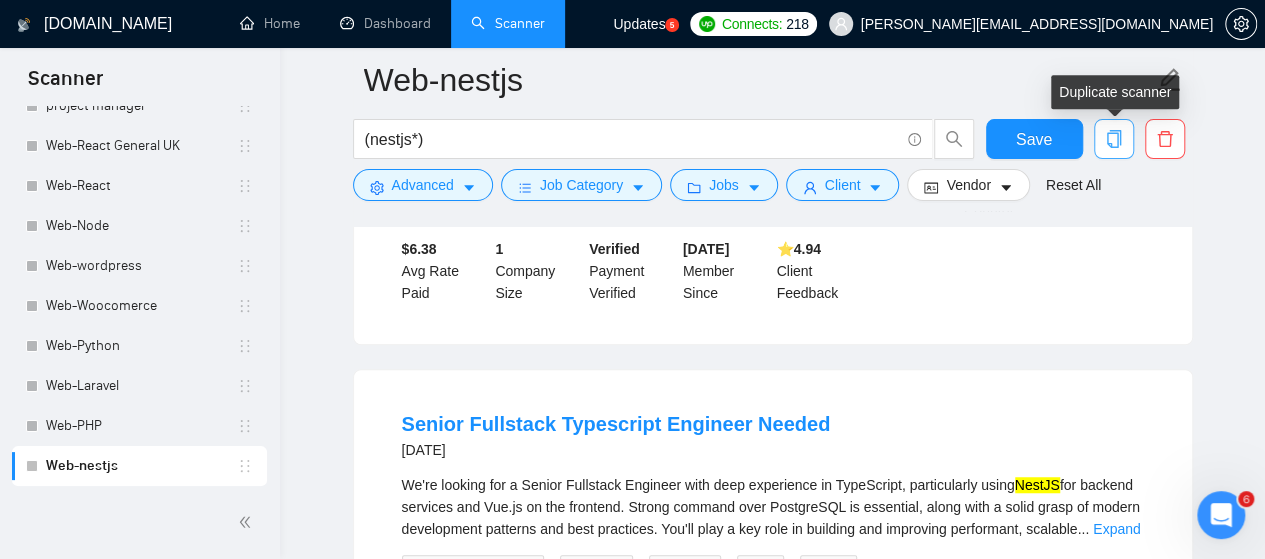 click 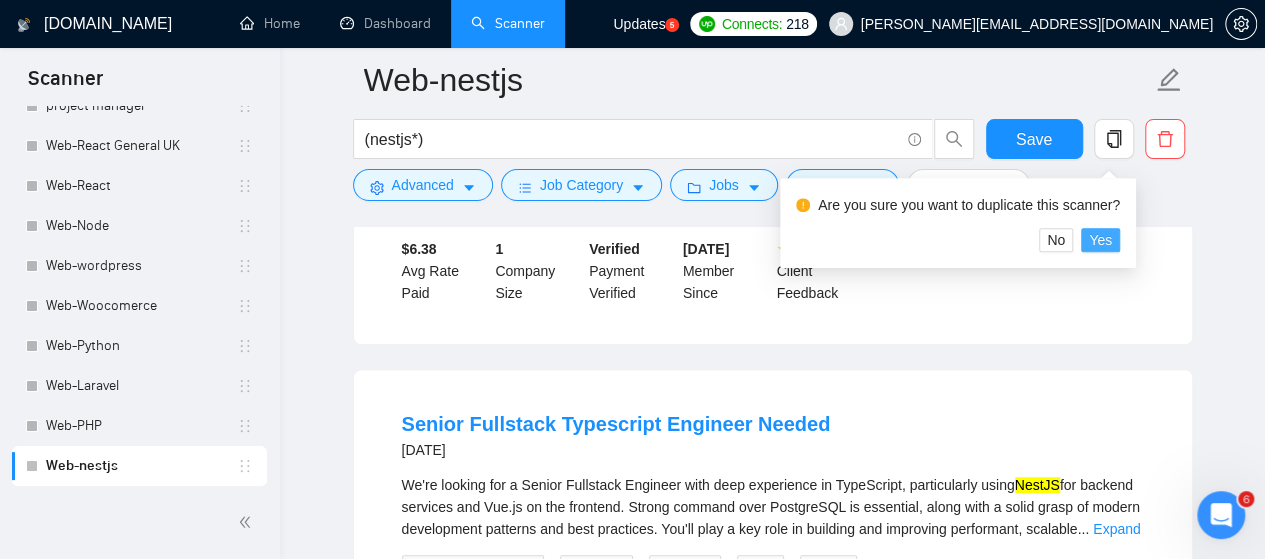 click on "Yes" at bounding box center [1100, 240] 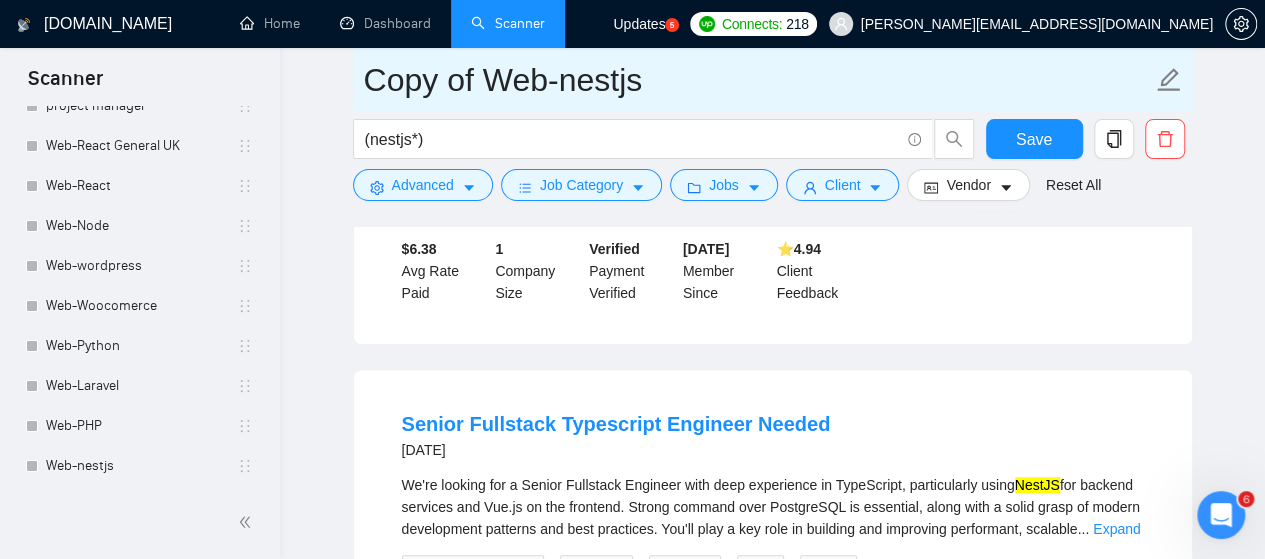 click on "Copy of Web-nestjs" at bounding box center (758, 80) 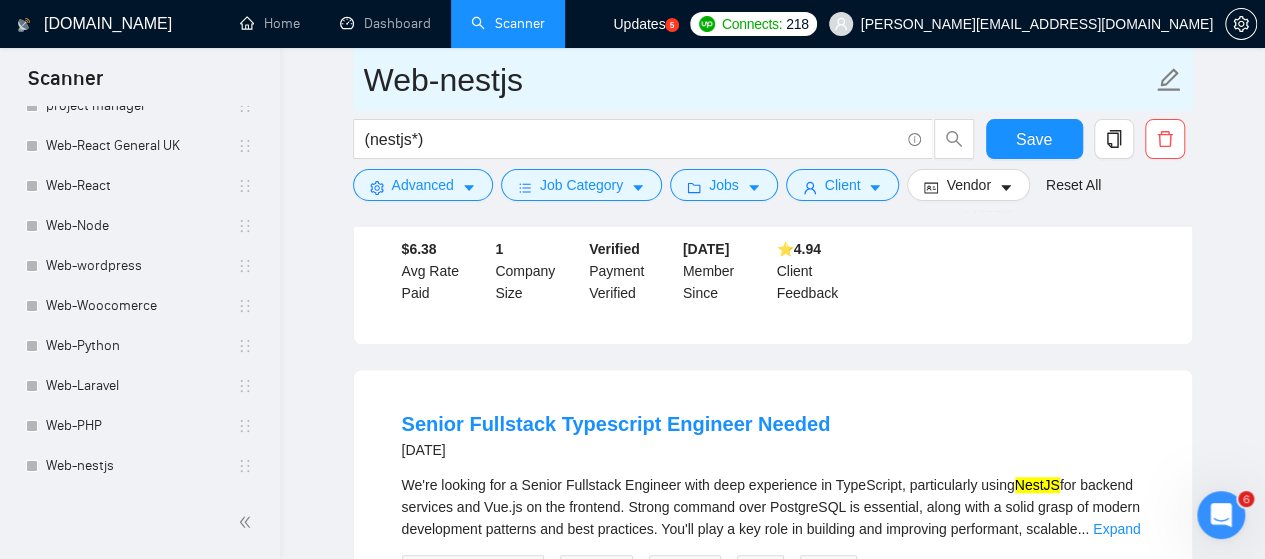 click on "Web-nestjs" at bounding box center [758, 80] 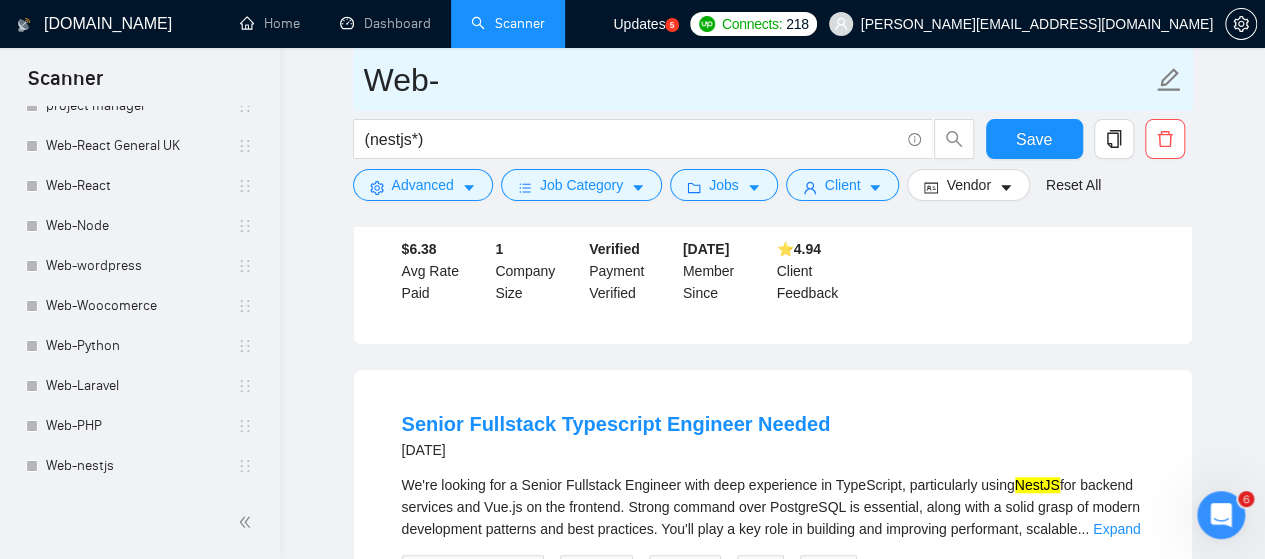 paste on "(express*)" 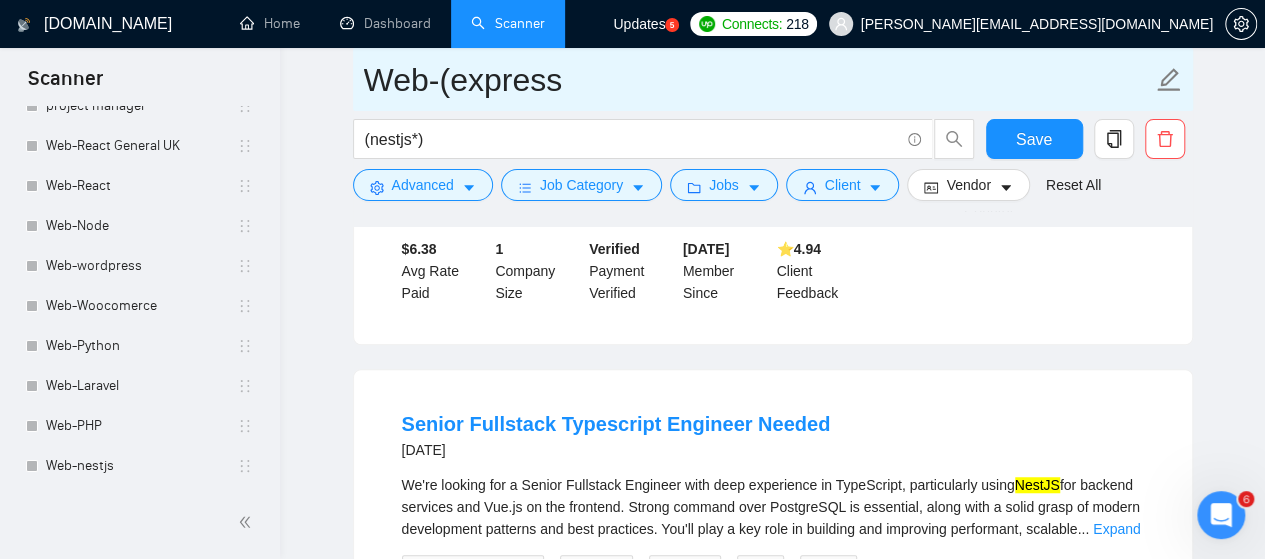 click on "Web-(express" at bounding box center (758, 80) 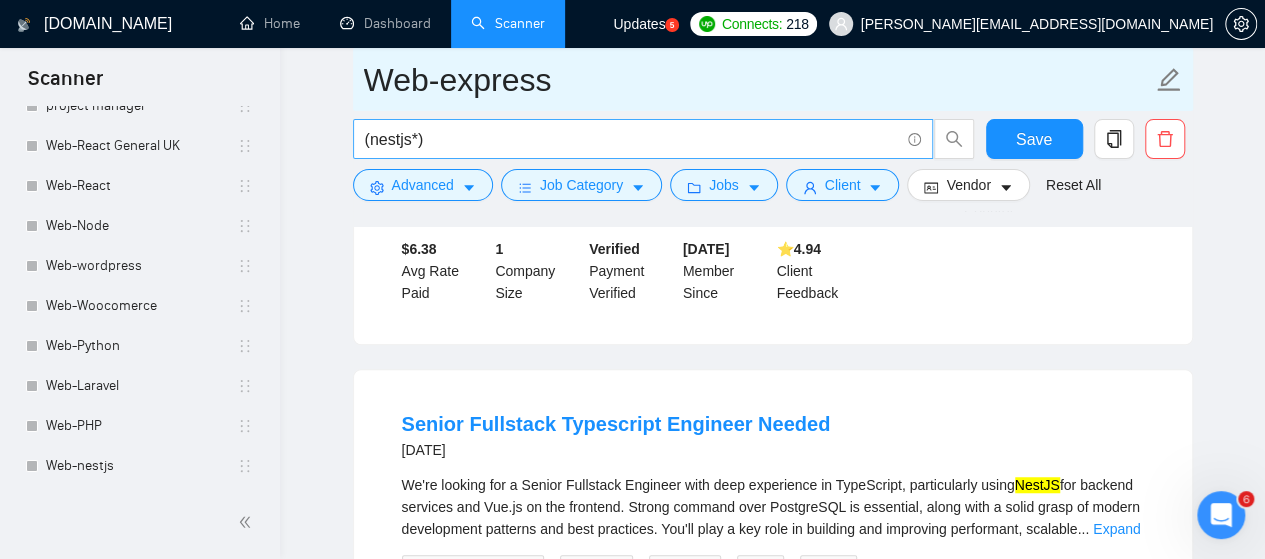 type on "Web-express" 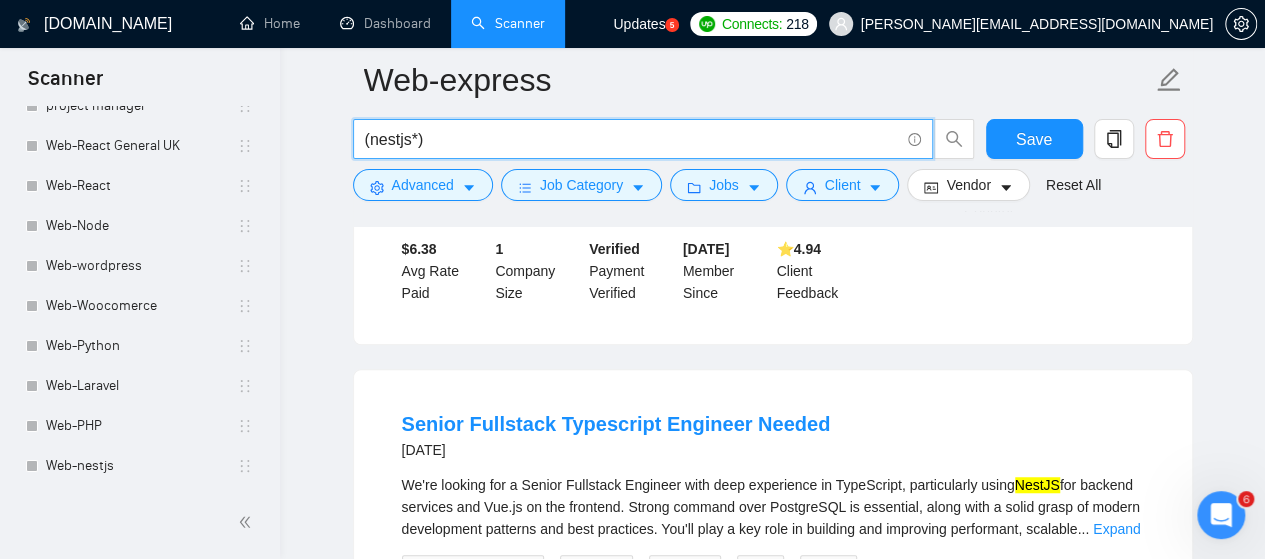 click on "(nestjs*)" at bounding box center (632, 139) 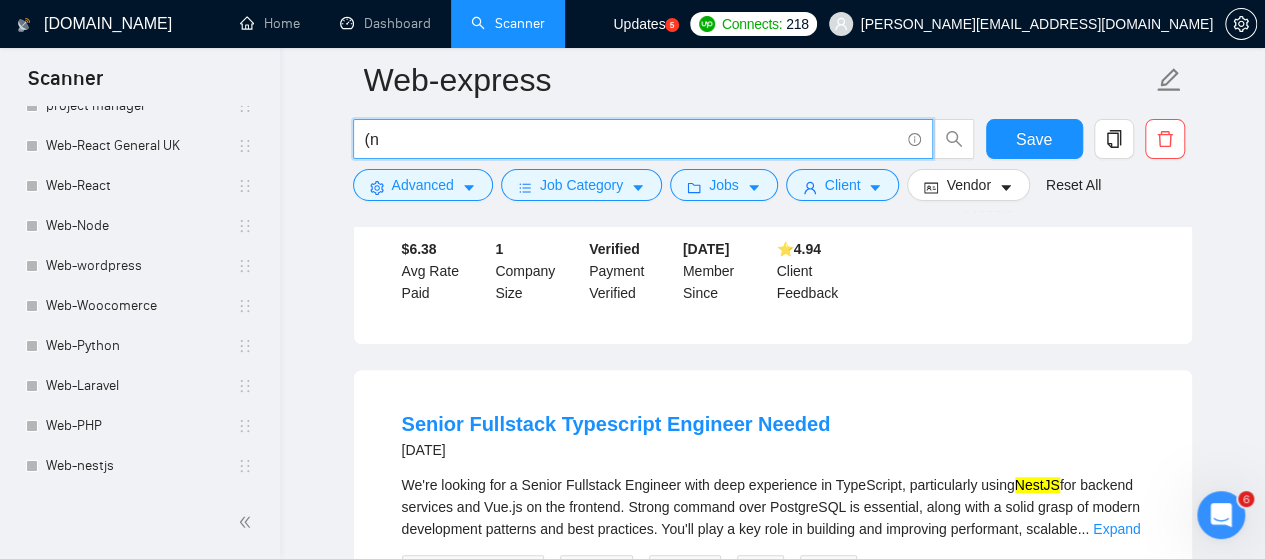 type on "(" 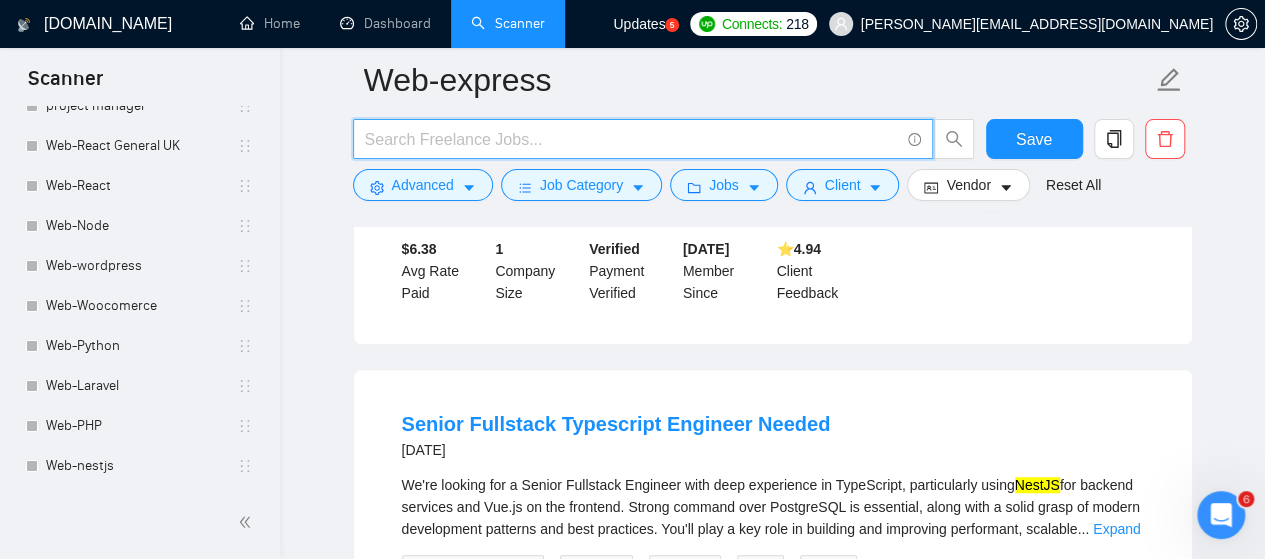 paste on "(express*)" 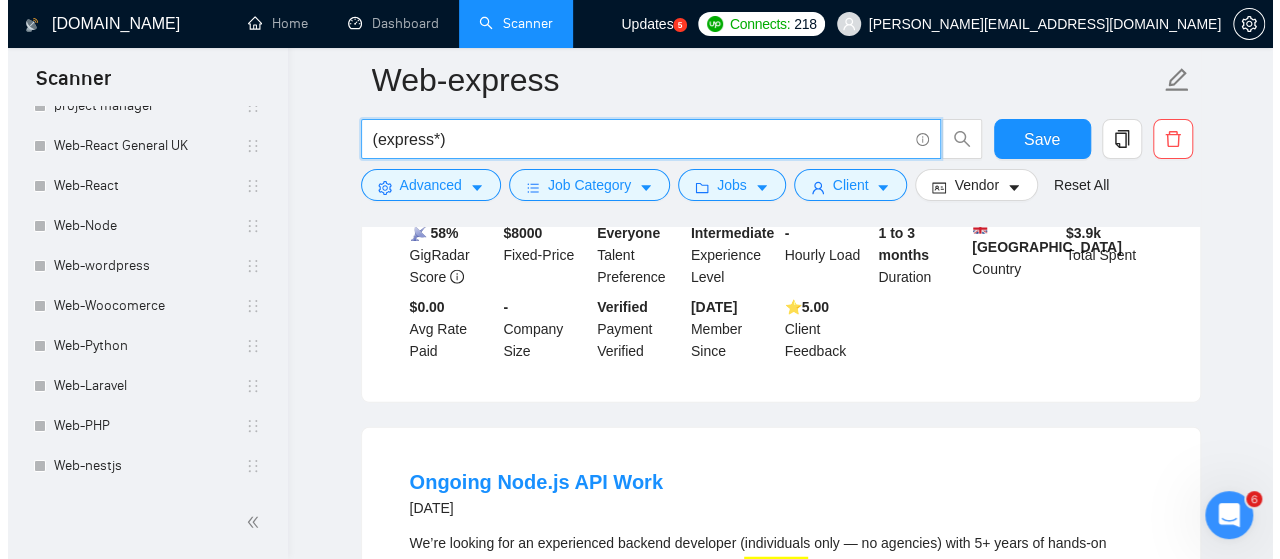 scroll, scrollTop: 2100, scrollLeft: 0, axis: vertical 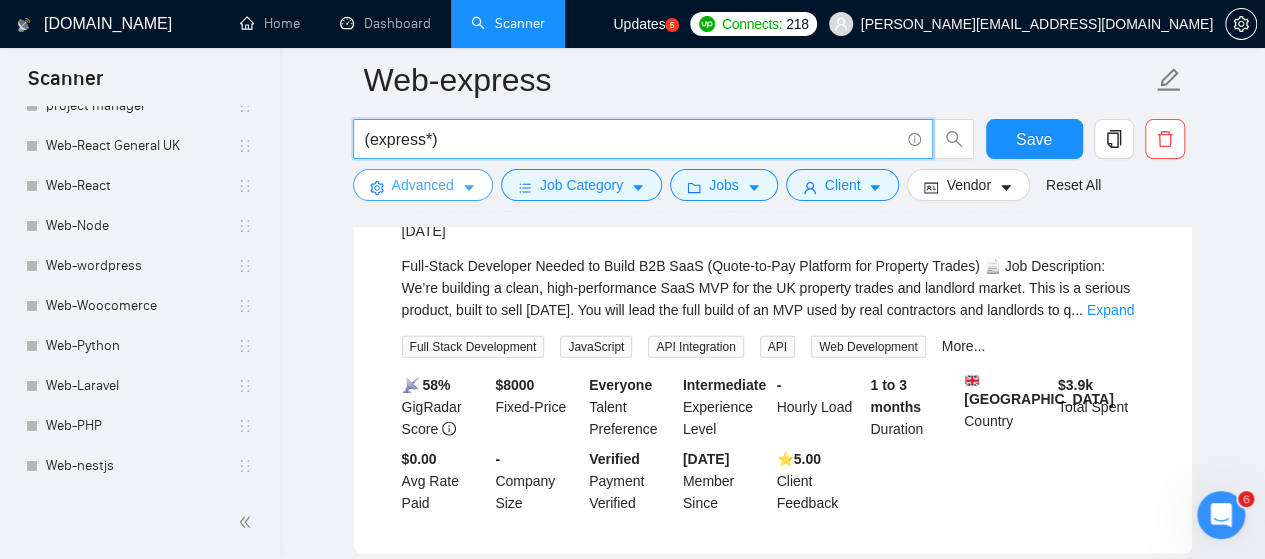 type on "(express*)" 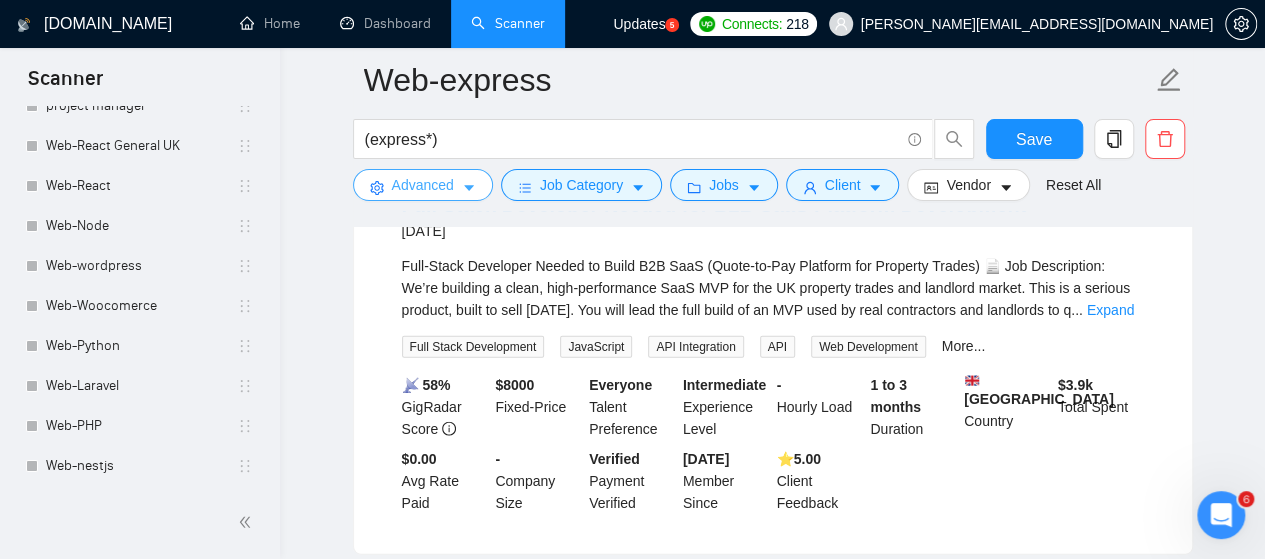 click 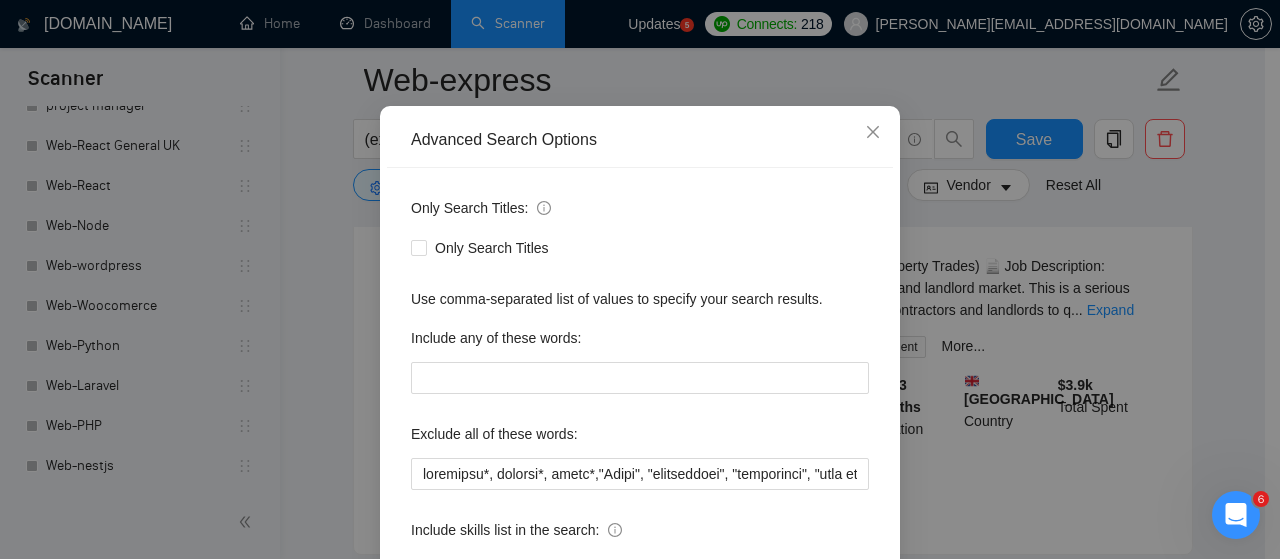 scroll, scrollTop: 272, scrollLeft: 0, axis: vertical 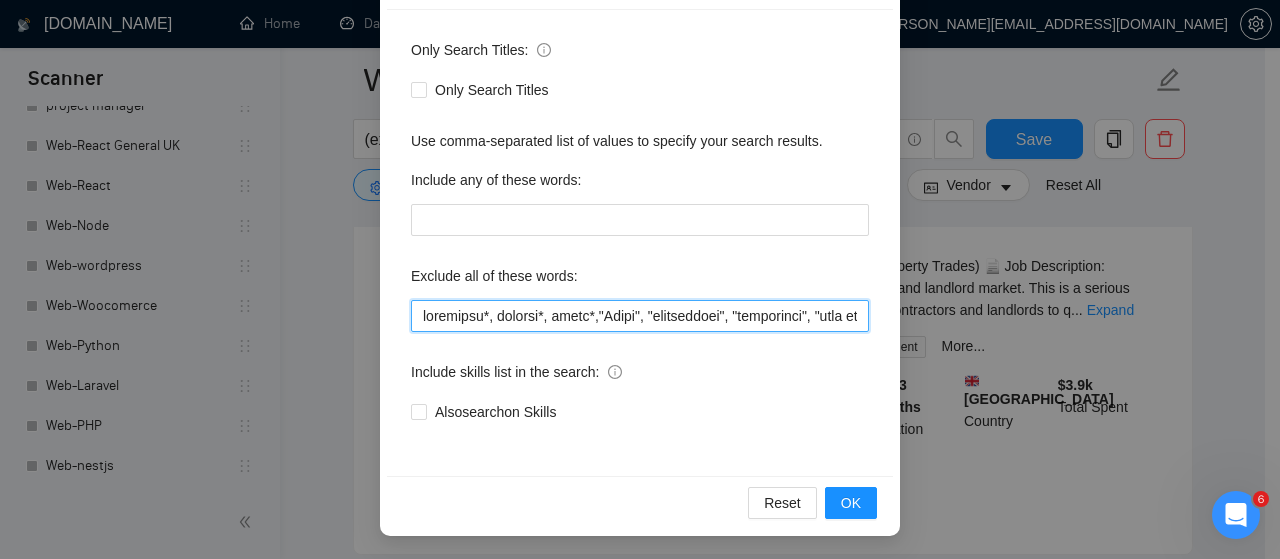 click at bounding box center (640, 316) 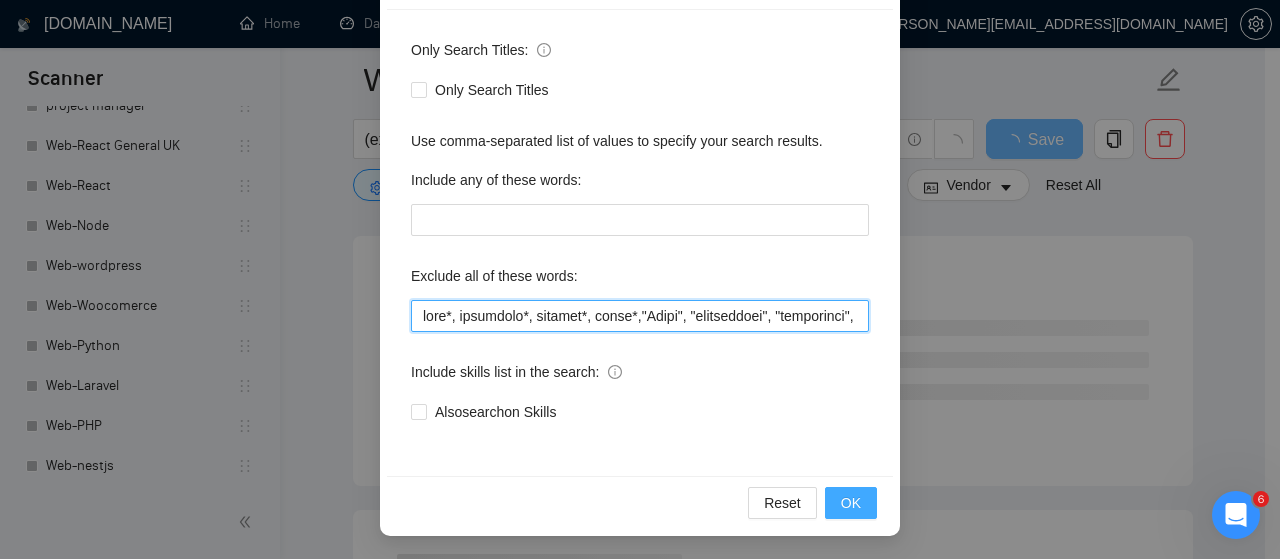 type on "node*, wordpress*, laravel*, react*,"Final", "salesfunnel", "maintnance", "only feature", "TanStack", "token", "1 week sprint", "Not an agency", "SEO" ," job title", "Bing", "Lemlist", "Salesforce", "Equity", (equity*), "Unity", "[PERSON_NAME]", "nocode", "no-code", bot, urgent, consulting, consult, tutor, teacher, mentor, update, updates, maintain, maintenance, asap, fix, parser, parsing, small, little, tweaks, tweak, fixes, bug, bugs, ssalesforce, bing, "job title", "SEO", "Lemlist", "No agencies", "won't be recruiting agencies", "agencies not to apply", "No agency", "No Agencies", "Individual only",  "individual to", "individual who",  "No agencies please", "(No agencies please)", "Candidate Interviewing", "Candidate Interview Consulting", "this job is not open to teams", "this job is not open to agency", "this job is not open to companies", "NO AGENCY", "Freelancers Only", "NOT AGENCY", "no agency", "no agencies", "individual only", "freelancers only", "No Agencies!", "independent contractors only", "***Free..." 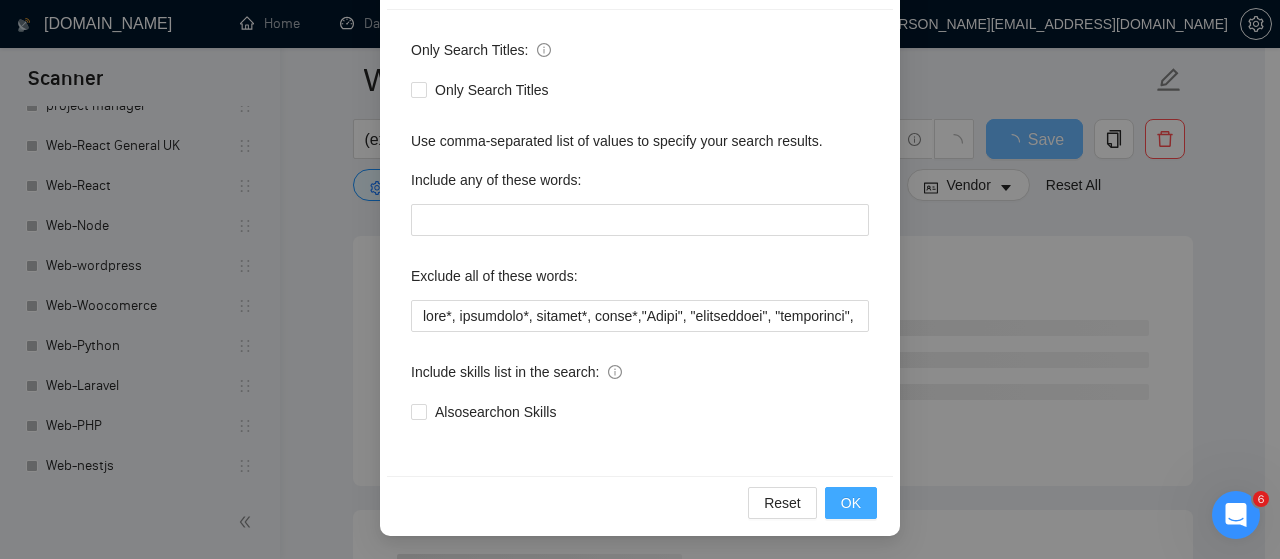 click on "OK" at bounding box center (851, 503) 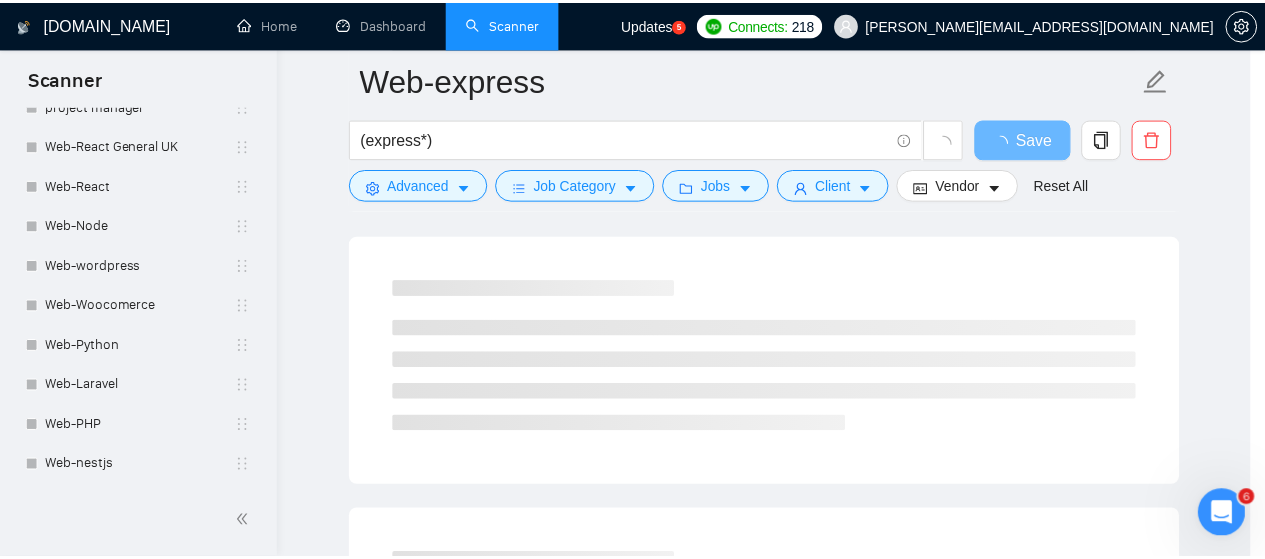 scroll, scrollTop: 172, scrollLeft: 0, axis: vertical 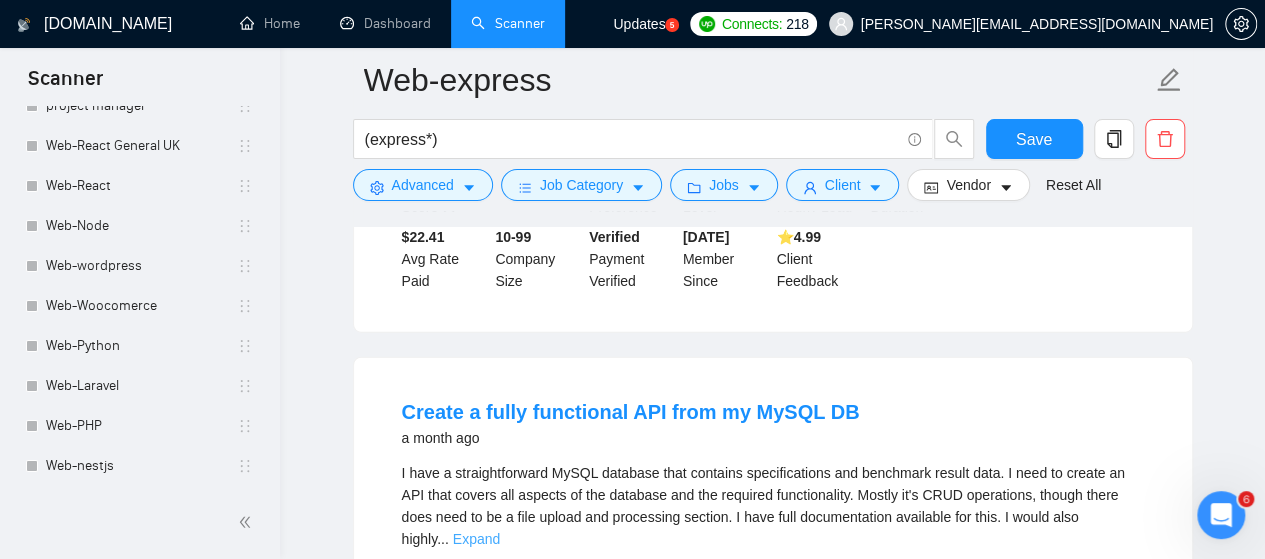 click on "Expand" at bounding box center [476, 539] 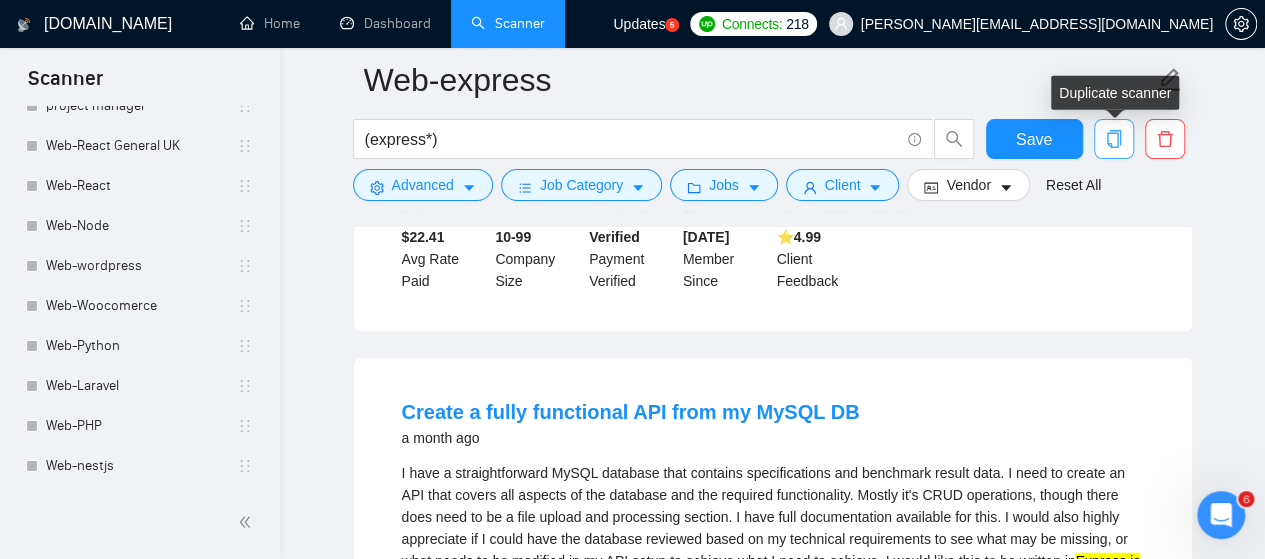 click at bounding box center [1114, 139] 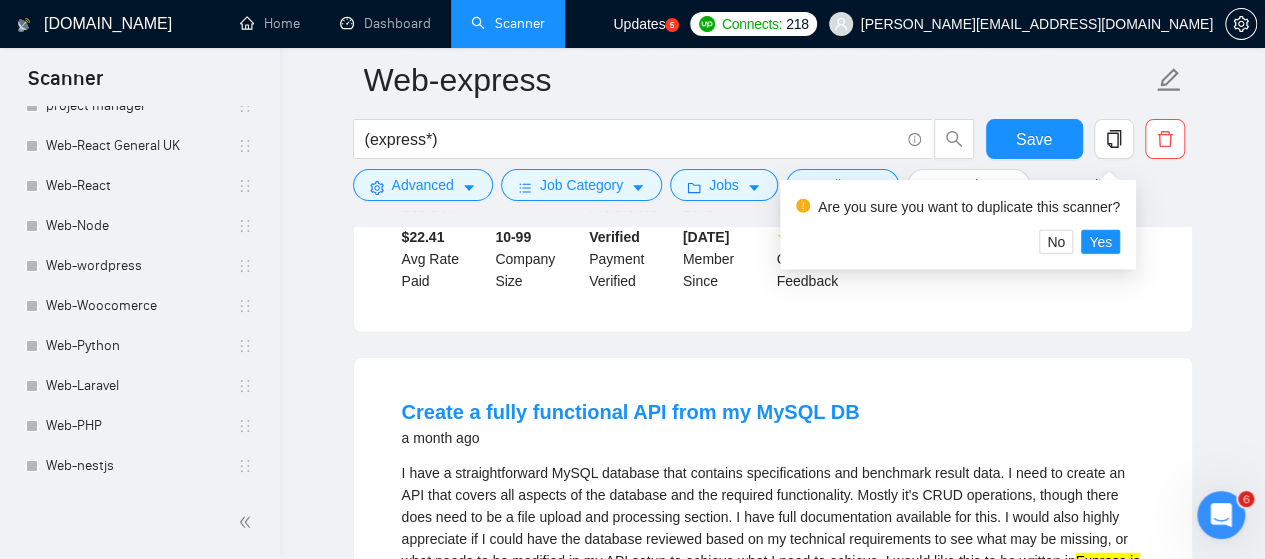 click on "Web-express (express*) Save Advanced   Job Category   Jobs   Client   Vendor   Reset All Preview Results Insights NEW Alerts Auto Bidder Detected   77  results   (0.51 seconds) Website development and 2D illustration + 2D animation [DATE] I am looking for a custom designed 1 Page (just the landing page) website.
Here is a reference website: [URL][DOMAIN_NAME]
The website you design needs to be different/unique, it cannot be a copy of this reference website.
Your role:
- Illustrate a full body 2D Anime Character (I can provide what the face looks like)
- The Anime chara ... Expand Web Design Custom Web Design Web Development Website Customization 2D Animation More... 📡   50% GigRadar Score   - Hourly Everyone Talent Preference Intermediate Experience Level Less than 30 hrs/week Hourly Load 1 to 3 months Duration   [GEOGRAPHIC_DATA] Country $ 575 Total Spent $0.00 Avg Rate Paid - Company Size Verified Payment Verified [DATE] Member Since ⭐️  0.00 Client Feedback [DATE] ... Expand Web Design 📡" at bounding box center [772, 172] 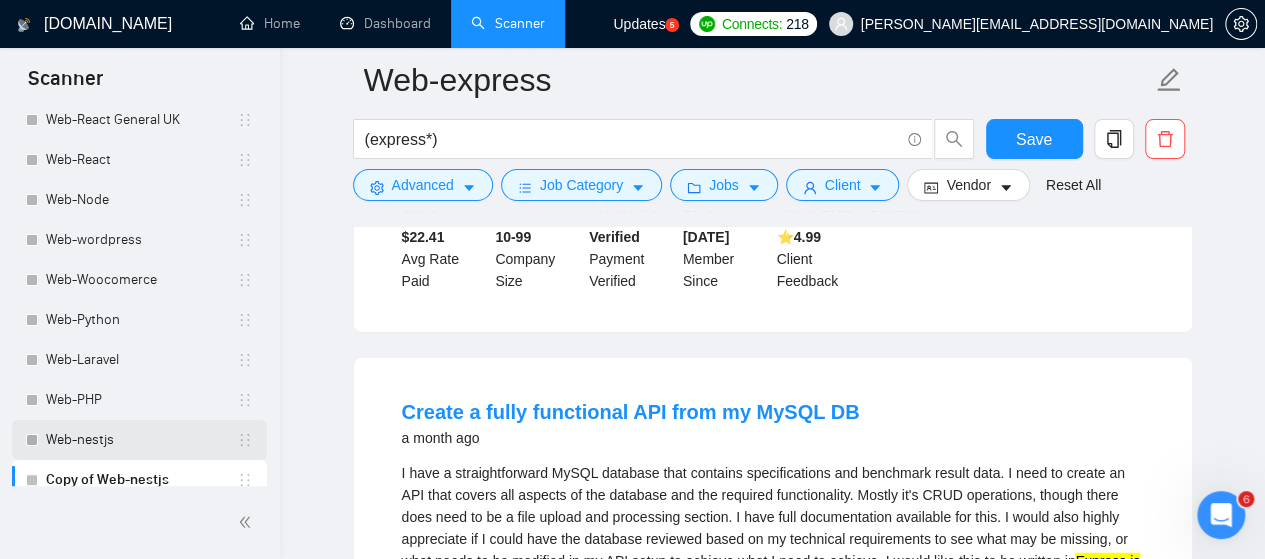 scroll, scrollTop: 1196, scrollLeft: 0, axis: vertical 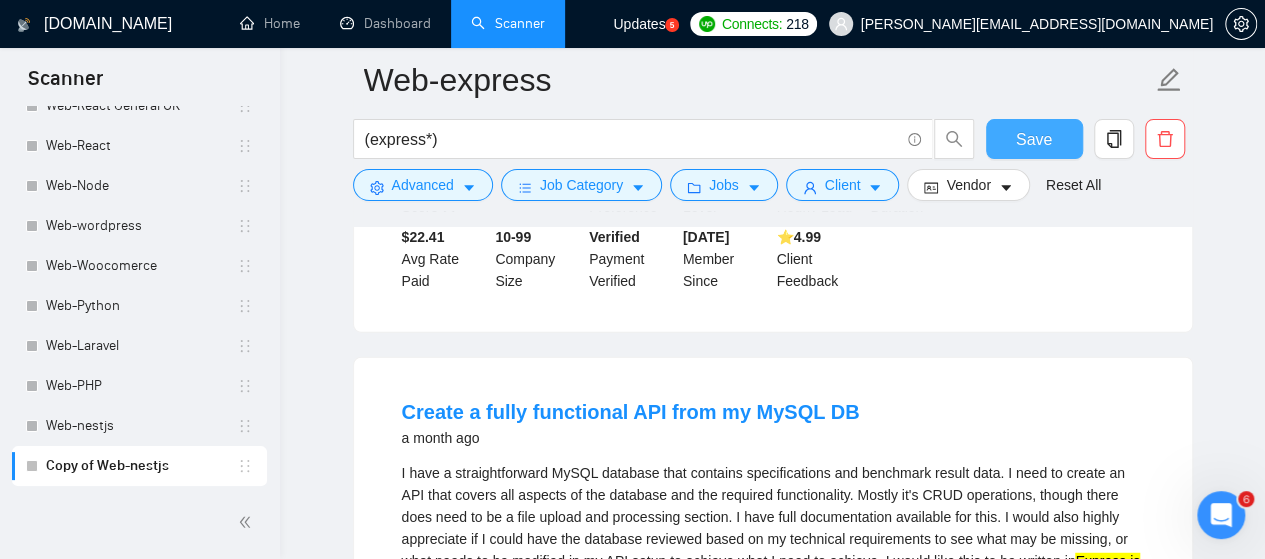 click on "Save" at bounding box center (1034, 139) 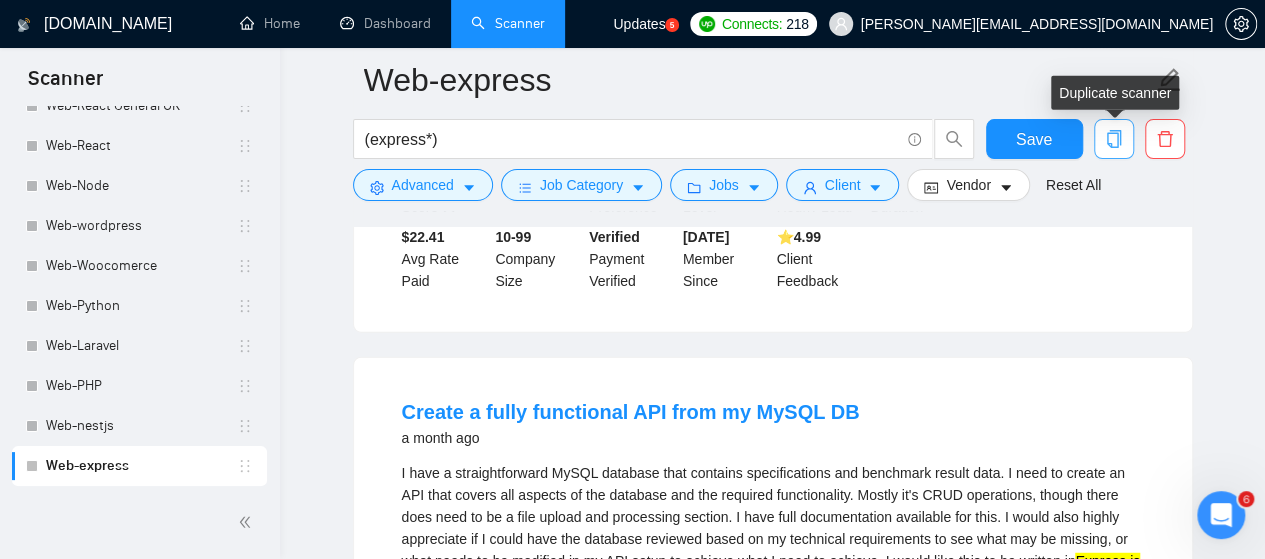 click 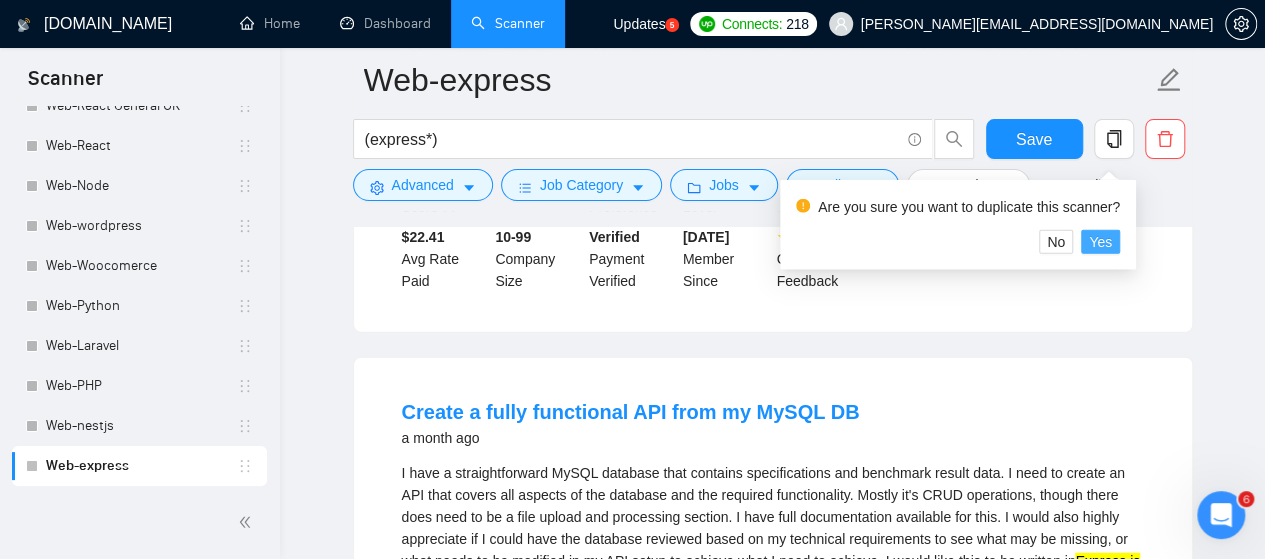 click on "Yes" at bounding box center [1100, 242] 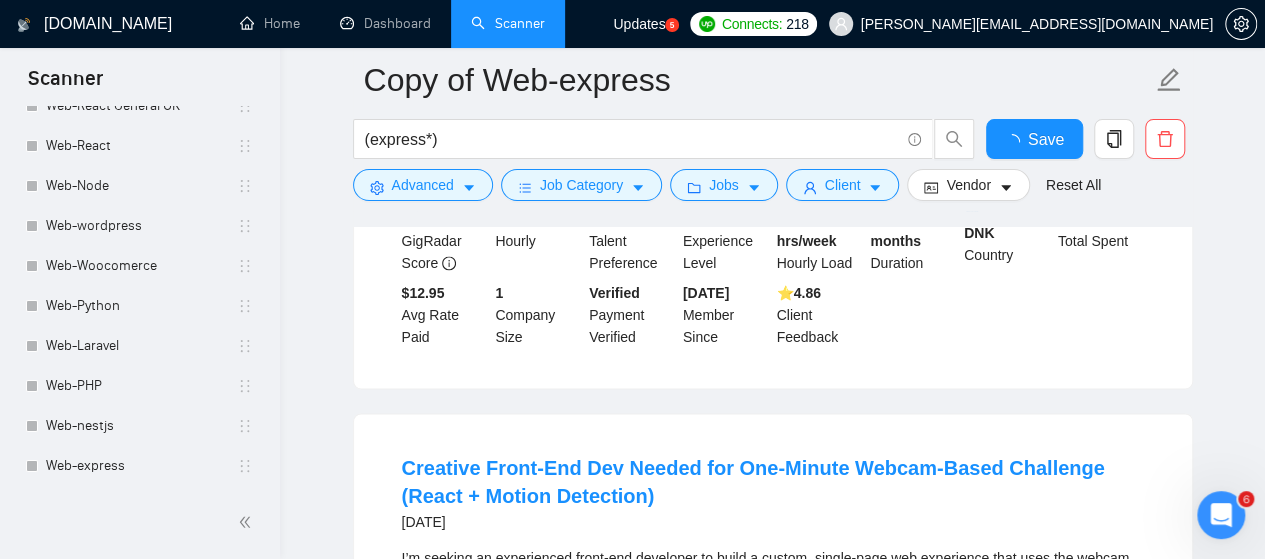 scroll, scrollTop: 2372, scrollLeft: 0, axis: vertical 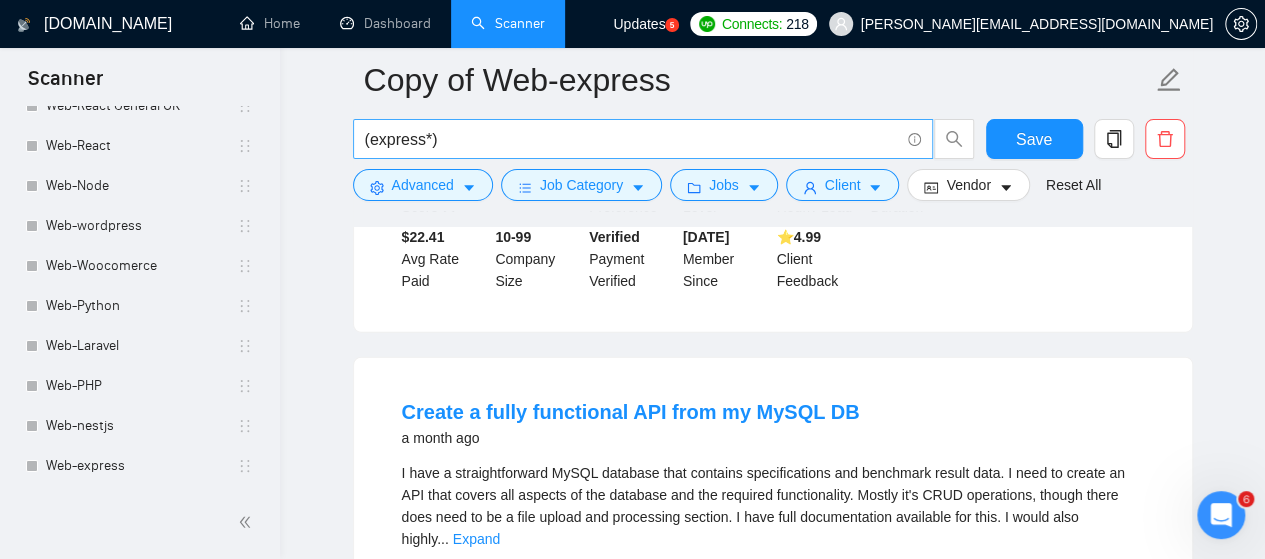 click on "(express*)" at bounding box center [632, 139] 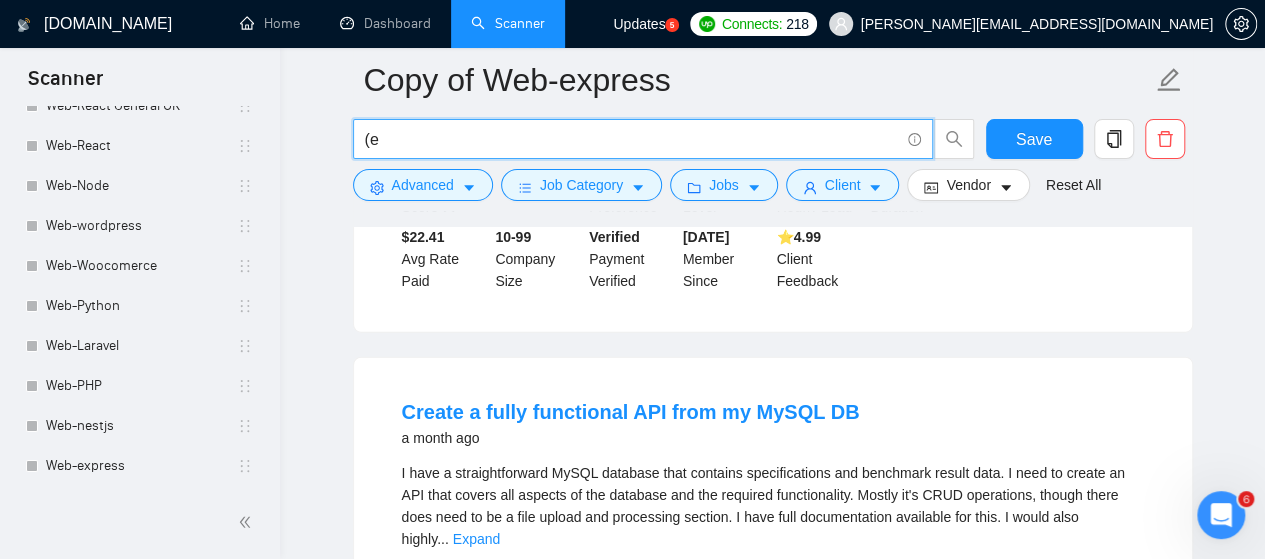 type on "(" 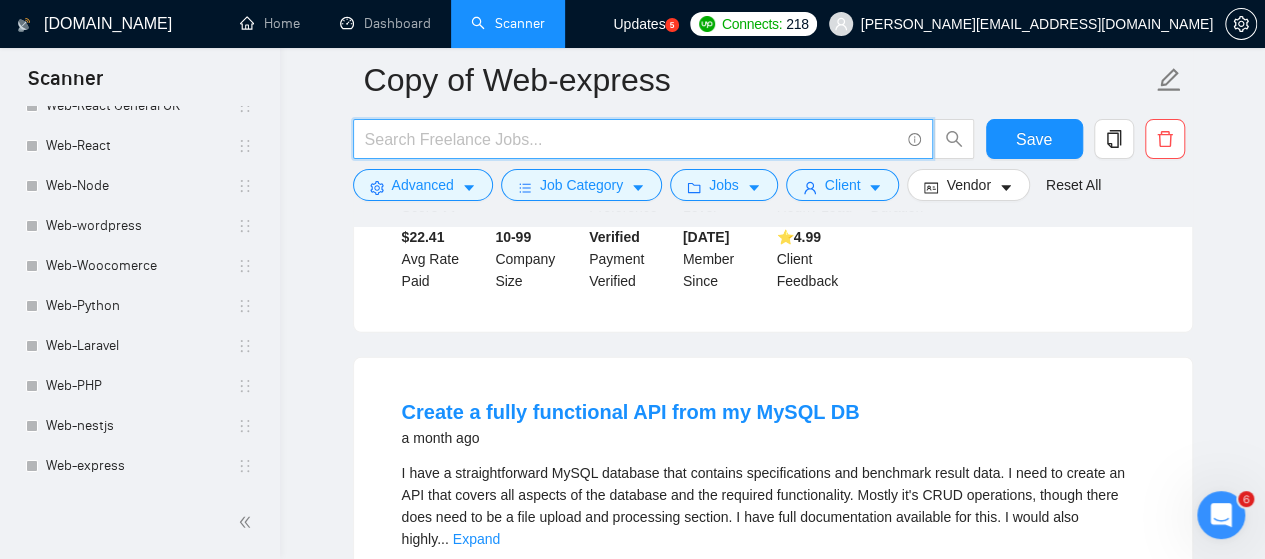 paste on "(express*)" 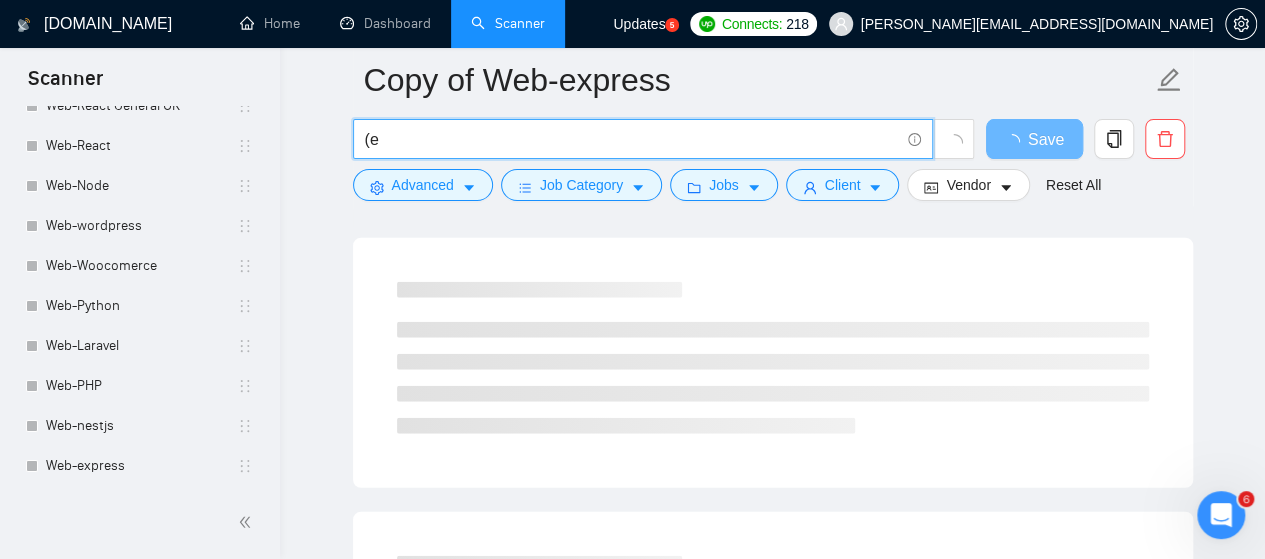 type on "(" 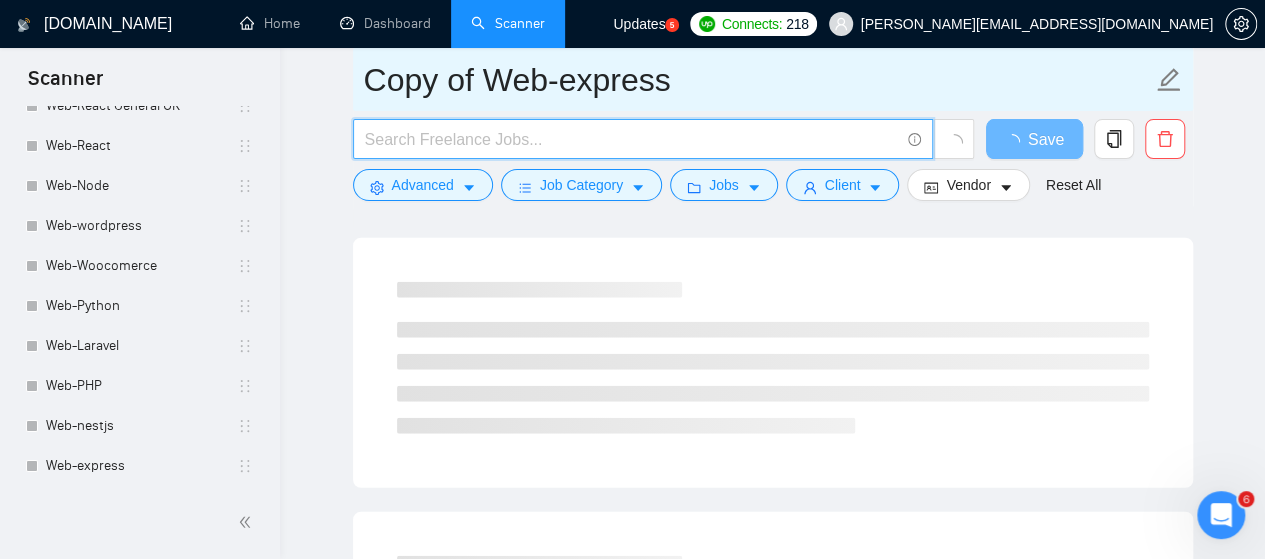 type 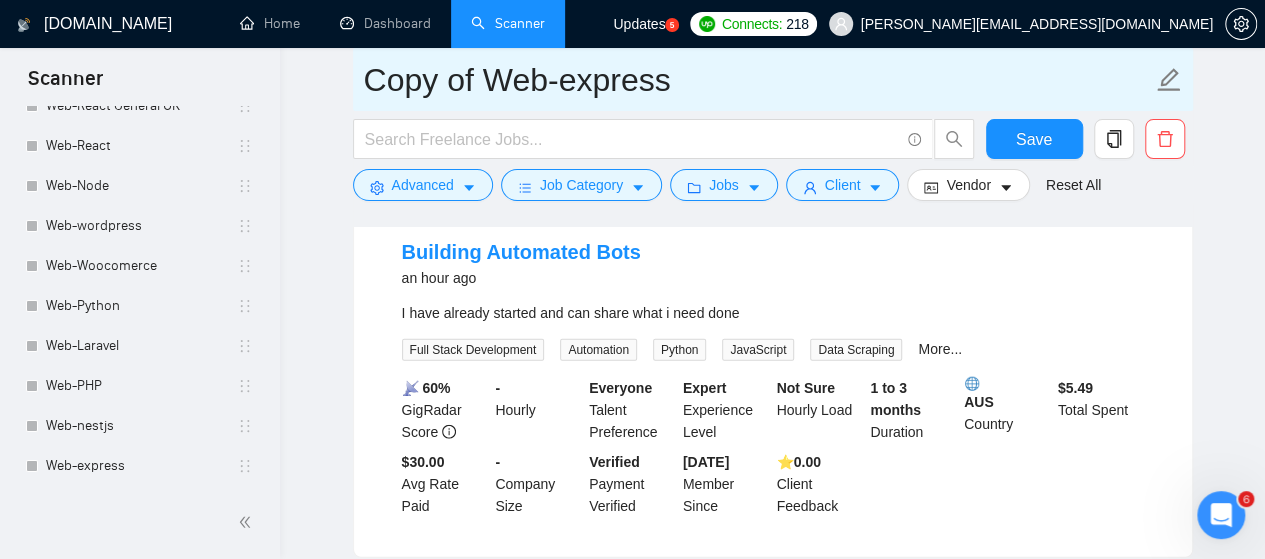 click on "Copy of Web-express" at bounding box center (758, 80) 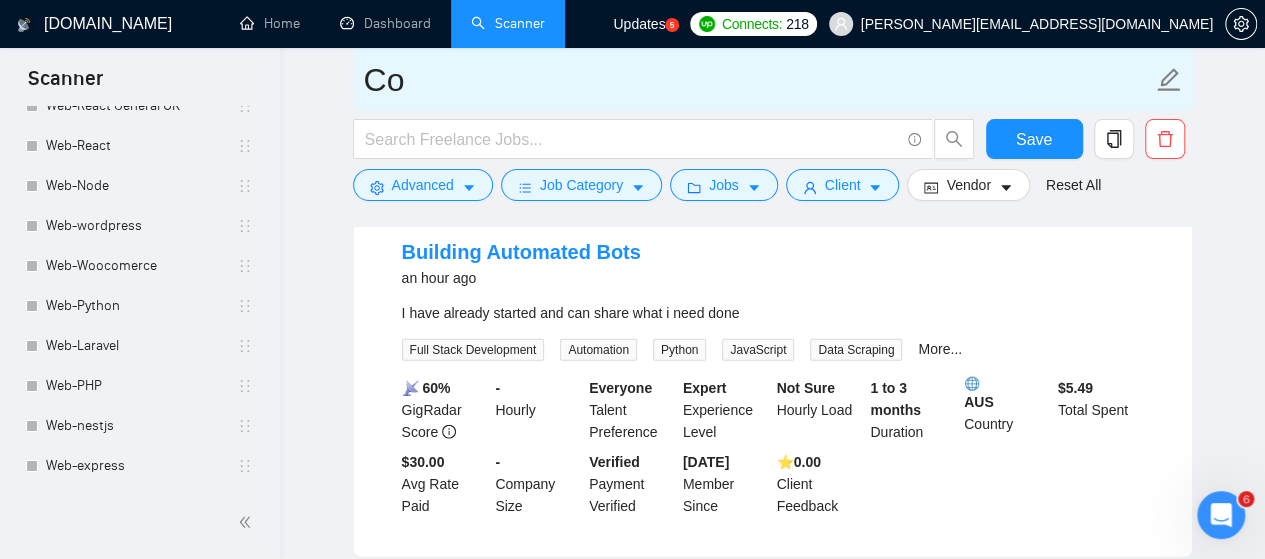 type on "C" 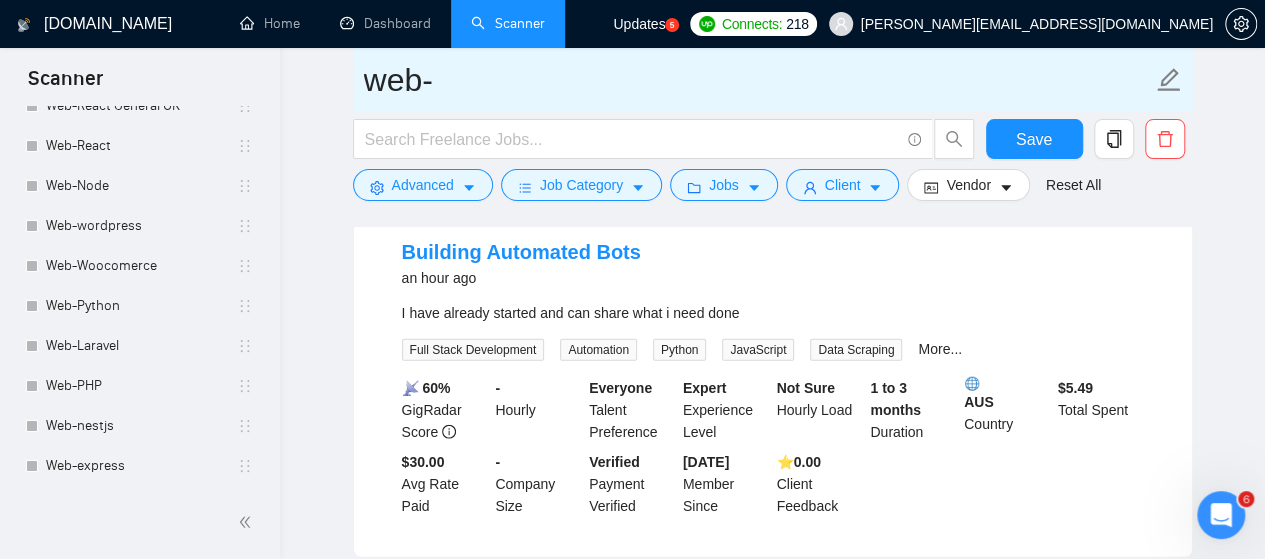 paste on "(vue*)" 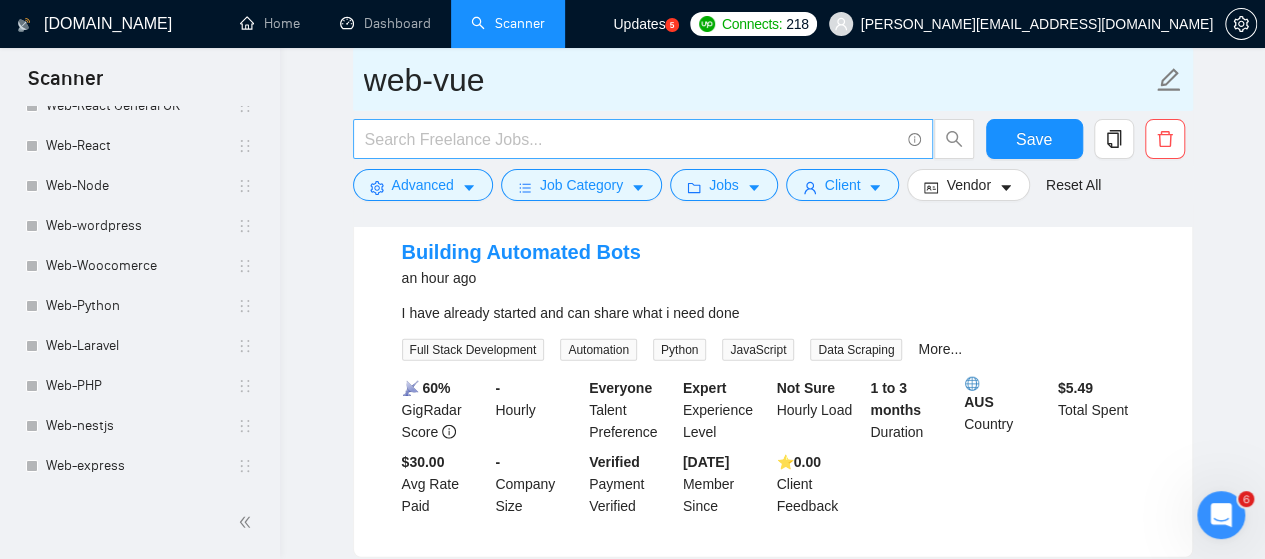 type on "web-vue" 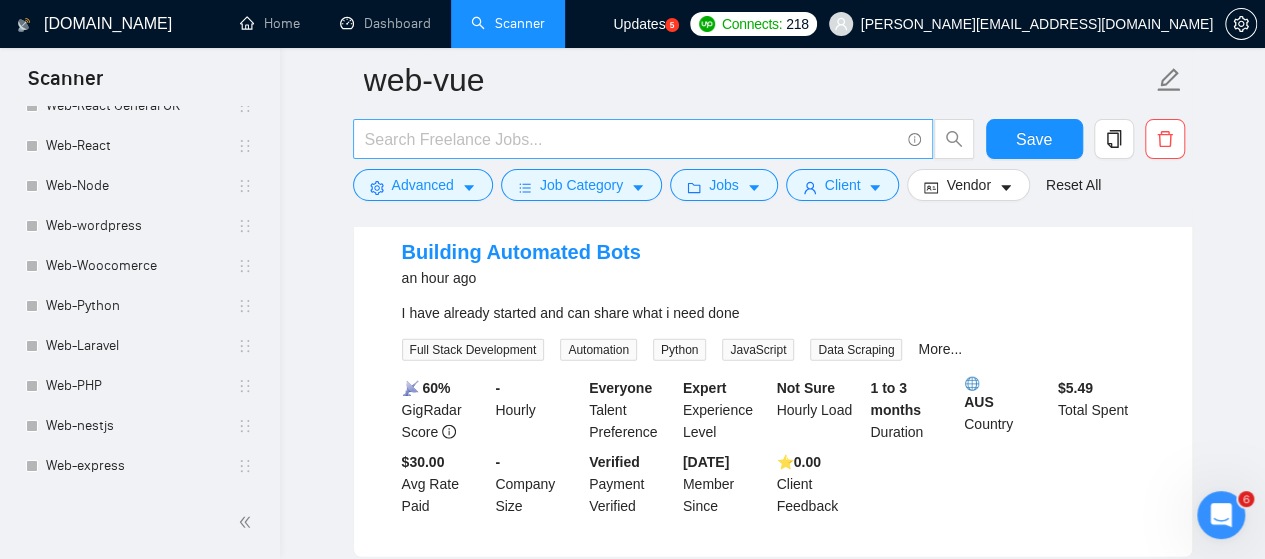 click at bounding box center (632, 139) 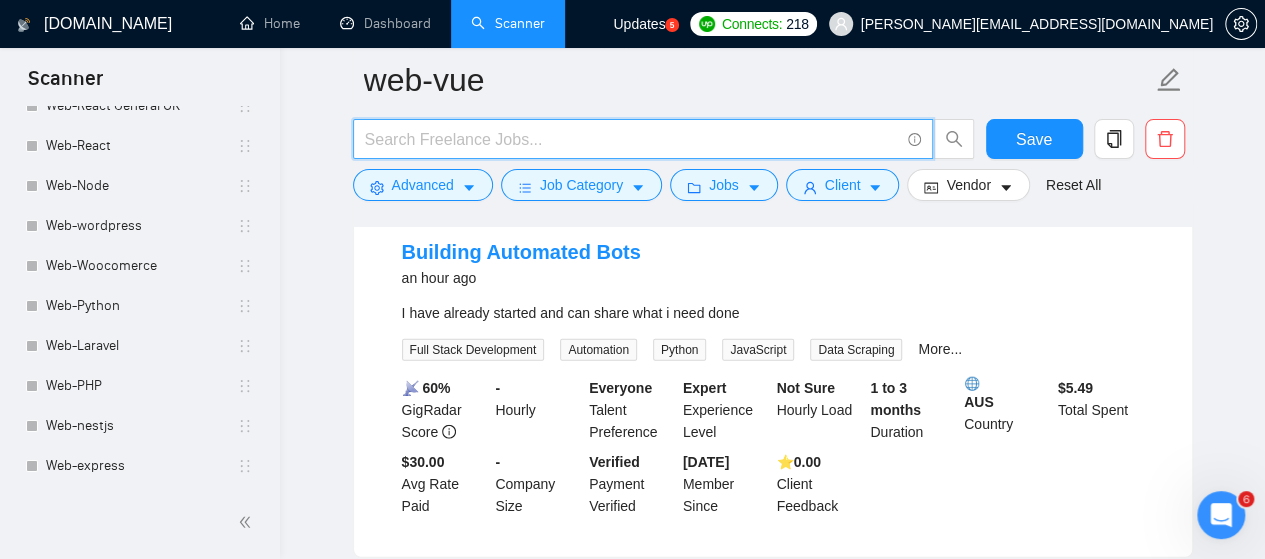 paste on "(vue*)" 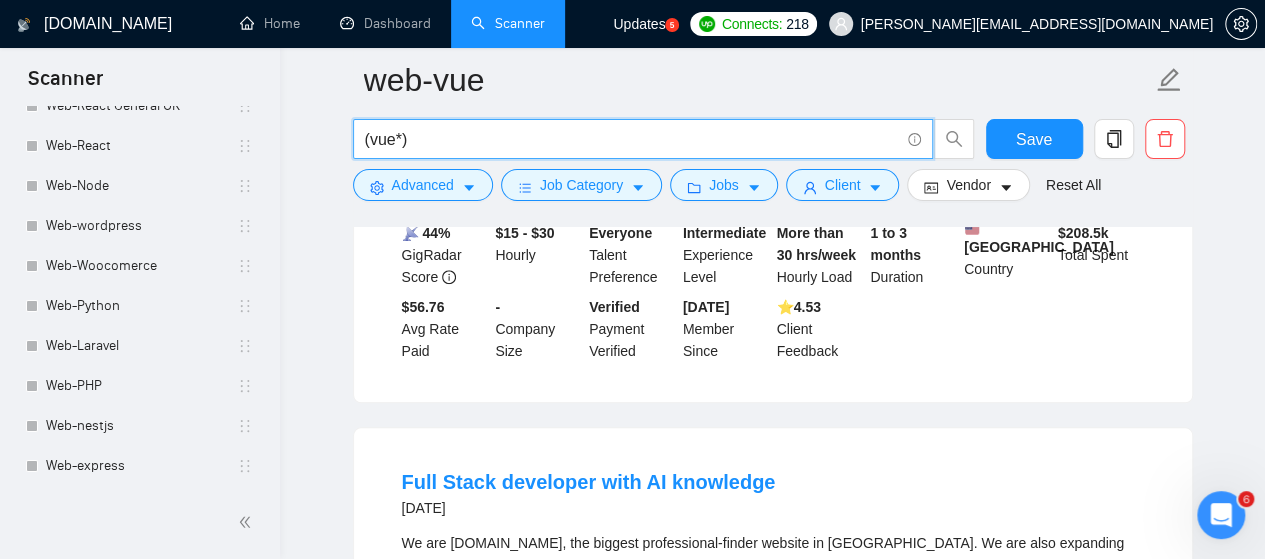 scroll, scrollTop: 1000, scrollLeft: 0, axis: vertical 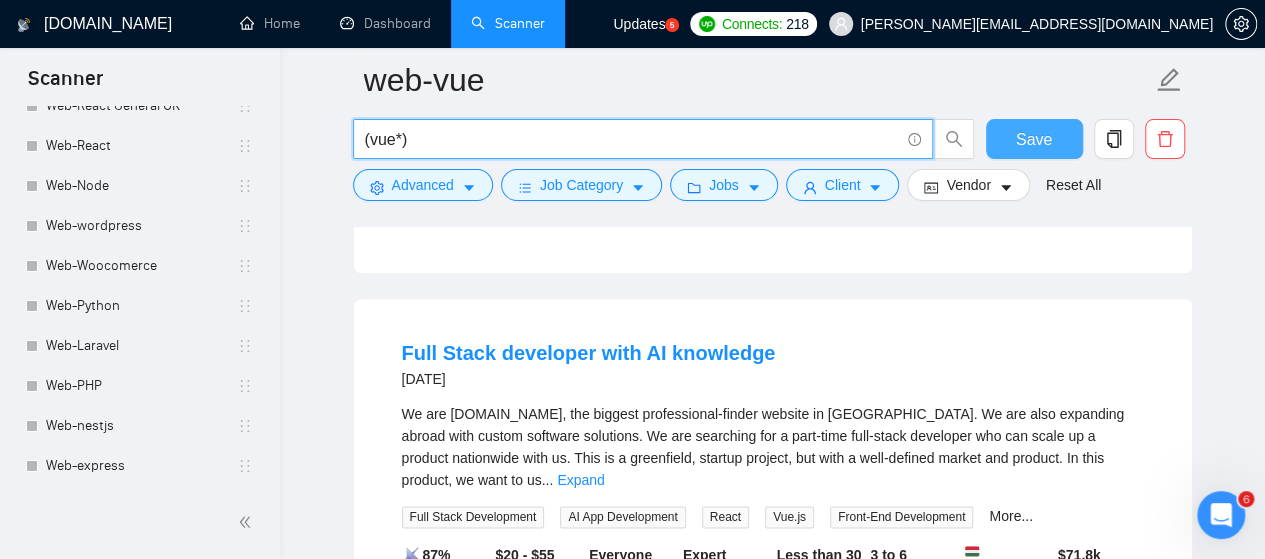 type on "(vue*)" 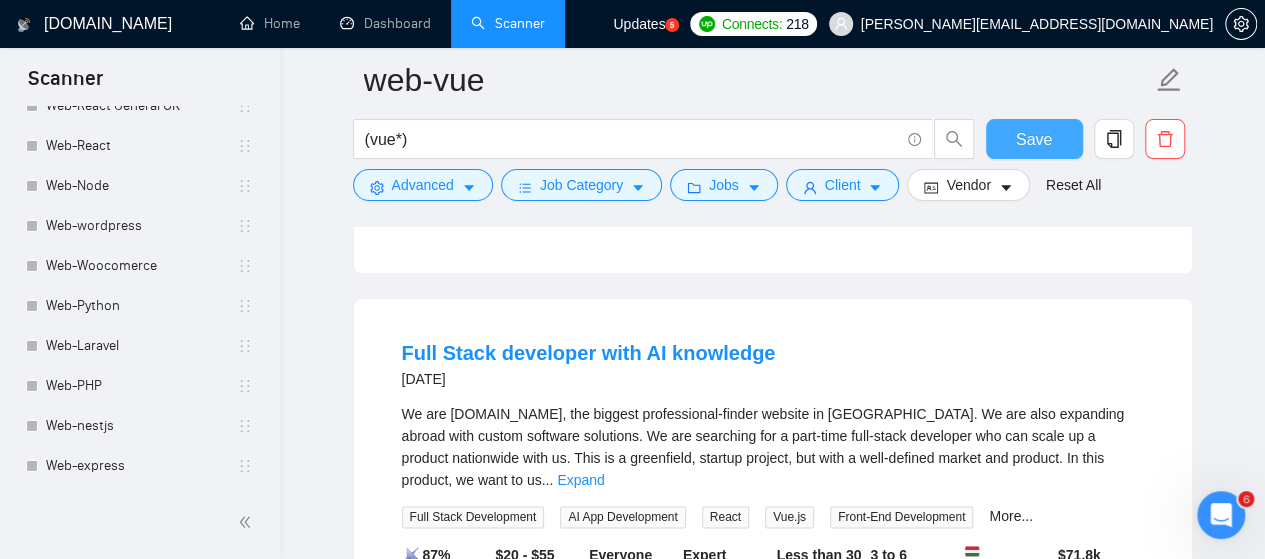 click on "Save" at bounding box center (1034, 139) 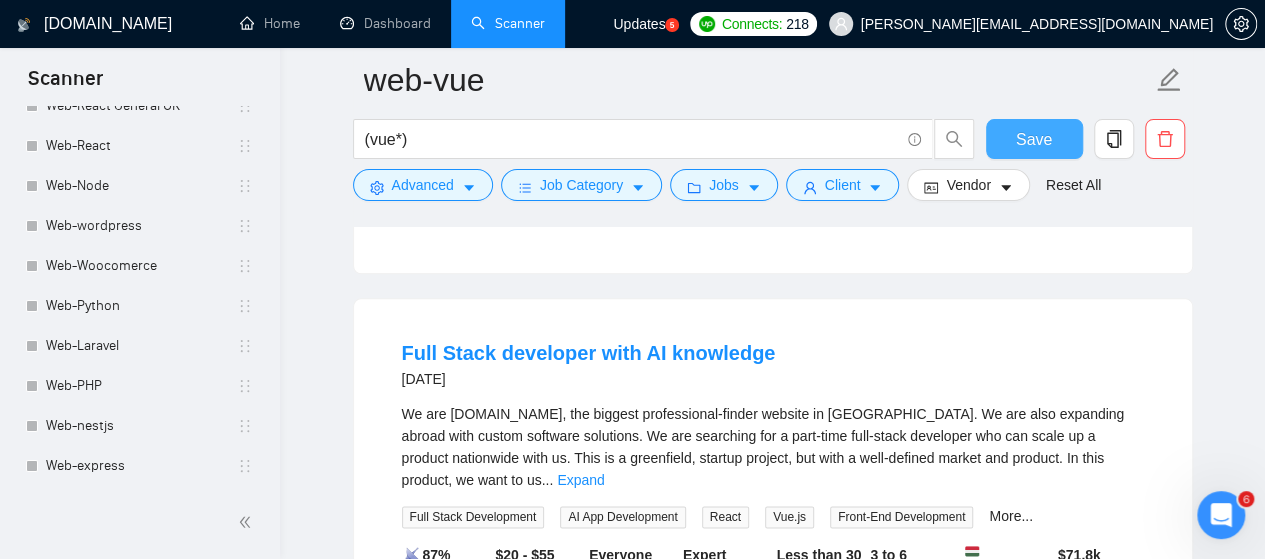 click on "Save" at bounding box center (1034, 139) 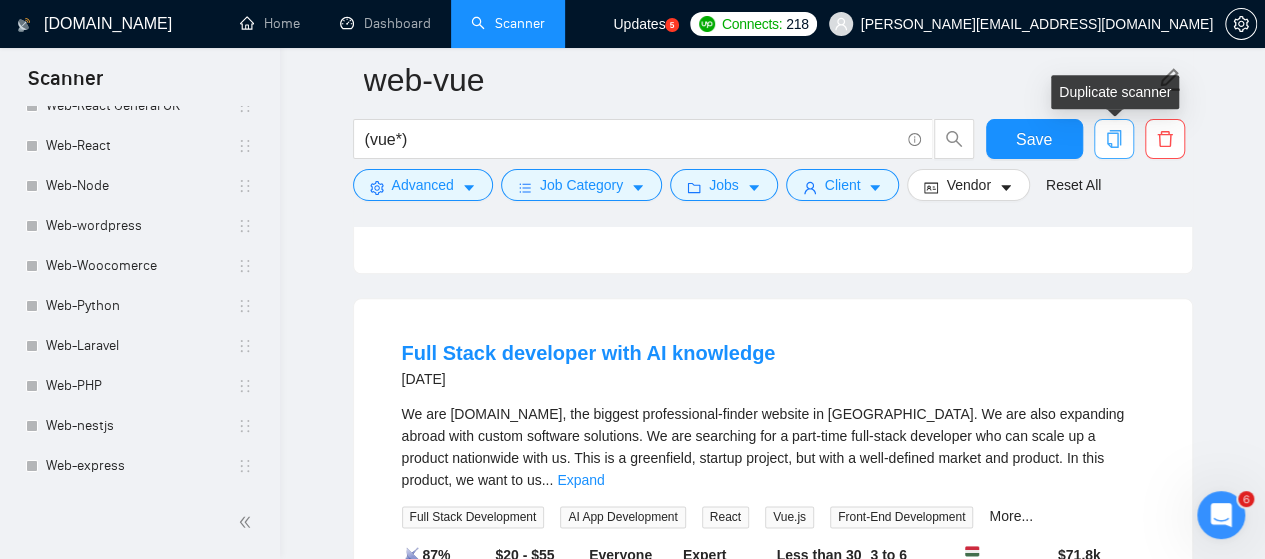 click 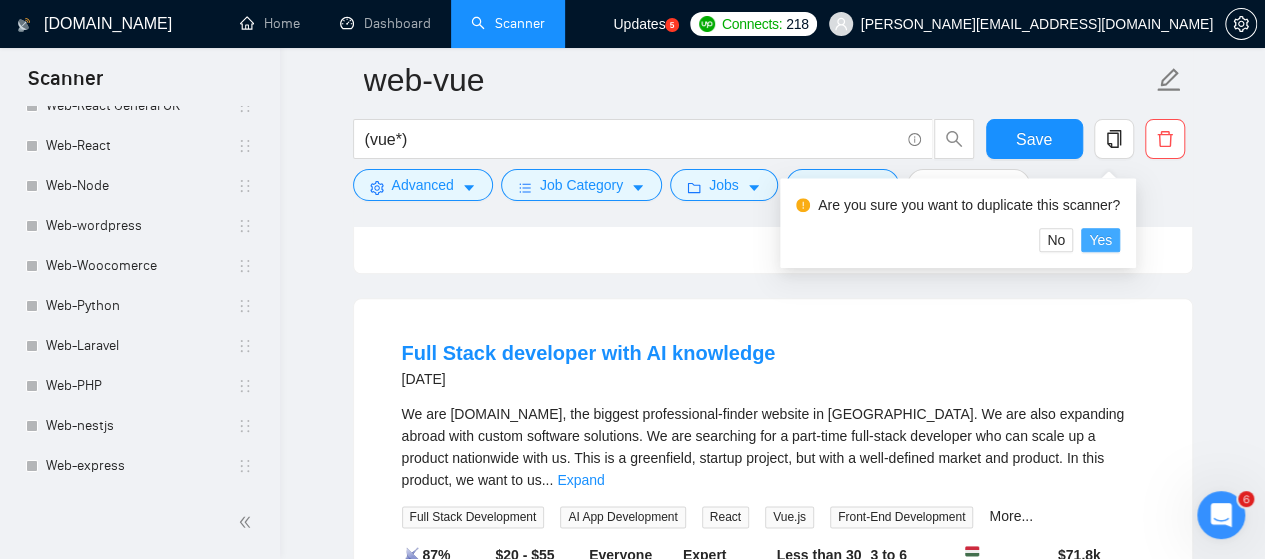click on "Yes" at bounding box center (1100, 240) 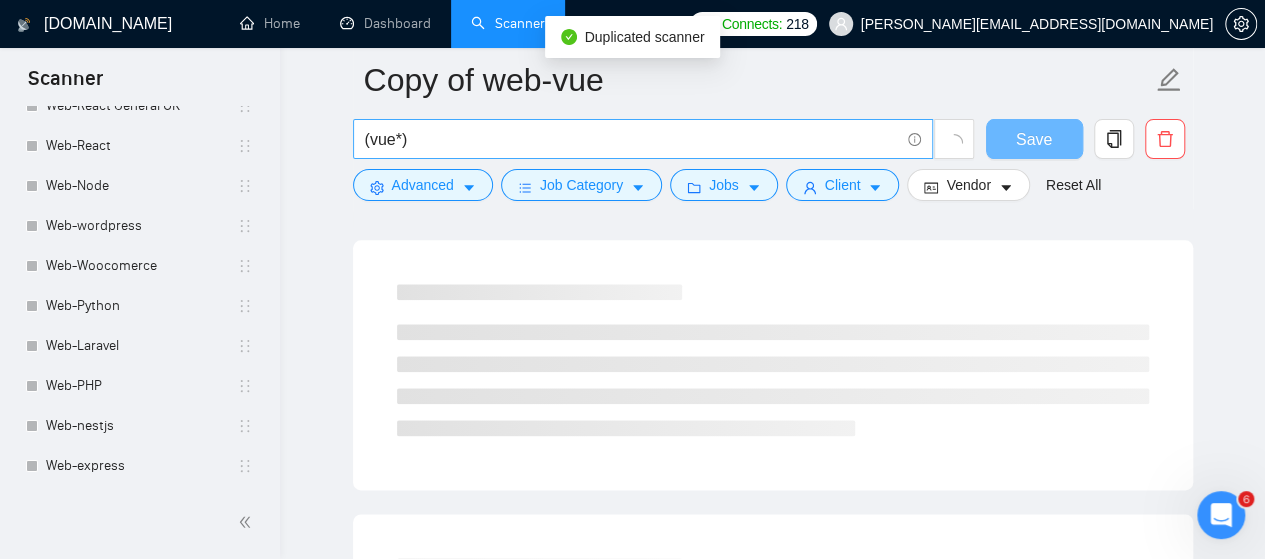 click on "(vue*)" at bounding box center (632, 139) 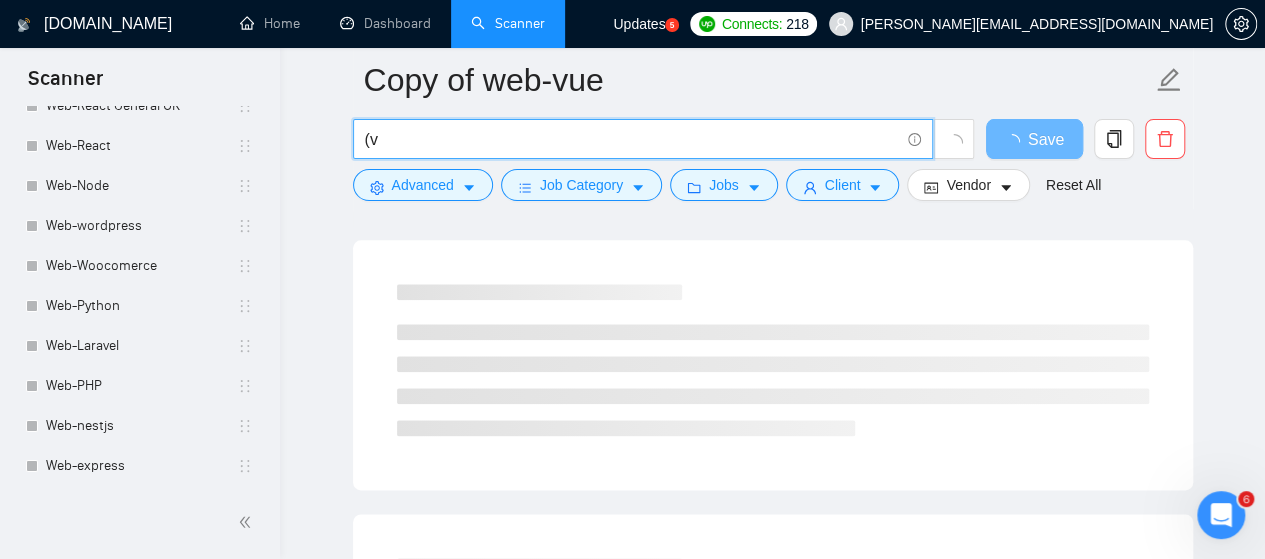 type on "(" 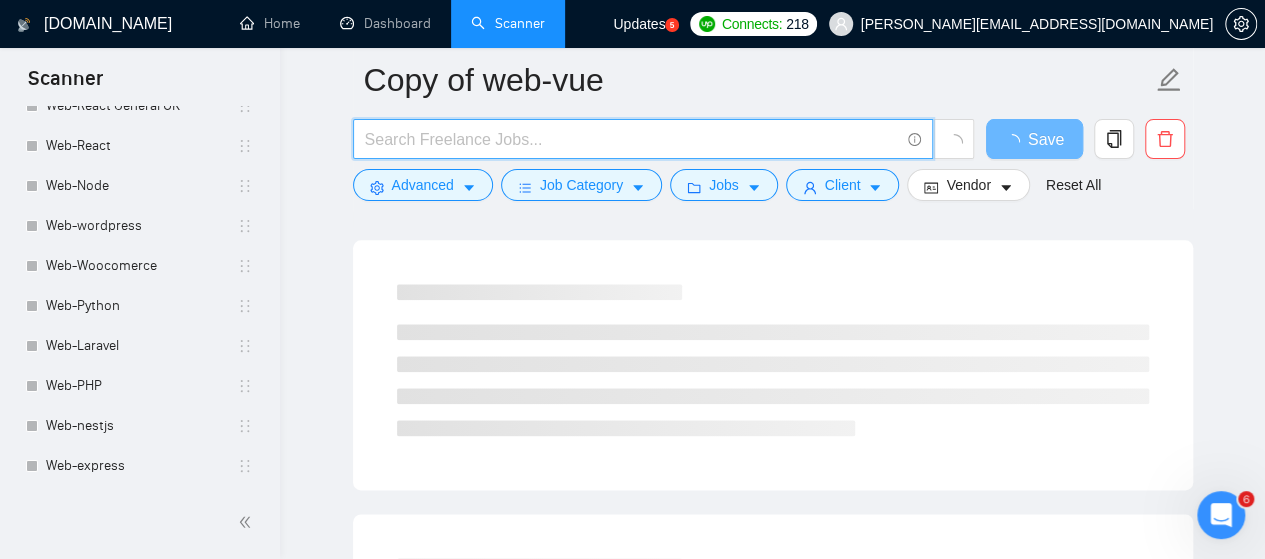 paste on "(angular*)" 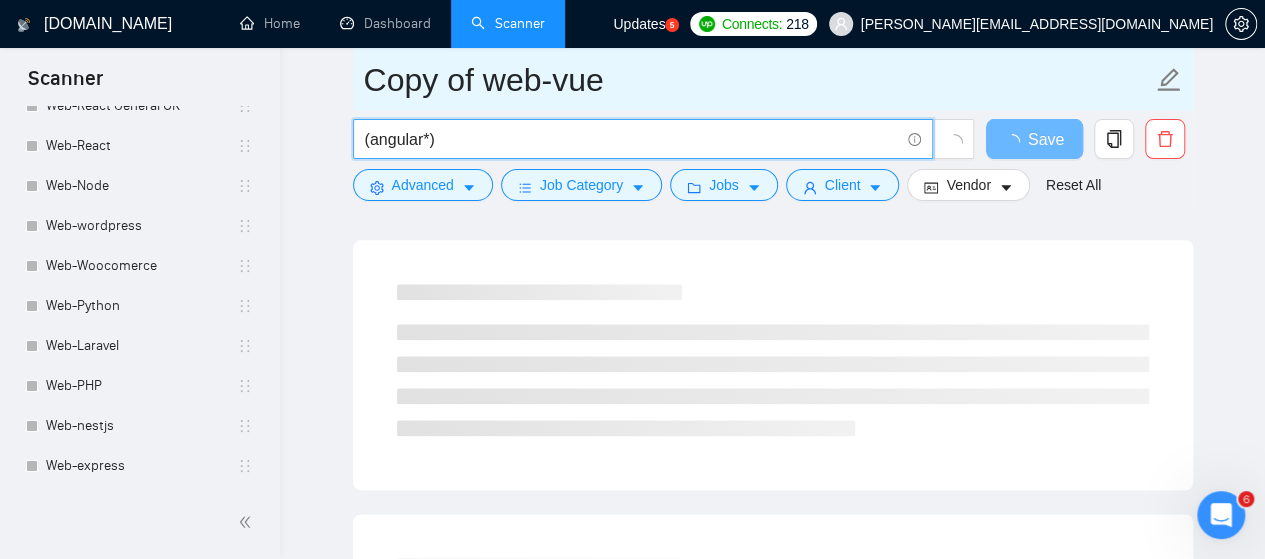 type on "(angular*)" 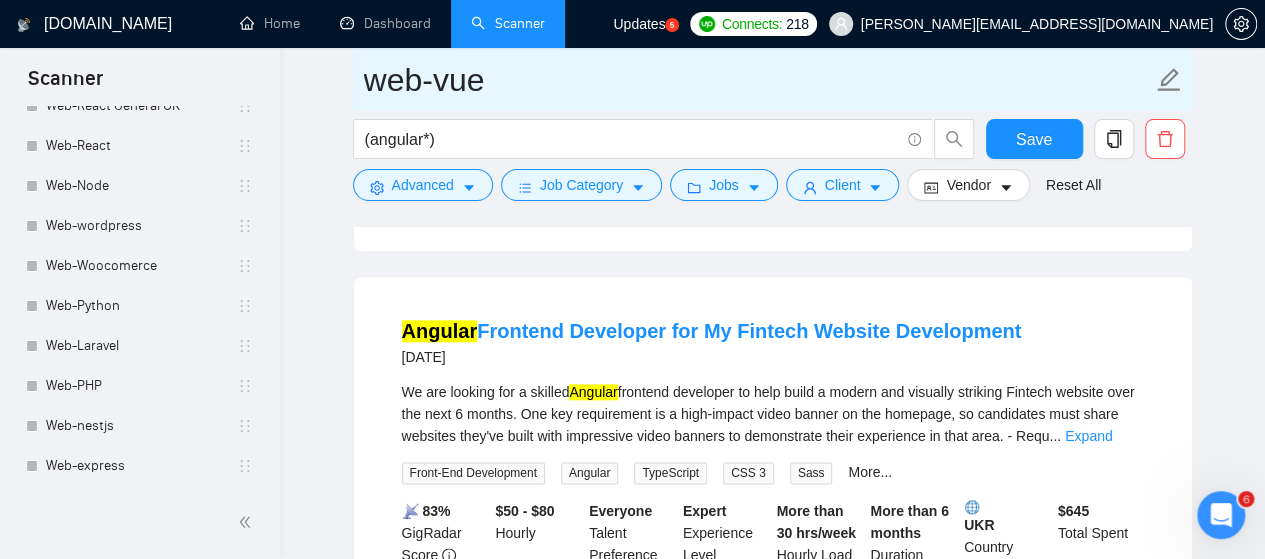 click on "web-vue" at bounding box center (758, 80) 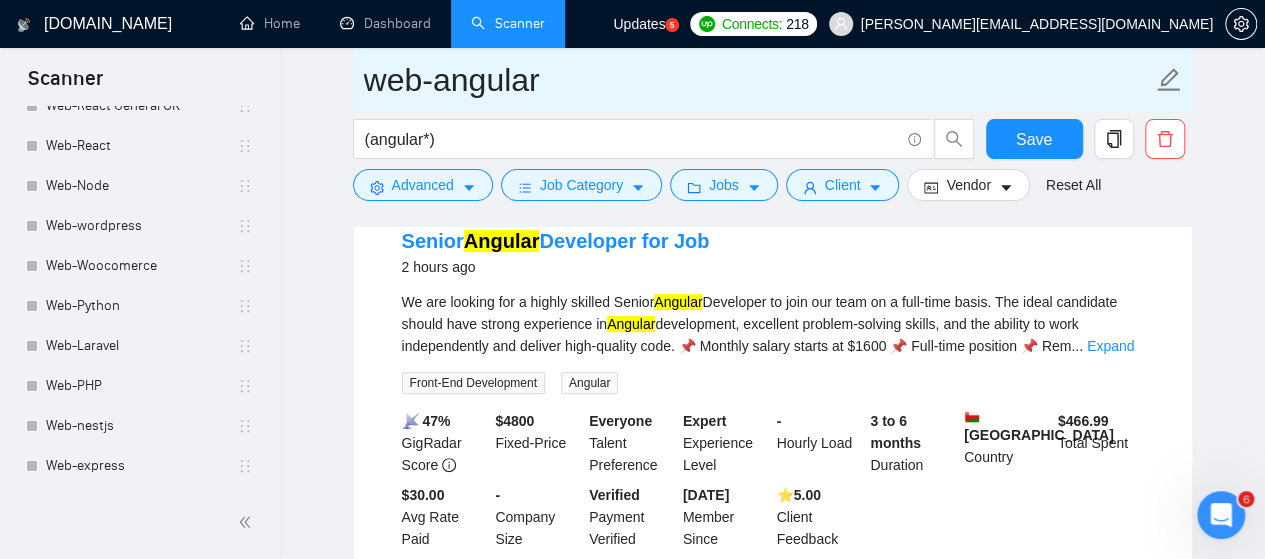 scroll, scrollTop: 100, scrollLeft: 0, axis: vertical 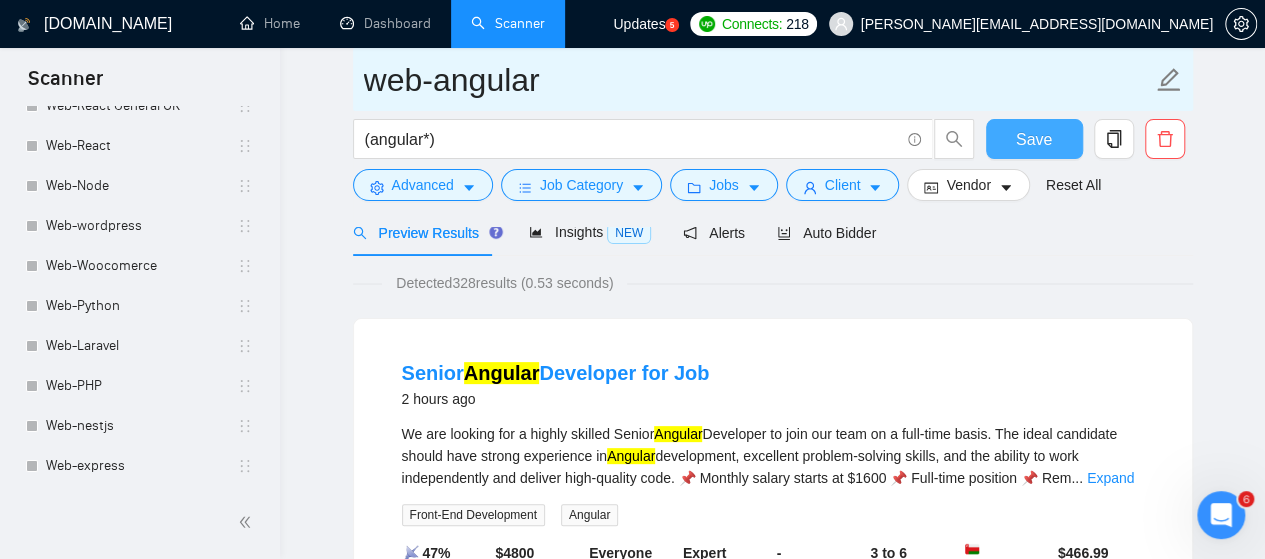 type on "web-angular" 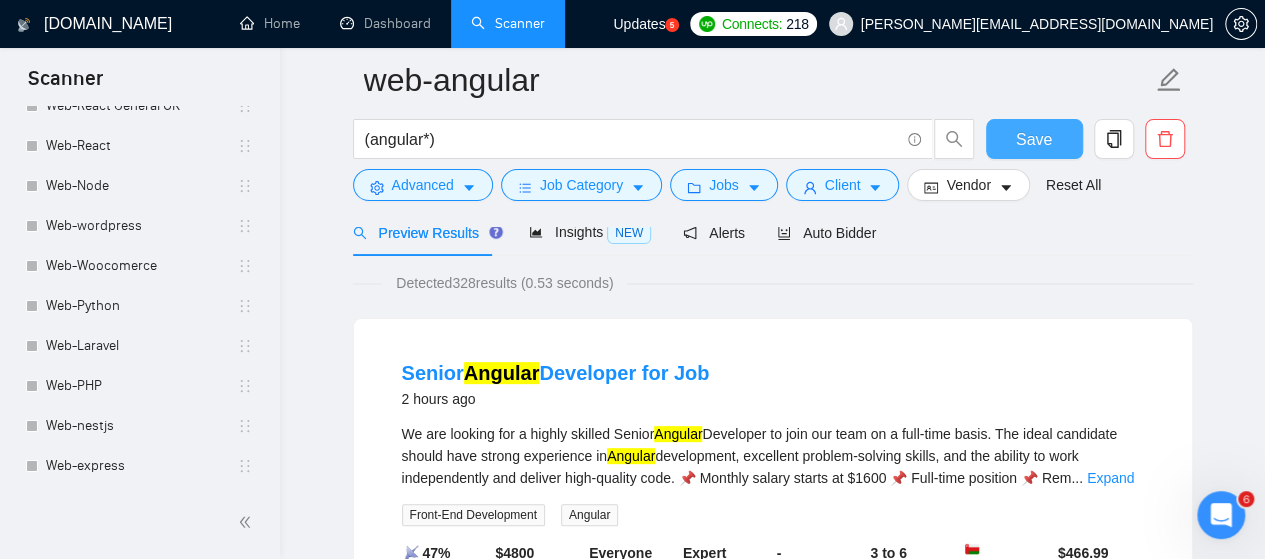 click on "Save" at bounding box center [1034, 139] 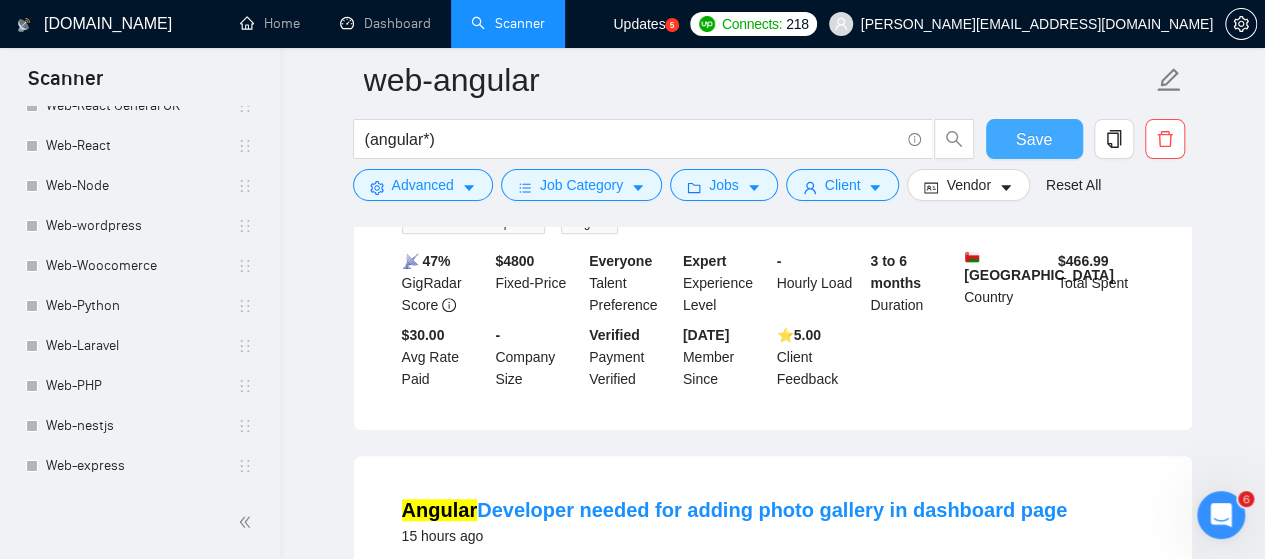 scroll, scrollTop: 400, scrollLeft: 0, axis: vertical 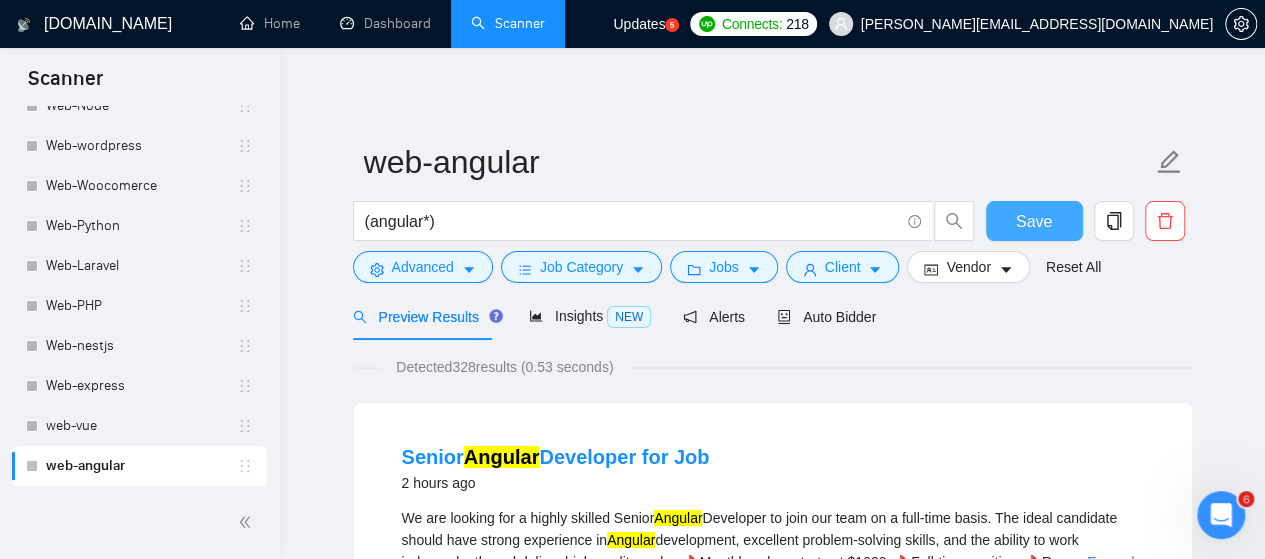 click on "Save" at bounding box center (1034, 221) 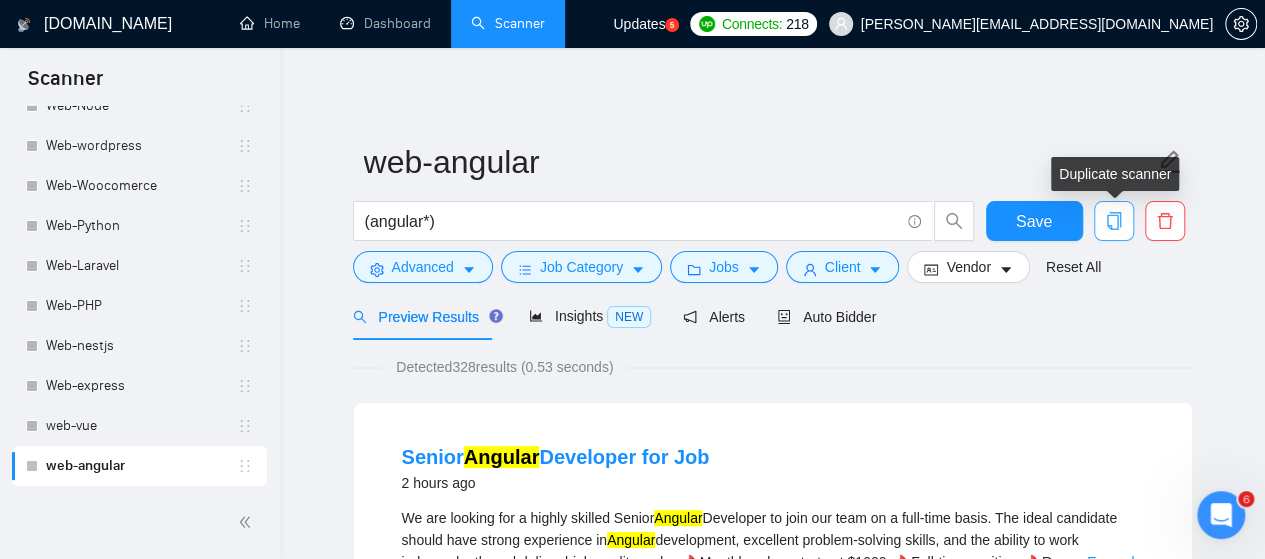 click 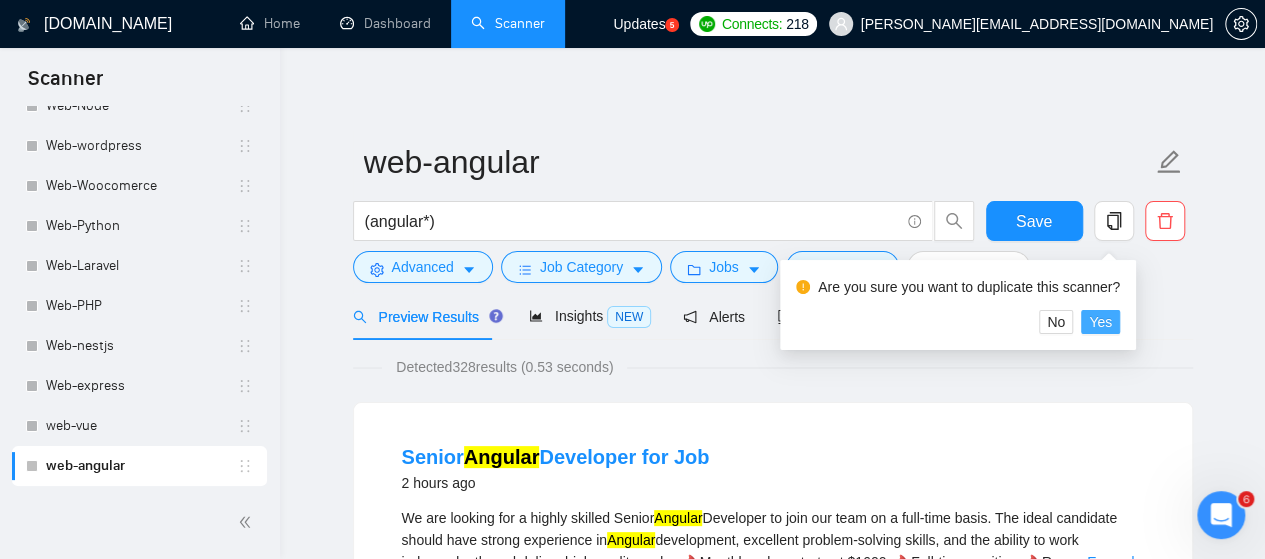 click on "Yes" at bounding box center [1100, 322] 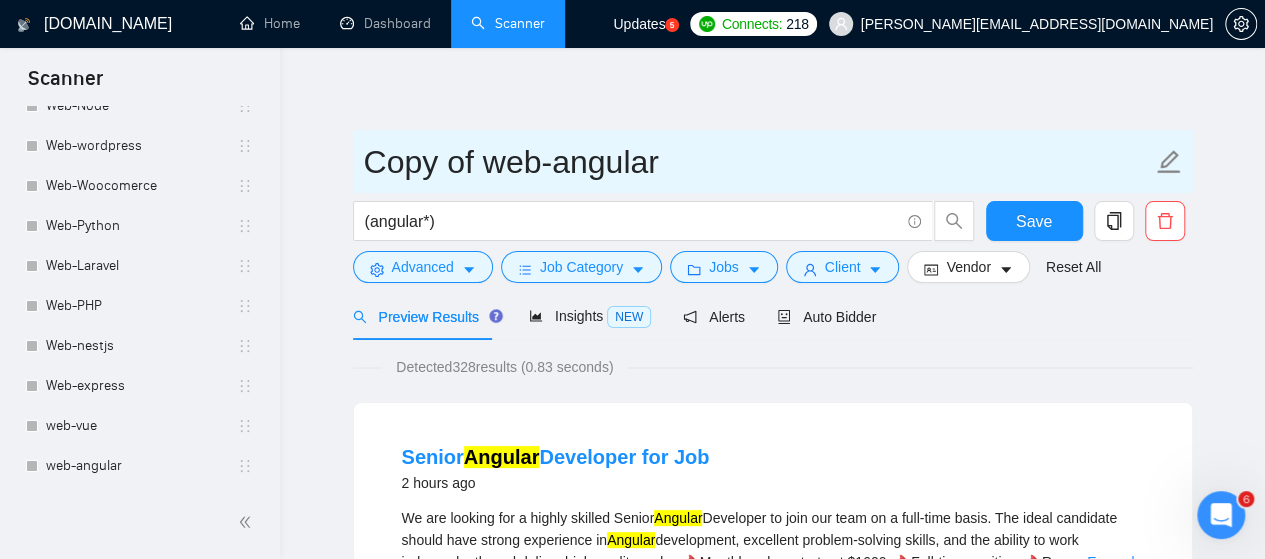 click on "Copy of web-angular" at bounding box center (758, 162) 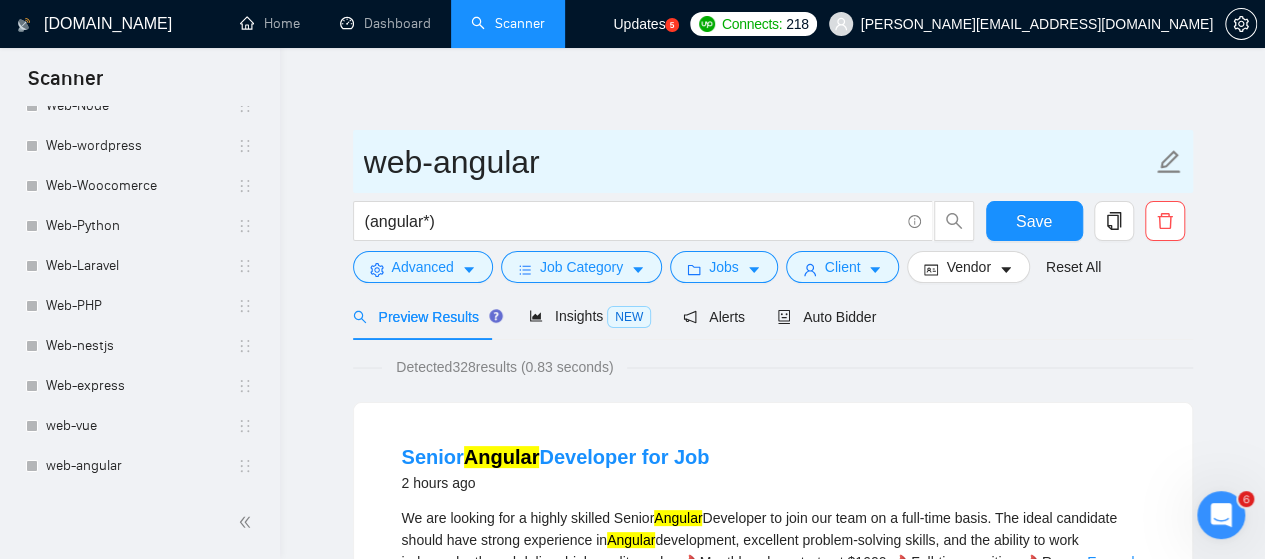 click on "web-angular" at bounding box center (758, 162) 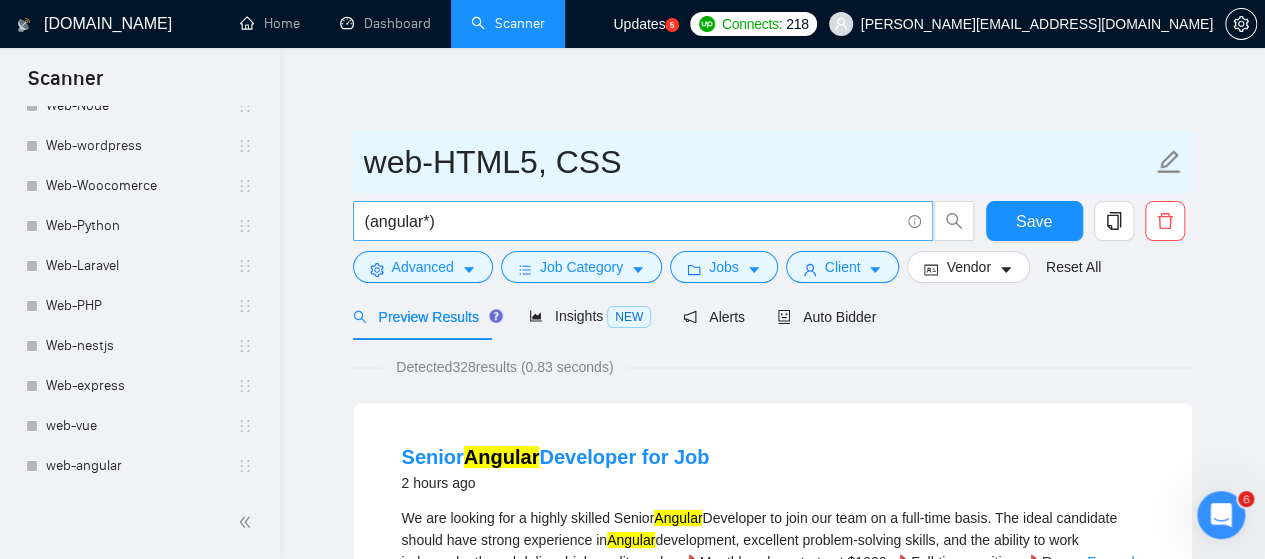 type on "web-HTML5, CSS" 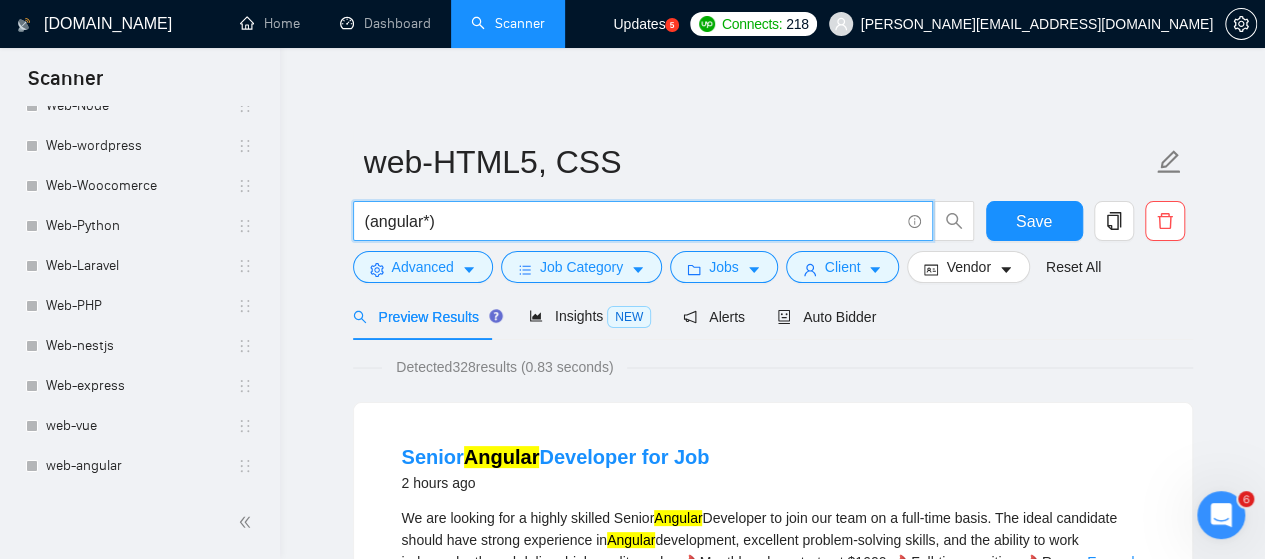 drag, startPoint x: 463, startPoint y: 223, endPoint x: 361, endPoint y: 222, distance: 102.0049 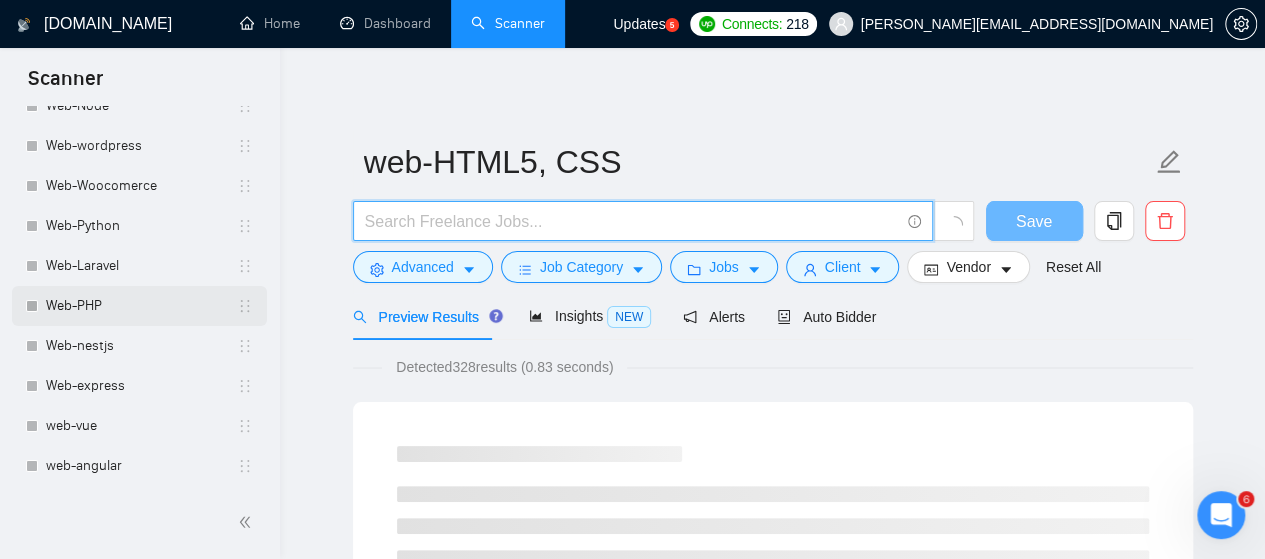 scroll, scrollTop: 1316, scrollLeft: 0, axis: vertical 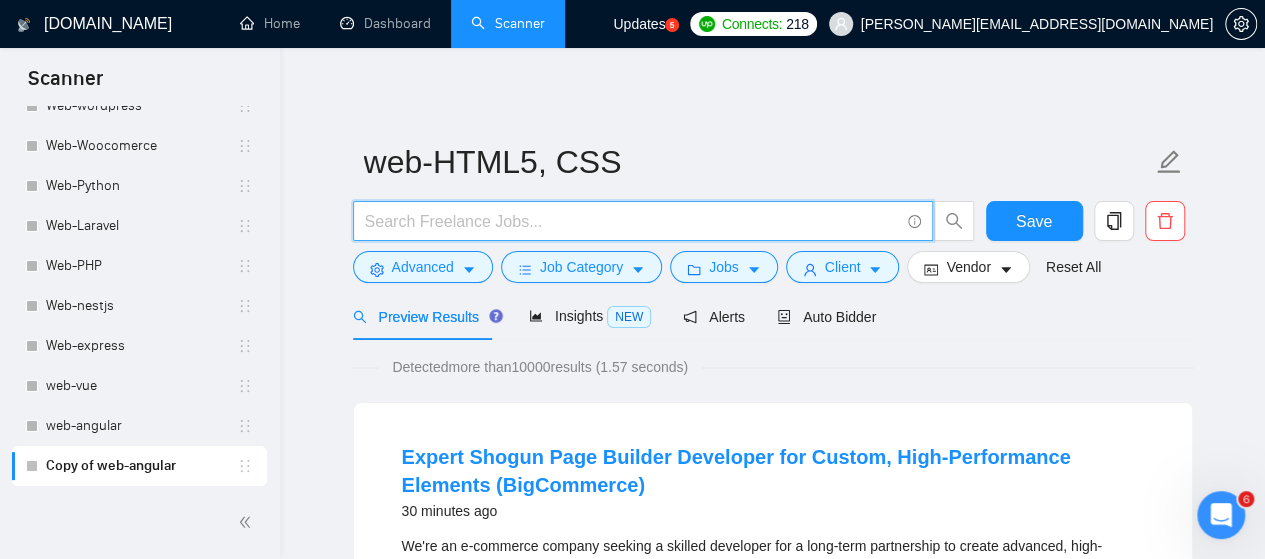 paste on "(CSS*)" 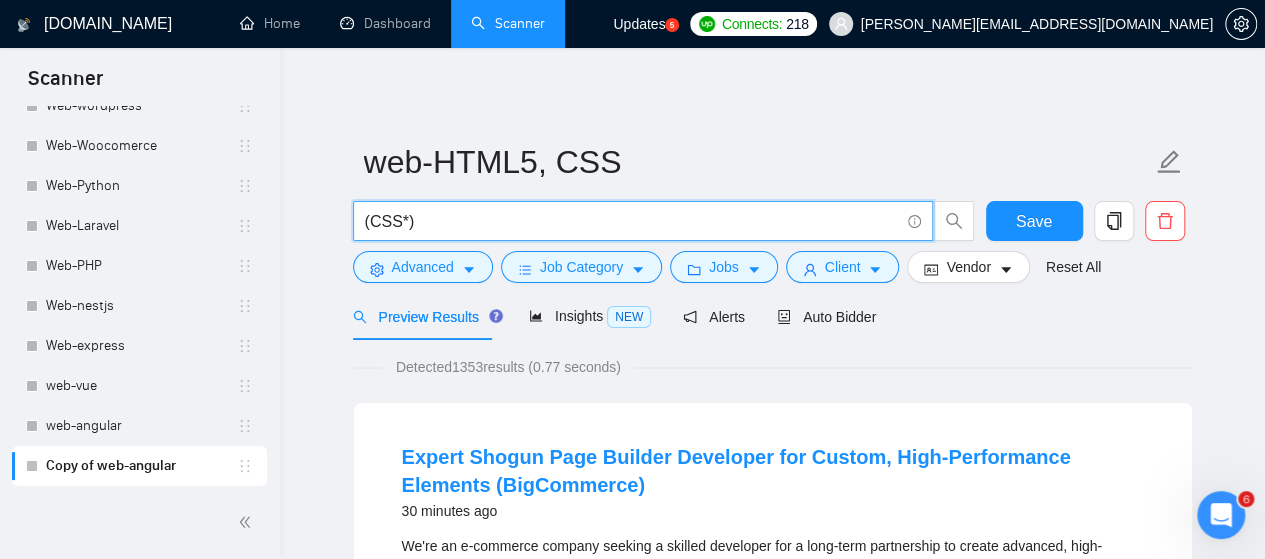 paste on "(HTML*)" 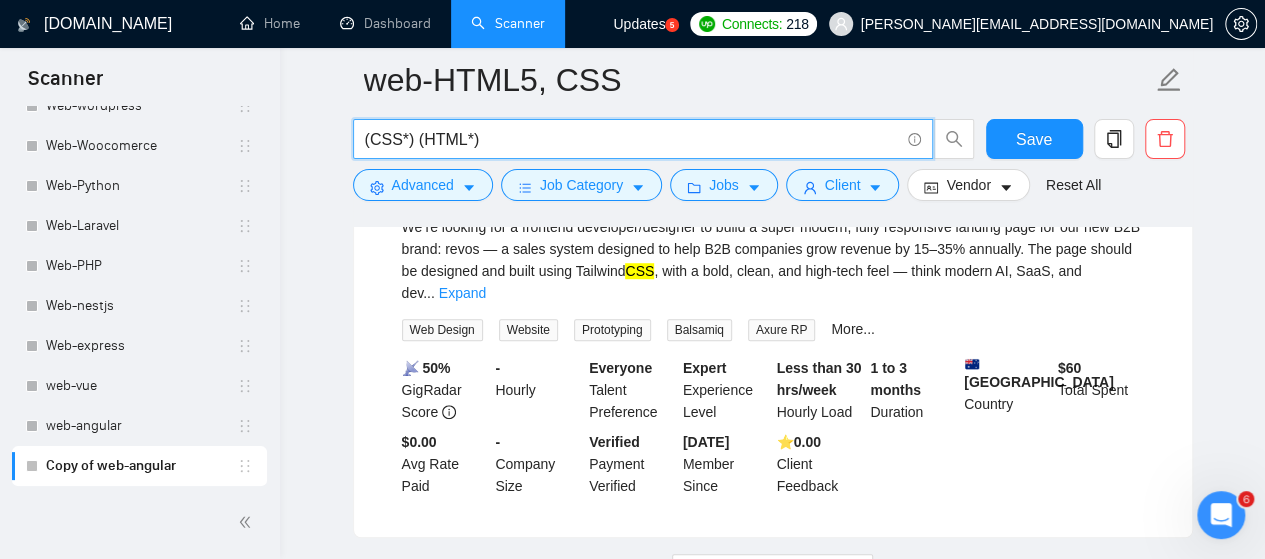 scroll, scrollTop: 4464, scrollLeft: 0, axis: vertical 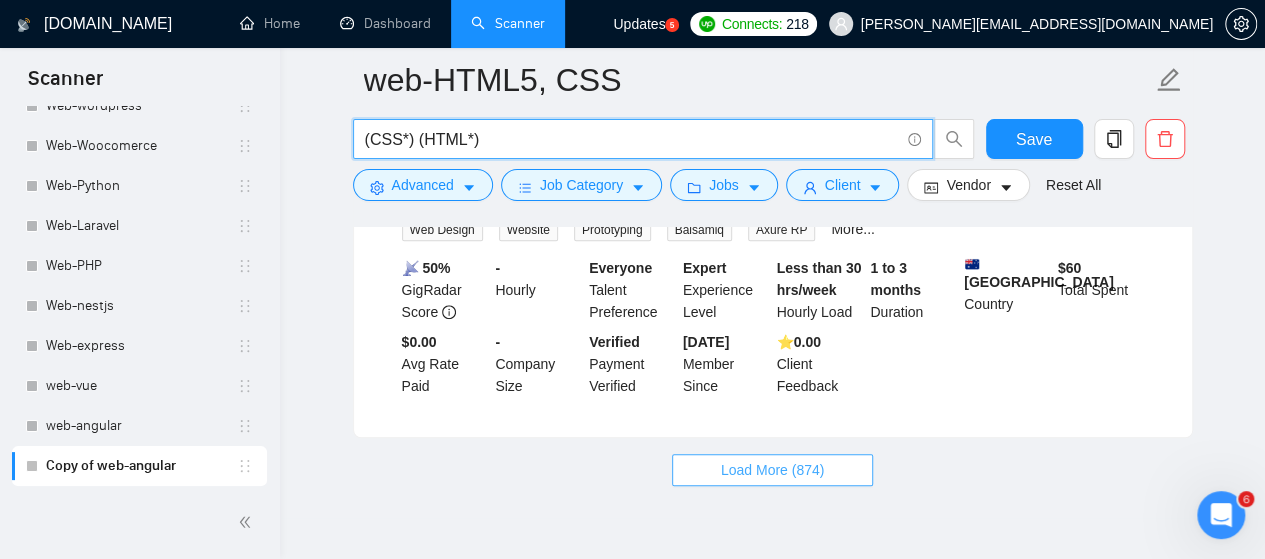 type on "(CSS*) (HTML*)" 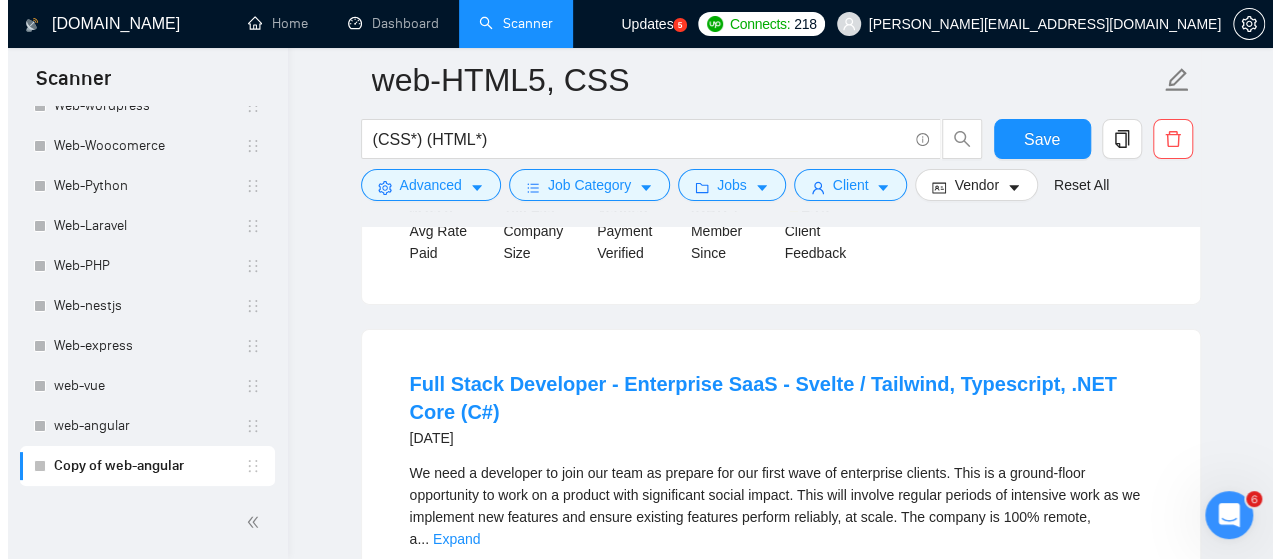 scroll, scrollTop: 6664, scrollLeft: 0, axis: vertical 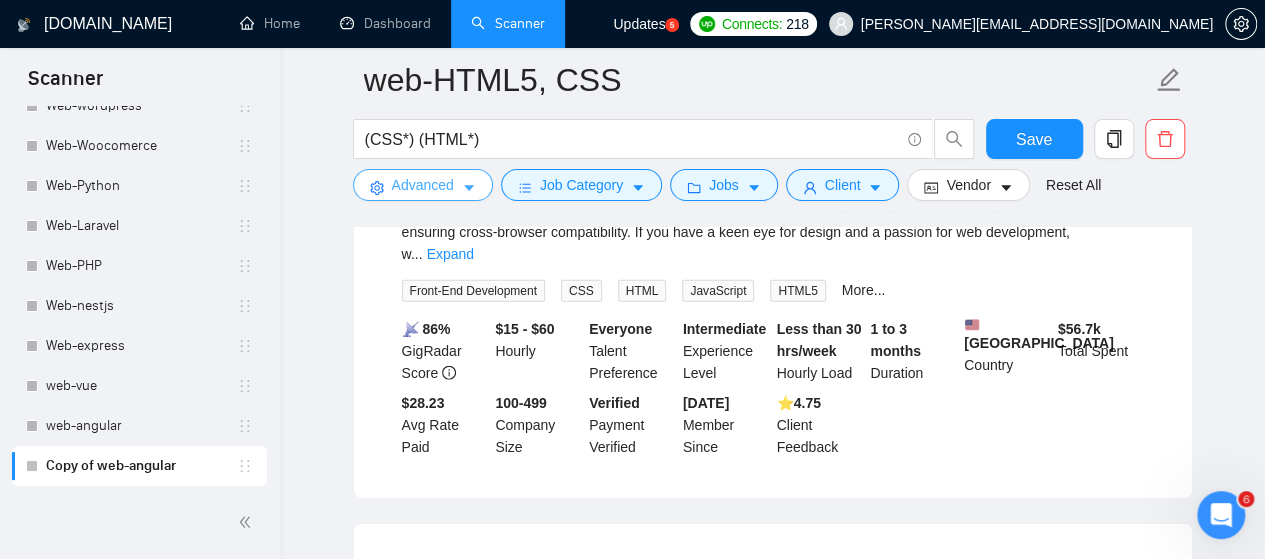 click 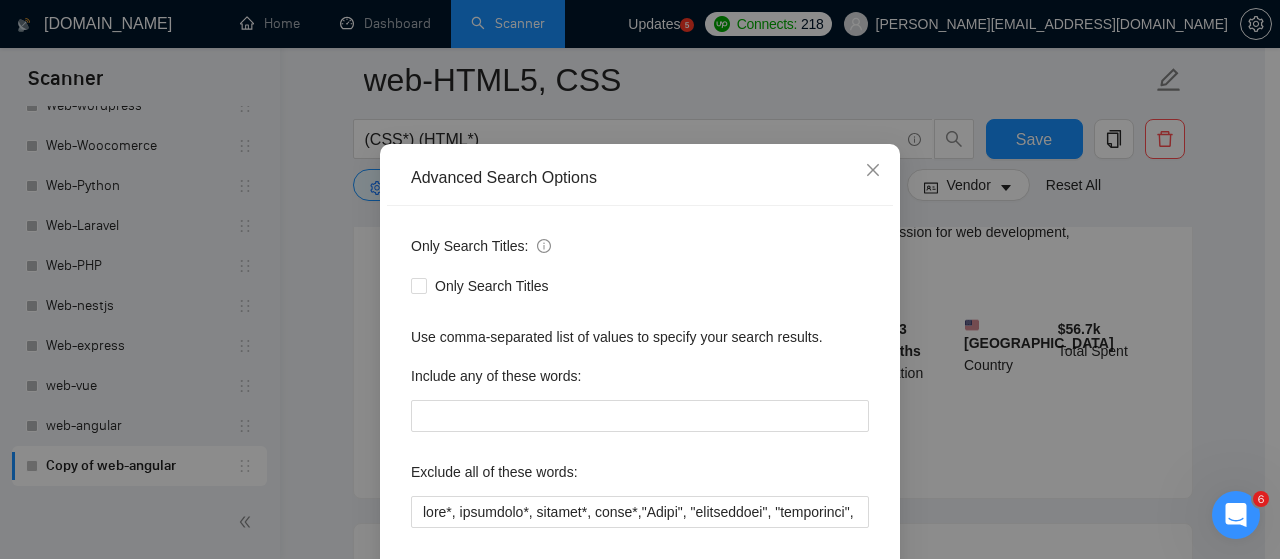 scroll, scrollTop: 272, scrollLeft: 0, axis: vertical 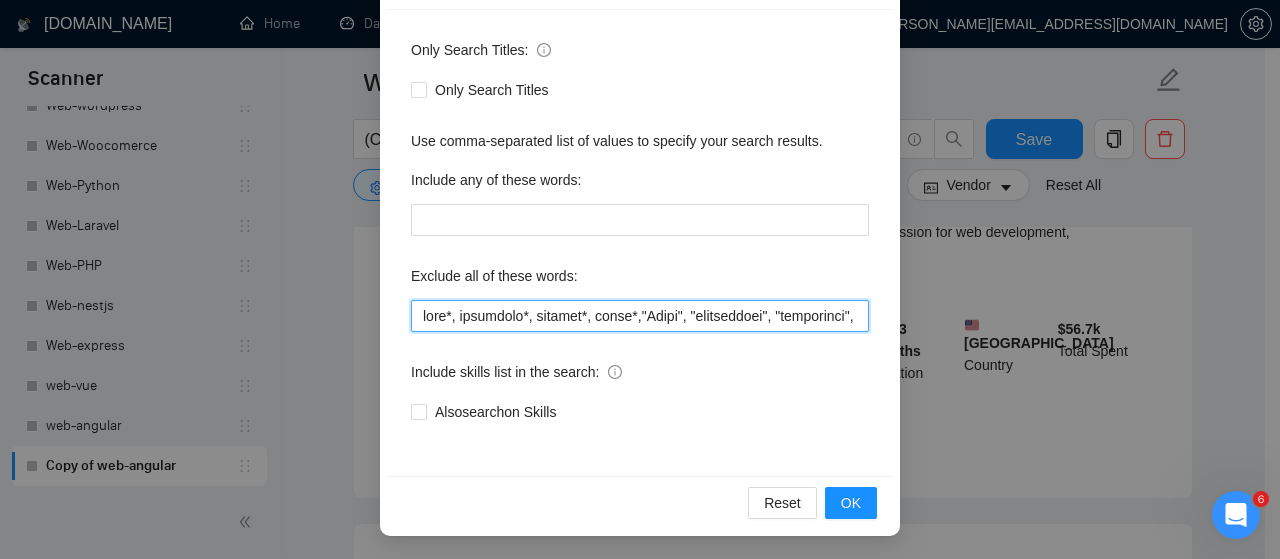 click at bounding box center [640, 316] 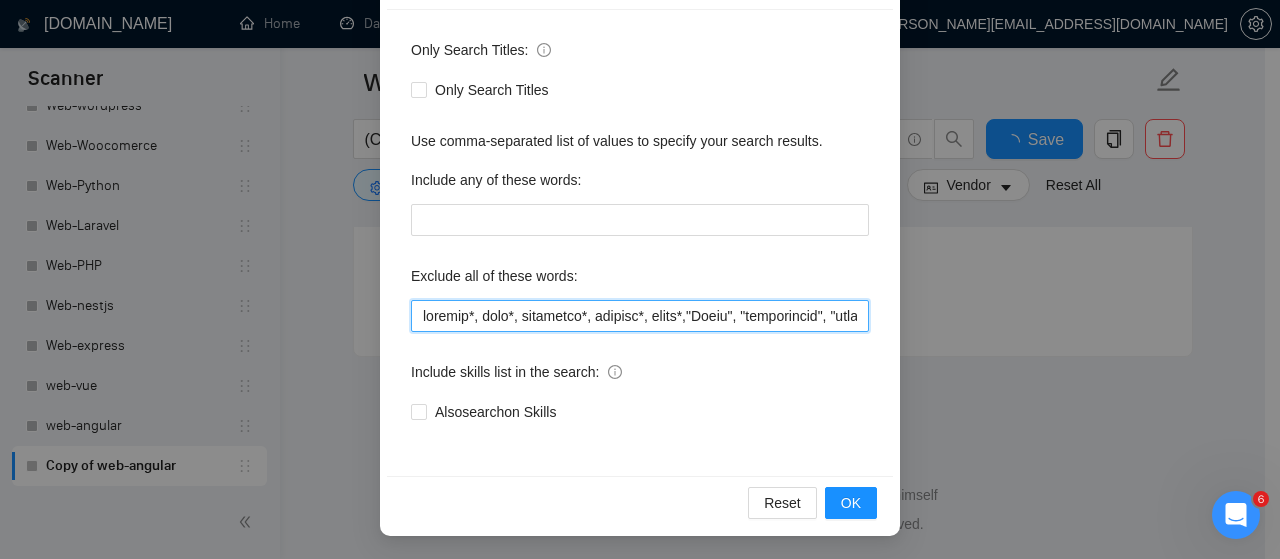 scroll, scrollTop: 4472, scrollLeft: 0, axis: vertical 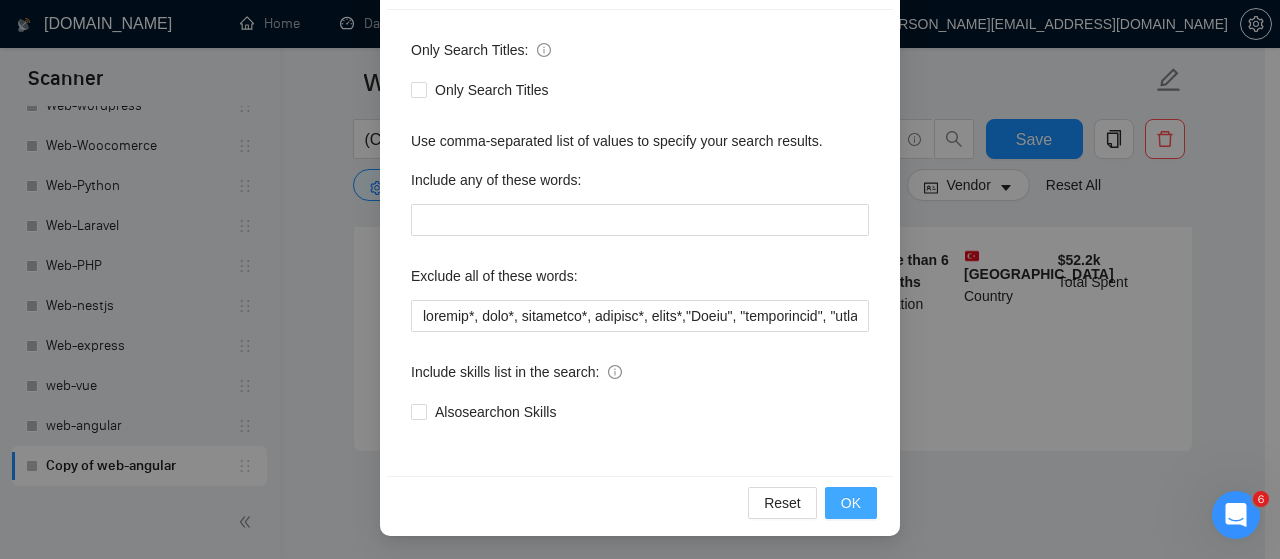 click on "OK" at bounding box center (851, 503) 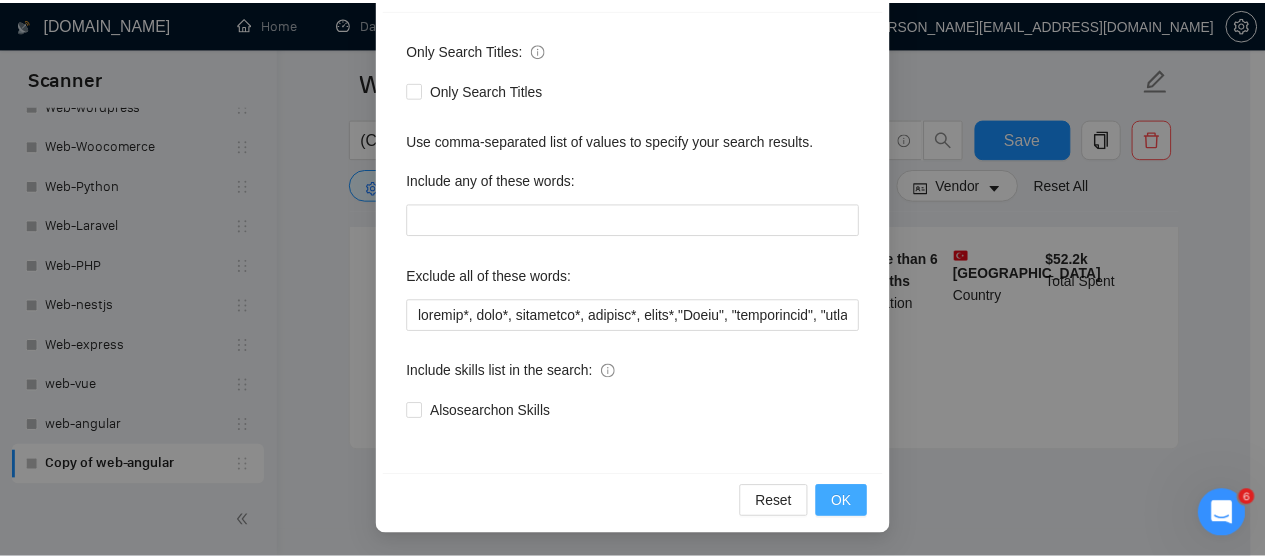 scroll, scrollTop: 172, scrollLeft: 0, axis: vertical 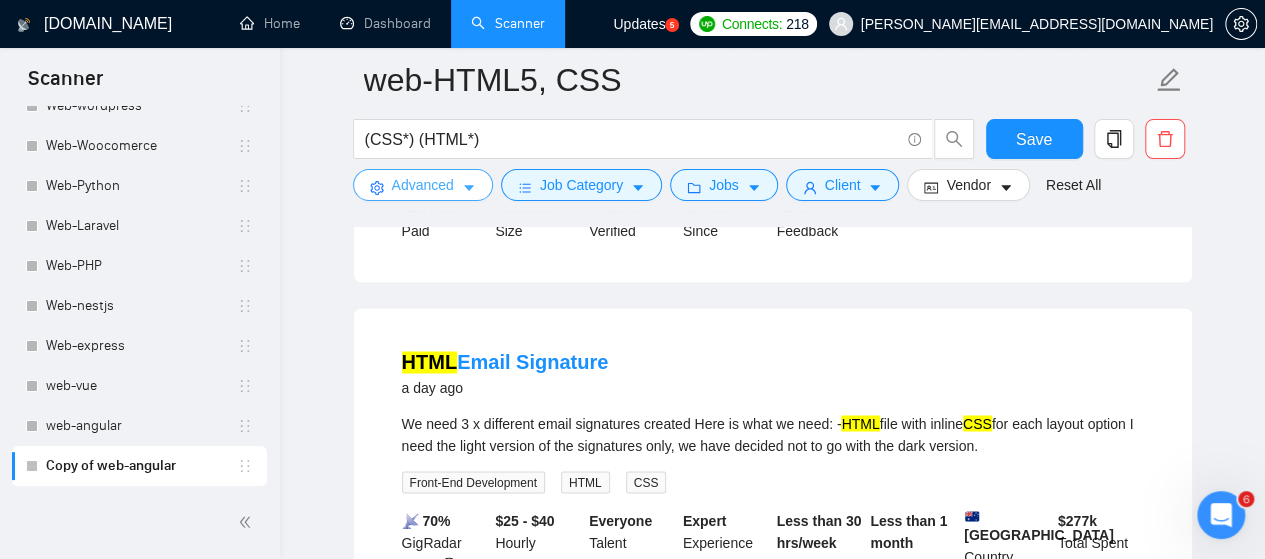 click 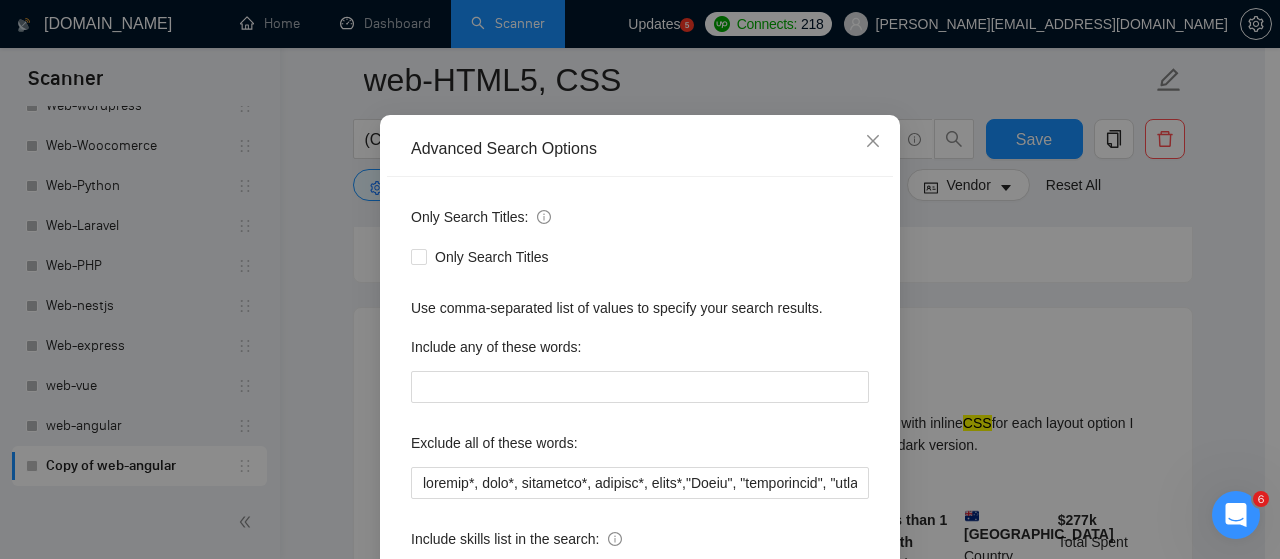 scroll, scrollTop: 272, scrollLeft: 0, axis: vertical 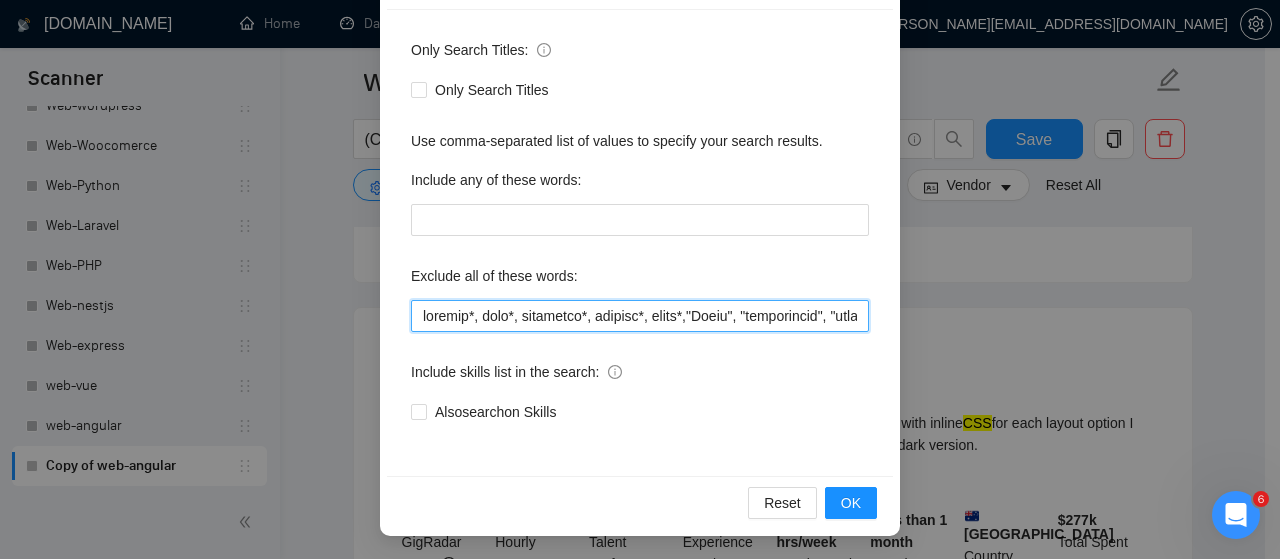 click at bounding box center (640, 316) 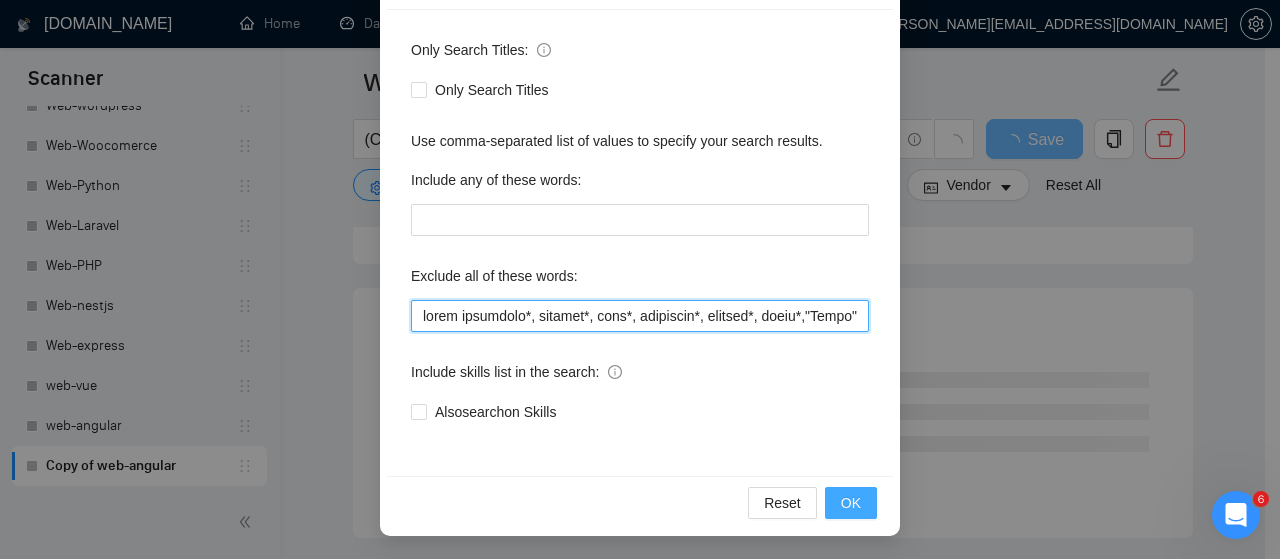 type on "email signature*, shopify*, node*, wordpress*, laravel*, react*,"Final", "salesfunnel", "maintnance", "only feature", "TanStack", "token", "1 week sprint", "Not an agency", "SEO" ," job title", "Bing", "Lemlist", "Salesforce", "Equity", (equity*), "Unity", "[PERSON_NAME]", "nocode", "no-code", bot, urgent, consulting, consult, tutor, teacher, mentor, update, updates, maintain, maintenance, asap, fix, parser, parsing, small, little, tweaks, tweak, fixes, bug, bugs, ssalesforce, bing, "job title", "SEO", "Lemlist", "No agencies", "won't be recruiting agencies", "agencies not to apply", "No agency", "No Agencies", "Individual only",  "individual to", "individual who",  "No agencies please", "(No agencies please)", "Candidate Interviewing", "Candidate Interview Consulting", "this job is not open to teams", "this job is not open to agency", "this job is not open to companies", "NO AGENCY", "Freelancers Only", "NOT AGENCY", "no agency", "no agencies", "individual only", "freelancers only", "No Agencies!", "independent..." 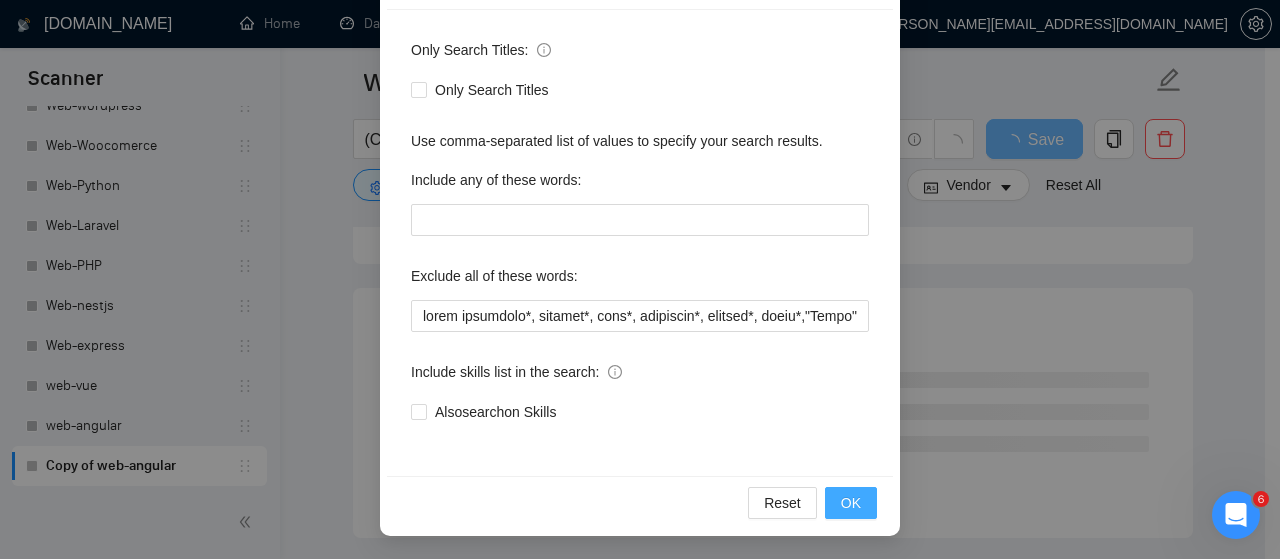 click on "OK" at bounding box center (851, 503) 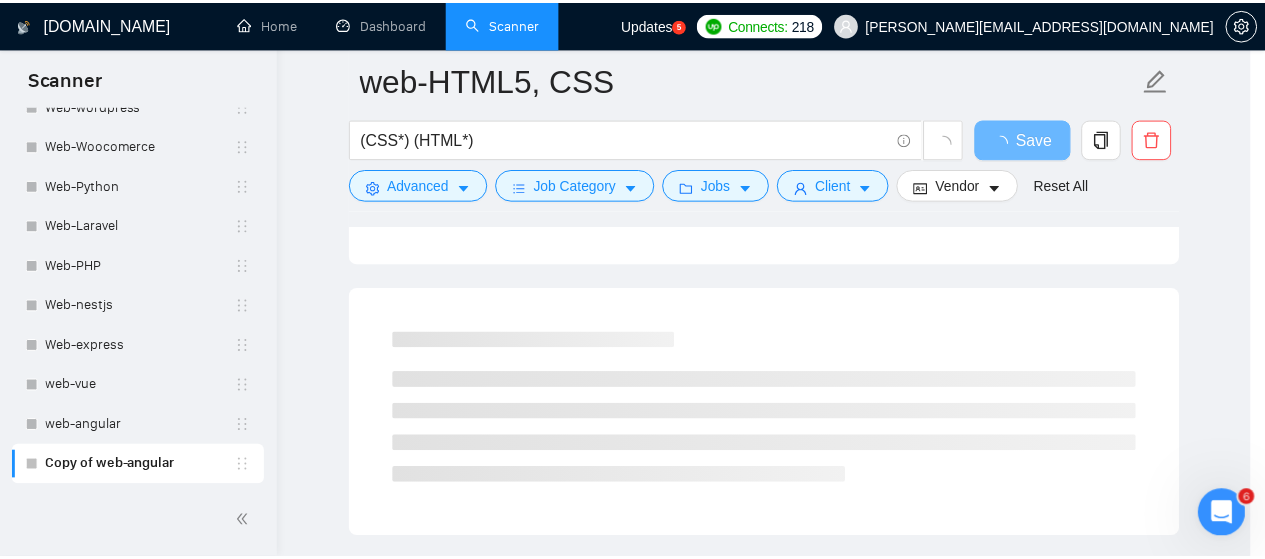 scroll, scrollTop: 172, scrollLeft: 0, axis: vertical 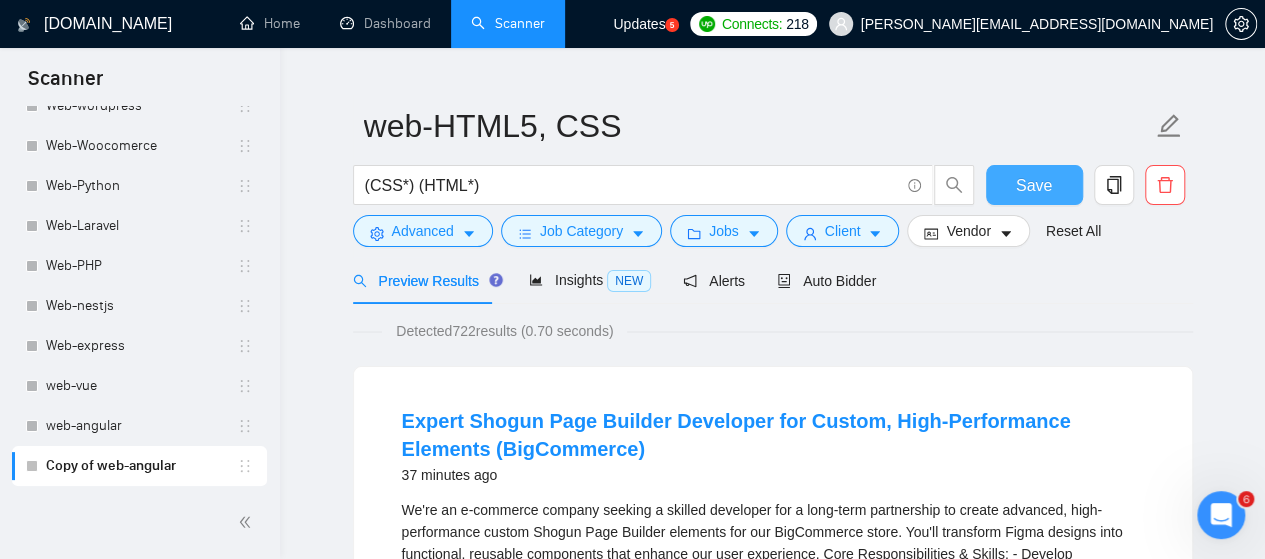 click on "Save" at bounding box center [1034, 185] 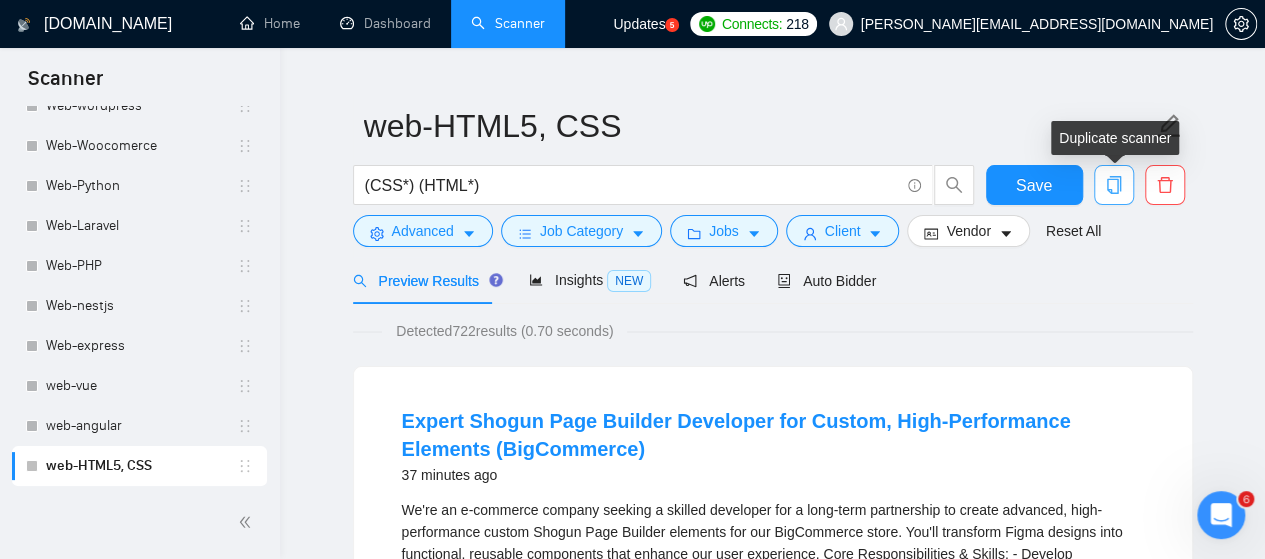 click 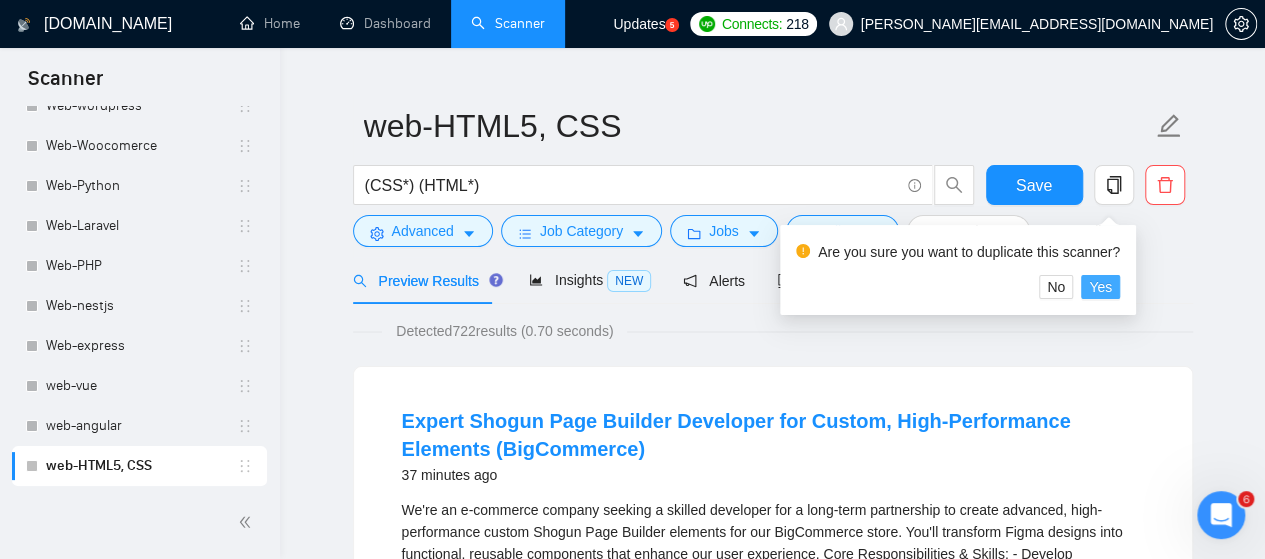click on "Yes" at bounding box center [1100, 287] 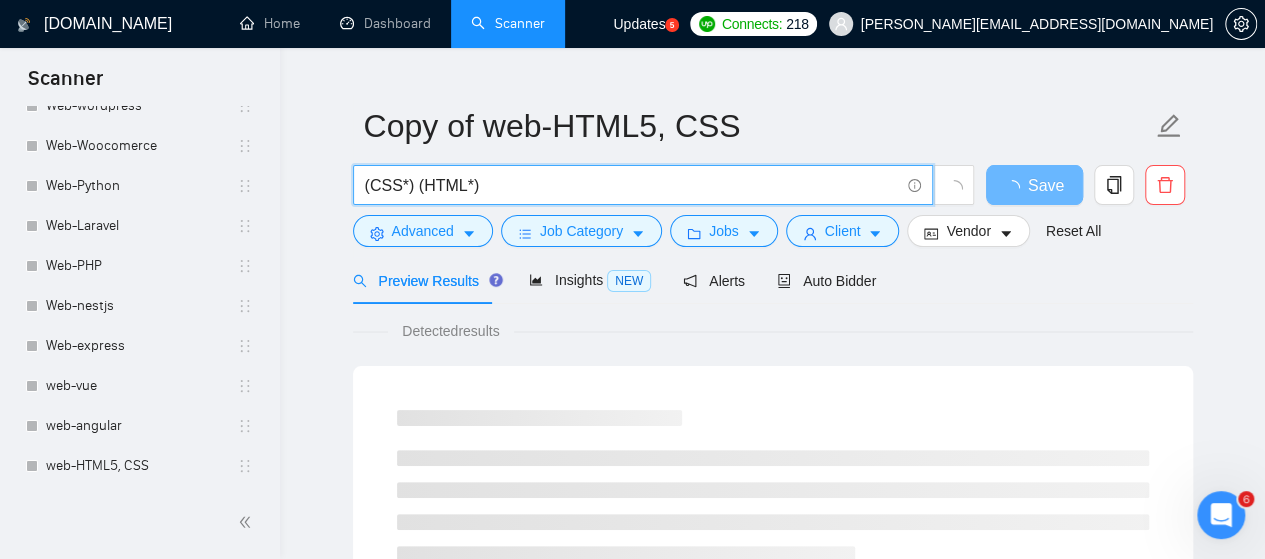 drag, startPoint x: 494, startPoint y: 184, endPoint x: 362, endPoint y: 172, distance: 132.54433 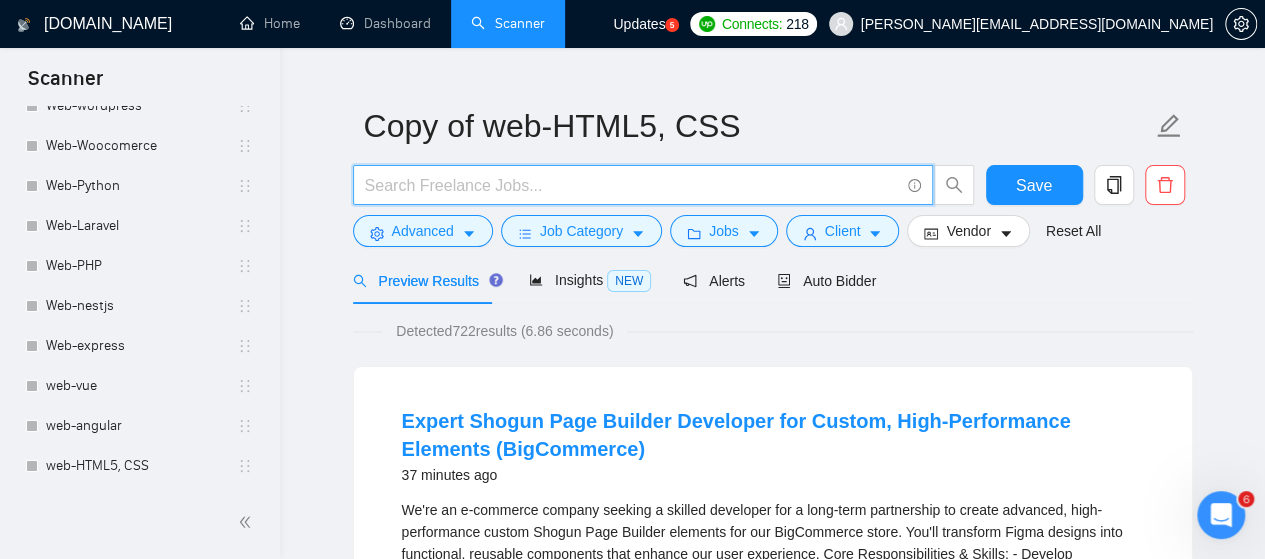 paste on "(tailwind*)" 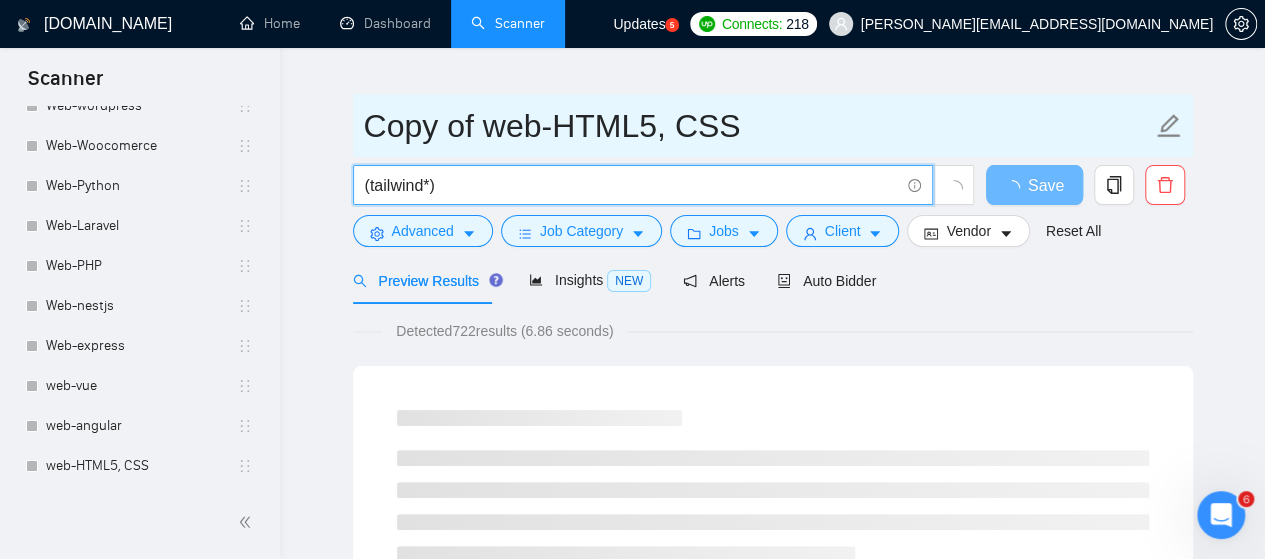type on "(tailwind*)" 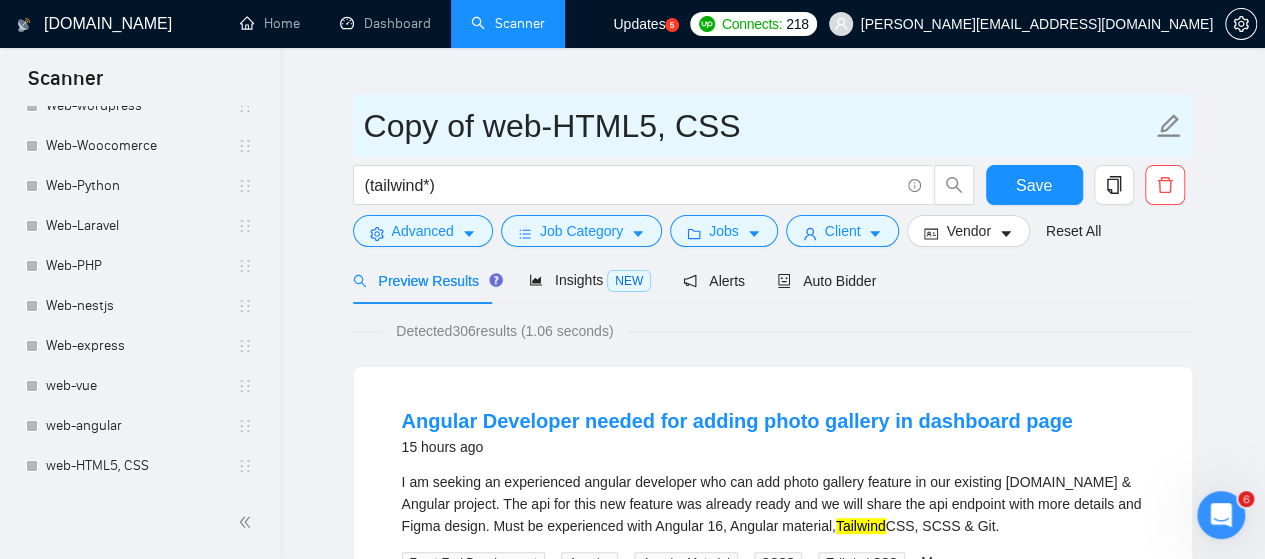 click on "Copy of web-HTML5, CSS" at bounding box center [758, 126] 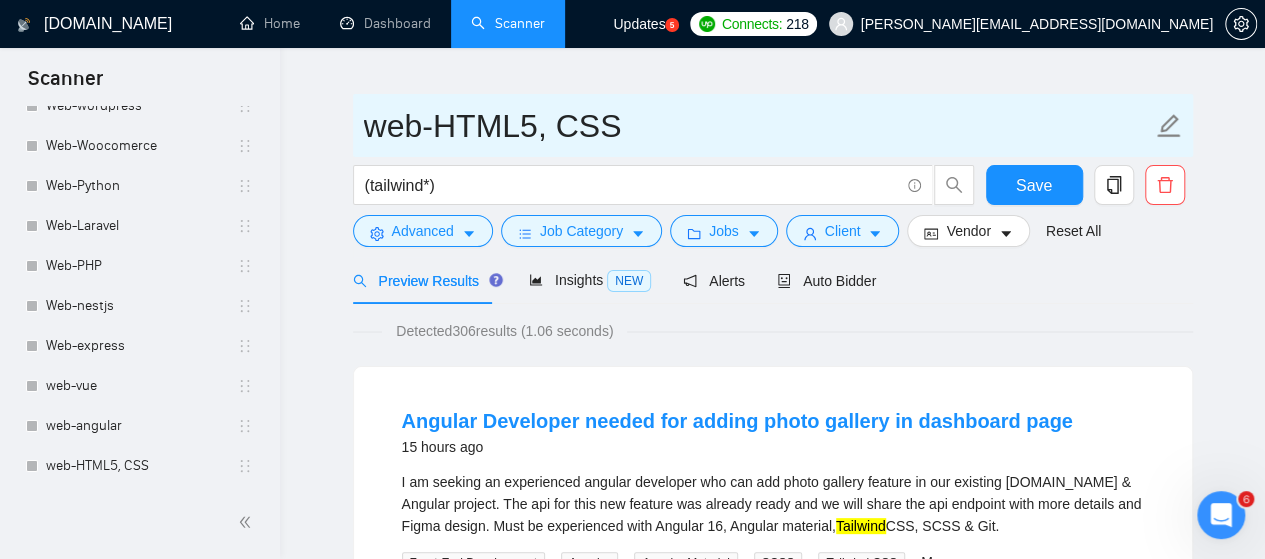click on "web-HTML5, CSS" at bounding box center (758, 126) 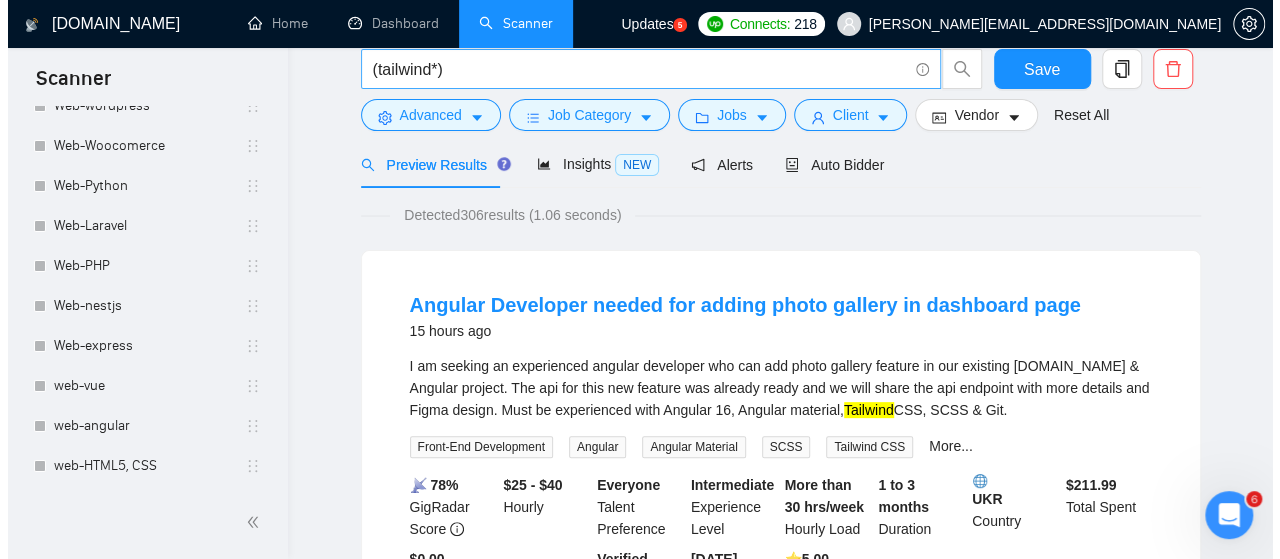 scroll, scrollTop: 36, scrollLeft: 0, axis: vertical 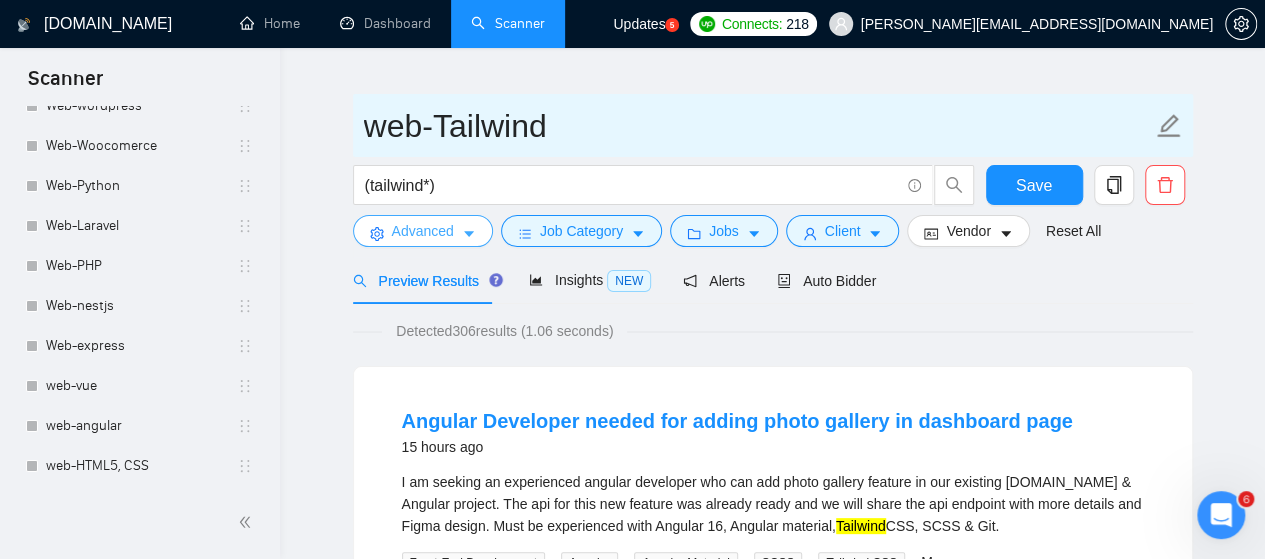 type on "web-Tailwind" 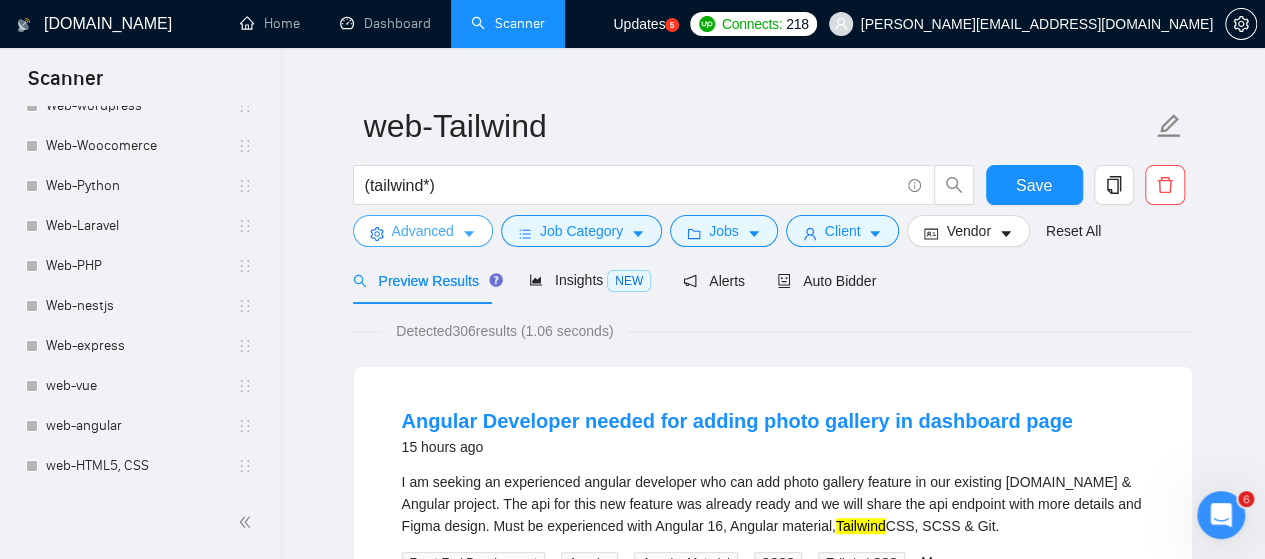 click 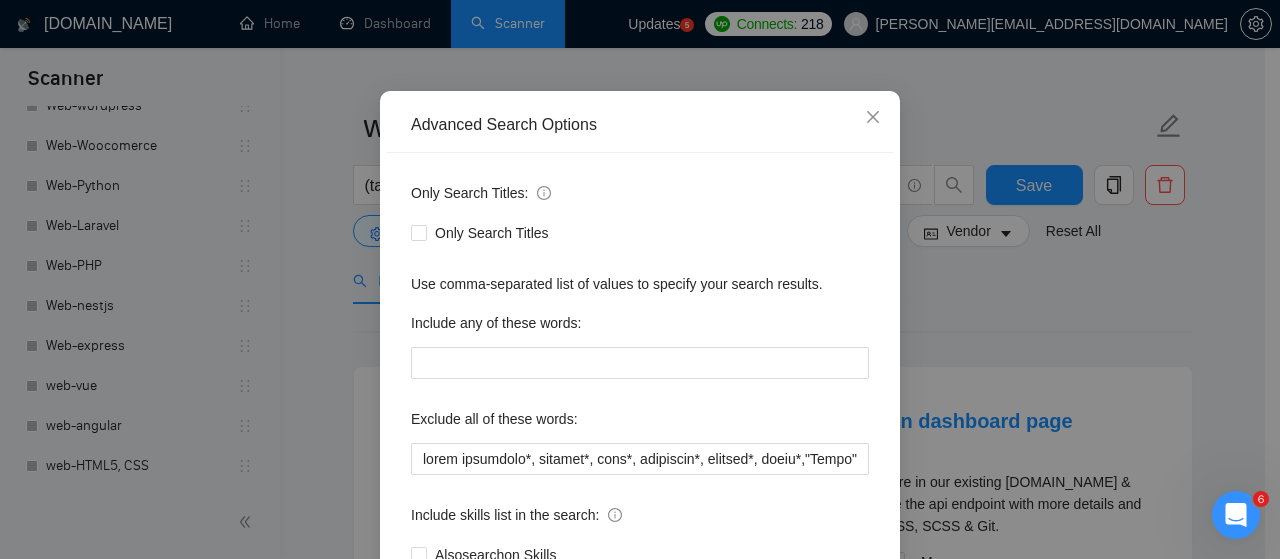 scroll, scrollTop: 272, scrollLeft: 0, axis: vertical 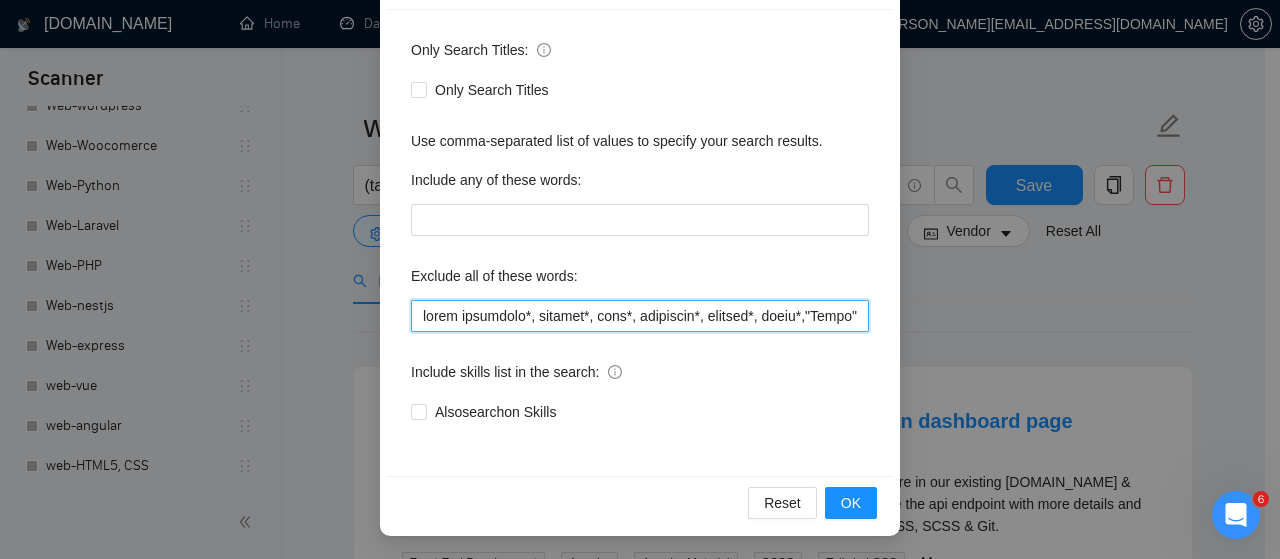 click at bounding box center (640, 316) 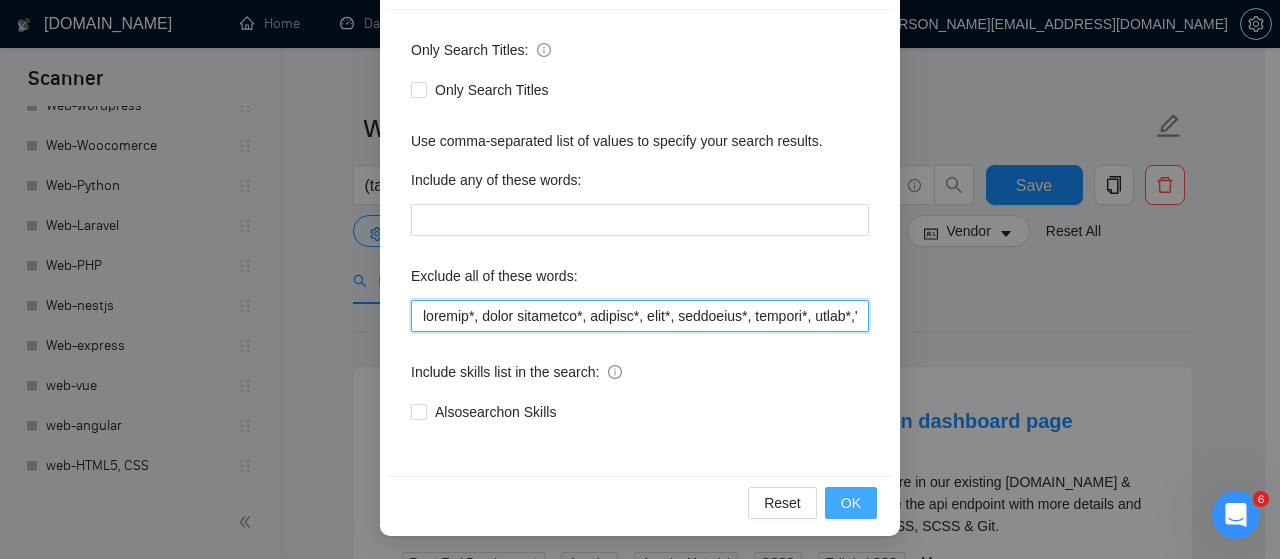 type on "angular*, email signature*, shopify*, node*, wordpress*, laravel*, react*,"Final", "salesfunnel", "maintnance", "only feature", "TanStack", "token", "1 week sprint", "Not an agency", "SEO" ," job title", "Bing", "Lemlist", "Salesforce", "Equity", (equity*), "Unity", "[PERSON_NAME]", "nocode", "no-code", bot, urgent, consulting, consult, tutor, teacher, mentor, update, updates, maintain, maintenance, asap, fix, parser, parsing, small, little, tweaks, tweak, fixes, bug, bugs, ssalesforce, bing, "job title", "SEO", "Lemlist", "No agencies", "won't be recruiting agencies", "agencies not to apply", "No agency", "No Agencies", "Individual only",  "individual to", "individual who",  "No agencies please", "(No agencies please)", "Candidate Interviewing", "Candidate Interview Consulting", "this job is not open to teams", "this job is not open to agency", "this job is not open to companies", "NO AGENCY", "Freelancers Only", "NOT AGENCY", "no agency", "no agencies", "individual only", "freelancers only", "No Agencies!", "i..." 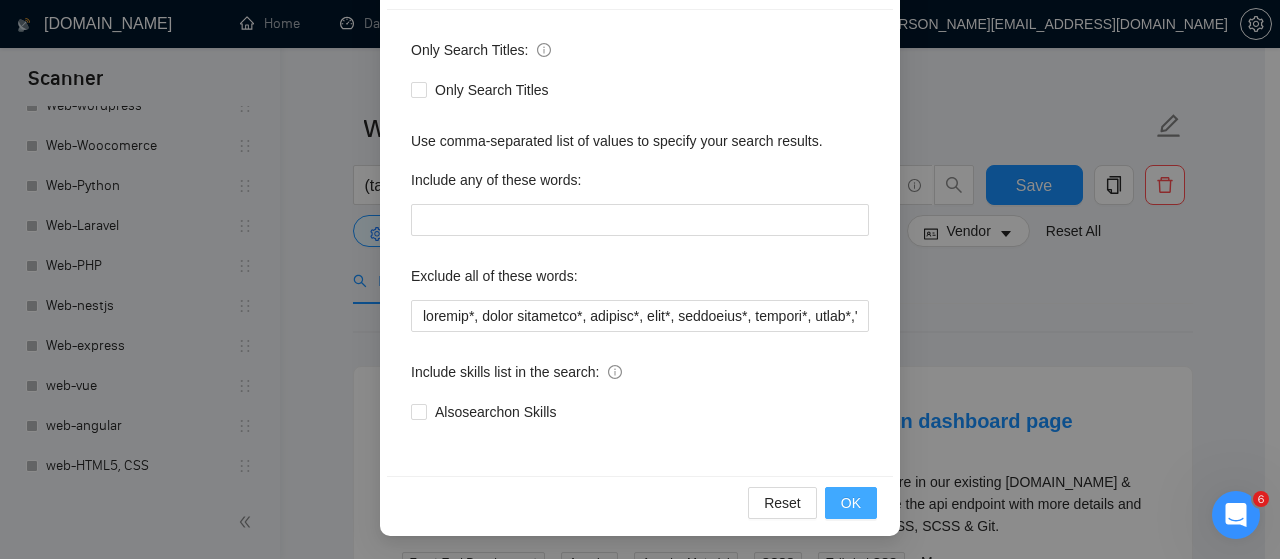 click on "OK" at bounding box center (851, 503) 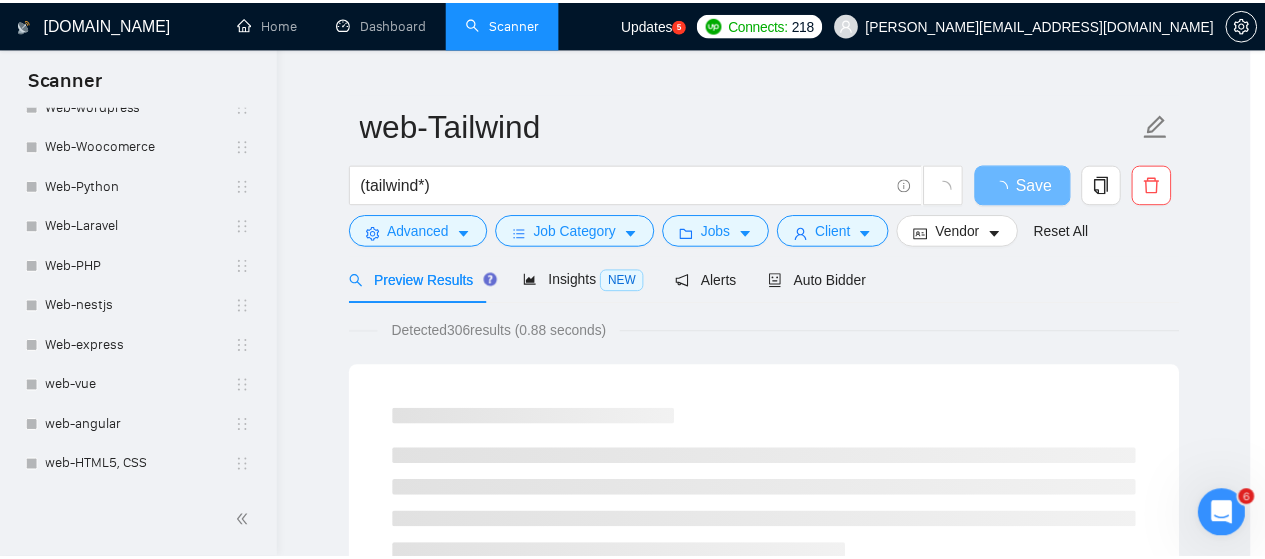 scroll, scrollTop: 172, scrollLeft: 0, axis: vertical 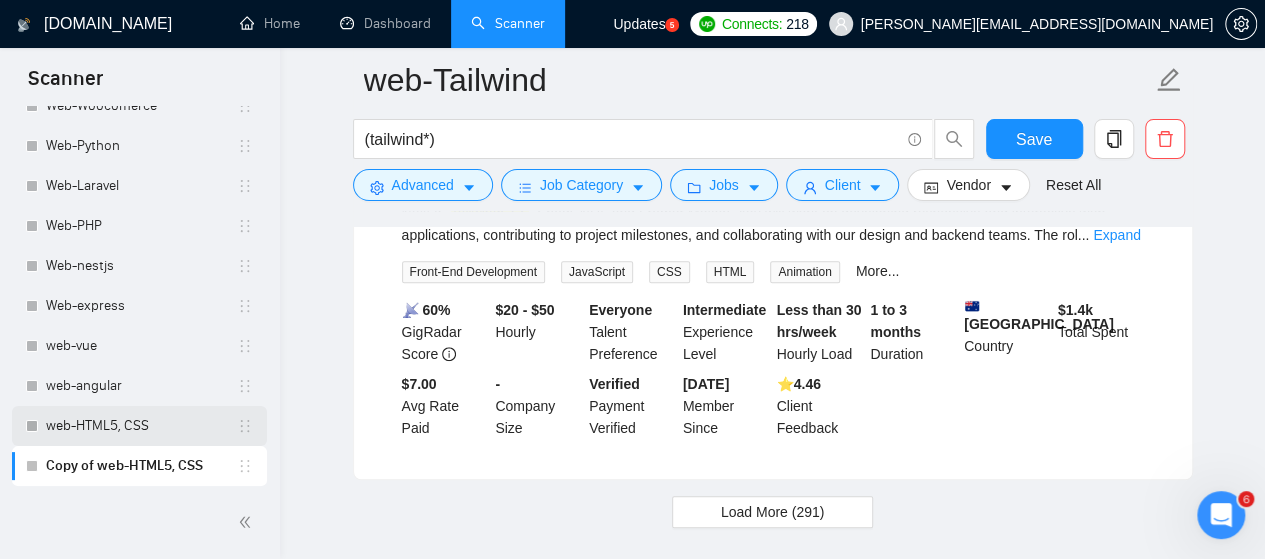 click on "web-HTML5, CSS" at bounding box center [141, 426] 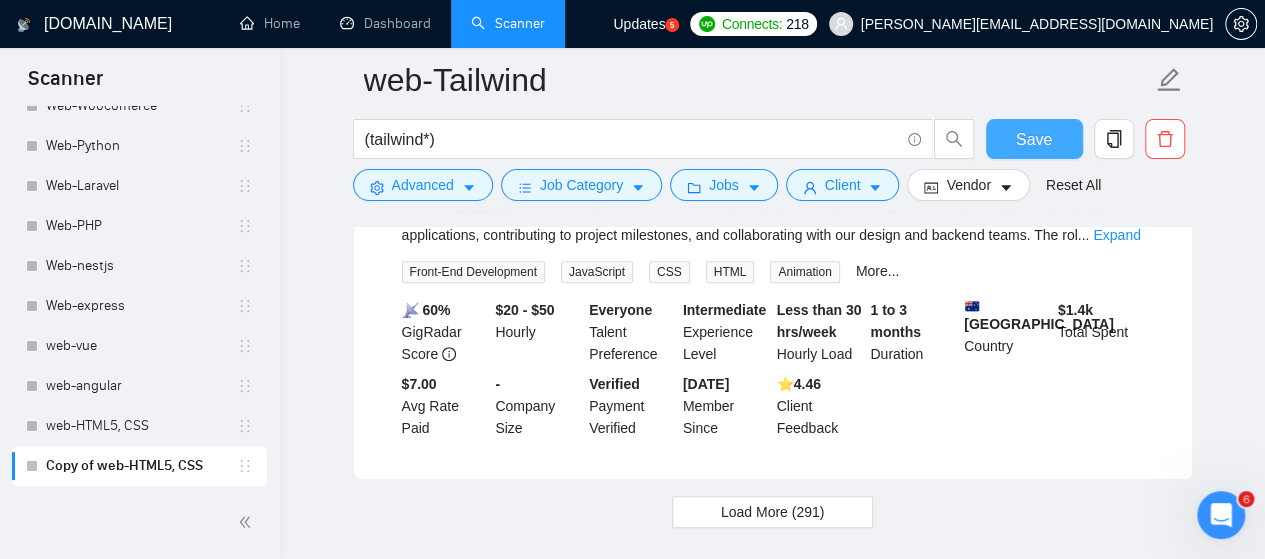 click on "Save" at bounding box center [1034, 139] 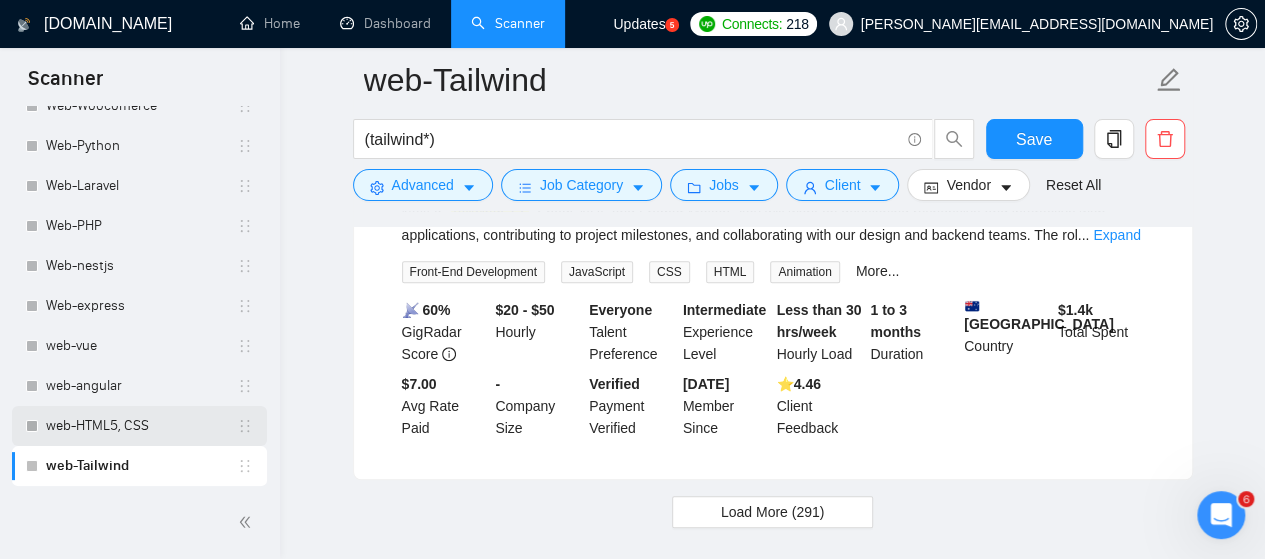 click on "web-HTML5, CSS" at bounding box center [141, 426] 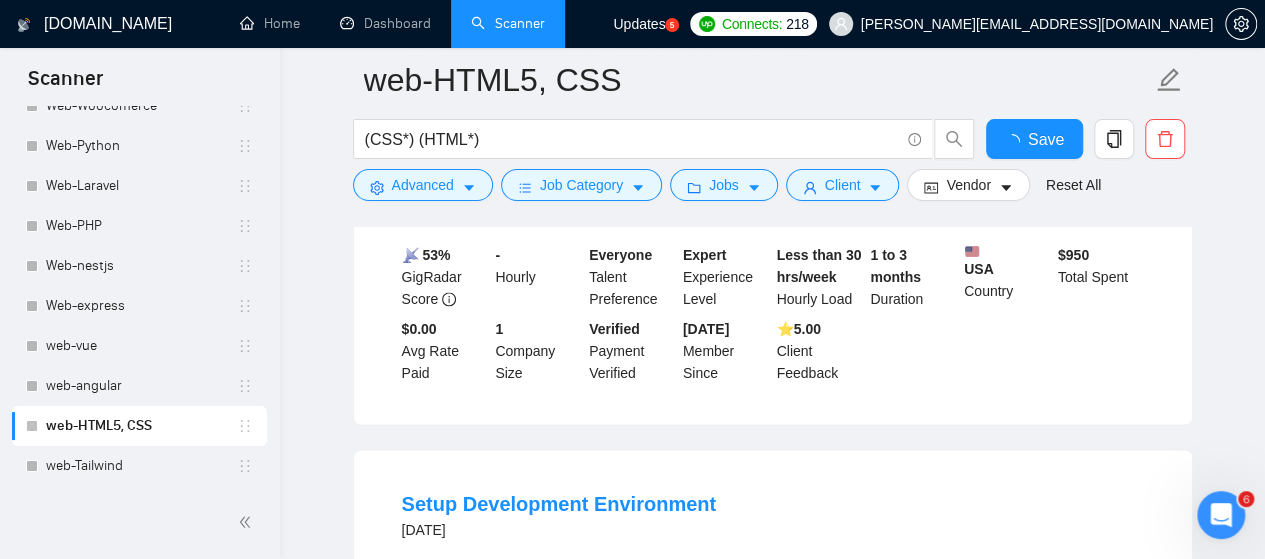 scroll, scrollTop: 4408, scrollLeft: 0, axis: vertical 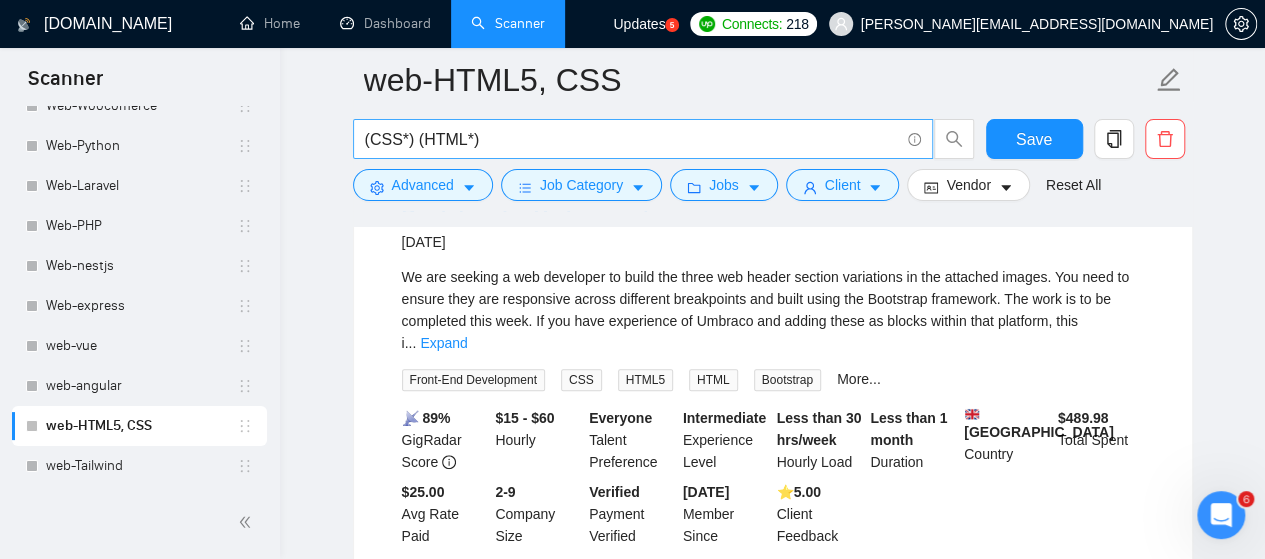 click on "(CSS*) (HTML*)" at bounding box center [632, 139] 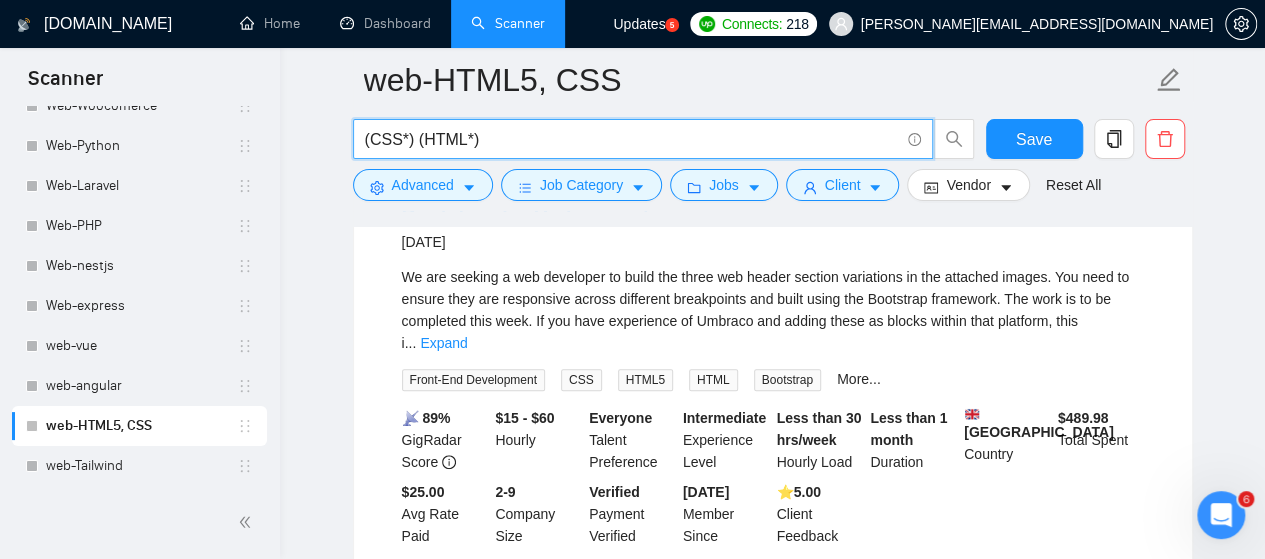 paste on "(tailwind*)" 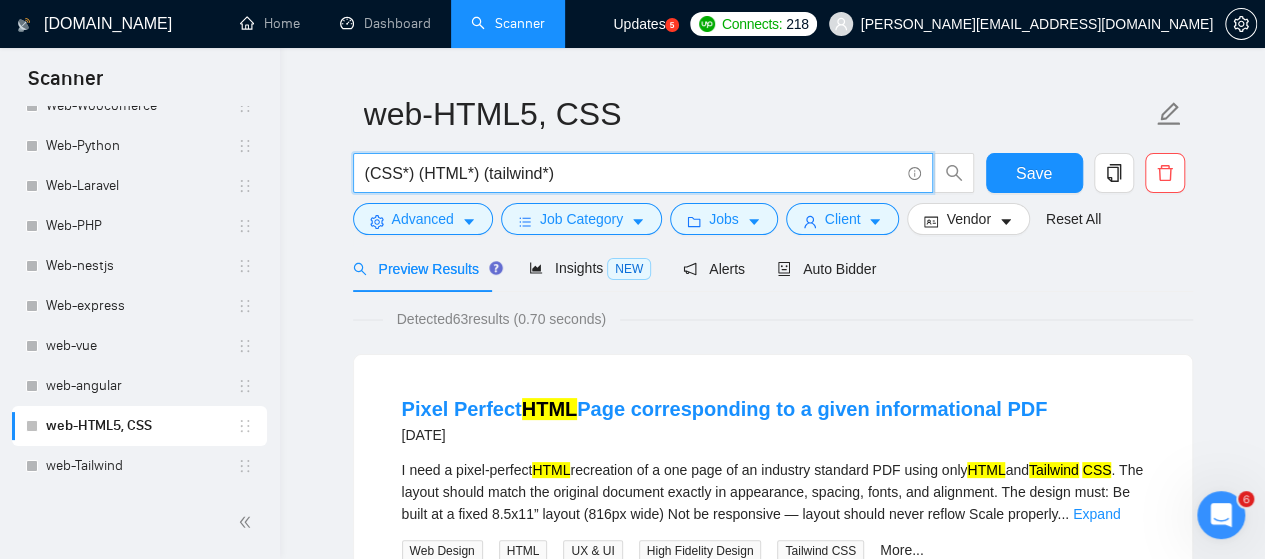 scroll, scrollTop: 0, scrollLeft: 0, axis: both 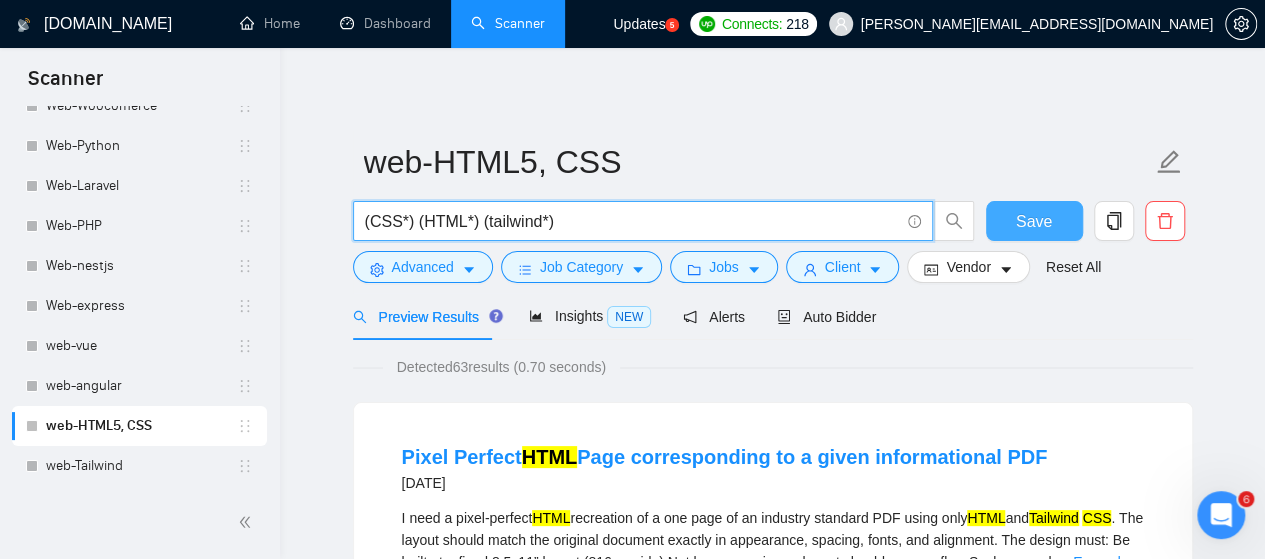 type on "(CSS*) (HTML*) (tailwind*)" 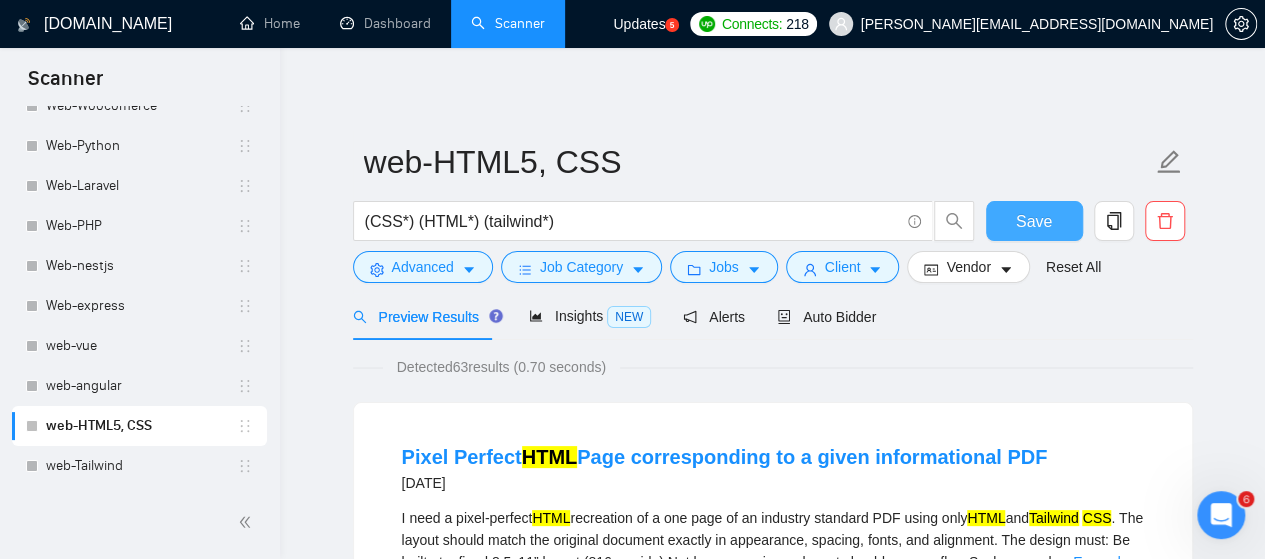 click on "Save" at bounding box center (1034, 221) 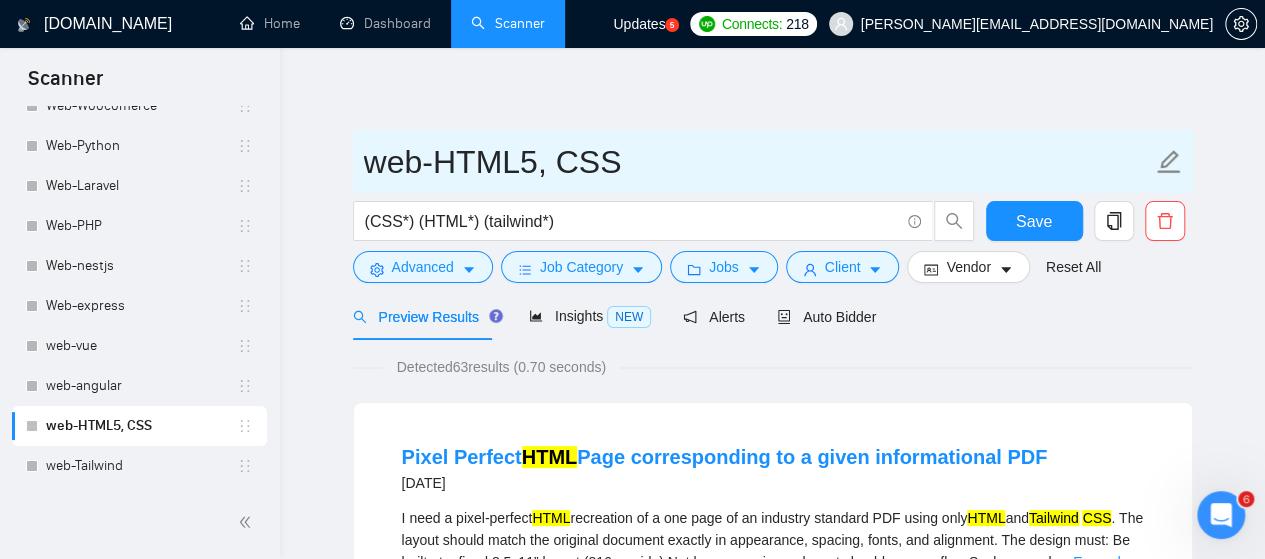 click on "web-HTML5, CSS" at bounding box center [758, 162] 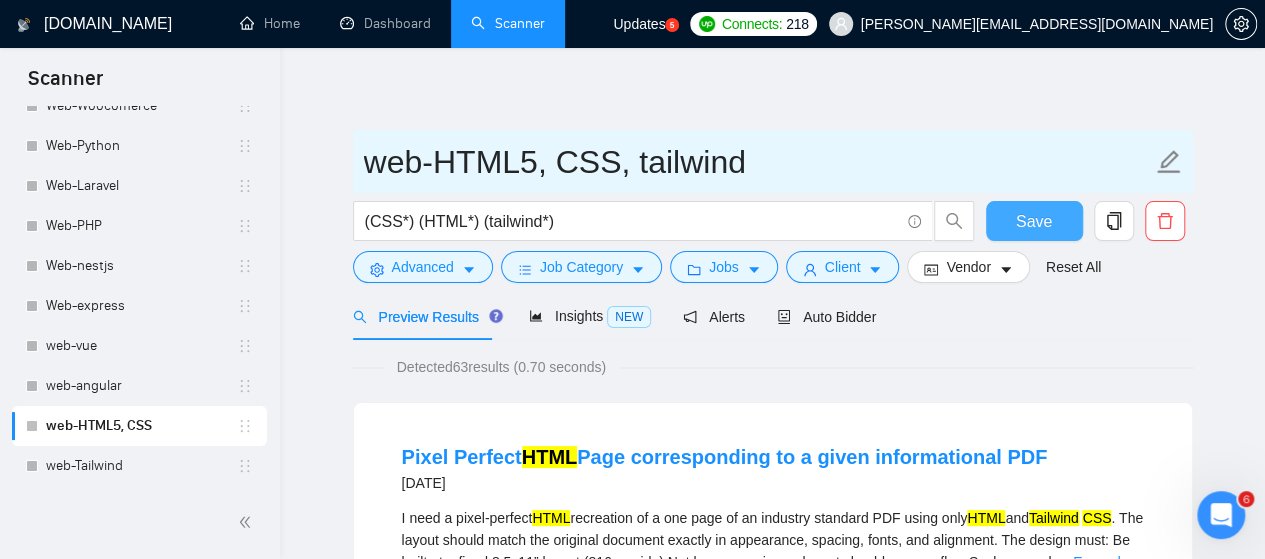 type on "web-HTML5, CSS, tailwind" 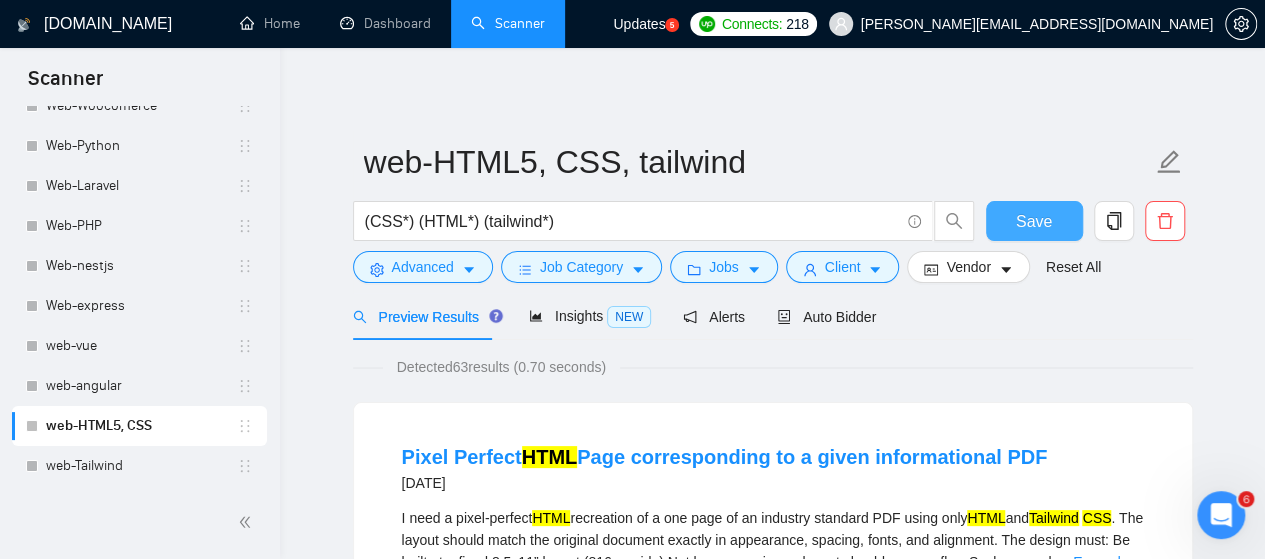 click on "Save" at bounding box center (1034, 221) 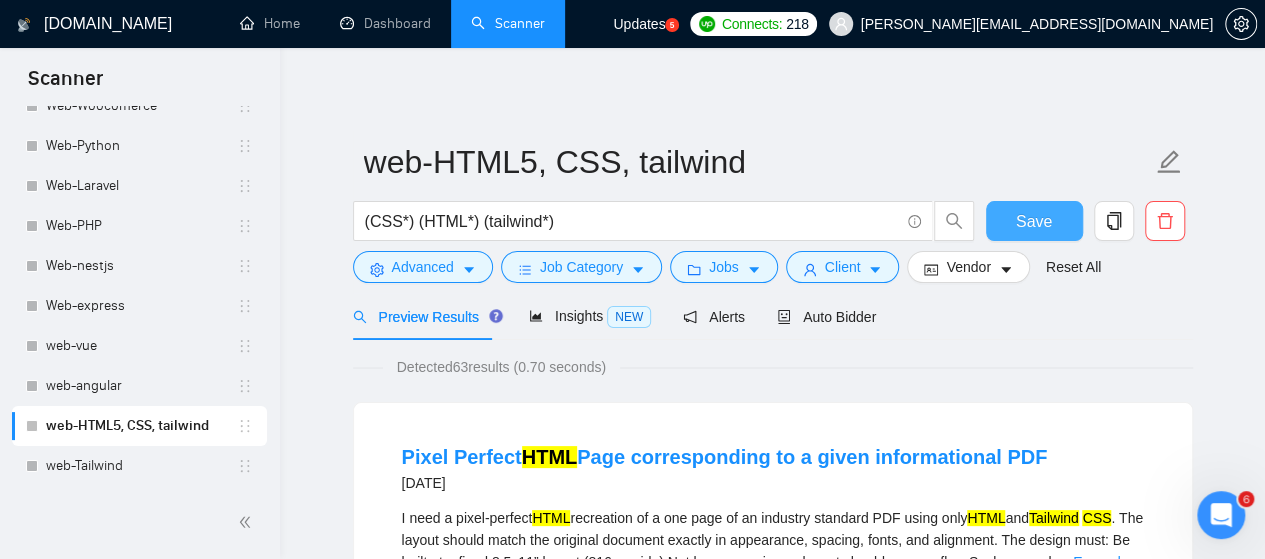 click on "Save" at bounding box center (1034, 221) 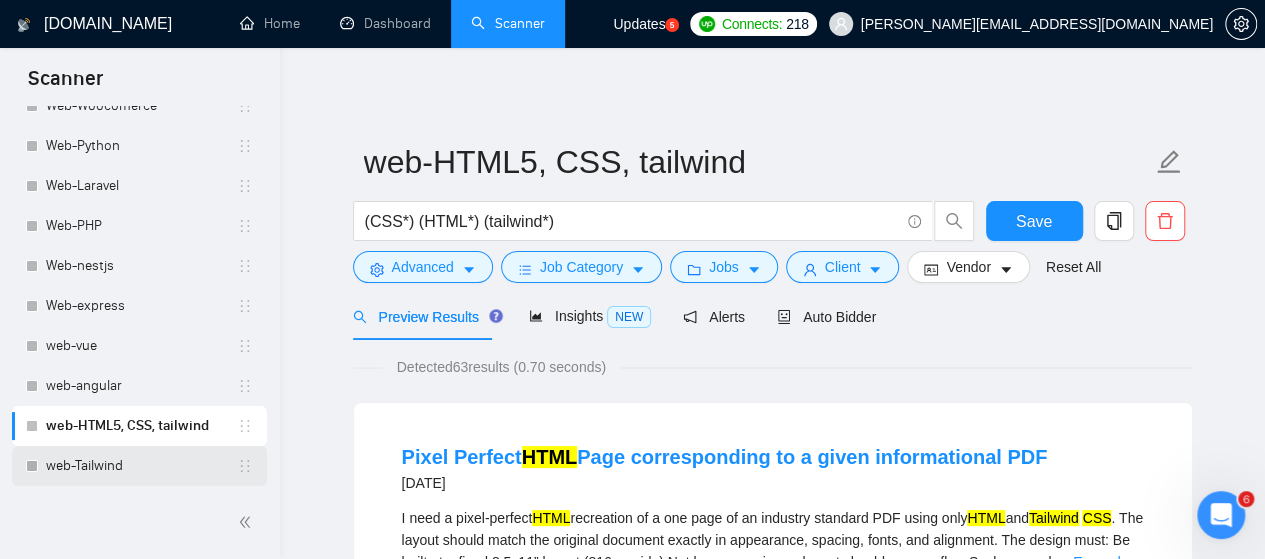 click on "web-Tailwind" at bounding box center [141, 466] 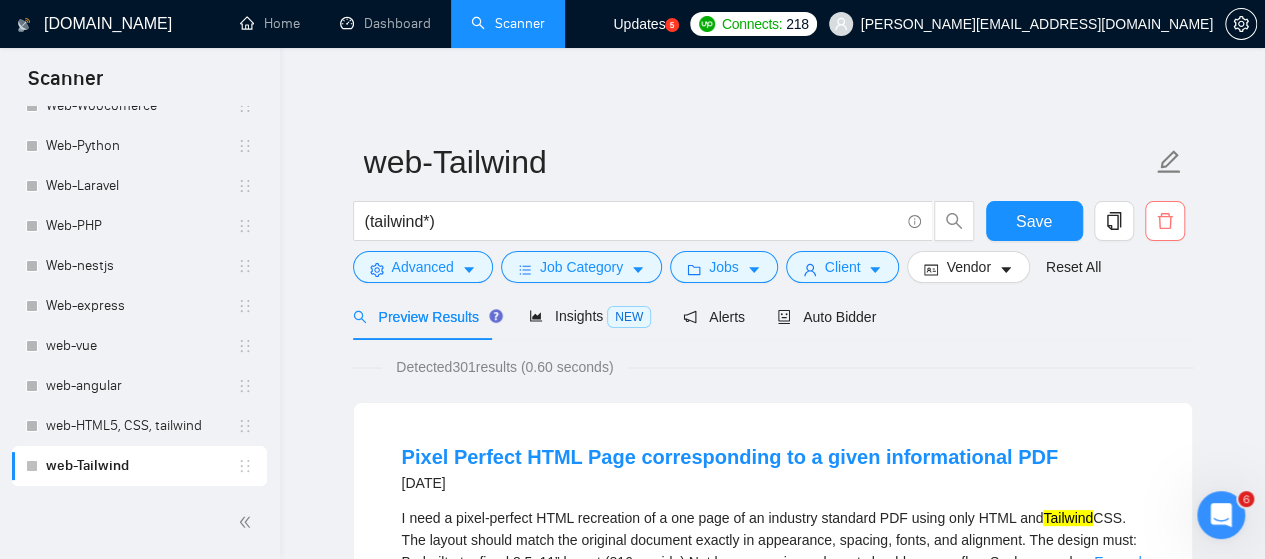 click 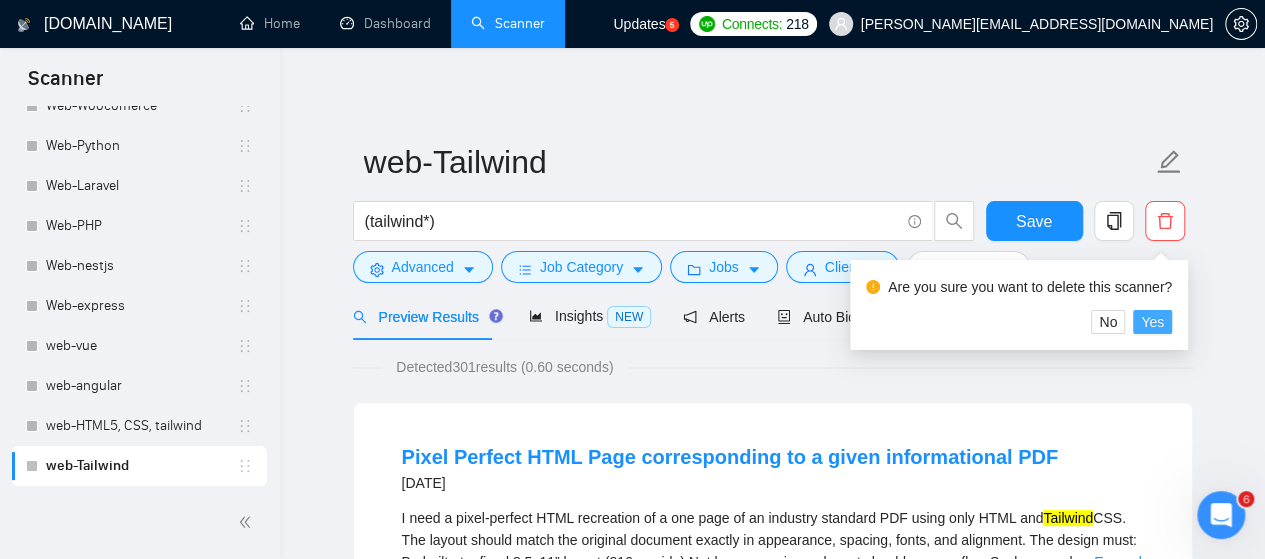 click on "Yes" at bounding box center (1152, 322) 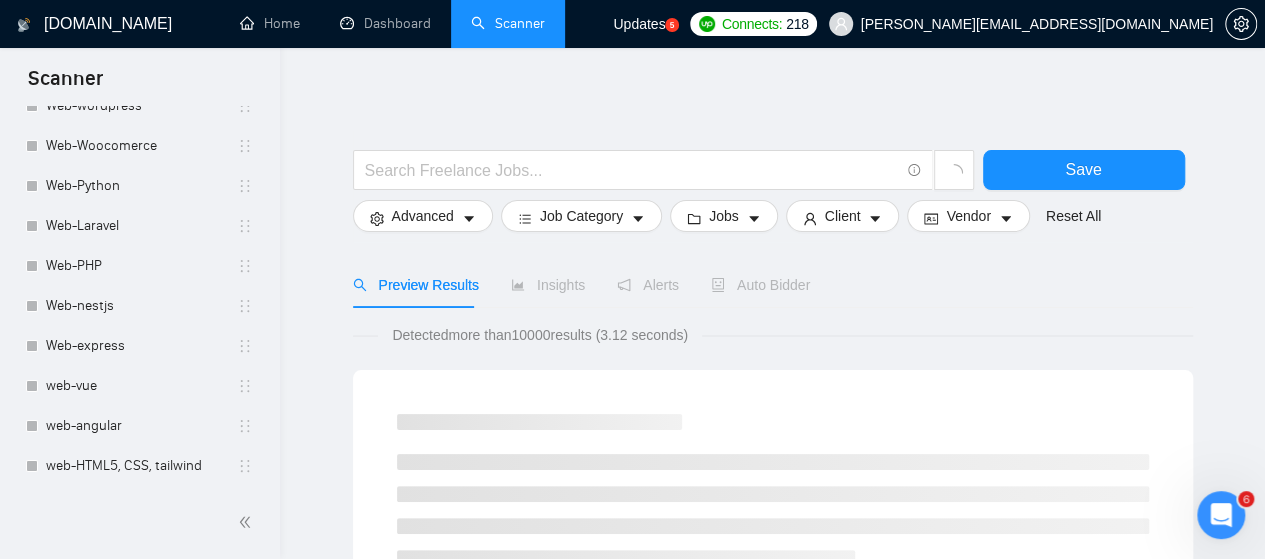 scroll, scrollTop: 1316, scrollLeft: 0, axis: vertical 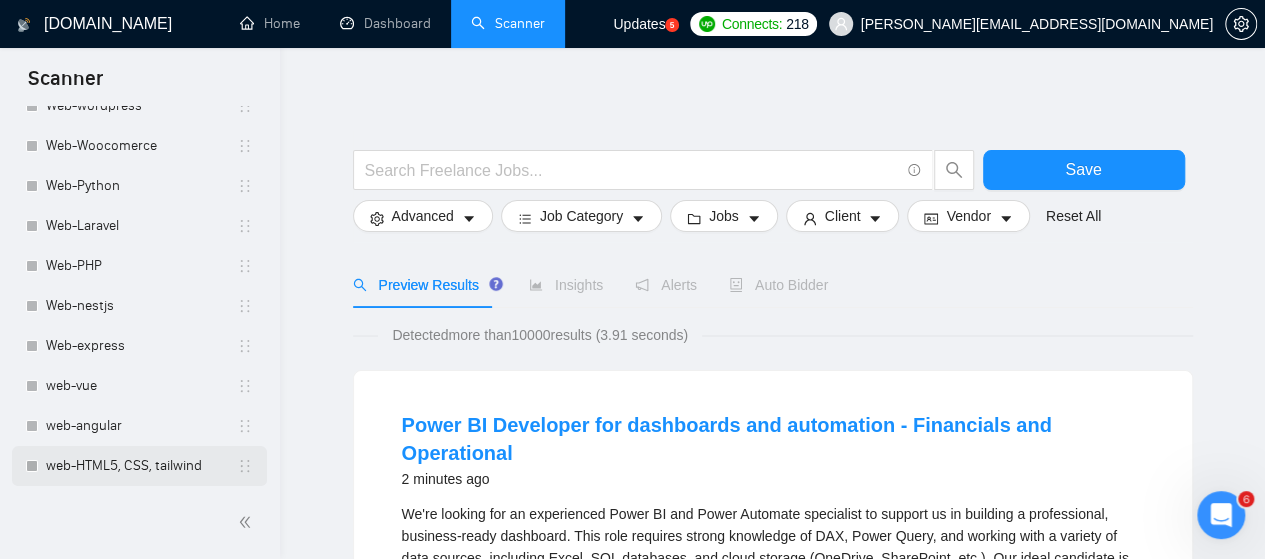 click on "web-HTML5, CSS, tailwind" at bounding box center (141, 466) 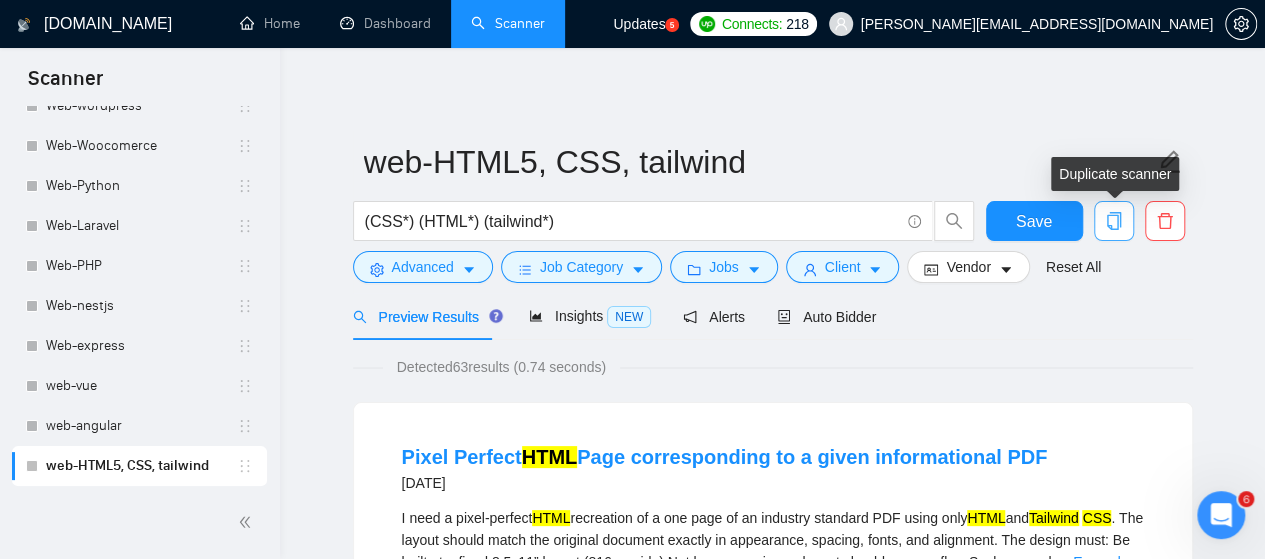 click 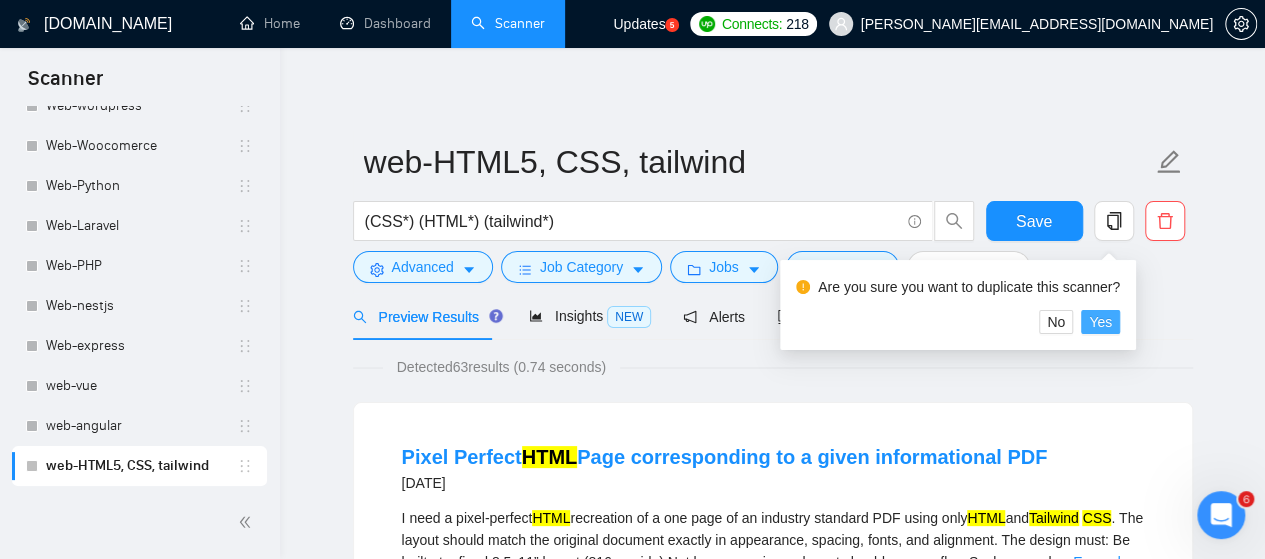 click on "Yes" at bounding box center (1100, 322) 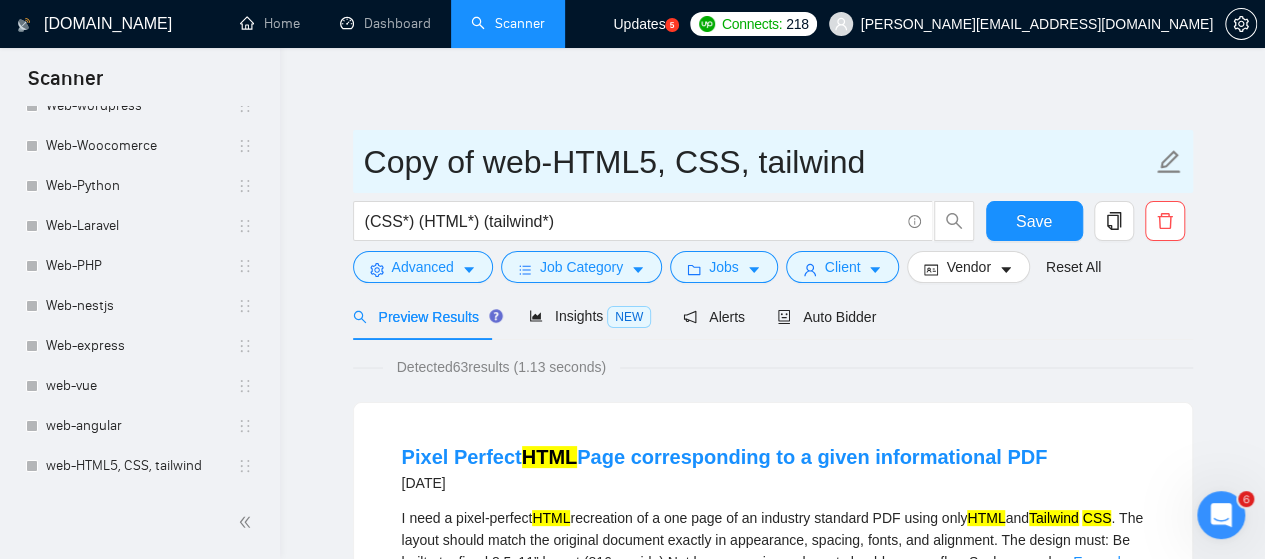 drag, startPoint x: 367, startPoint y: 167, endPoint x: 865, endPoint y: 185, distance: 498.3252 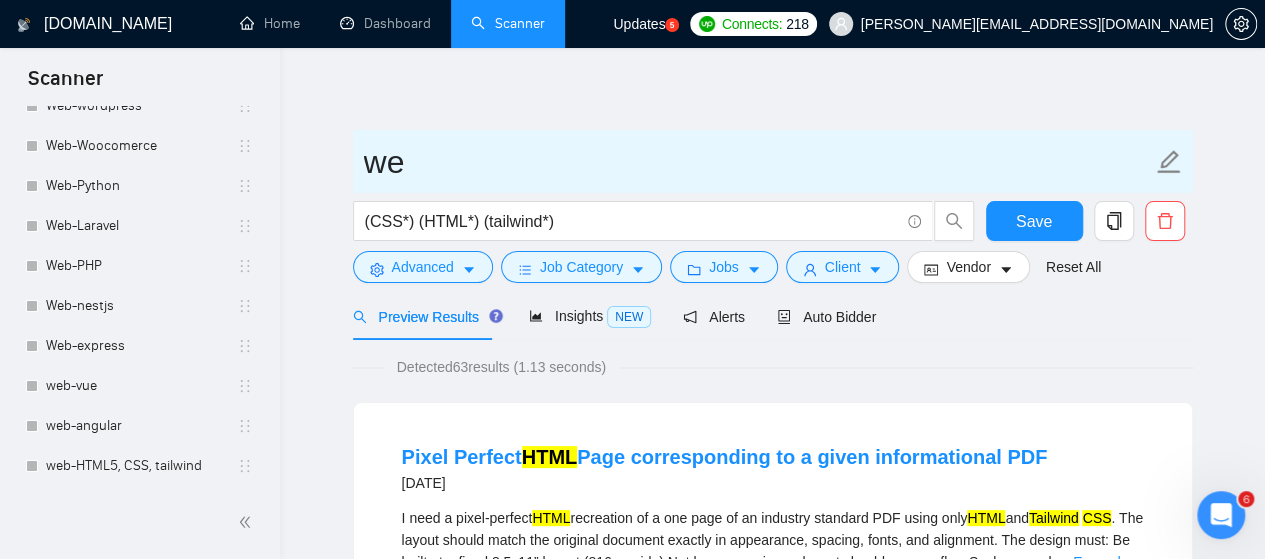 type on "w" 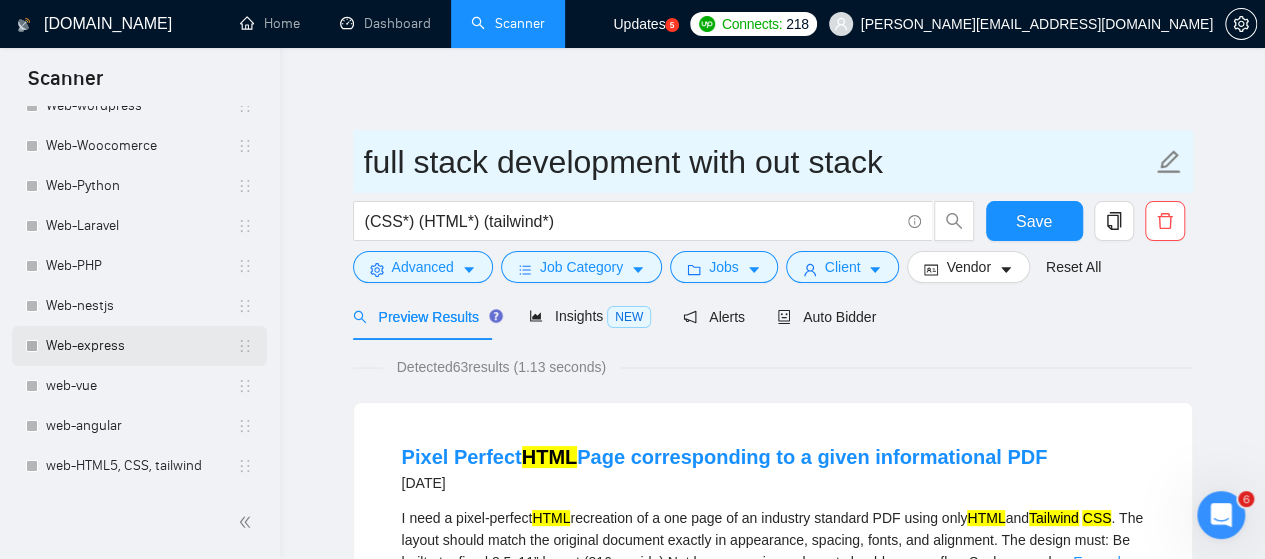 scroll, scrollTop: 1356, scrollLeft: 0, axis: vertical 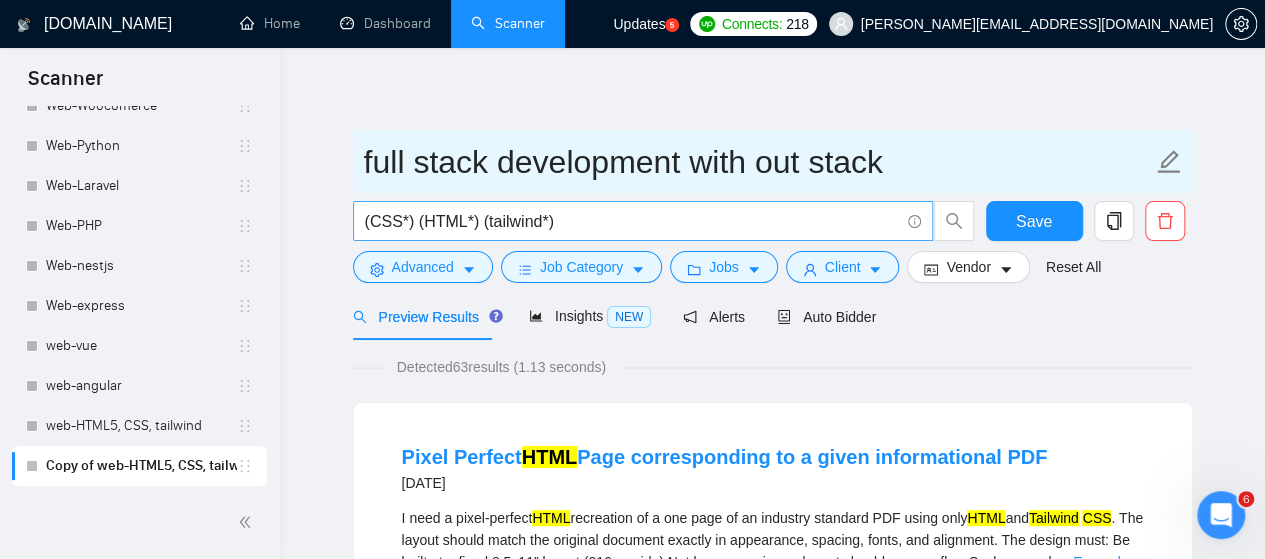 type on "full stack development with out stack" 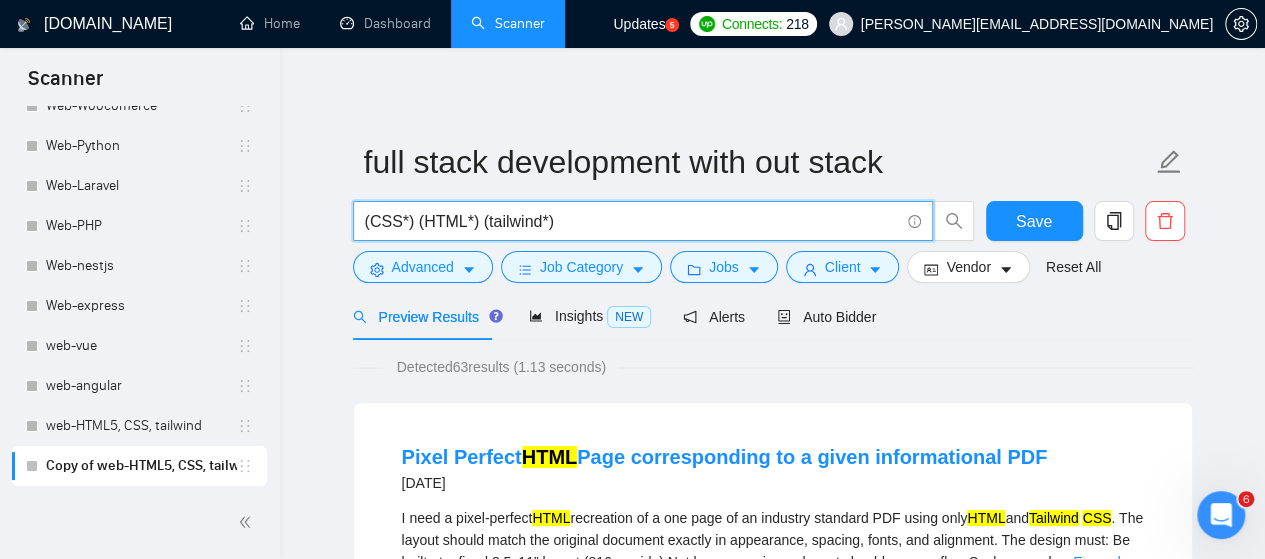 drag, startPoint x: 540, startPoint y: 219, endPoint x: 360, endPoint y: 213, distance: 180.09998 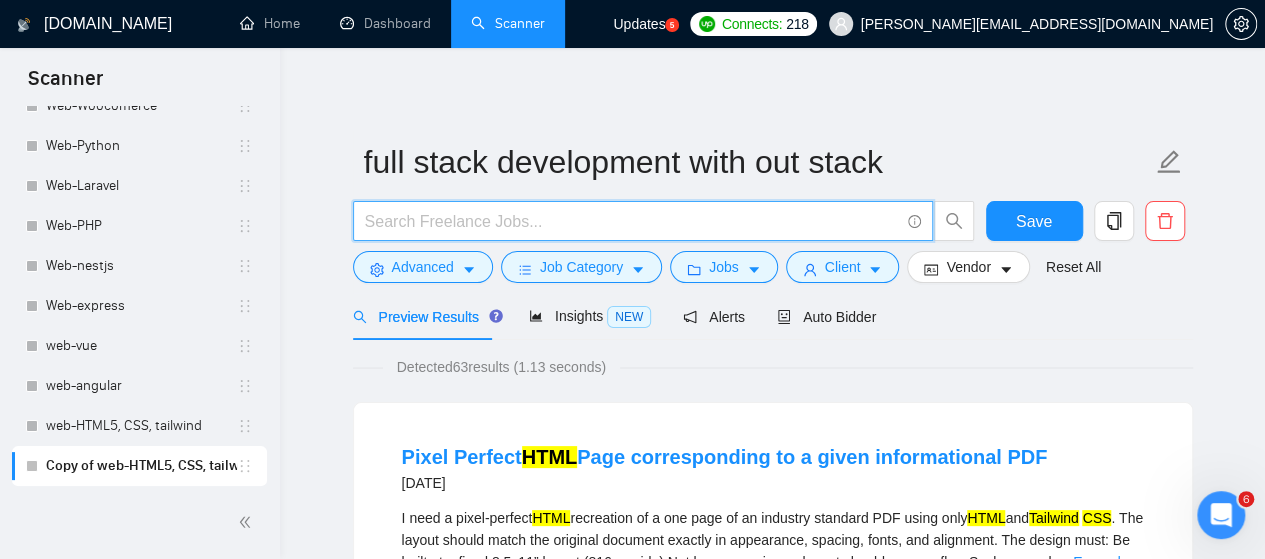 paste on "fullstack | "/fullstack" | "full-stack" | "full - stack" | "full stack"" 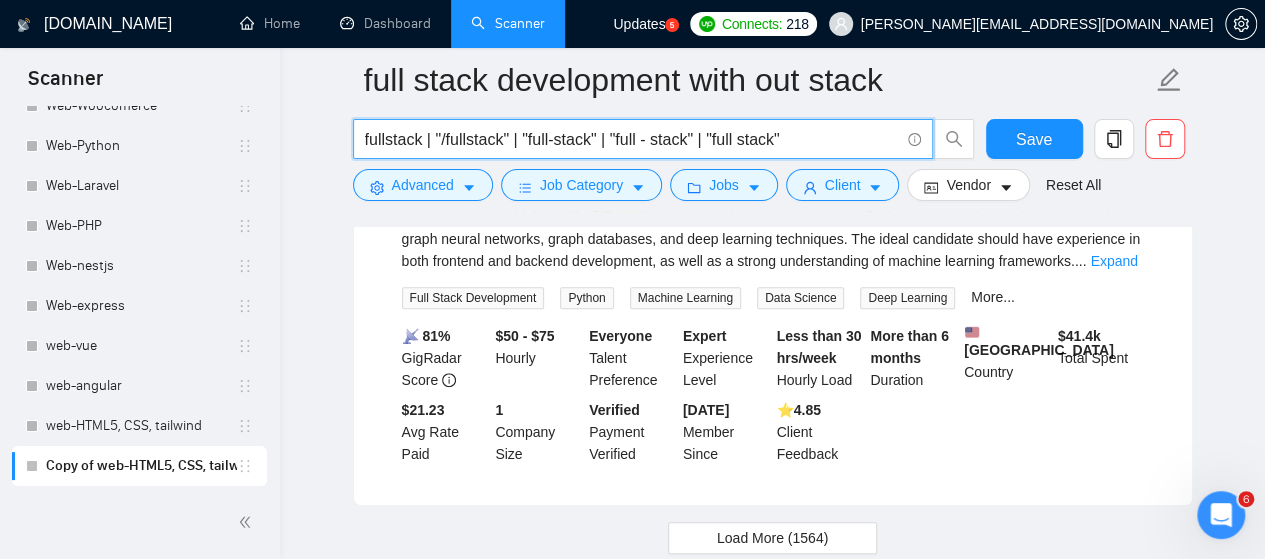 scroll, scrollTop: 4200, scrollLeft: 0, axis: vertical 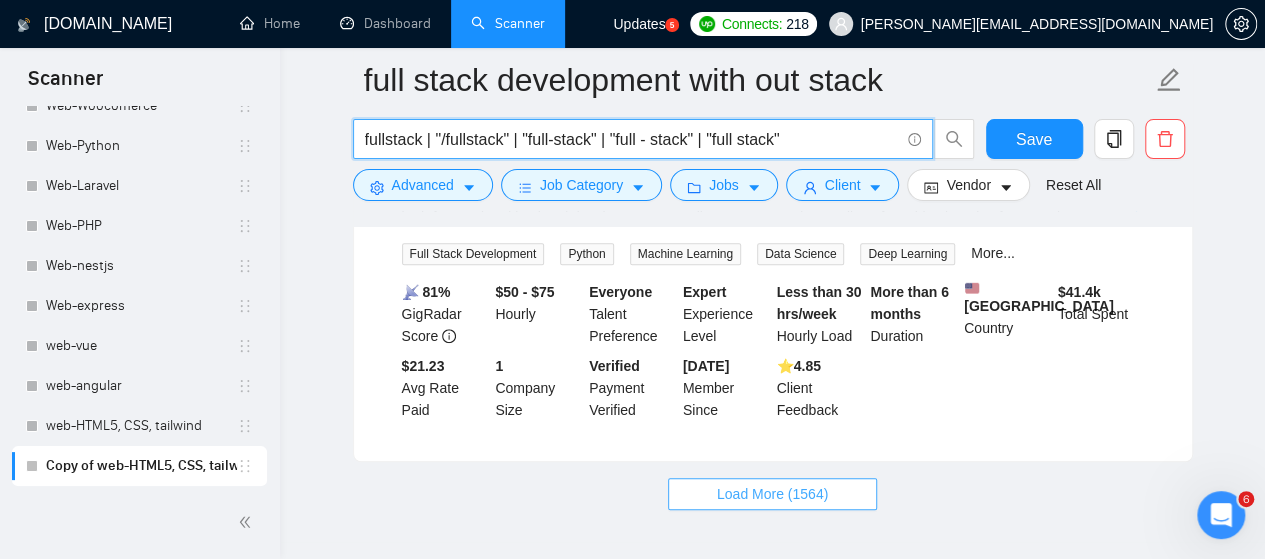 type on "fullstack | "/fullstack" | "full-stack" | "full - stack" | "full stack"" 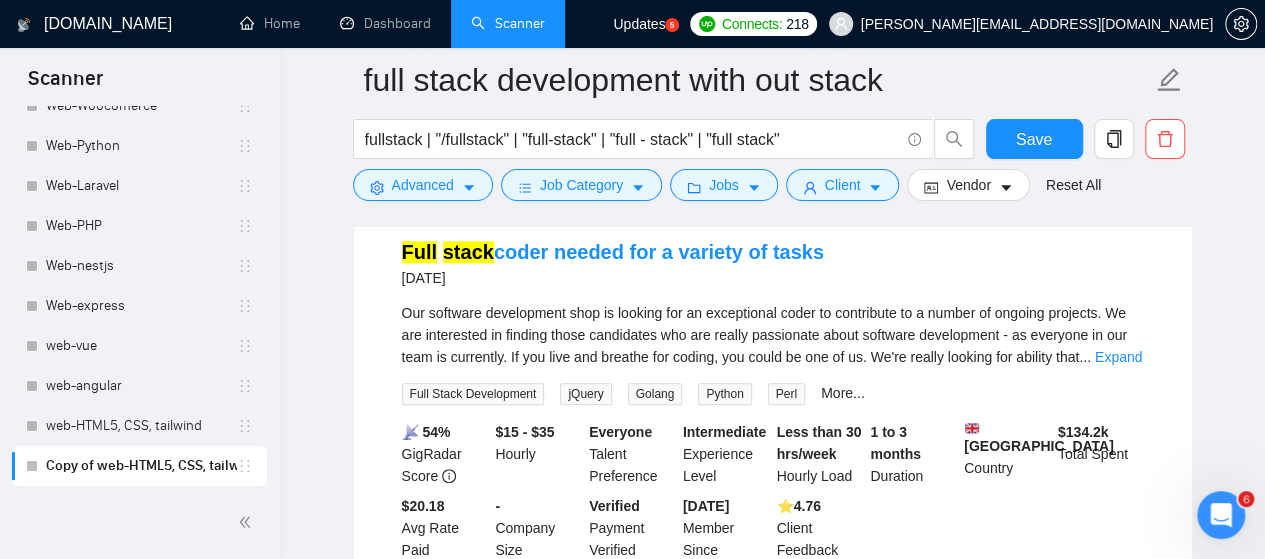 scroll, scrollTop: 8600, scrollLeft: 0, axis: vertical 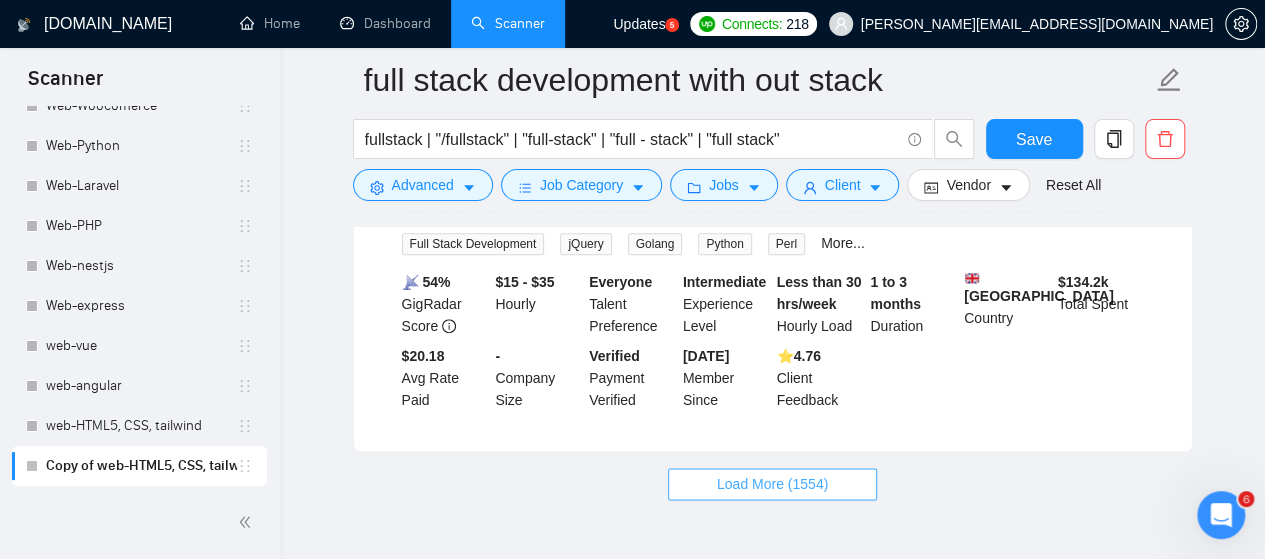 click on "Load More (1554)" at bounding box center [772, 484] 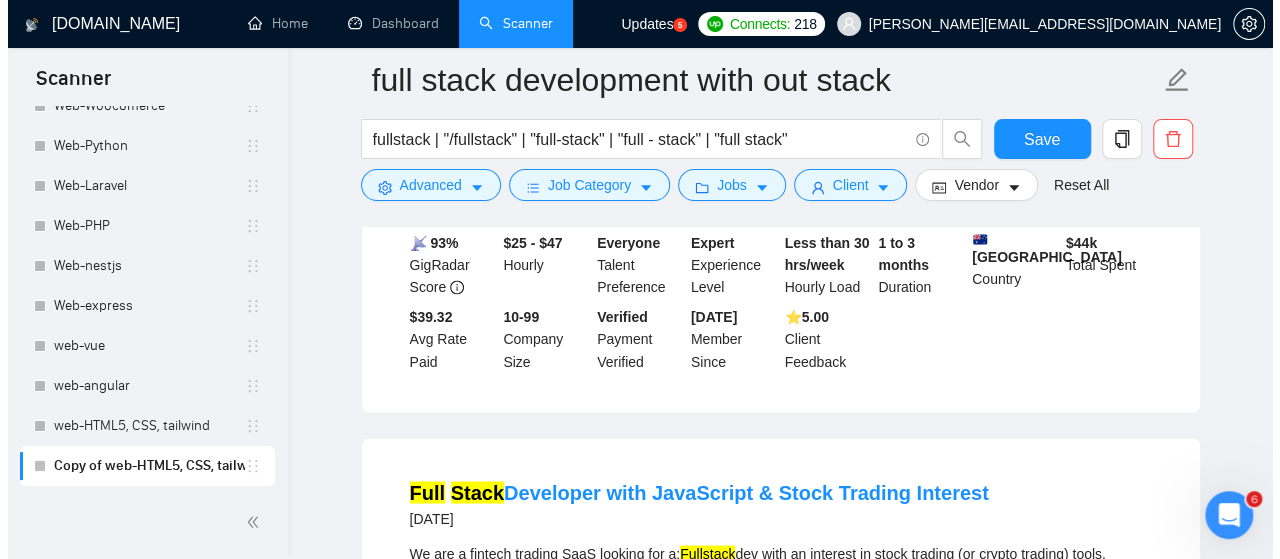 scroll, scrollTop: 9200, scrollLeft: 0, axis: vertical 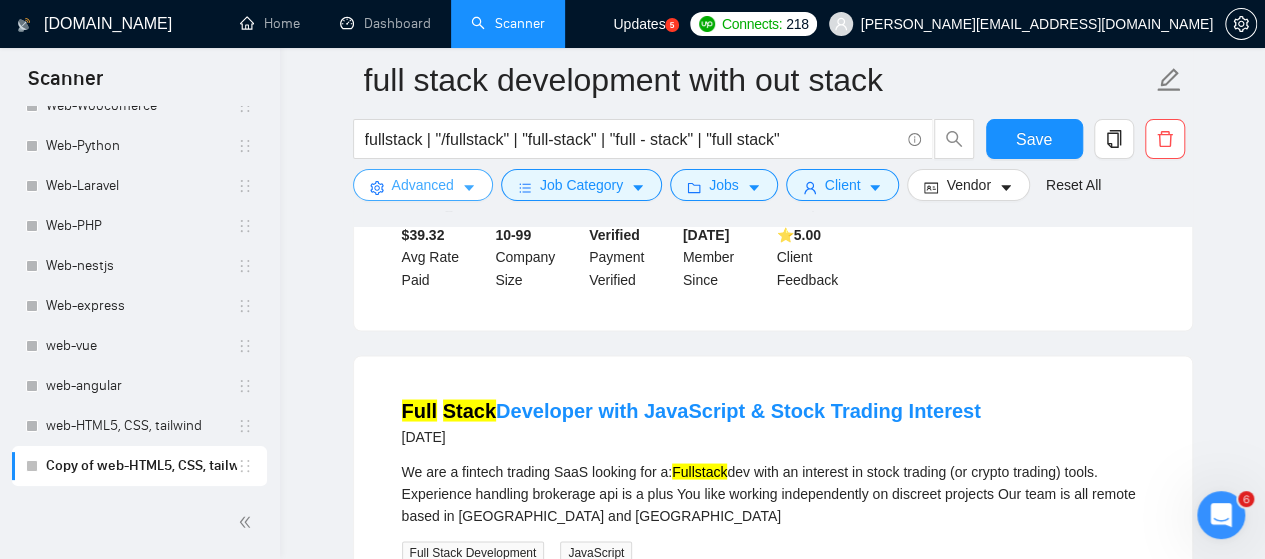 click 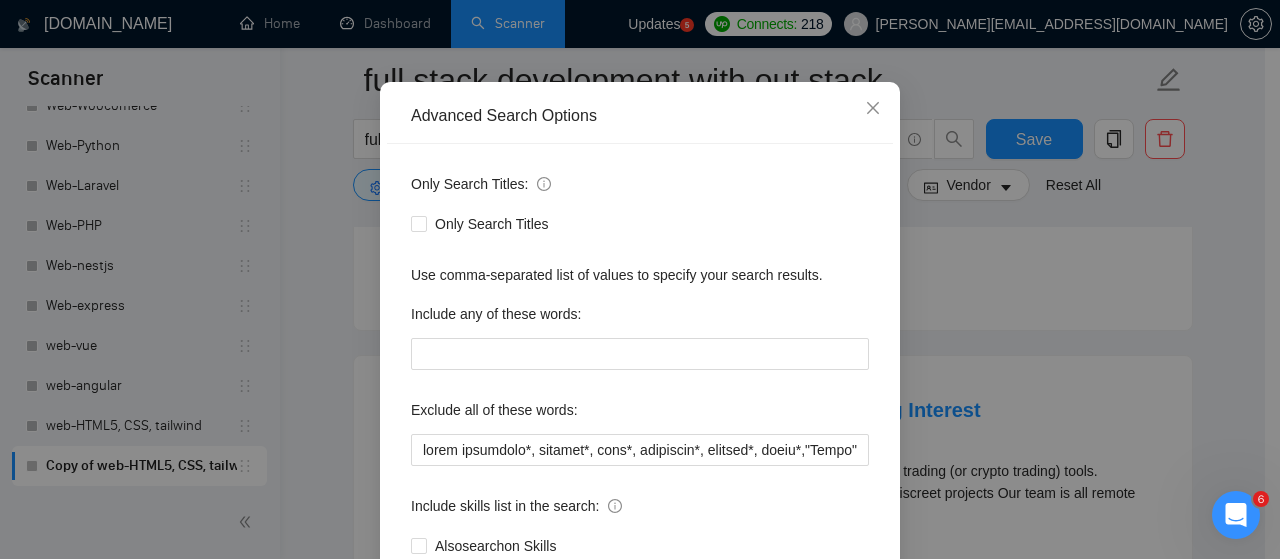 scroll, scrollTop: 272, scrollLeft: 0, axis: vertical 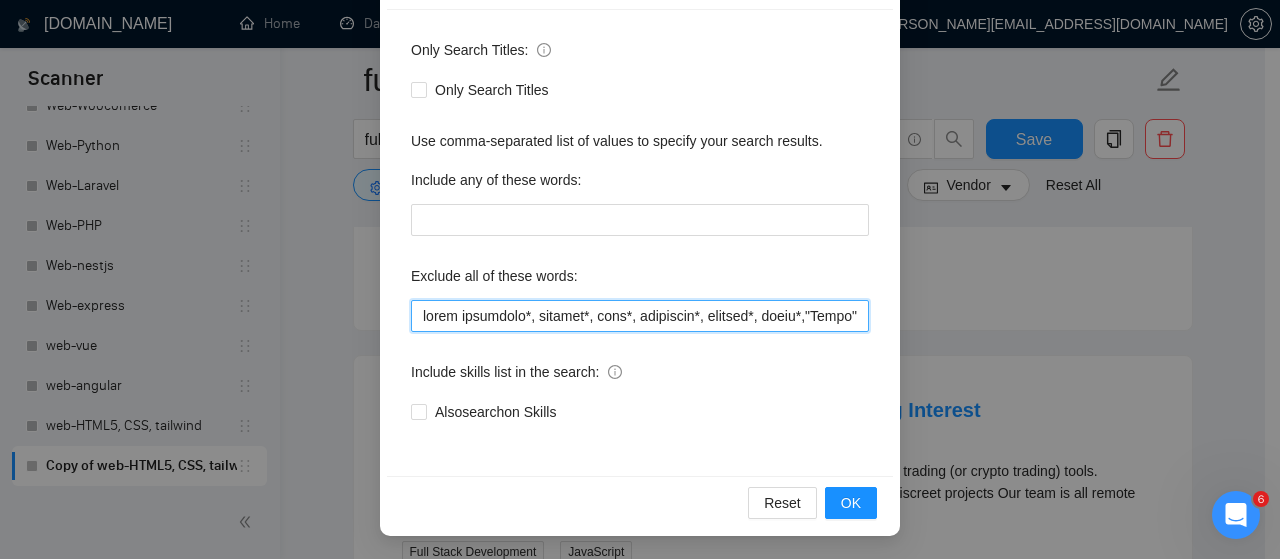 click at bounding box center [640, 316] 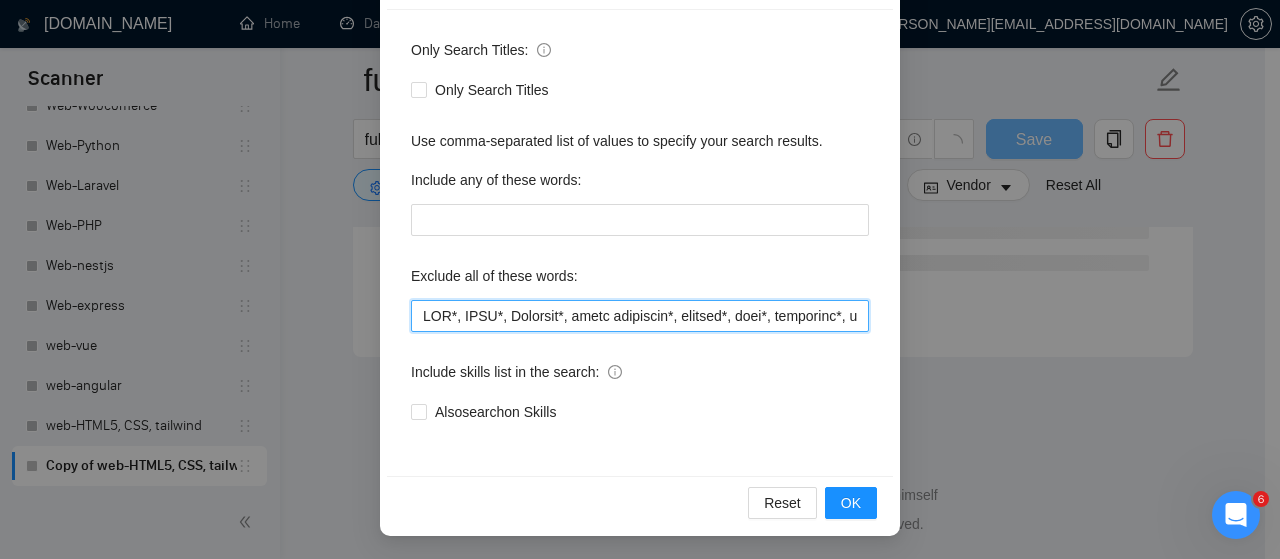 scroll, scrollTop: 2776, scrollLeft: 0, axis: vertical 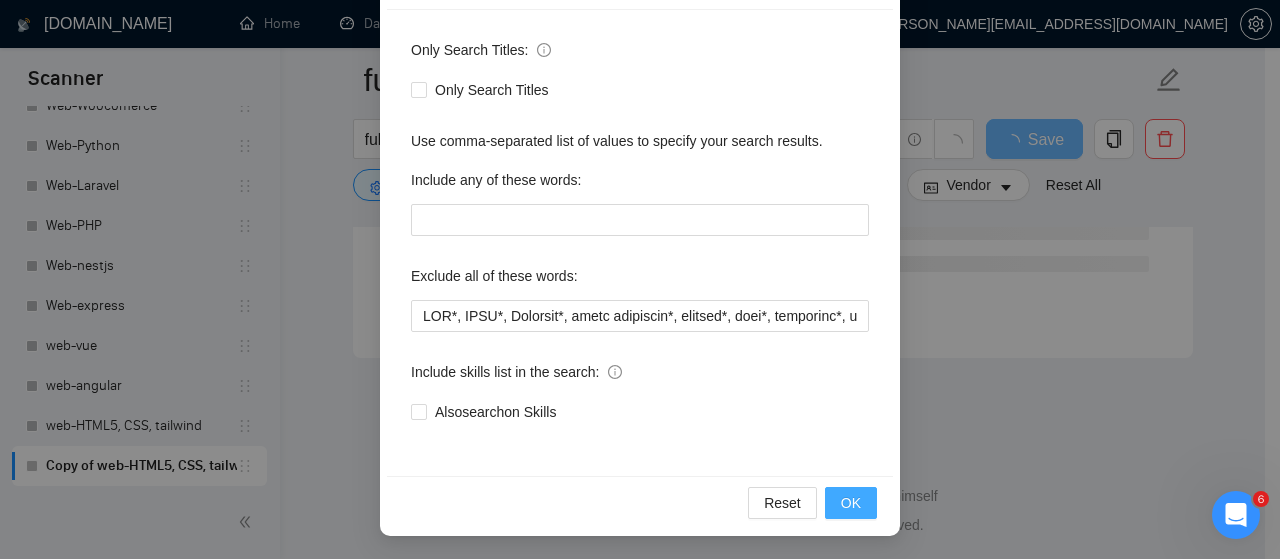 click on "OK" at bounding box center [851, 503] 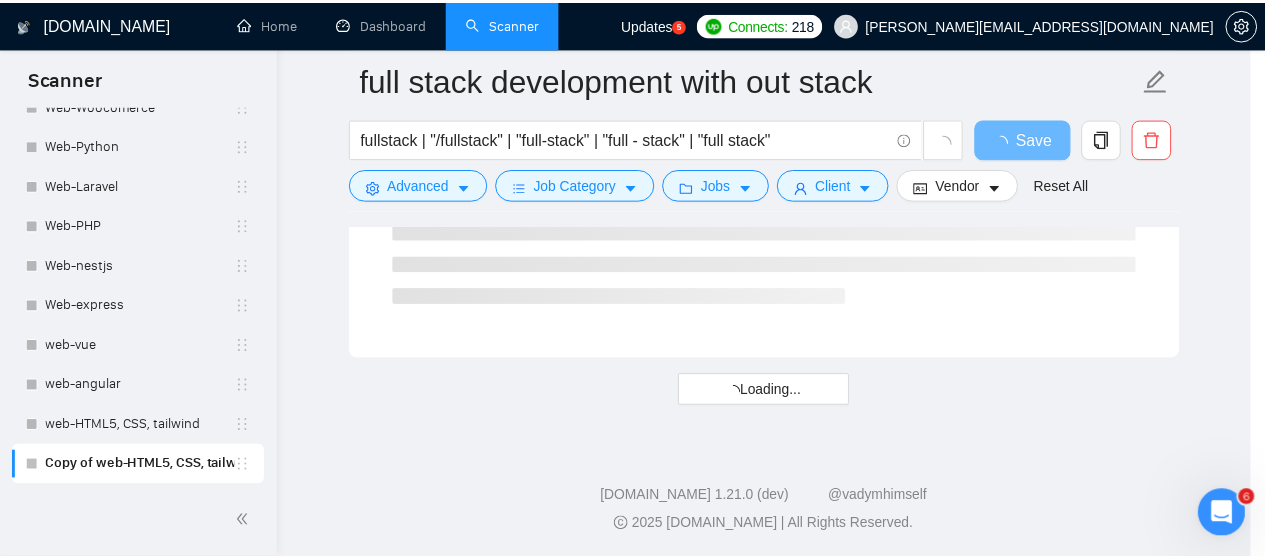 scroll, scrollTop: 172, scrollLeft: 0, axis: vertical 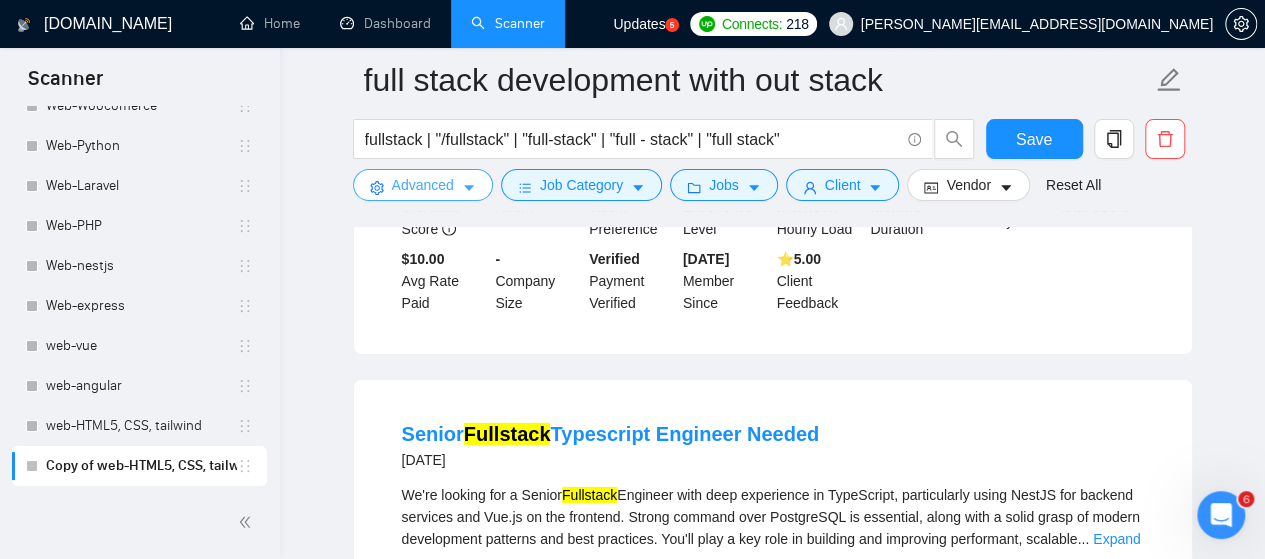 click 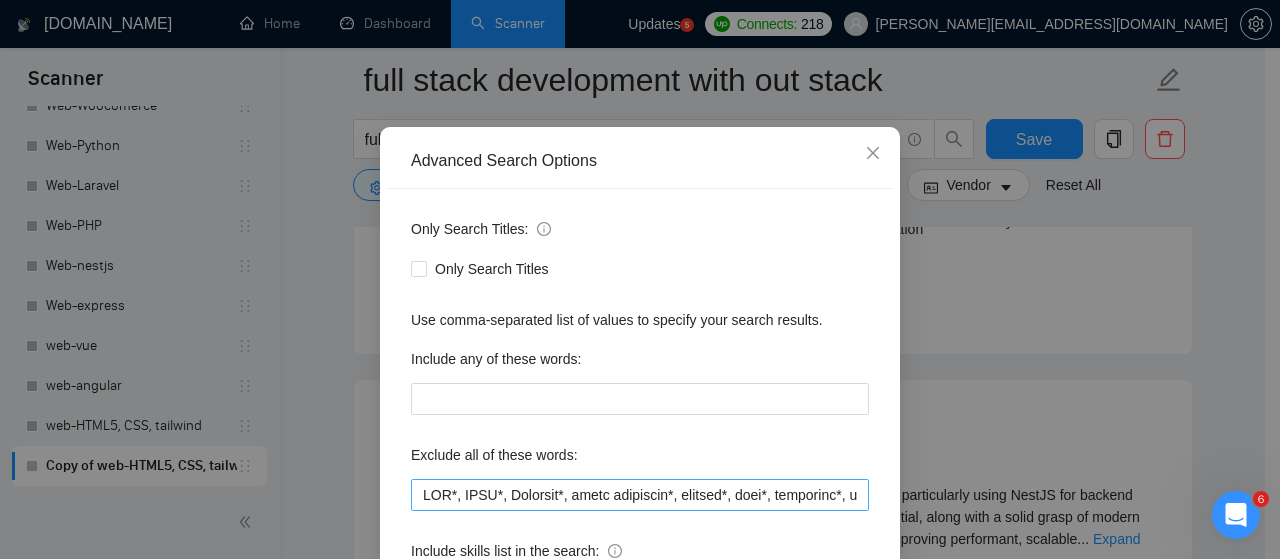 scroll, scrollTop: 200, scrollLeft: 0, axis: vertical 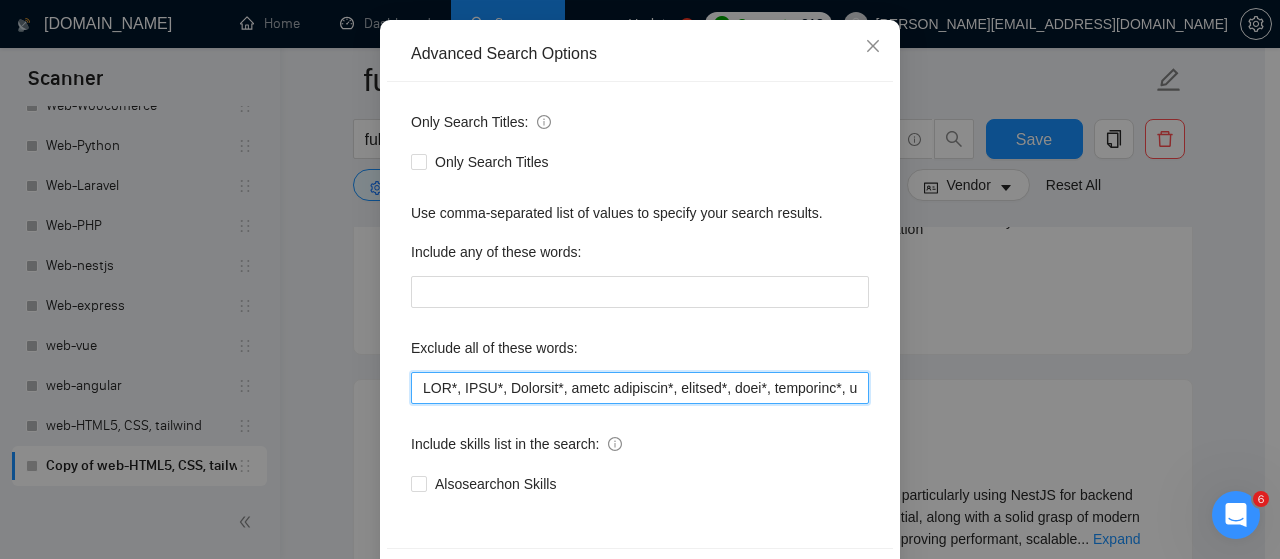 click at bounding box center [640, 388] 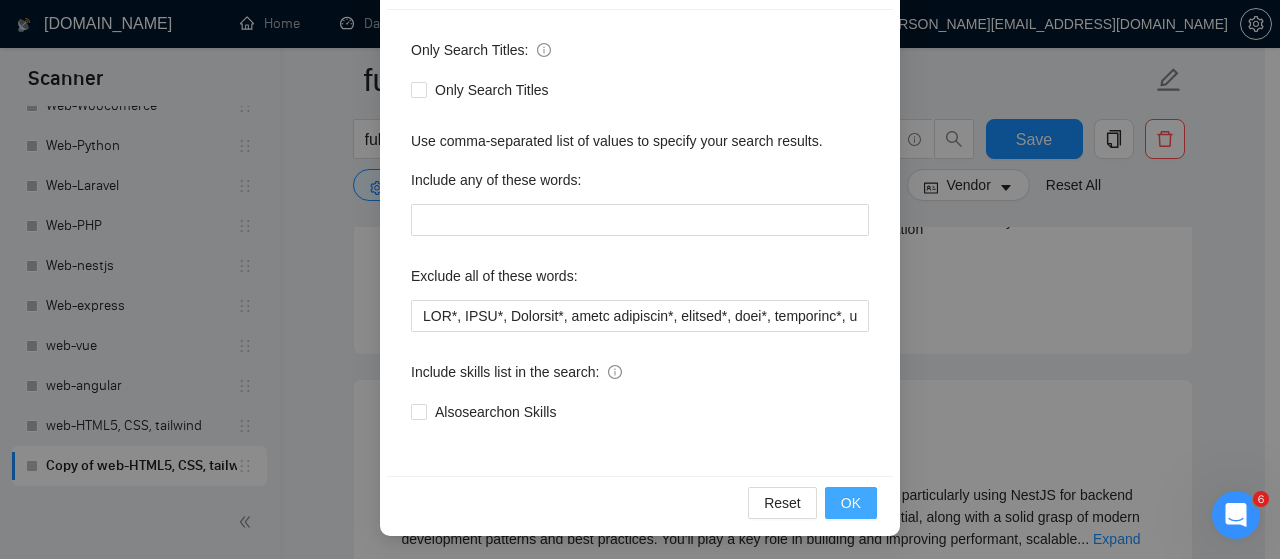 click on "OK" at bounding box center [851, 503] 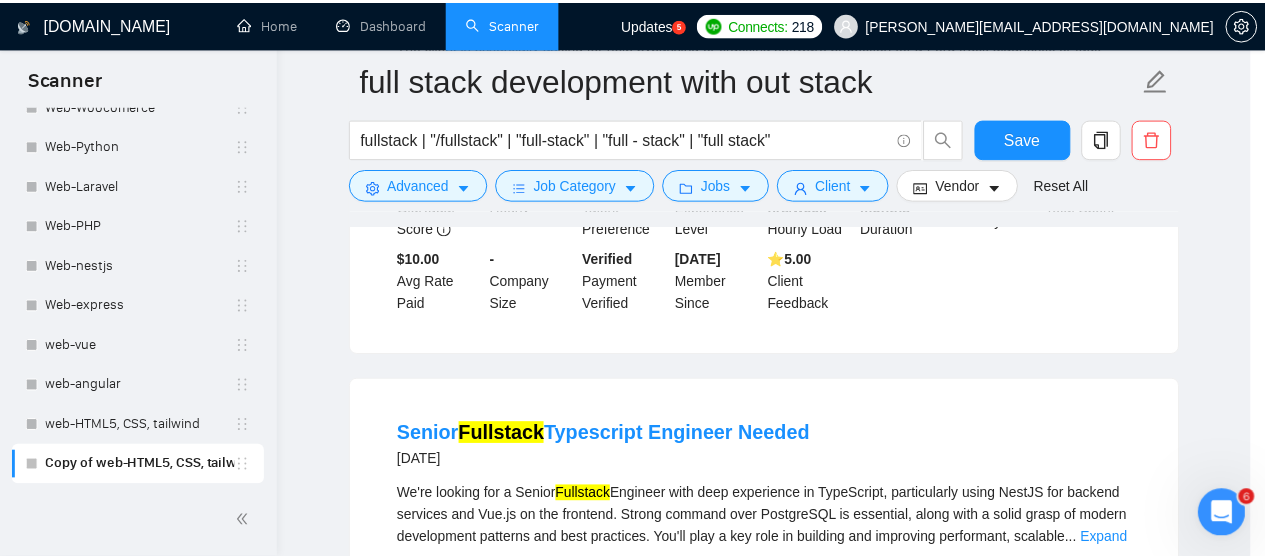 scroll, scrollTop: 172, scrollLeft: 0, axis: vertical 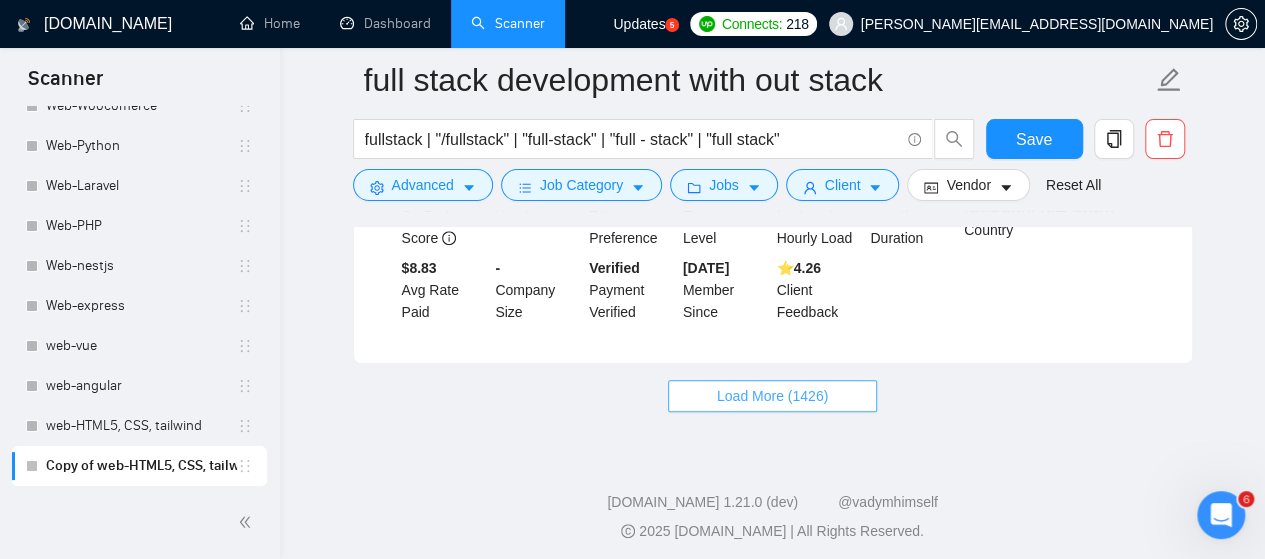 click on "Load More (1426)" at bounding box center [772, 396] 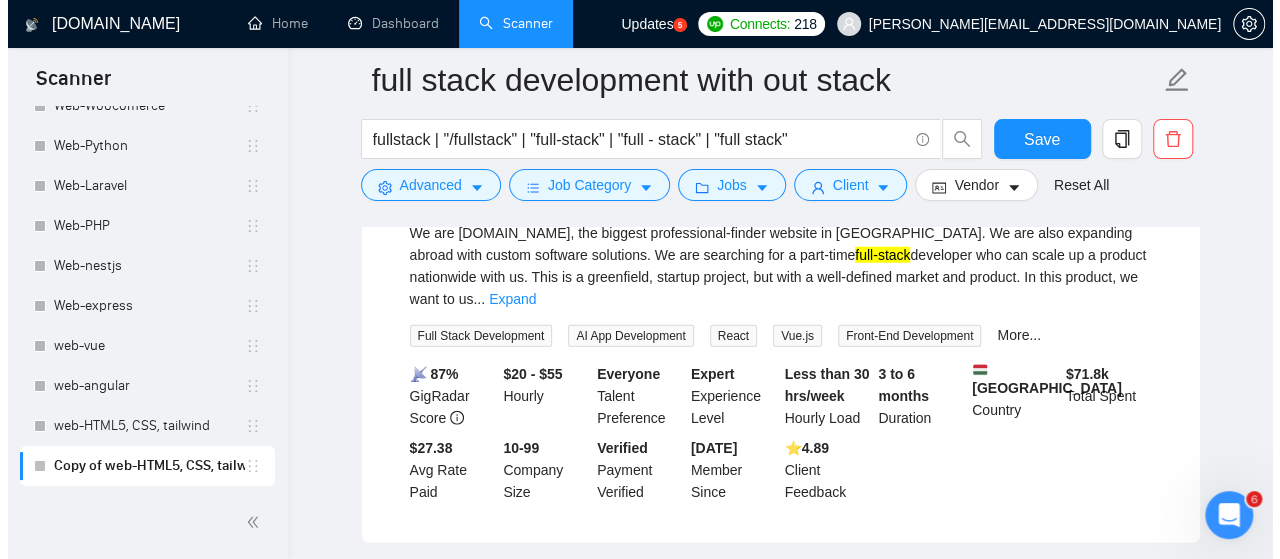 scroll, scrollTop: 6376, scrollLeft: 0, axis: vertical 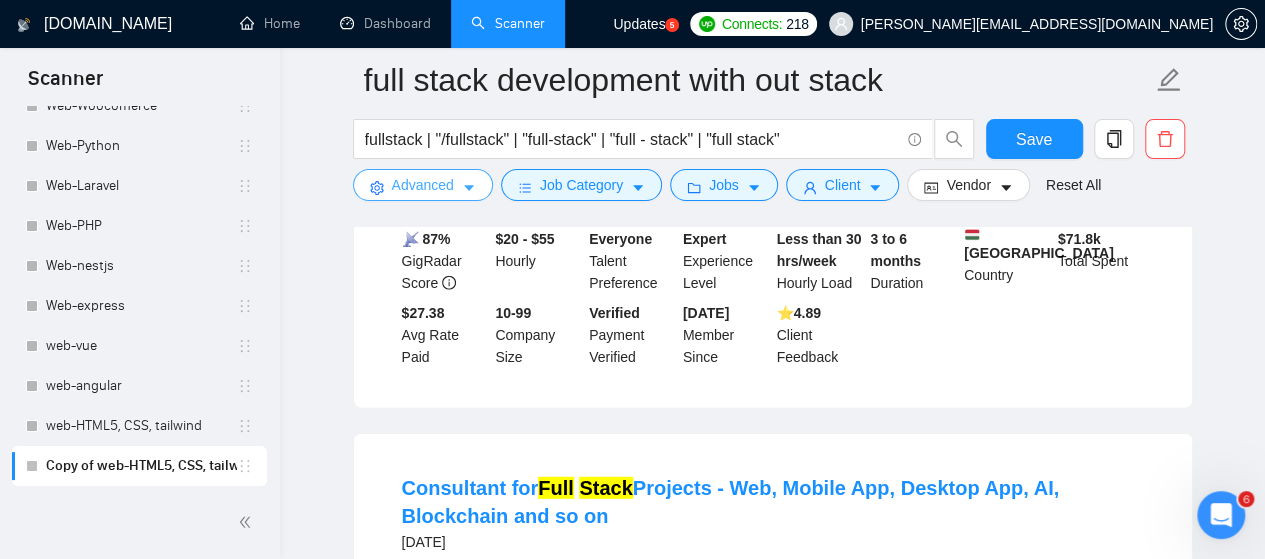 click 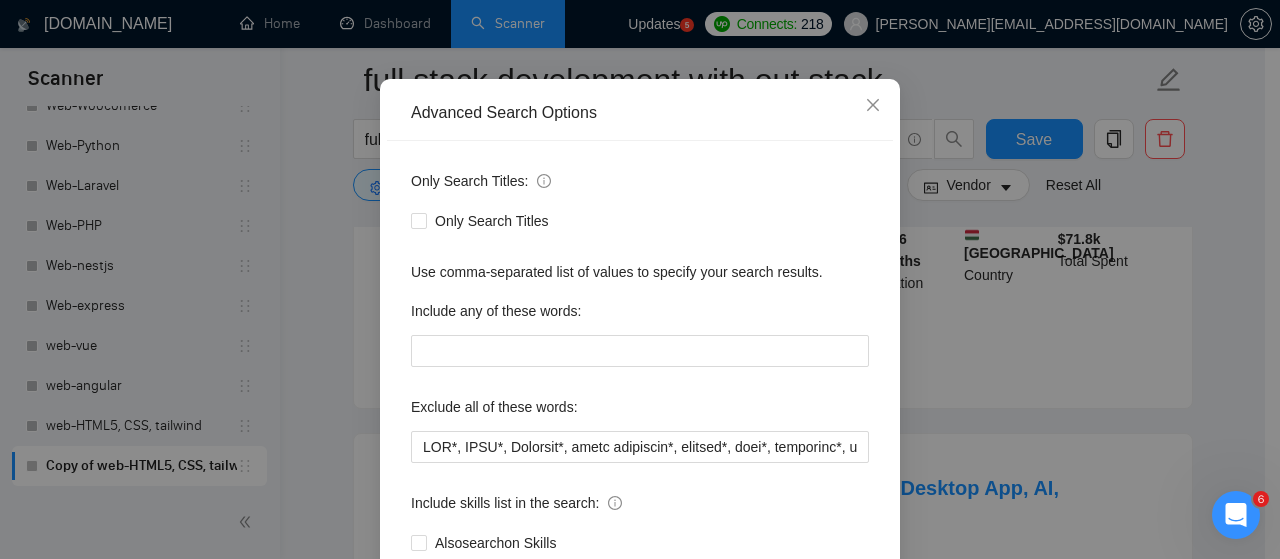 scroll, scrollTop: 272, scrollLeft: 0, axis: vertical 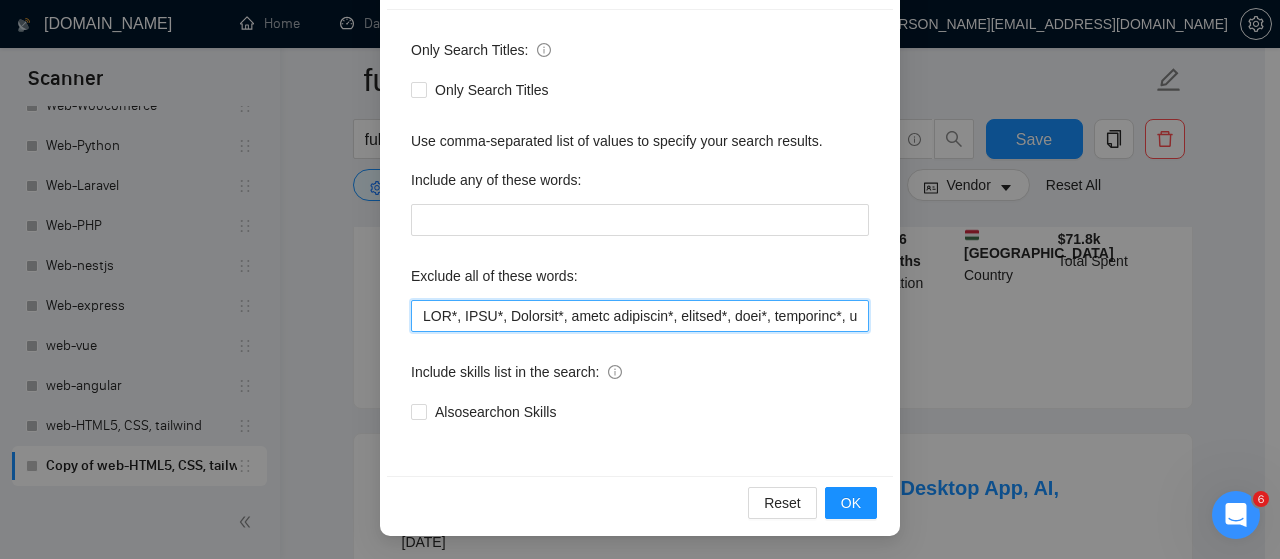 click at bounding box center [640, 316] 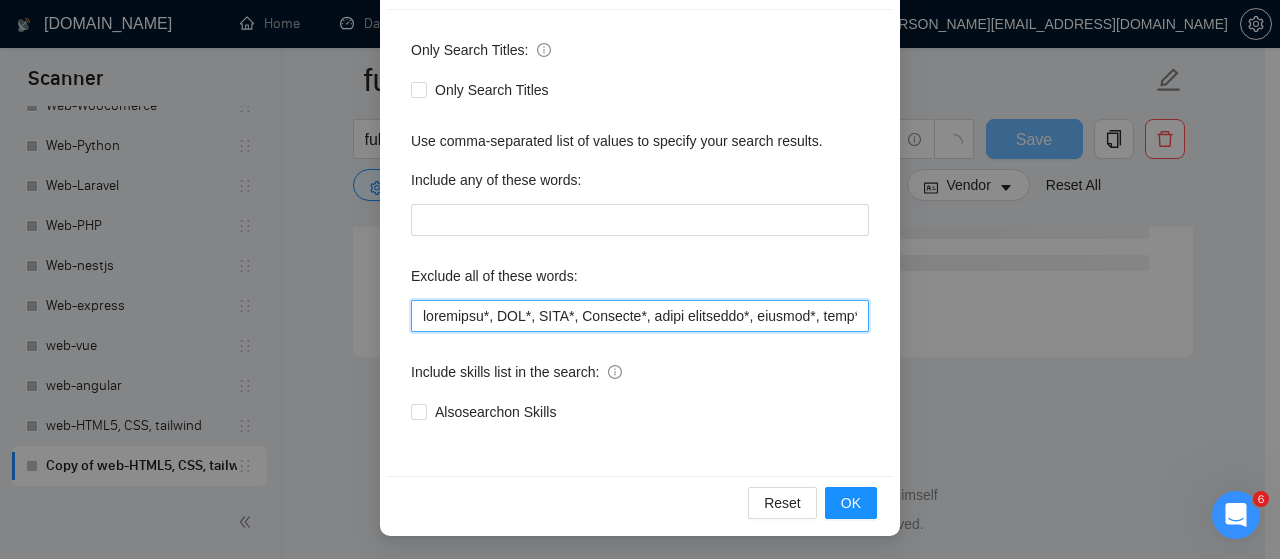 scroll, scrollTop: 5516, scrollLeft: 0, axis: vertical 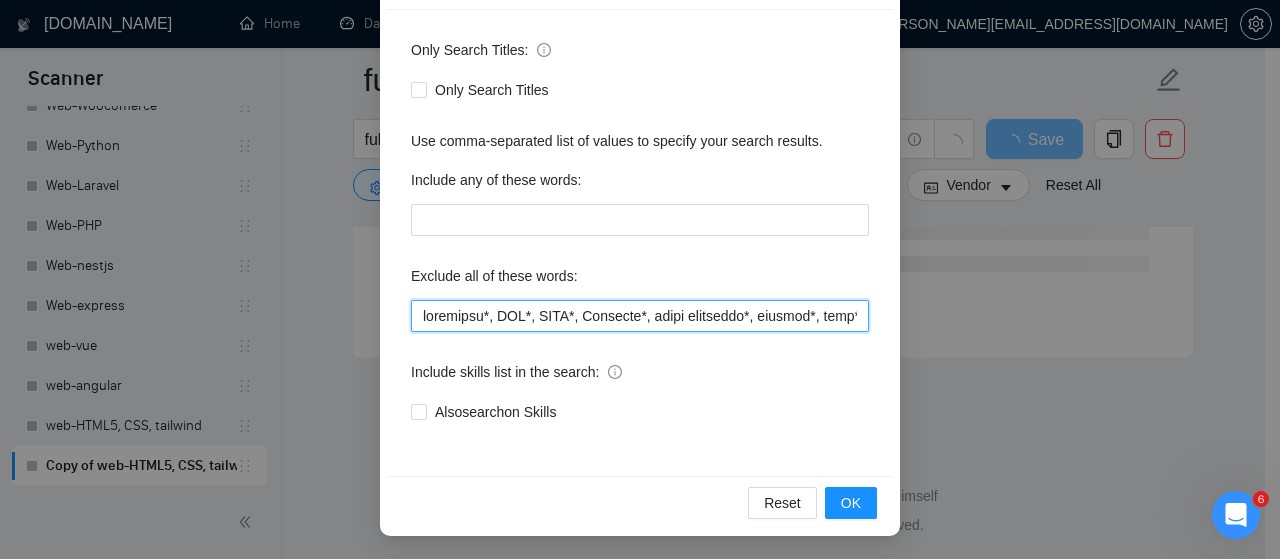 click at bounding box center [640, 316] 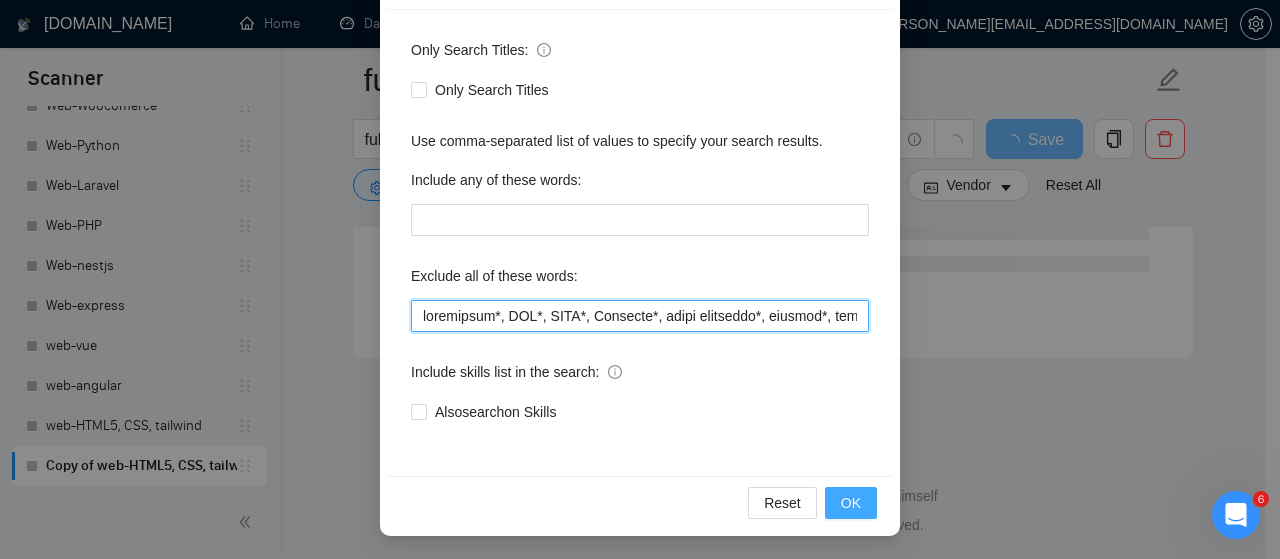 type on "consultant*, CSS*, HTML*, Tailwind*, email signature*, shopify*, node*, wordpress*, laravel*, react*,"Final", "salesfunnel", "maintnance", "only feature", "TanStack", "token", "1 week sprint", "Not an agency", "SEO" ," job title", "Bing", "Lemlist", "Salesforce", "Equity", (equity*), "Unity", "[PERSON_NAME]", "nocode", "no-code", bot, urgent, consulting, consult, tutor, teacher, mentor, update, updates, maintain, maintenance, asap, fix, parser, parsing, small, little, tweaks, tweak, fixes, bug, bugs, ssalesforce, bing, "job title", "SEO", "Lemlist", "No agencies", "won't be recruiting agencies", "agencies not to apply", "No agency", "No Agencies", "Individual only",  "individual to", "individual who",  "No agencies please", "(No agencies please)", "Candidate Interviewing", "Candidate Interview Consulting", "this job is not open to teams", "this job is not open to agency", "this job is not open to companies", "NO AGENCY", "Freelancers Only", "NOT AGENCY", "no agency", "no agencies", "individual only", "freelancer..." 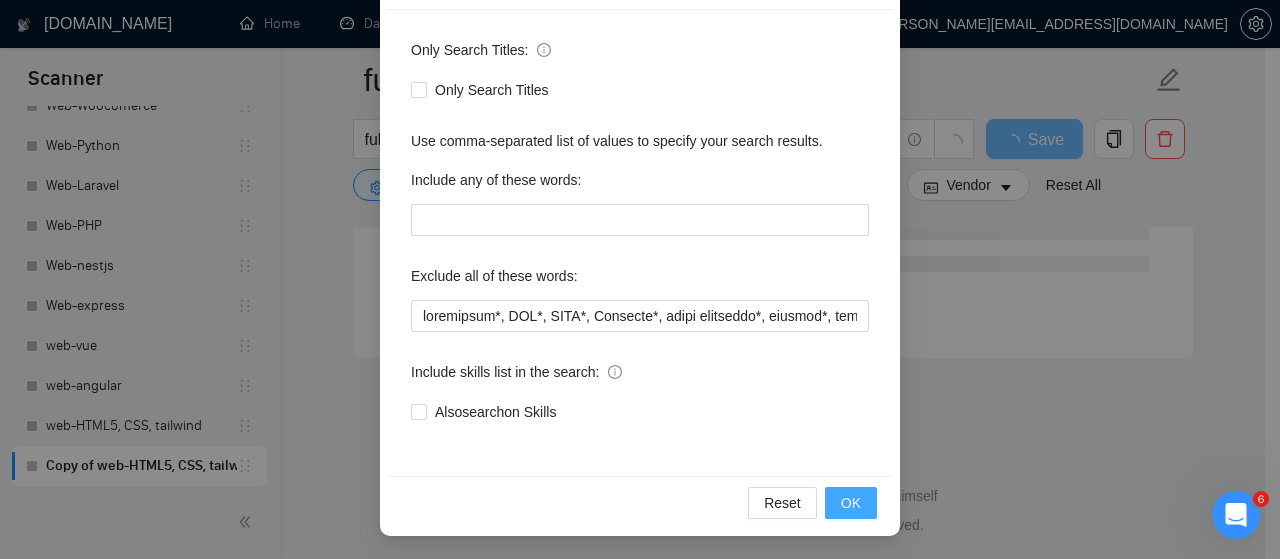 click on "OK" at bounding box center [851, 503] 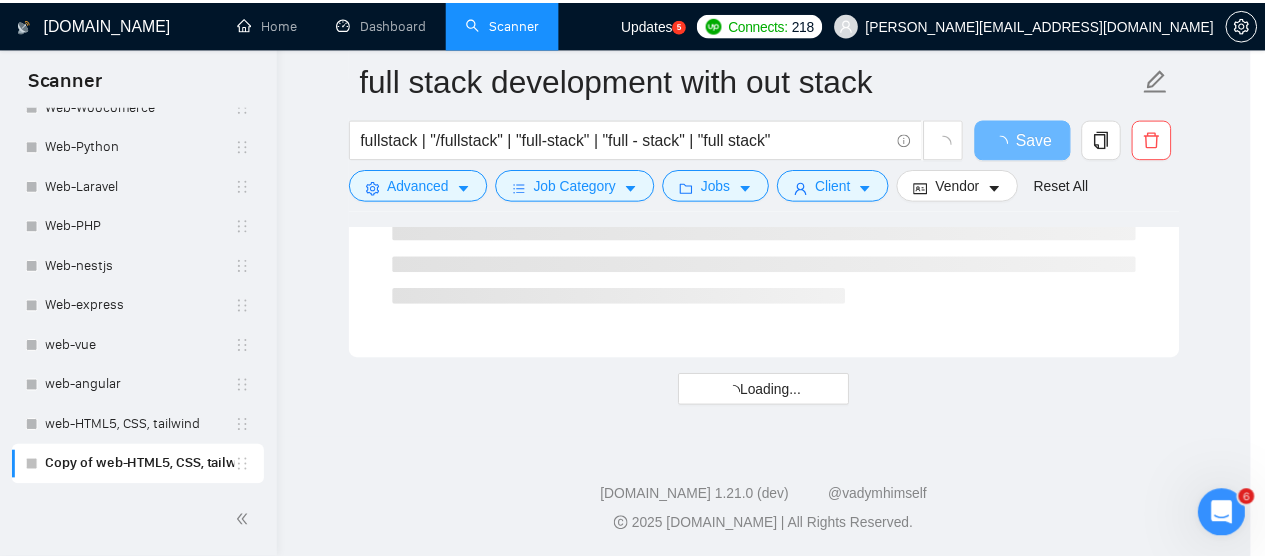 scroll, scrollTop: 172, scrollLeft: 0, axis: vertical 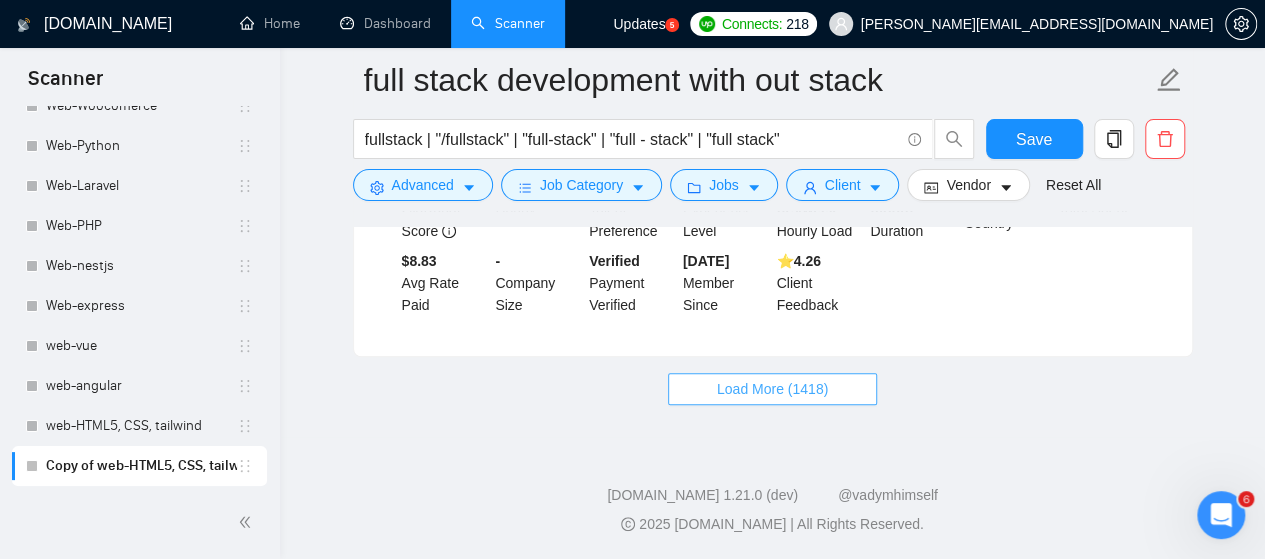 click on "Load More (1418)" at bounding box center (772, 389) 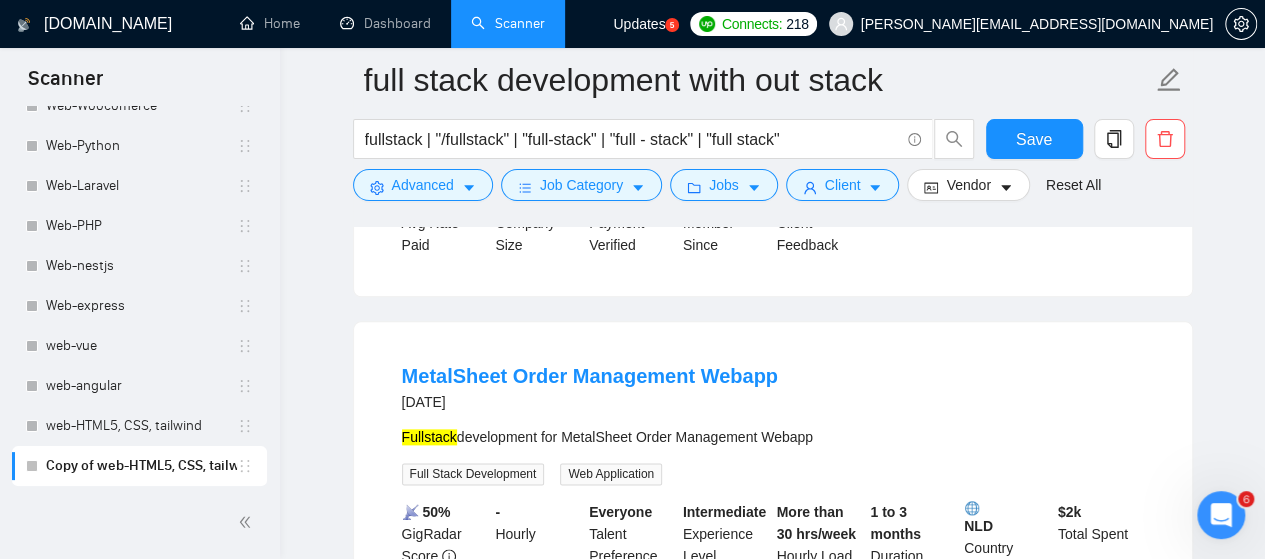 scroll, scrollTop: 4506, scrollLeft: 0, axis: vertical 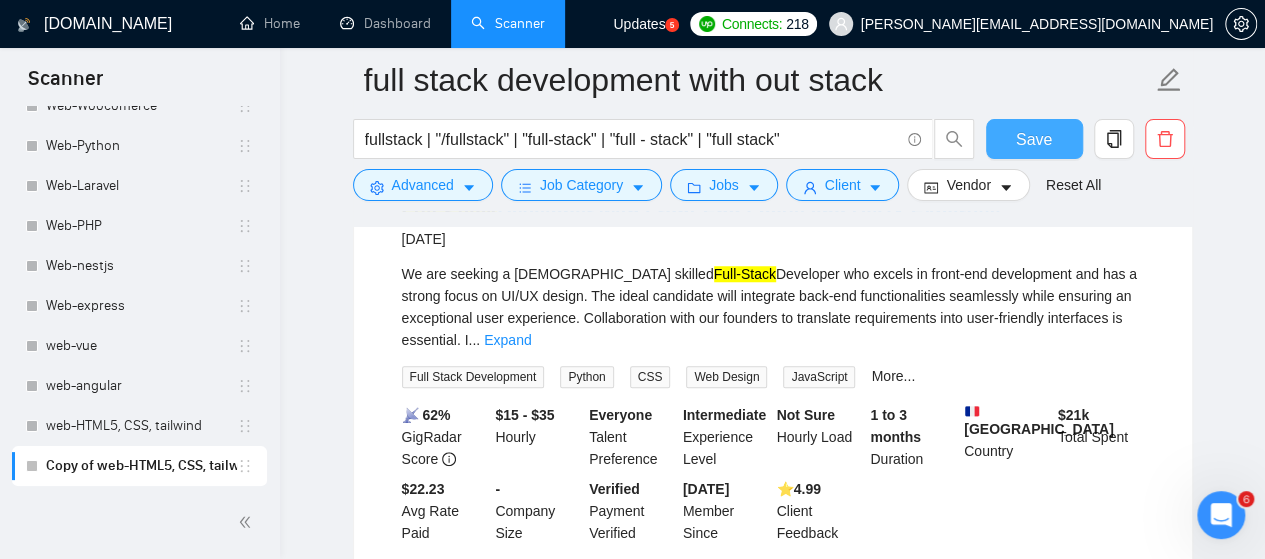 click on "Save" at bounding box center (1034, 139) 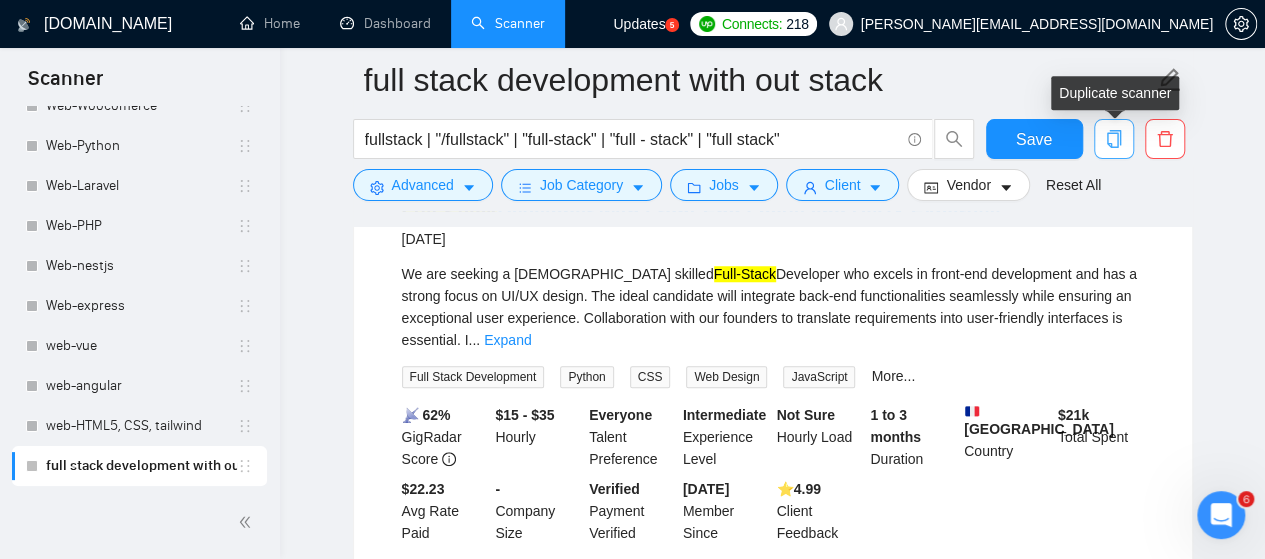 click 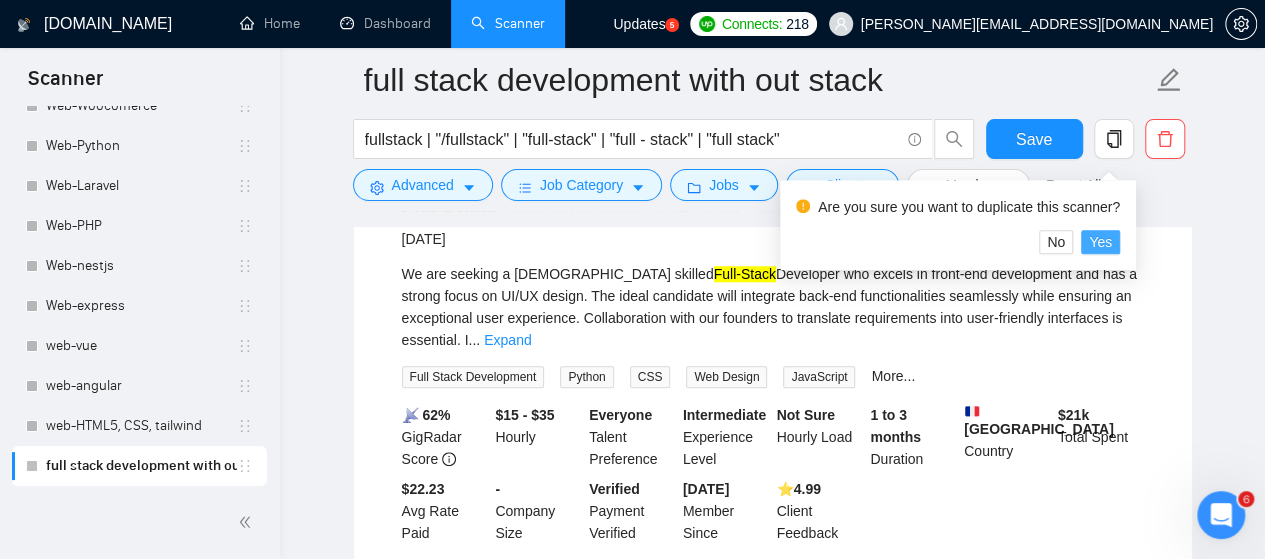 click on "Yes" at bounding box center [1100, 242] 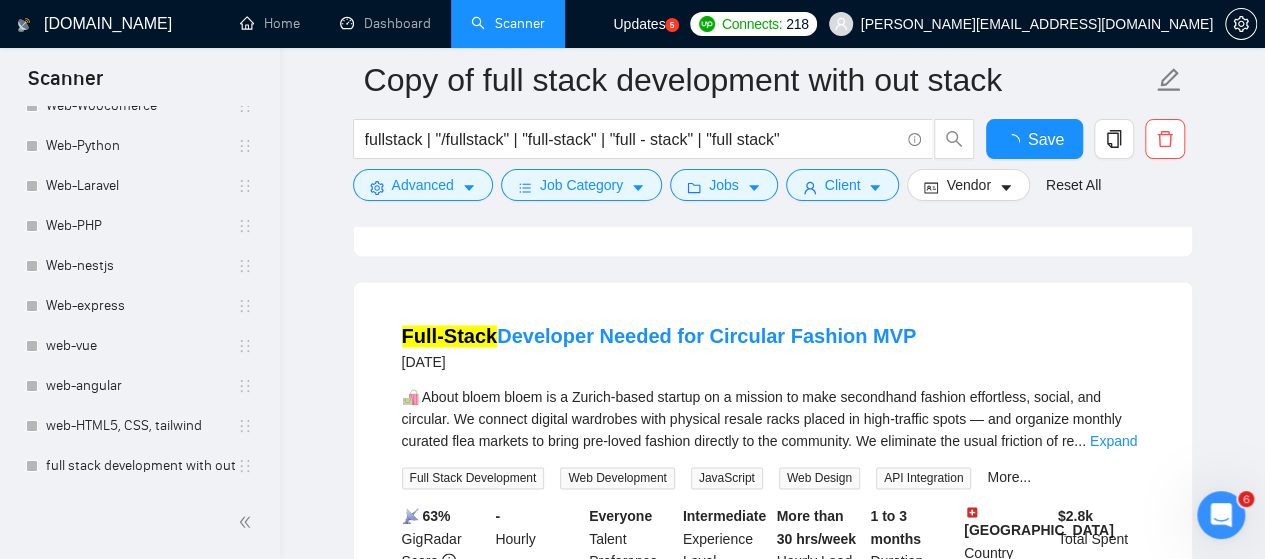 scroll, scrollTop: 4306, scrollLeft: 0, axis: vertical 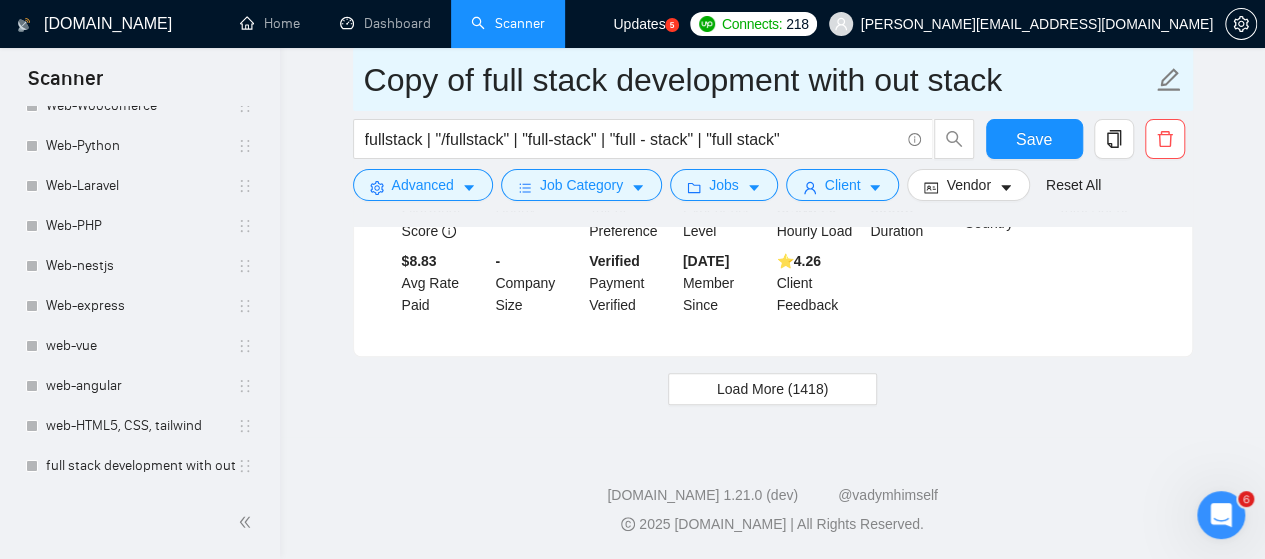 click on "Copy of full stack development with out stack" at bounding box center [758, 80] 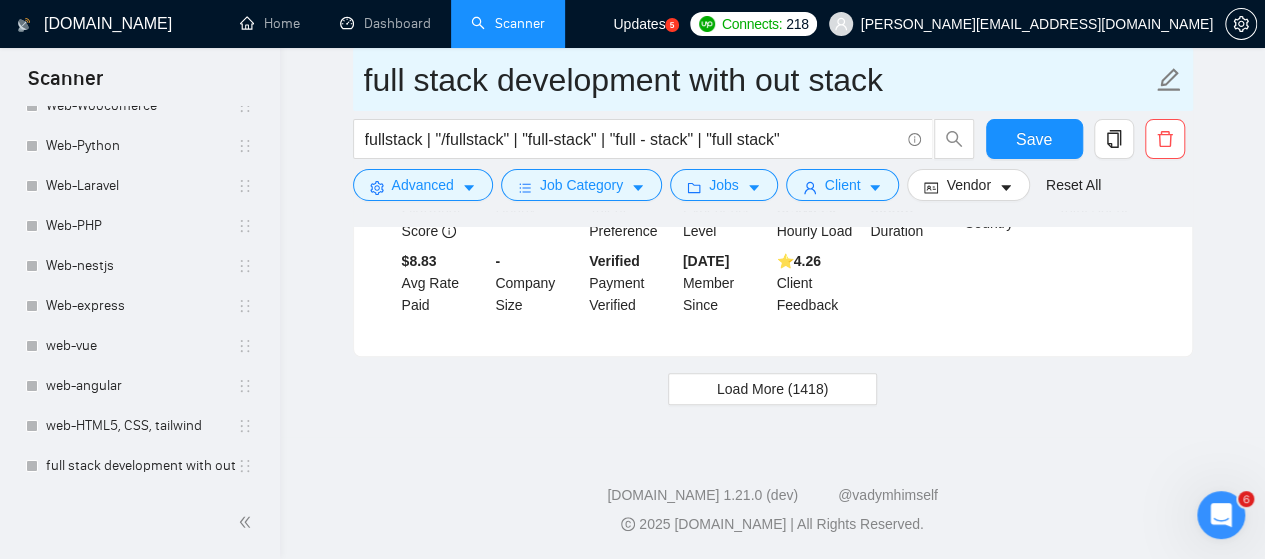 type on "full stack development with out stack" 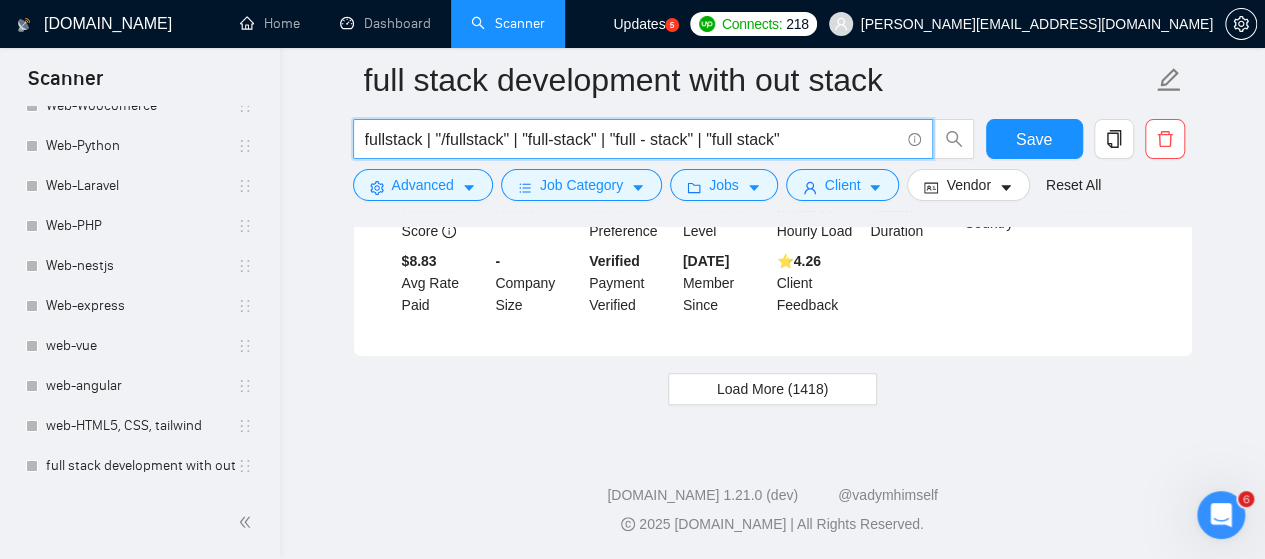 drag, startPoint x: 816, startPoint y: 138, endPoint x: 348, endPoint y: 137, distance: 468.00107 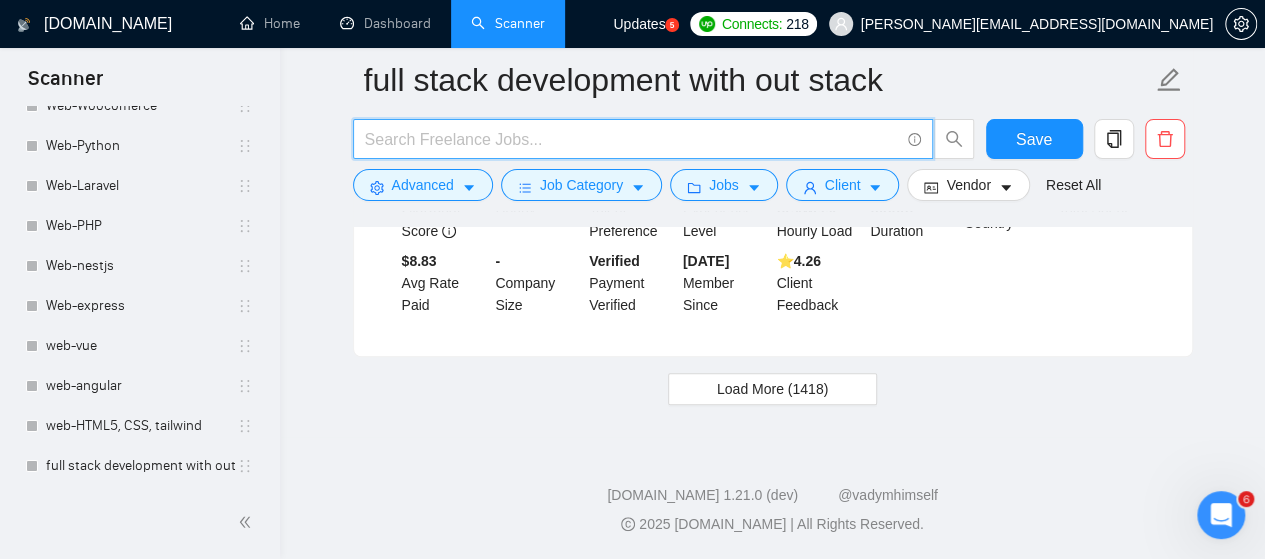 paste on "develop | development | (create*) | (build*) | (craft*)" 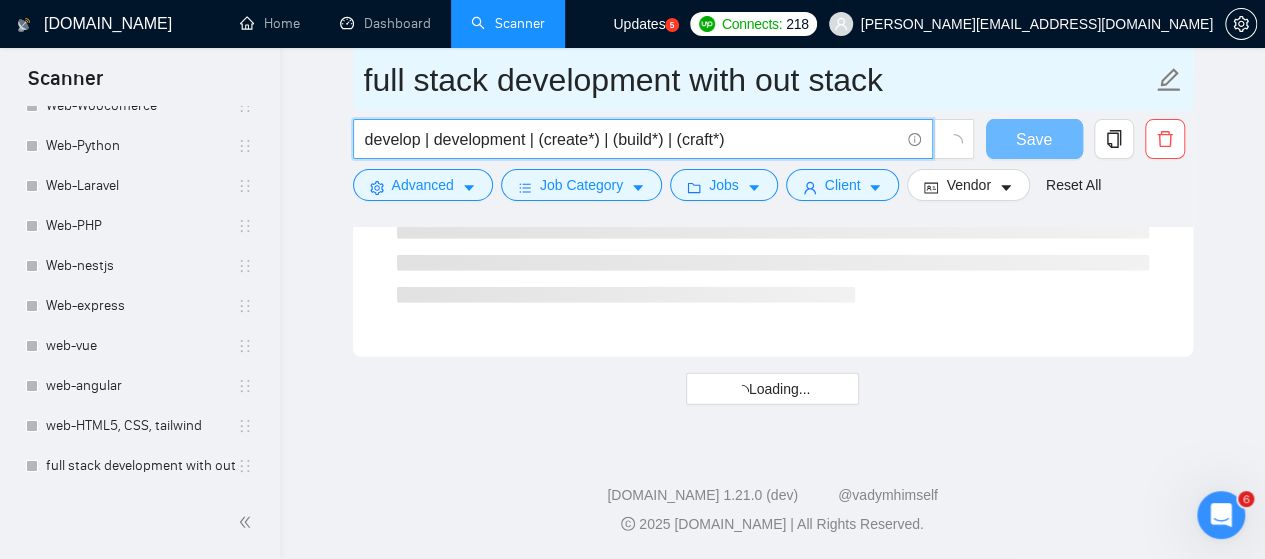 scroll, scrollTop: 2776, scrollLeft: 0, axis: vertical 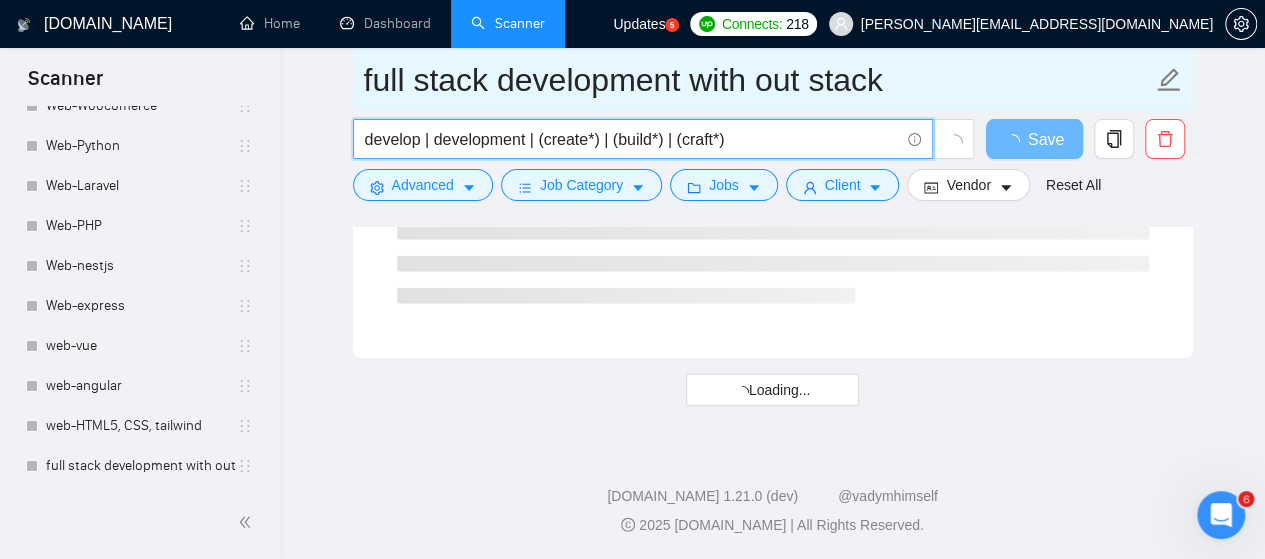 type on "develop | development | (create*) | (build*) | (craft*)" 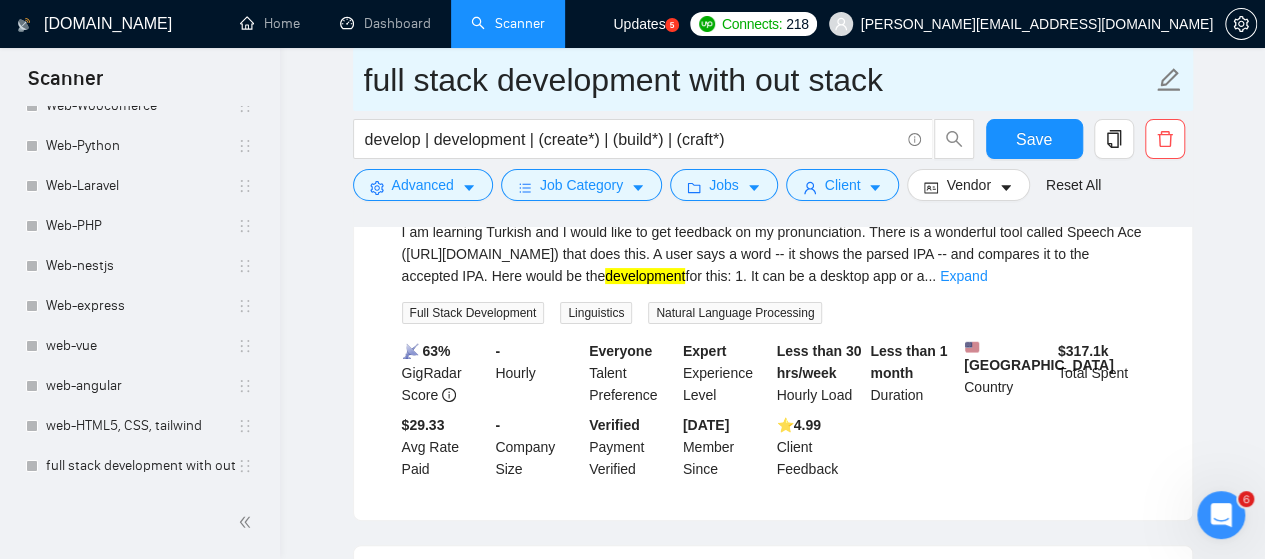 scroll, scrollTop: 4250, scrollLeft: 0, axis: vertical 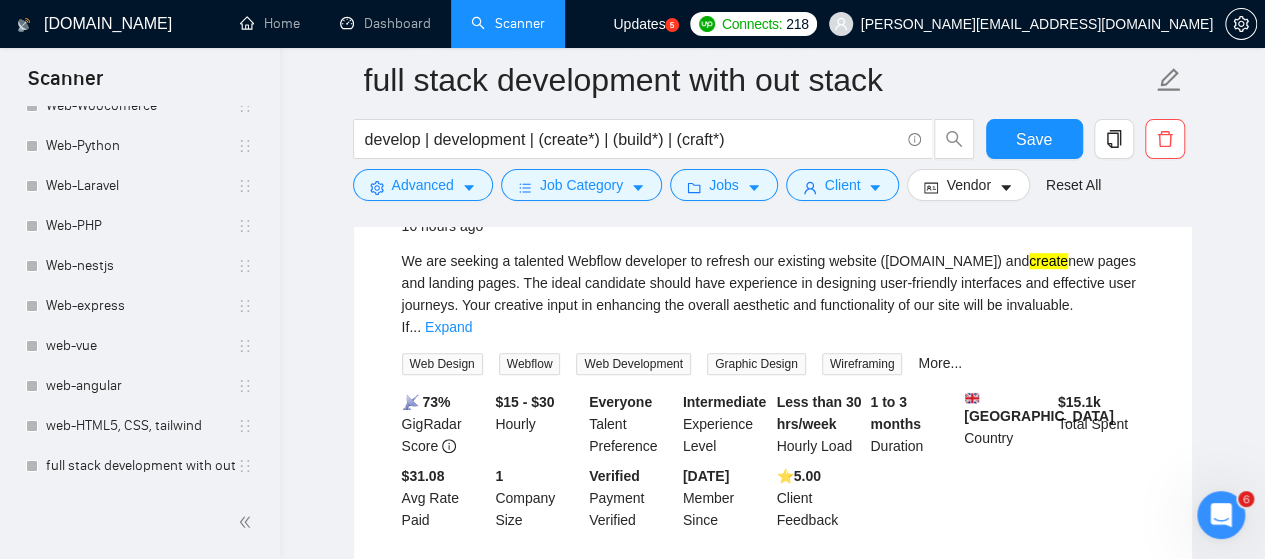 click on "Load More (9990)" at bounding box center (772, 604) 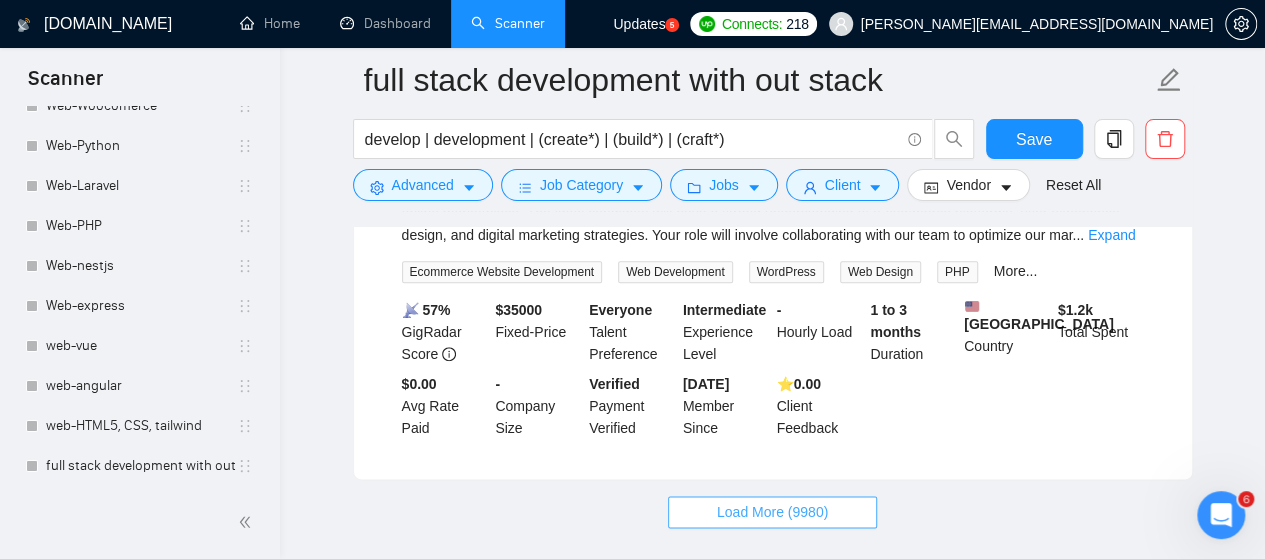 scroll, scrollTop: 8650, scrollLeft: 0, axis: vertical 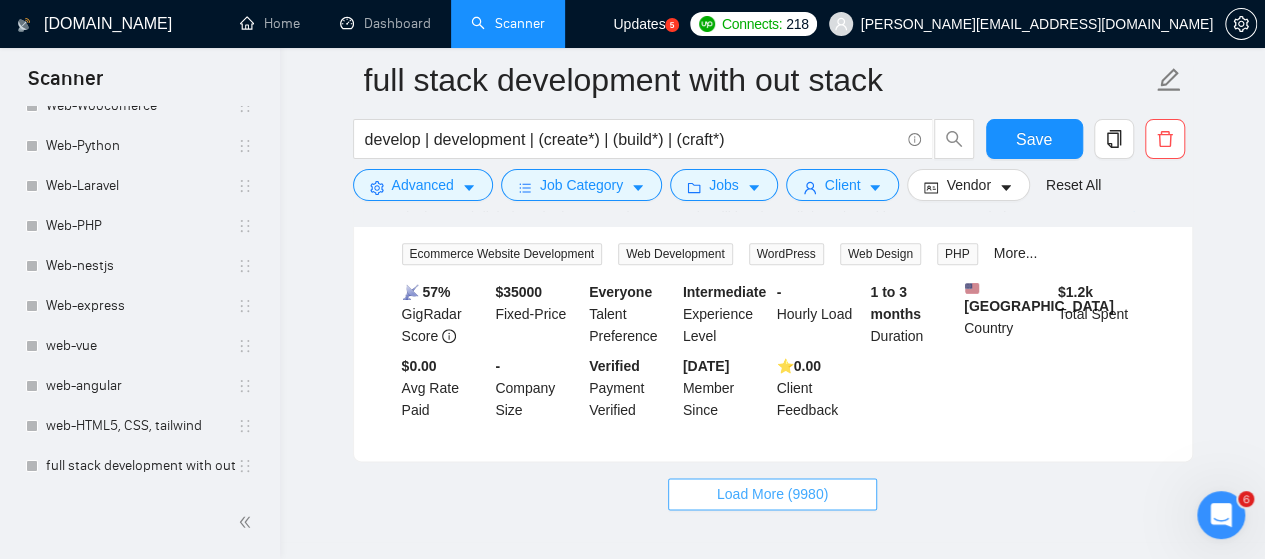 click on "Load More (9980)" at bounding box center (772, 494) 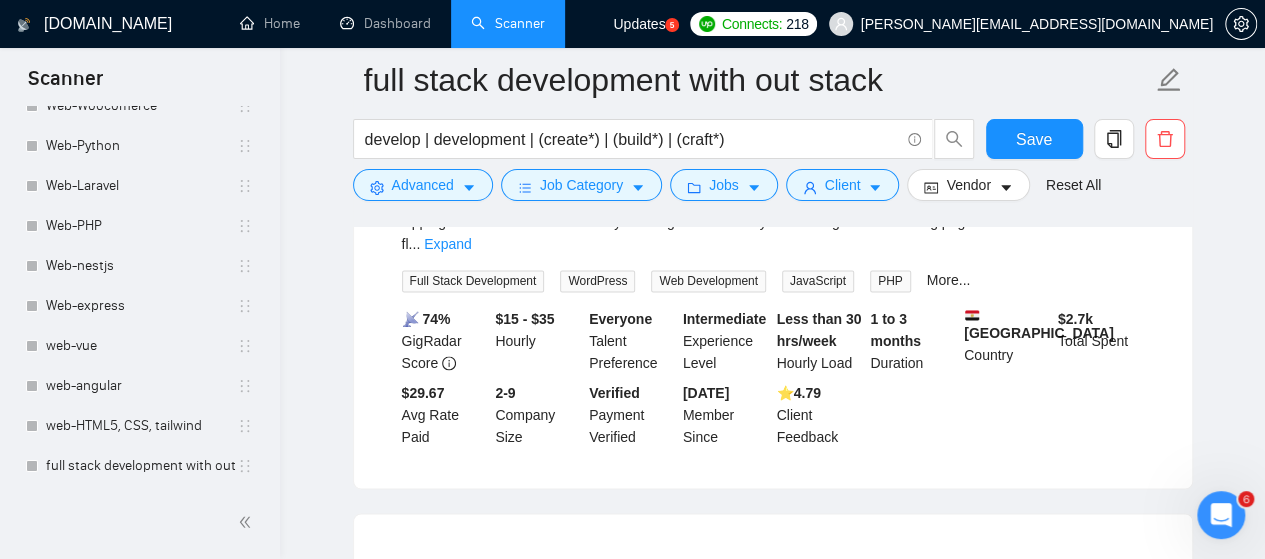 scroll, scrollTop: 12950, scrollLeft: 0, axis: vertical 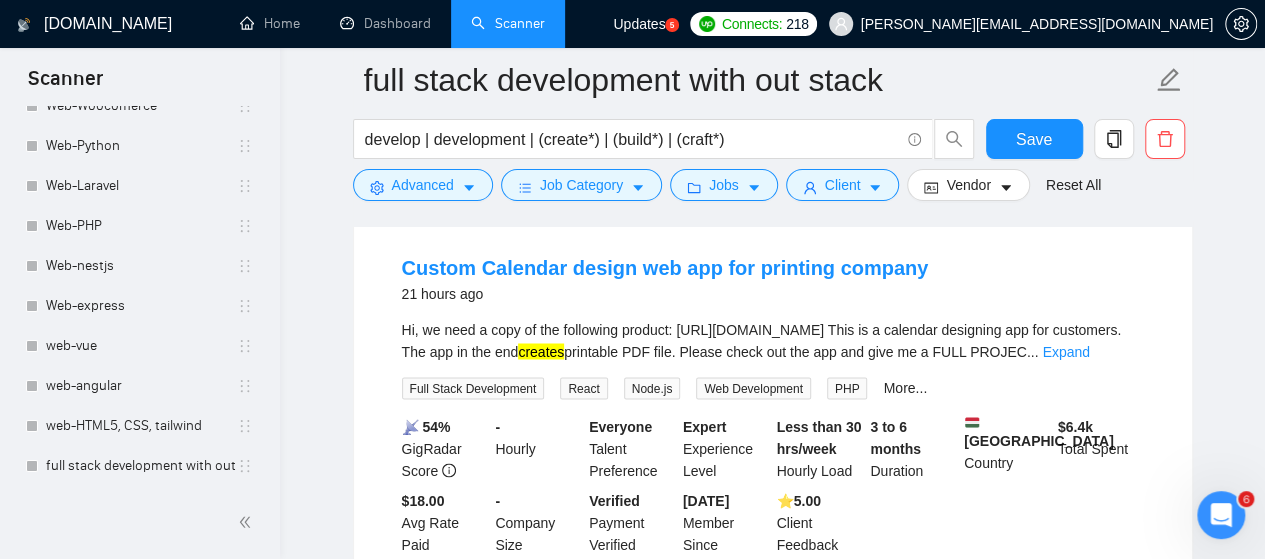 click on "Load More (9970)" at bounding box center (772, 628) 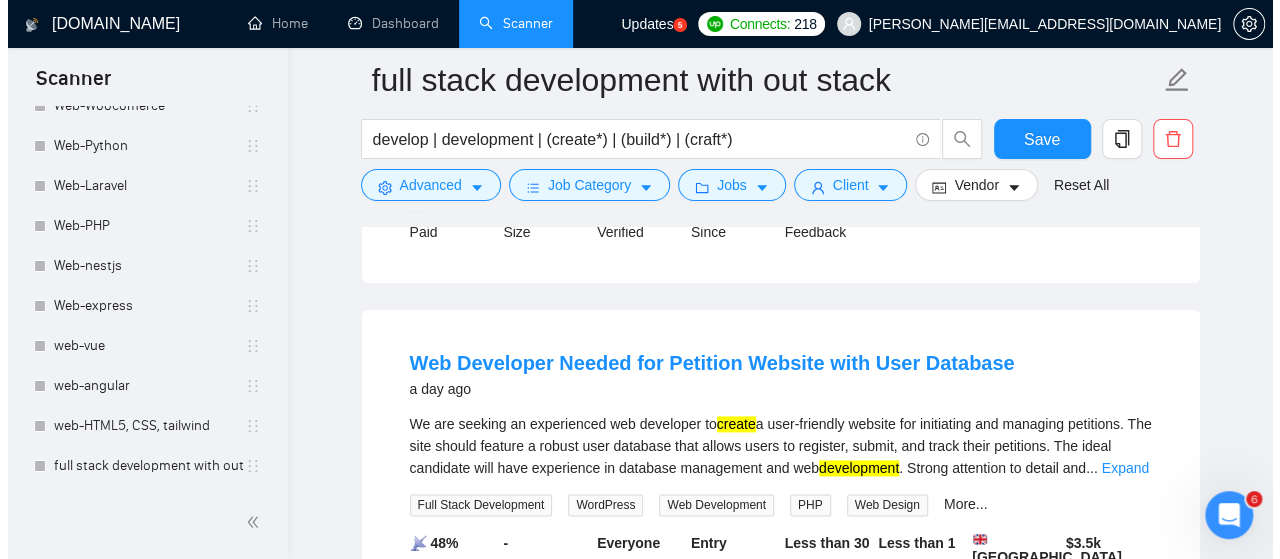 scroll, scrollTop: 16350, scrollLeft: 0, axis: vertical 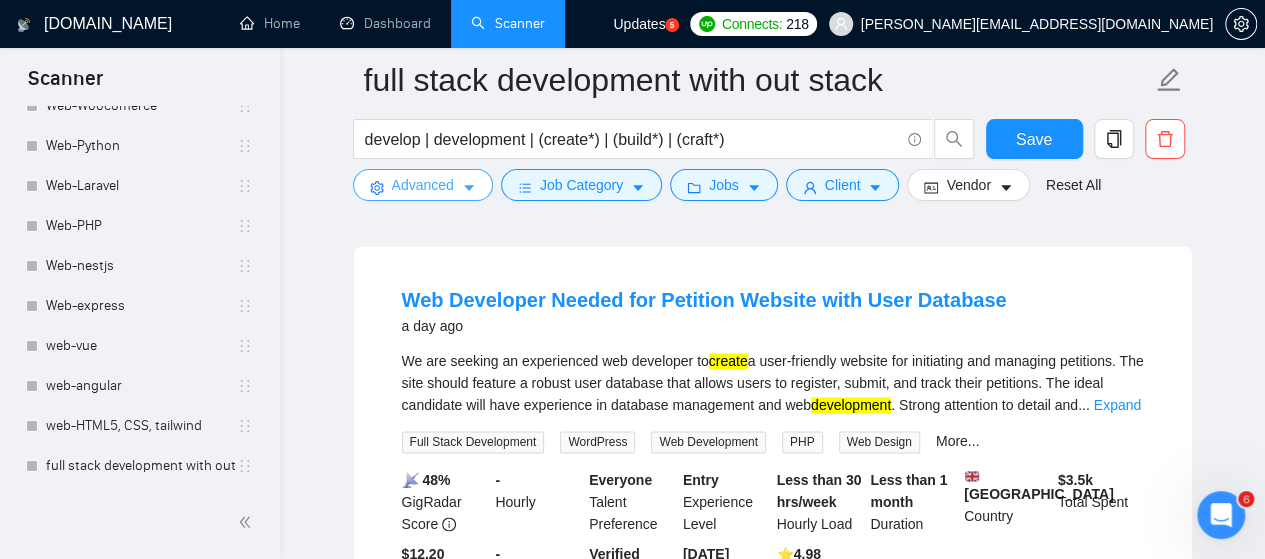 click 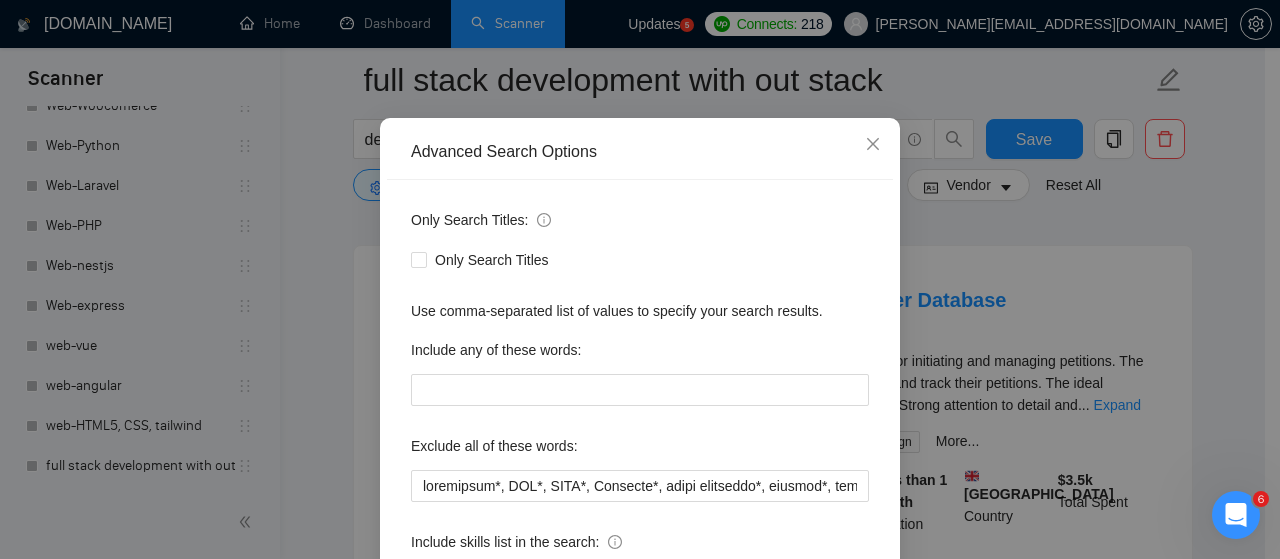 scroll, scrollTop: 272, scrollLeft: 0, axis: vertical 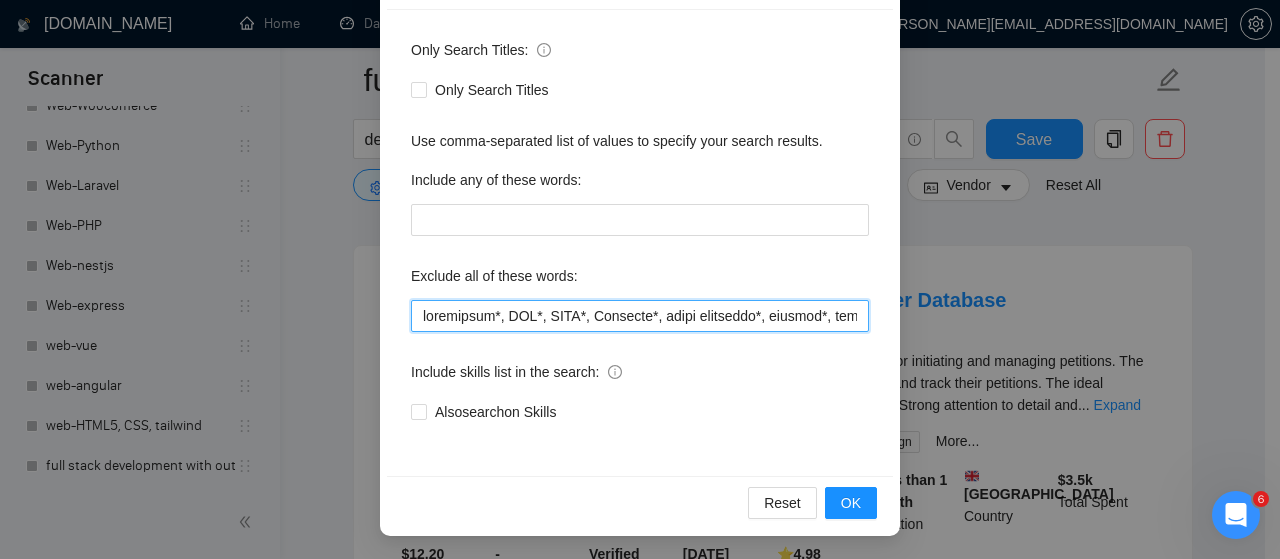 click at bounding box center (640, 316) 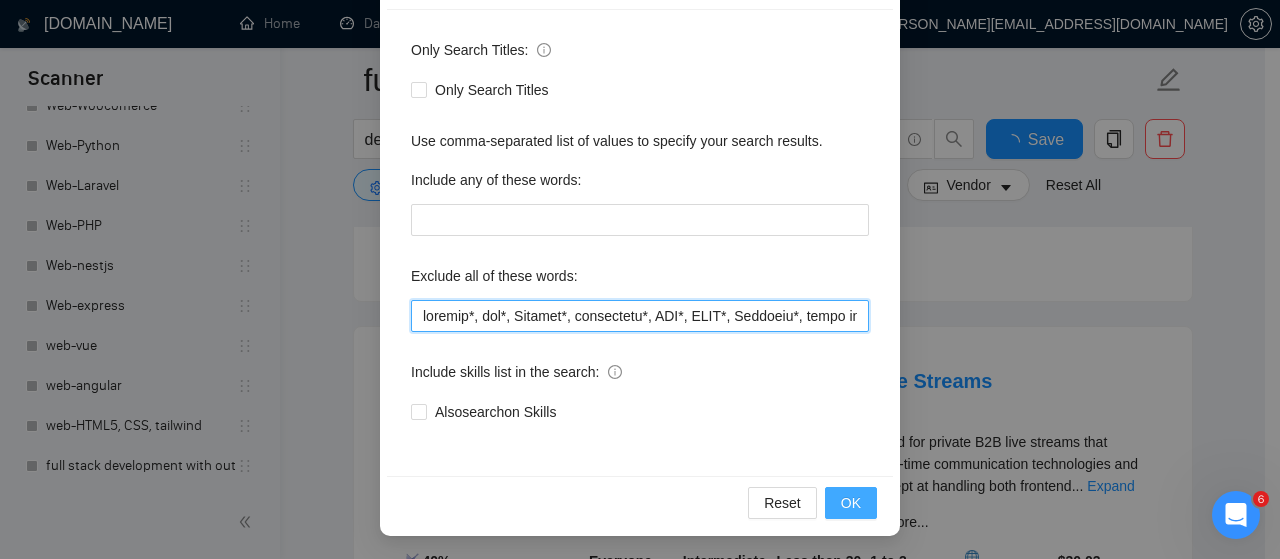 scroll, scrollTop: 4372, scrollLeft: 0, axis: vertical 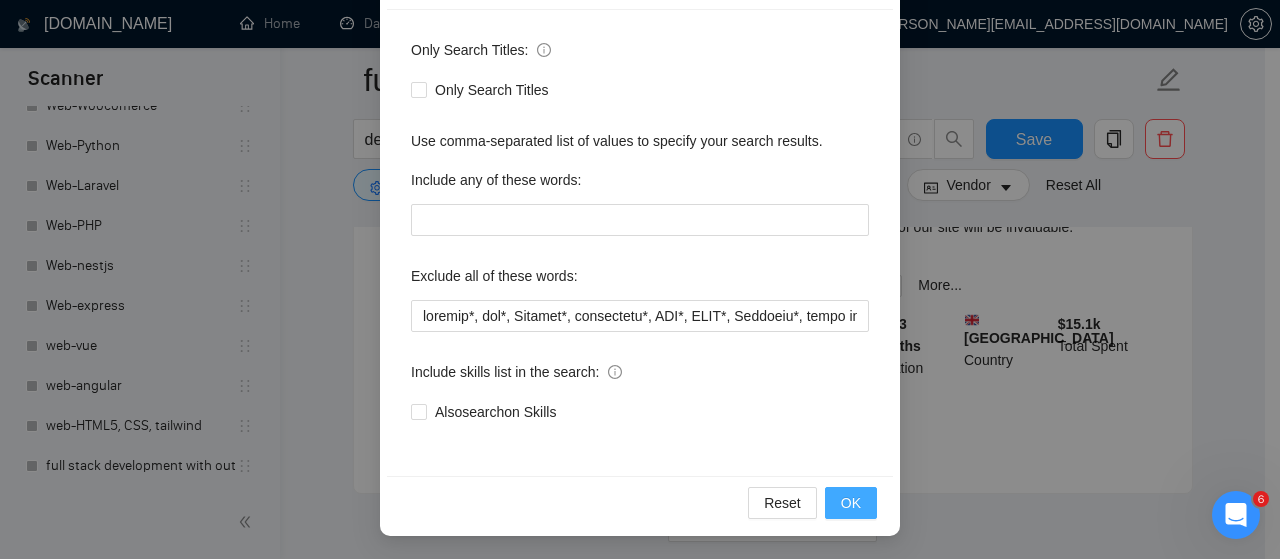 click on "OK" at bounding box center [851, 503] 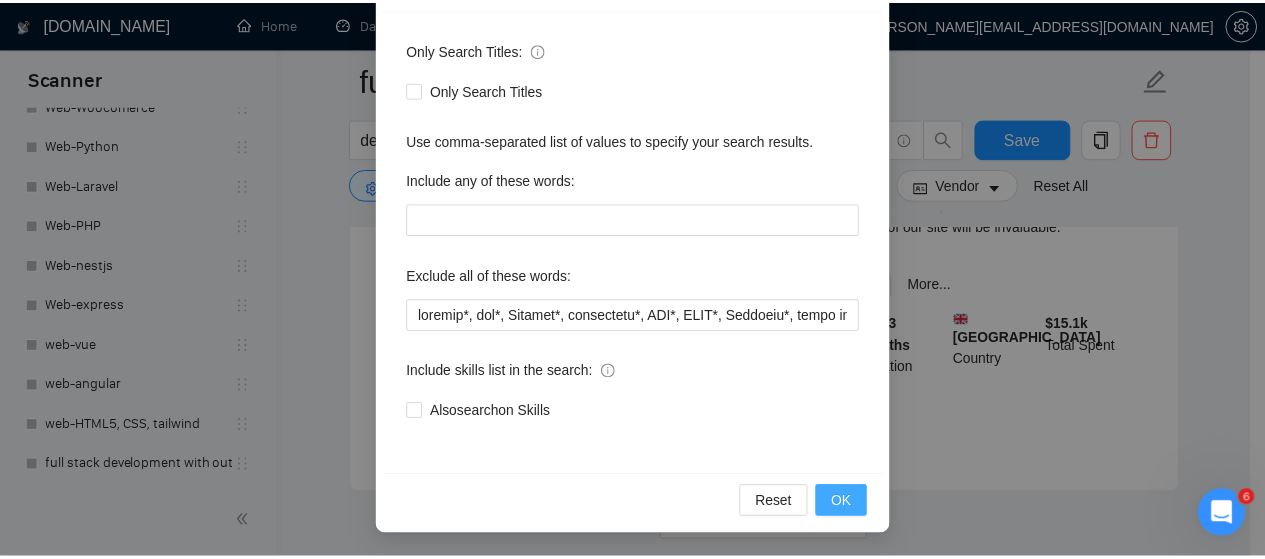 scroll, scrollTop: 172, scrollLeft: 0, axis: vertical 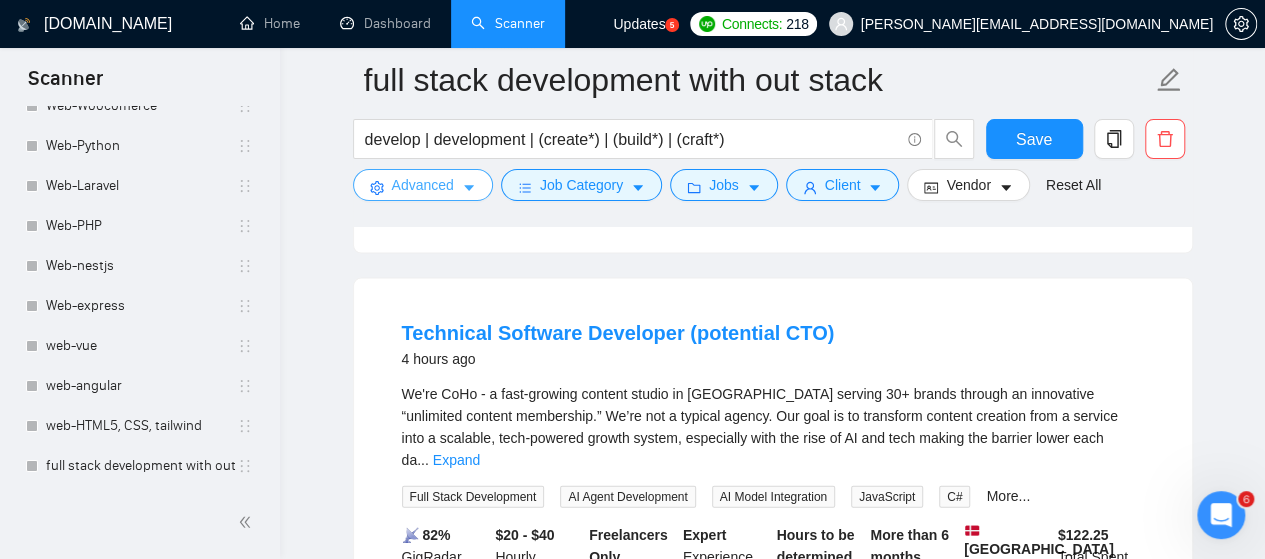 click 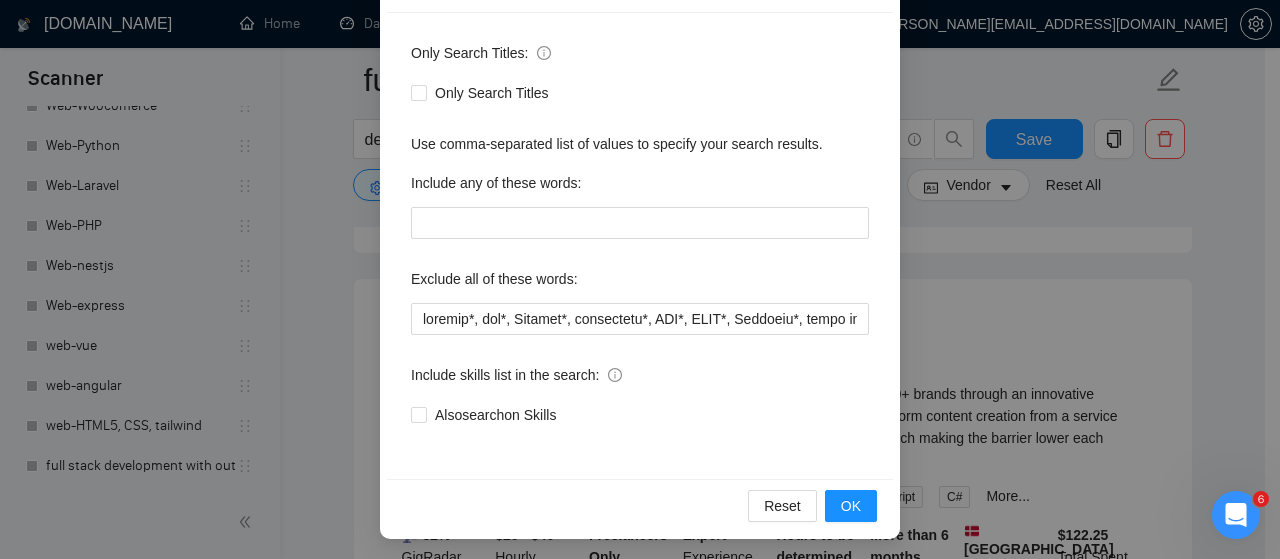 scroll, scrollTop: 272, scrollLeft: 0, axis: vertical 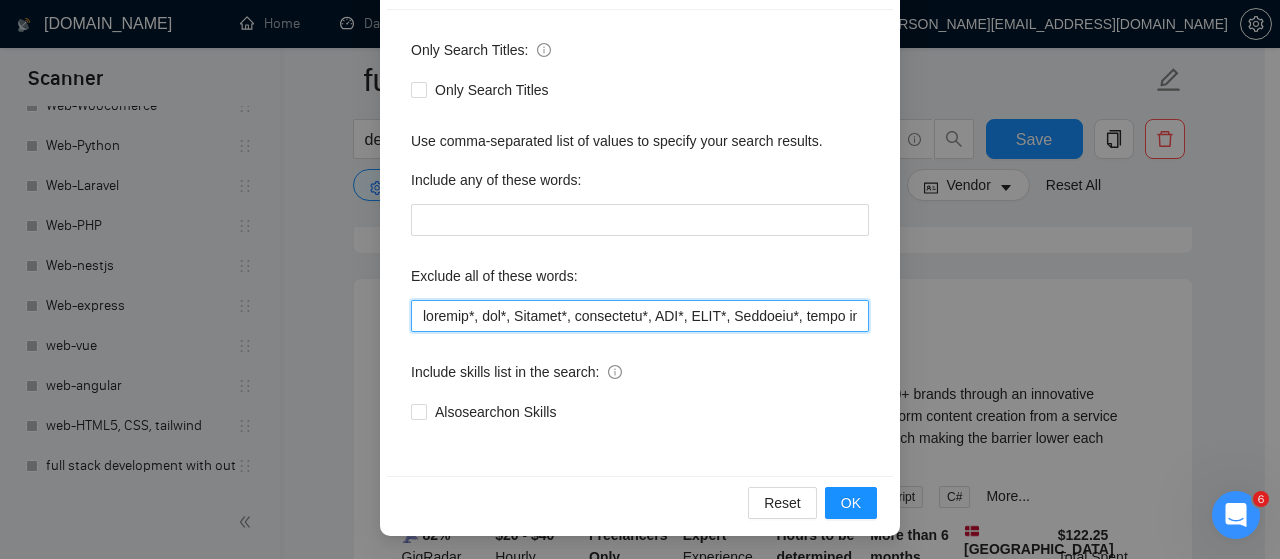 click at bounding box center (640, 316) 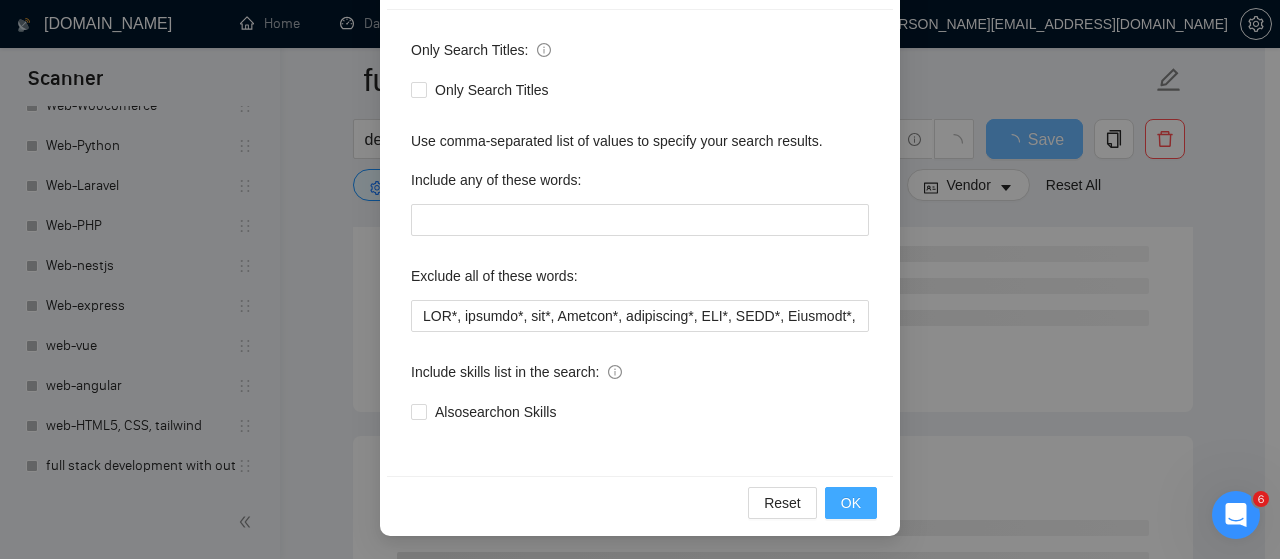 click on "OK" at bounding box center (851, 503) 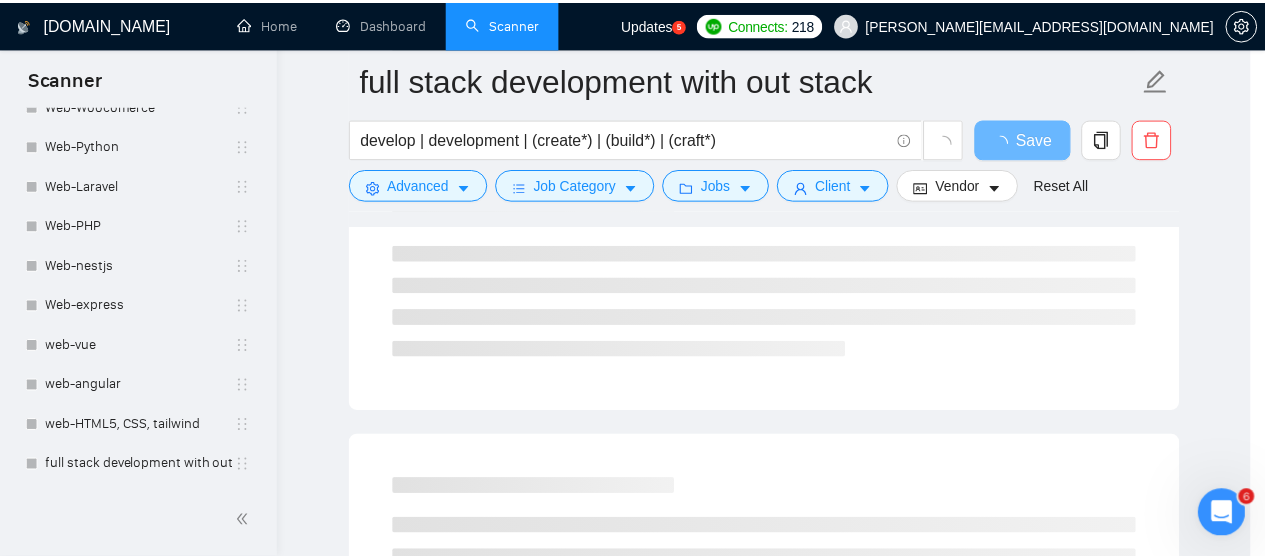 scroll, scrollTop: 172, scrollLeft: 0, axis: vertical 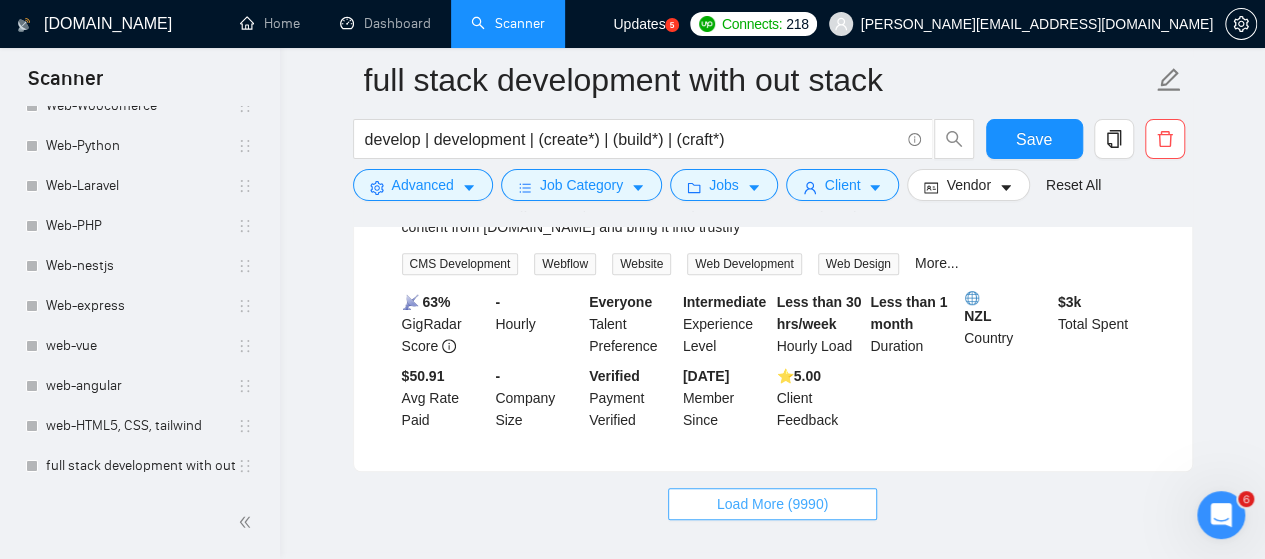 click on "Load More (9990)" at bounding box center (772, 504) 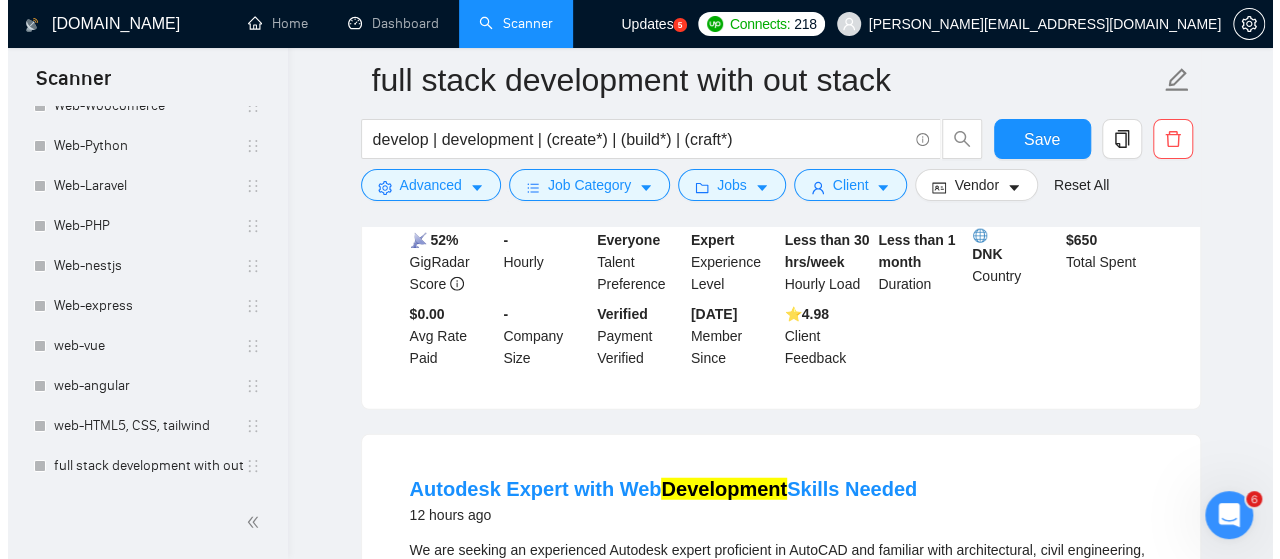 scroll, scrollTop: 6228, scrollLeft: 0, axis: vertical 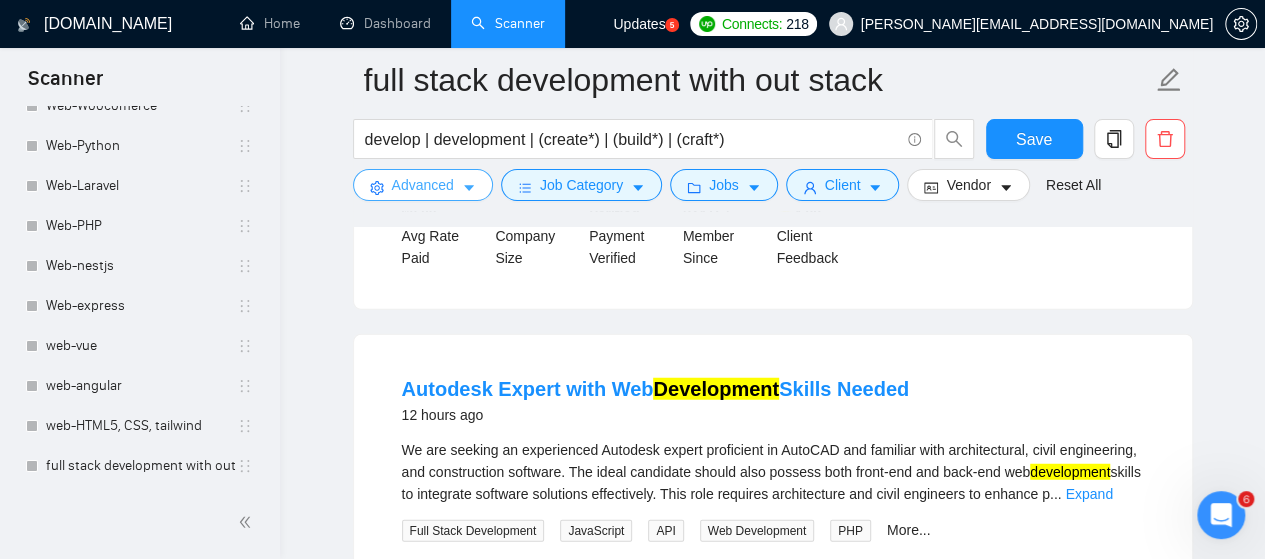 click 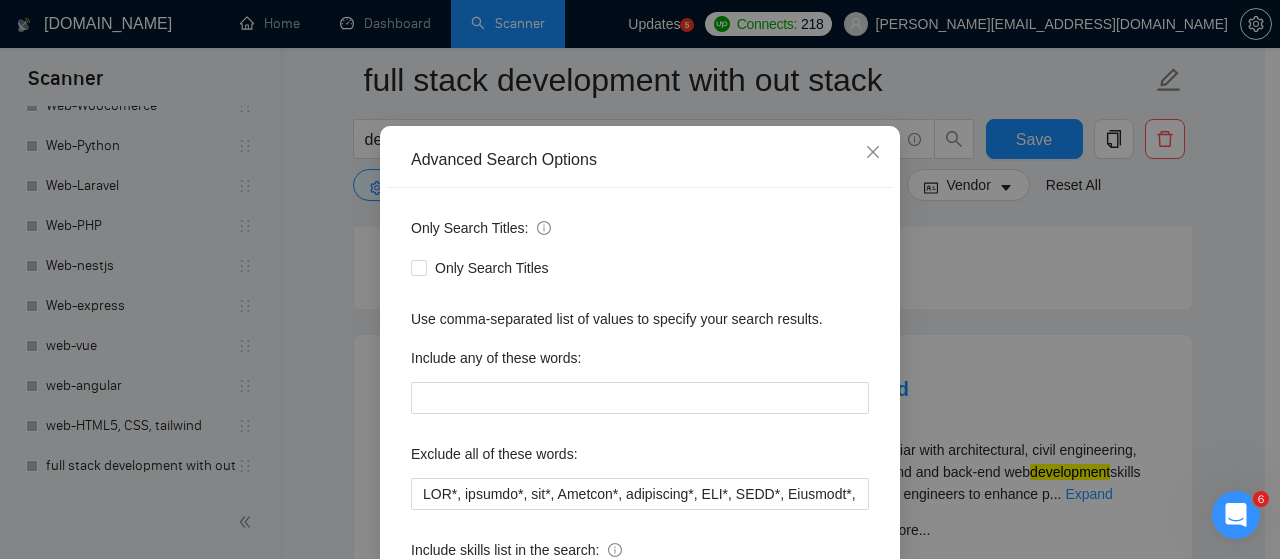 scroll, scrollTop: 200, scrollLeft: 0, axis: vertical 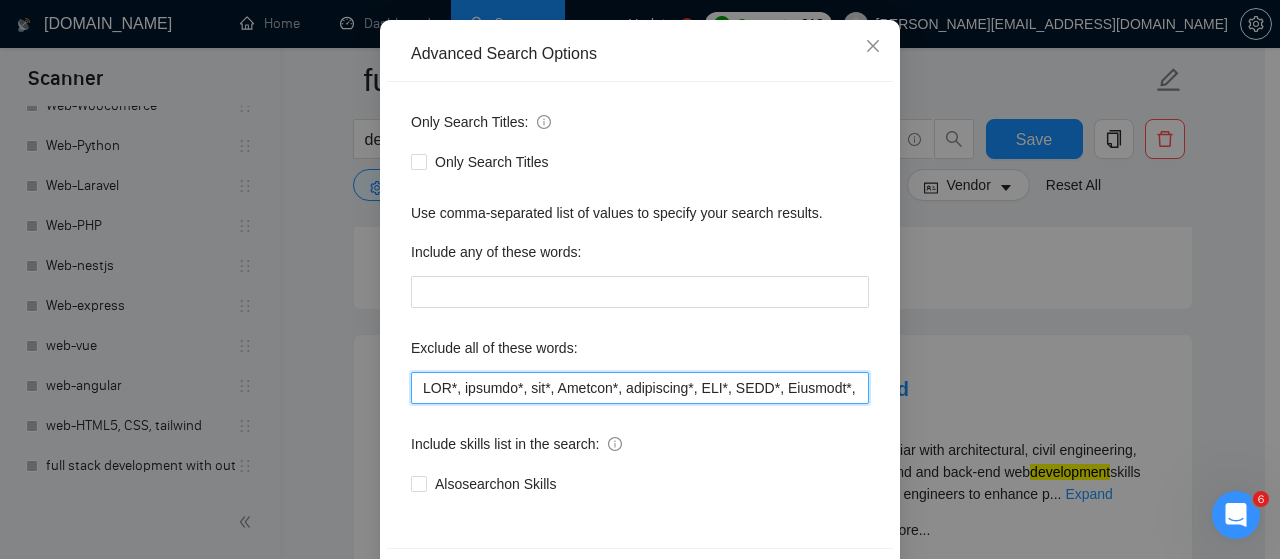 click at bounding box center [640, 388] 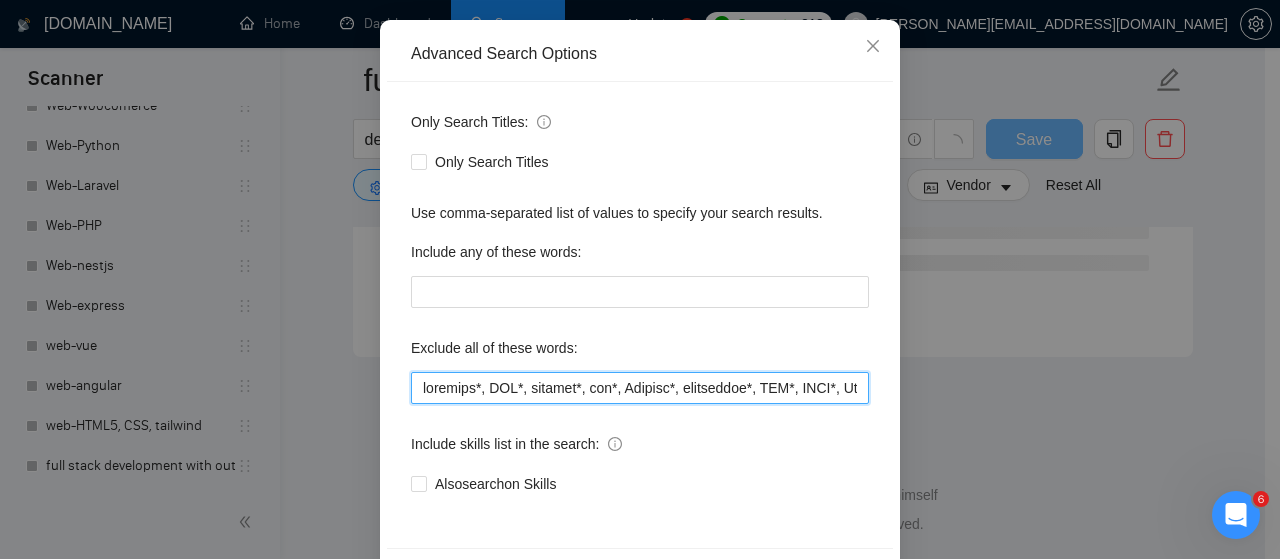 scroll, scrollTop: 5516, scrollLeft: 0, axis: vertical 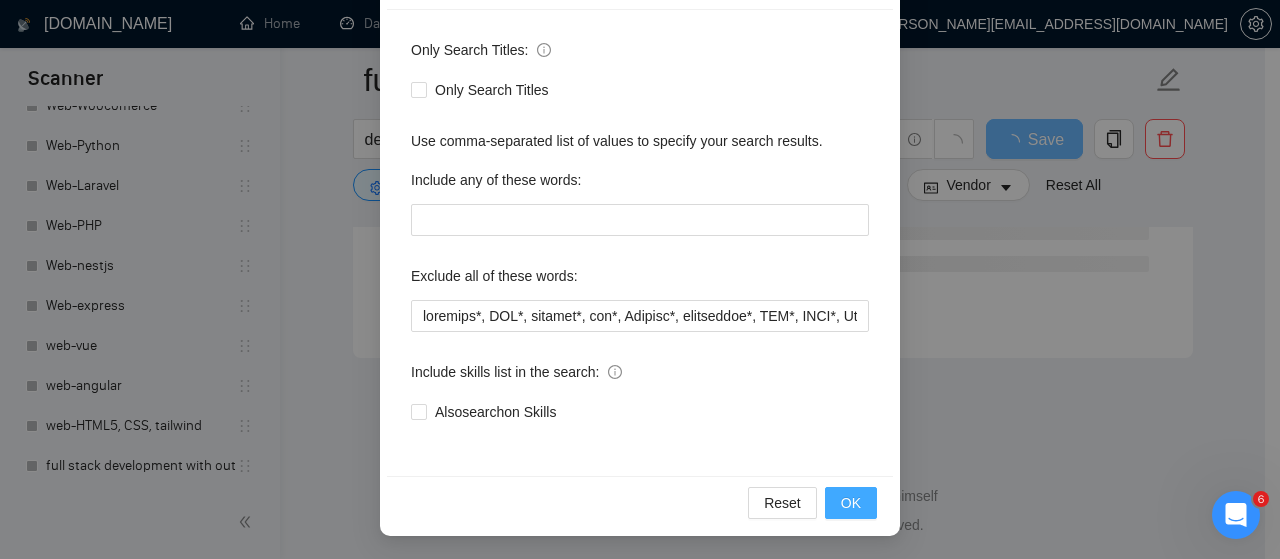 click on "OK" at bounding box center [851, 503] 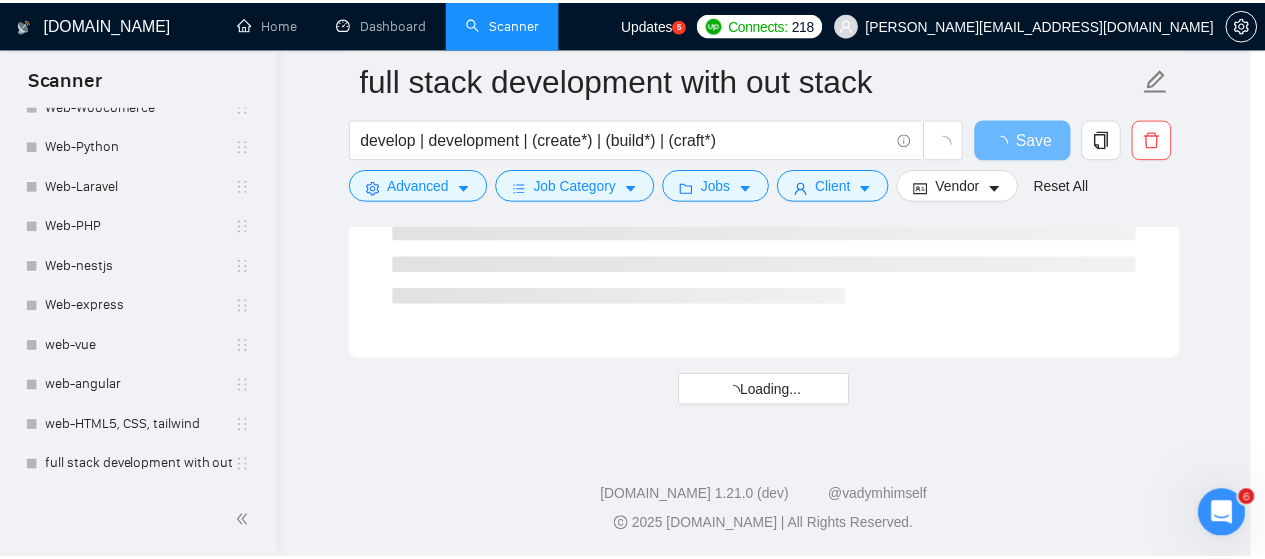 scroll, scrollTop: 172, scrollLeft: 0, axis: vertical 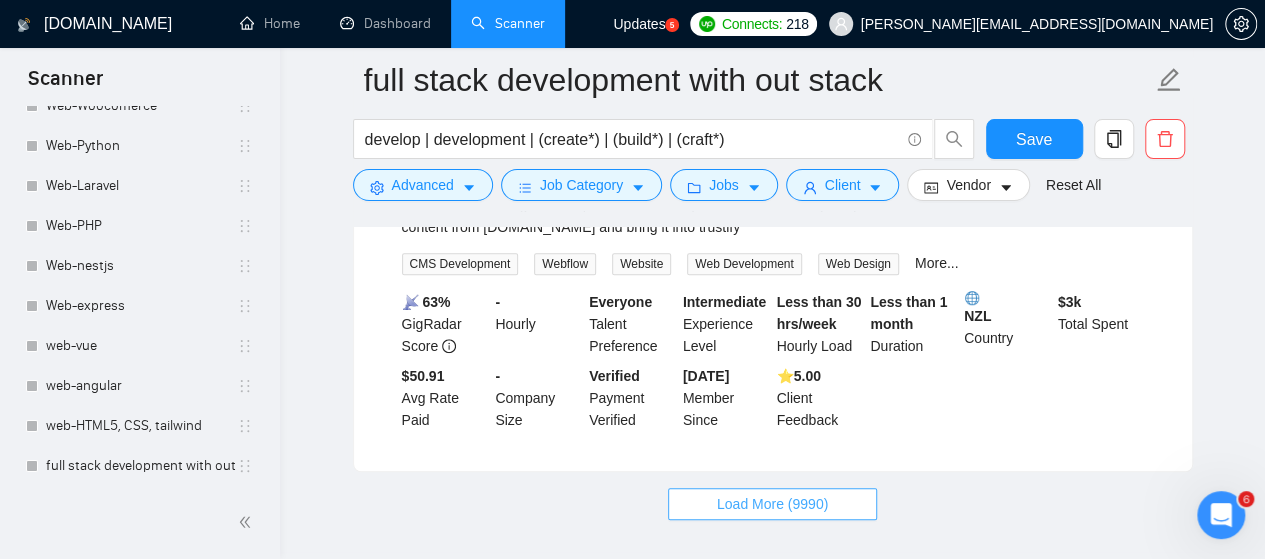 click on "Load More (9990)" at bounding box center (772, 504) 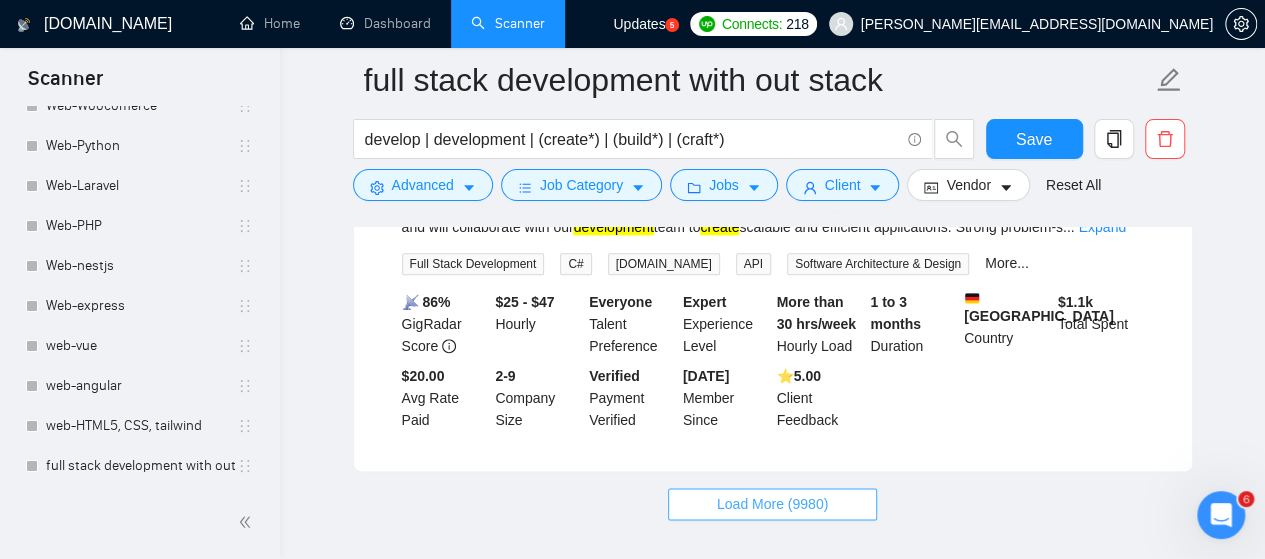 scroll, scrollTop: 8664, scrollLeft: 0, axis: vertical 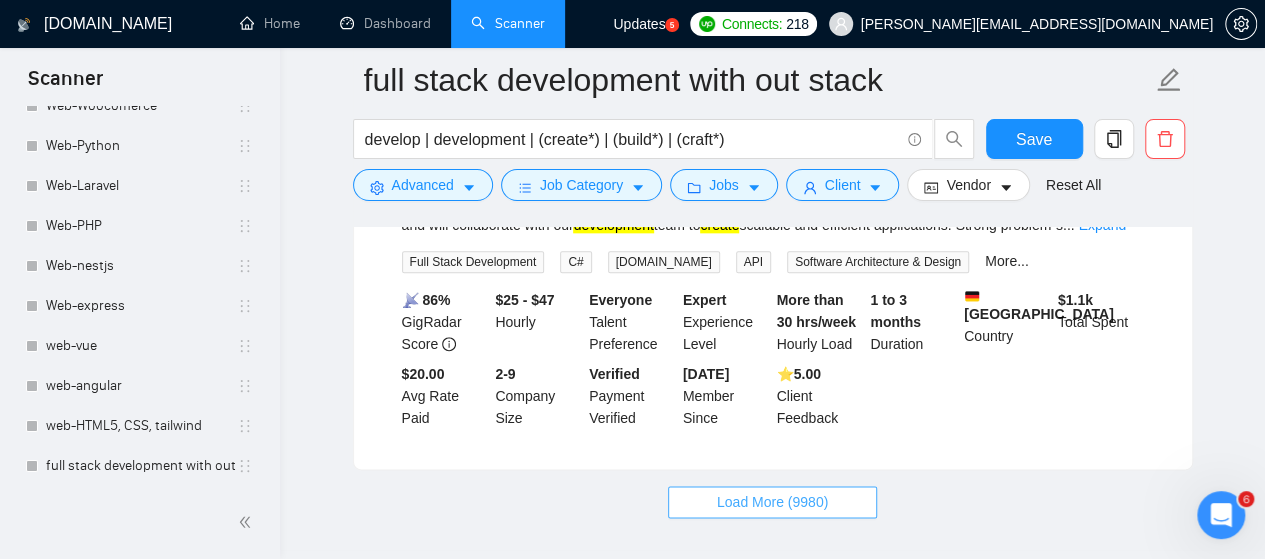 click on "Load More (9980)" at bounding box center [772, 502] 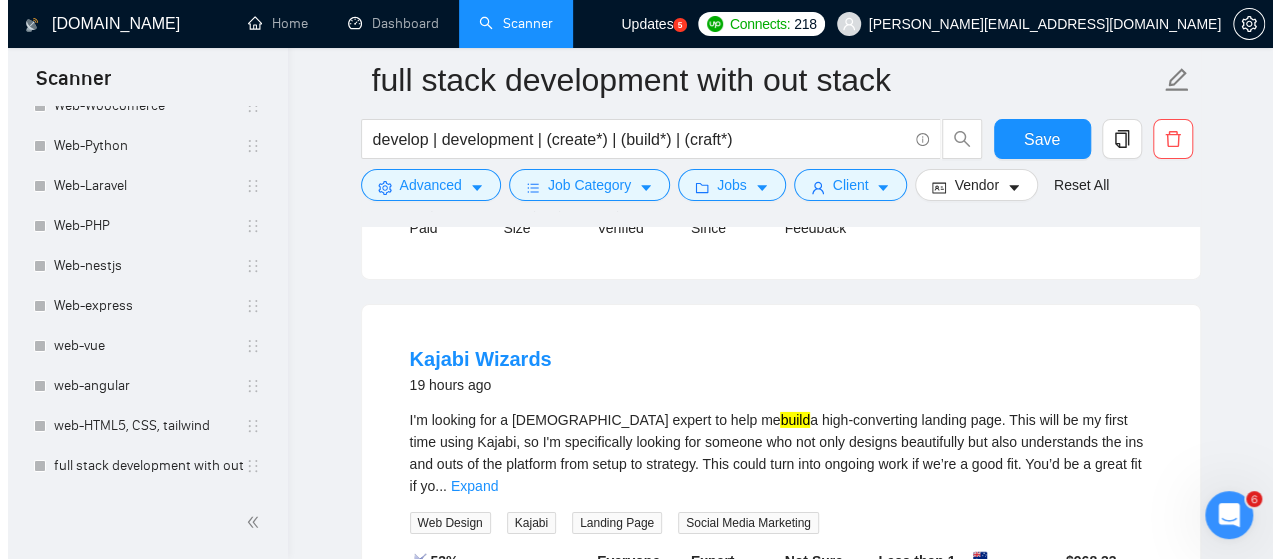 scroll, scrollTop: 10764, scrollLeft: 0, axis: vertical 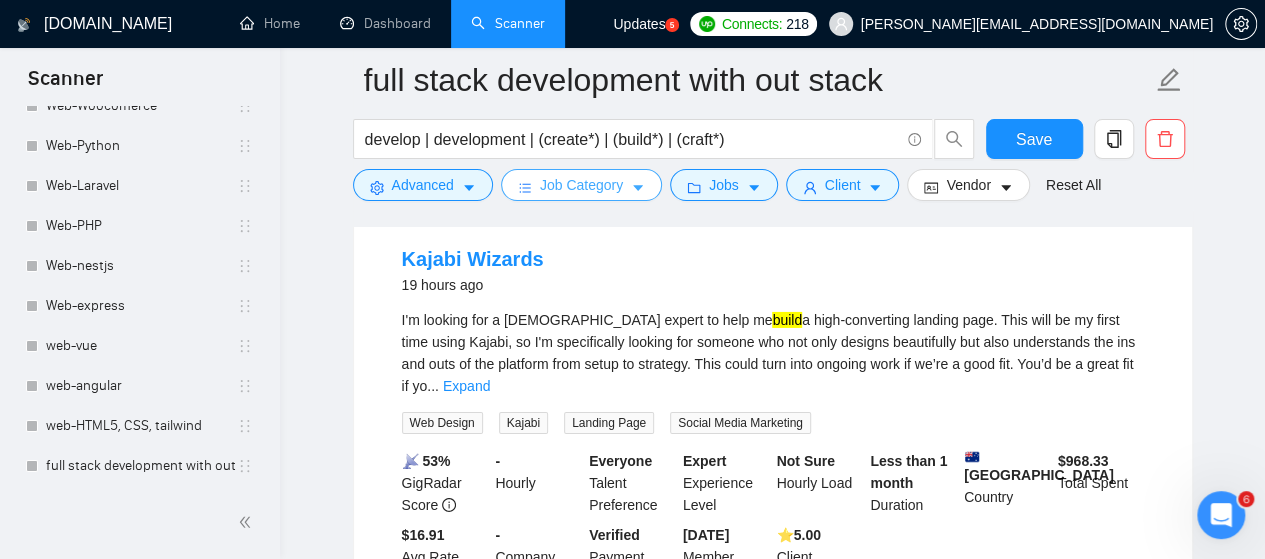 click 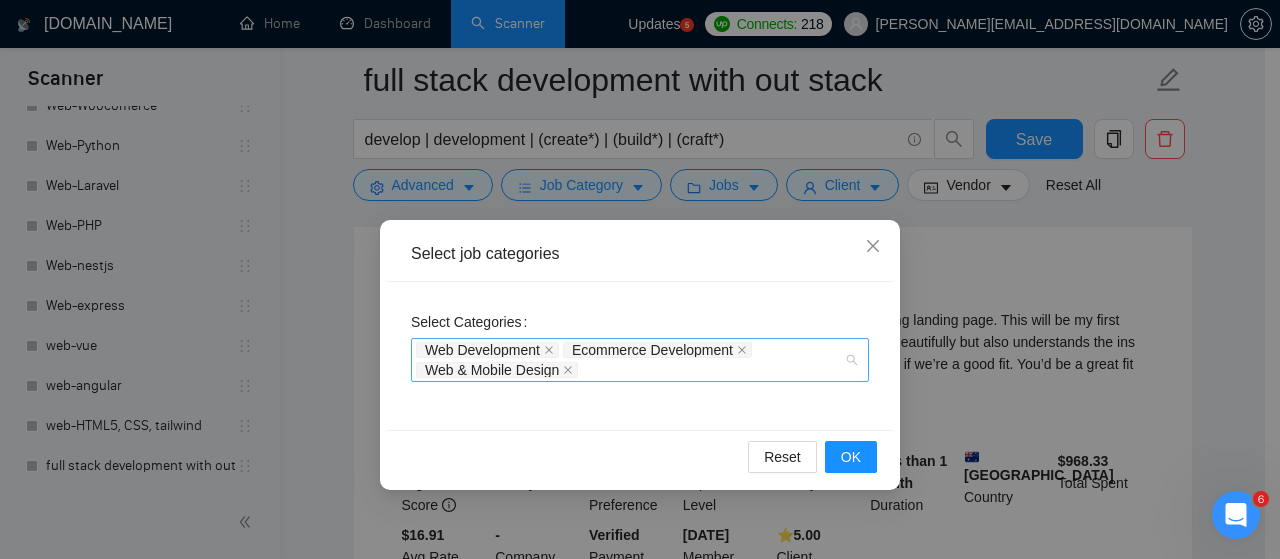 click on "Web & Mobile Design" at bounding box center (497, 370) 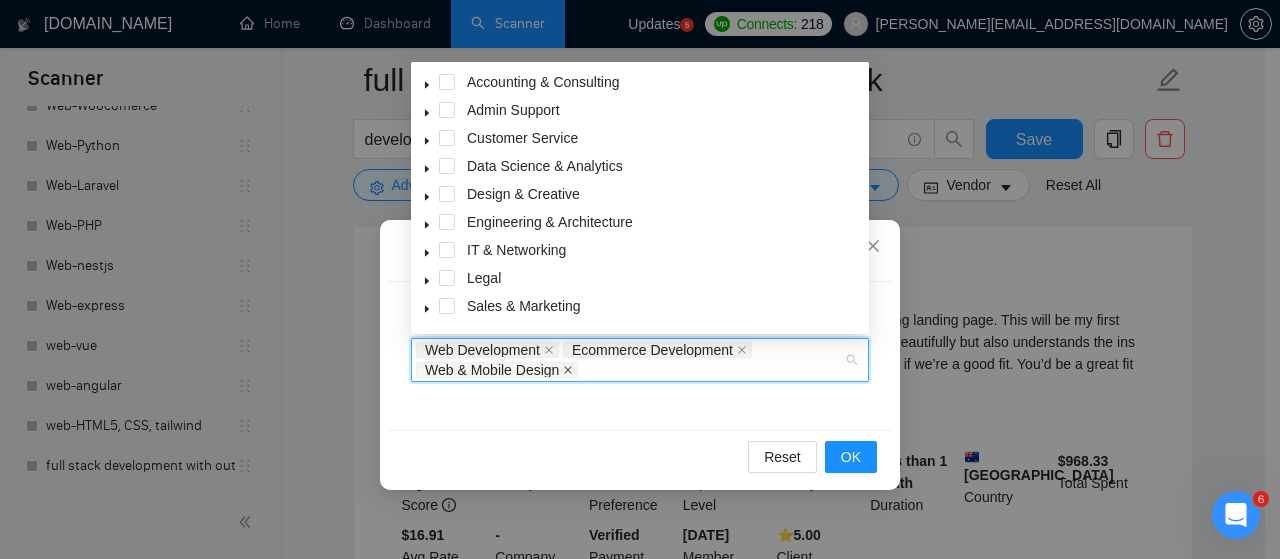 click 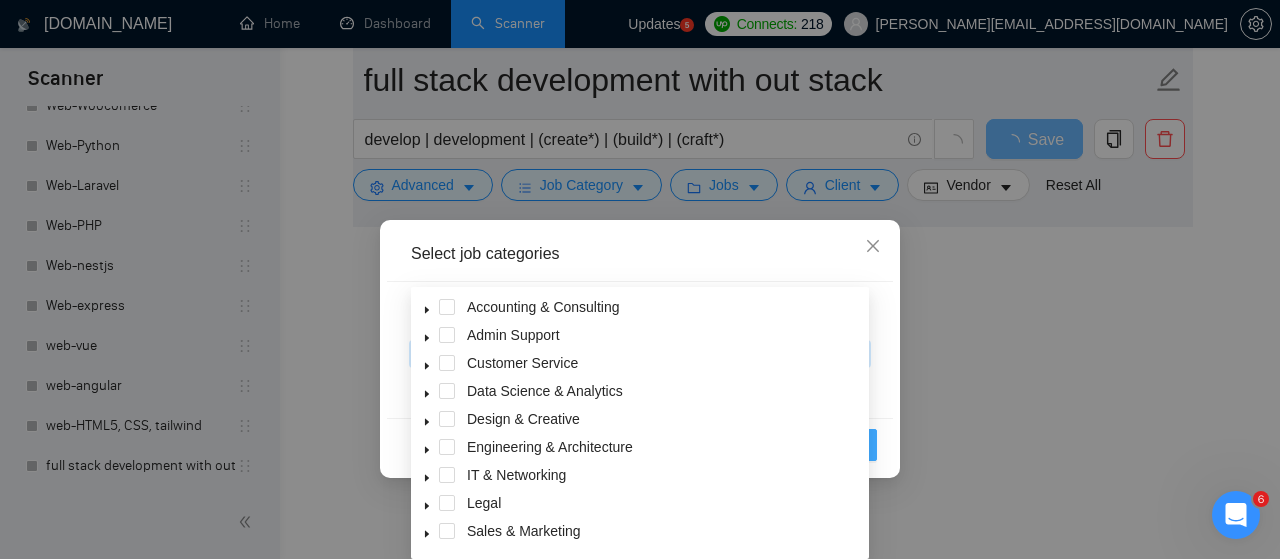 click on "Engineering & Architecture" at bounding box center [664, 447] 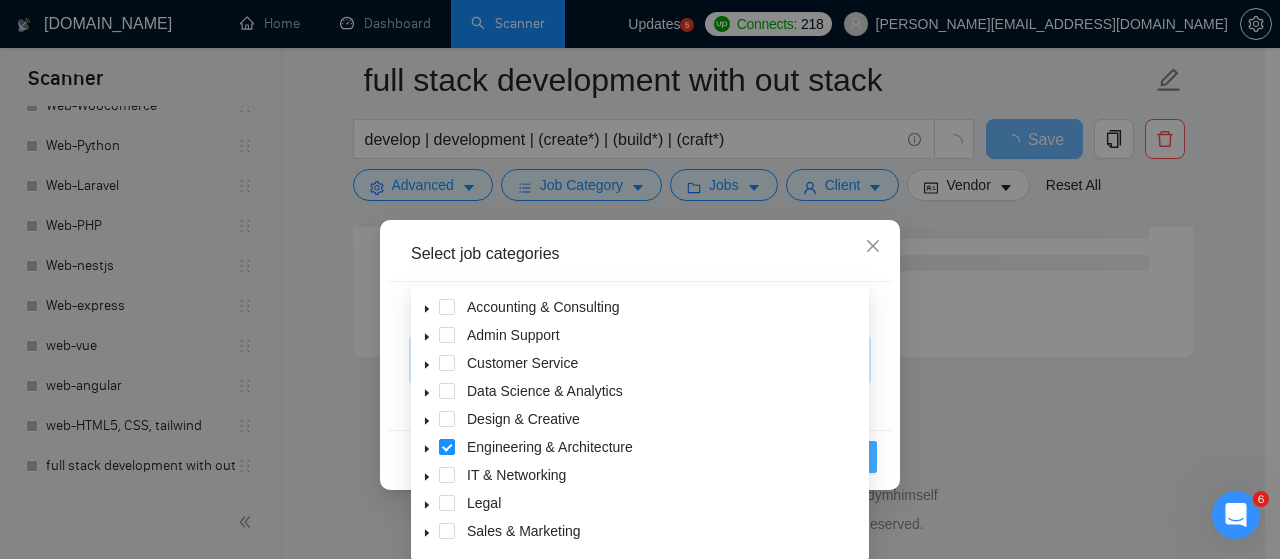 scroll, scrollTop: 8256, scrollLeft: 0, axis: vertical 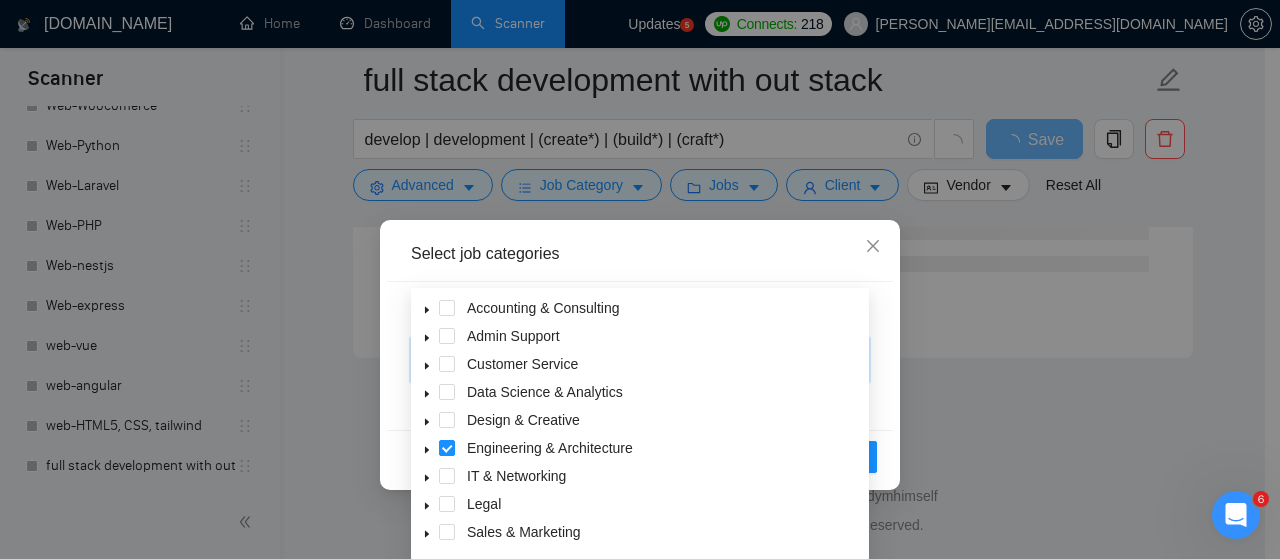 click on "Select Categories Web Development Ecommerce Development Engineering & Architecture" at bounding box center [640, 356] 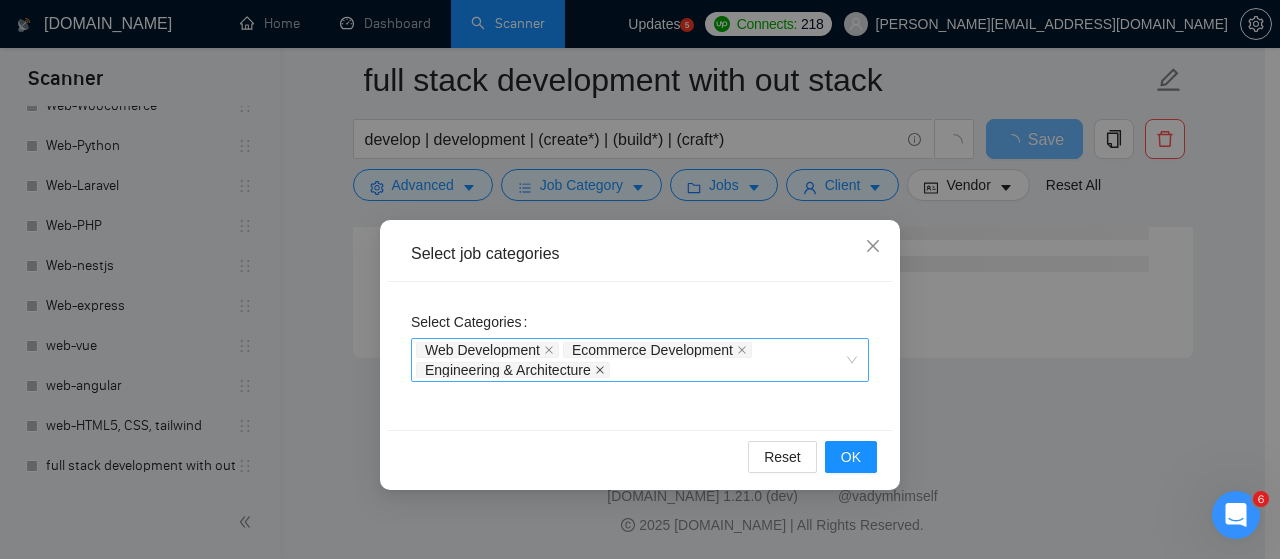 click 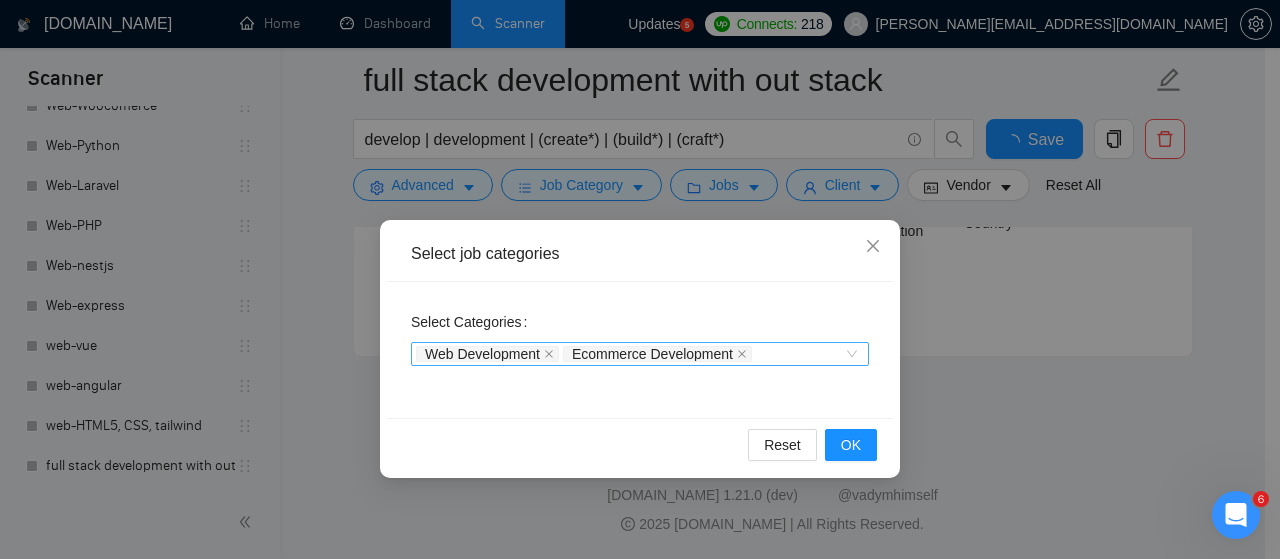 scroll, scrollTop: 4392, scrollLeft: 0, axis: vertical 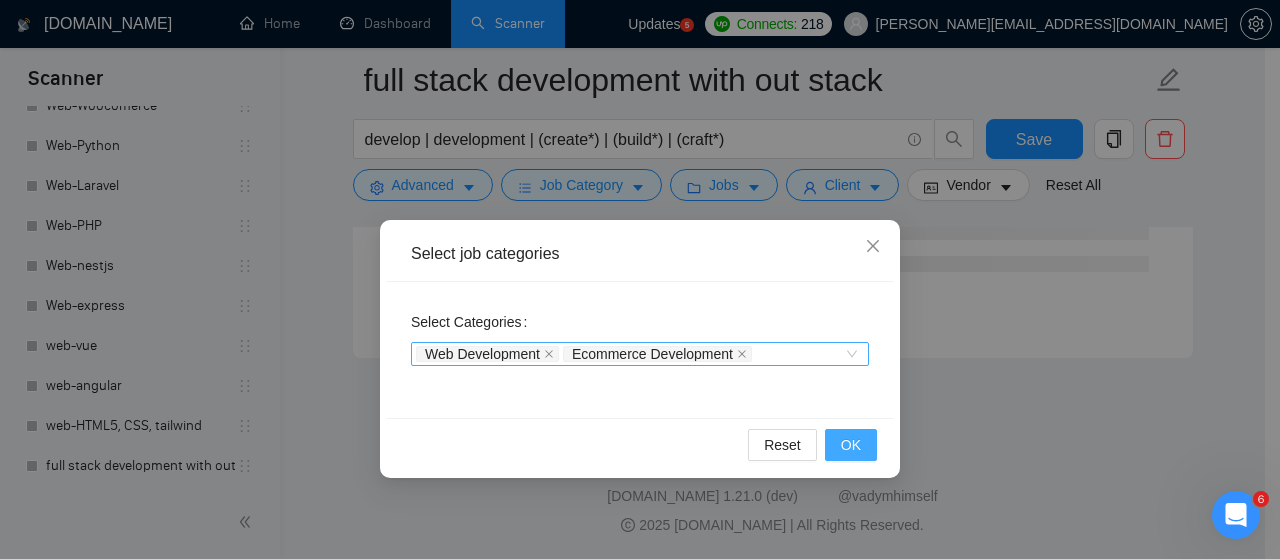 click on "OK" at bounding box center (851, 445) 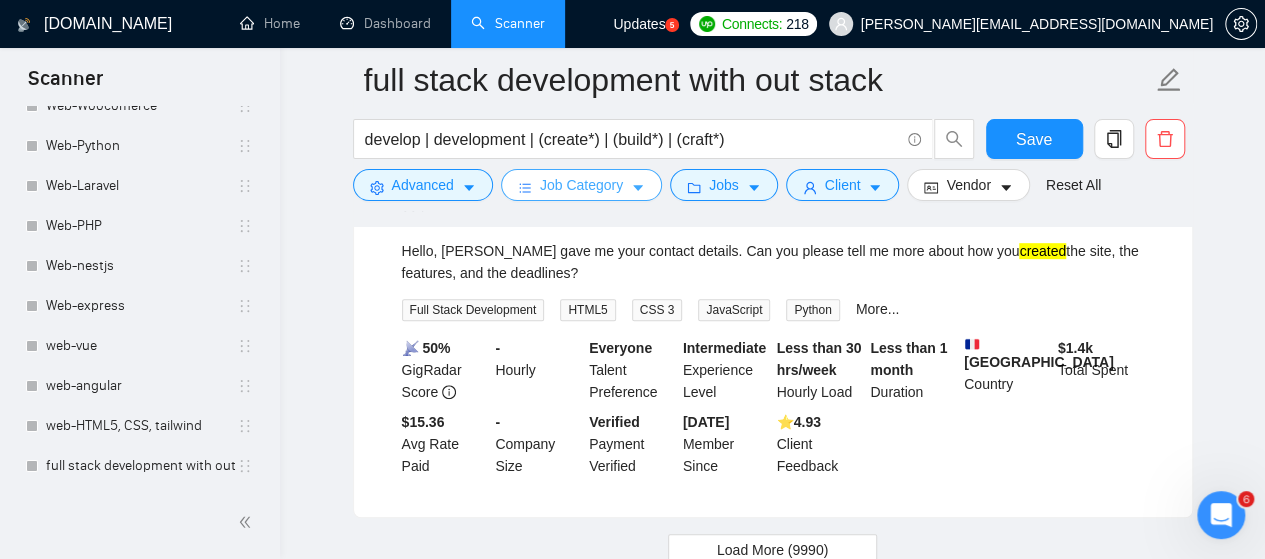 scroll, scrollTop: 4292, scrollLeft: 0, axis: vertical 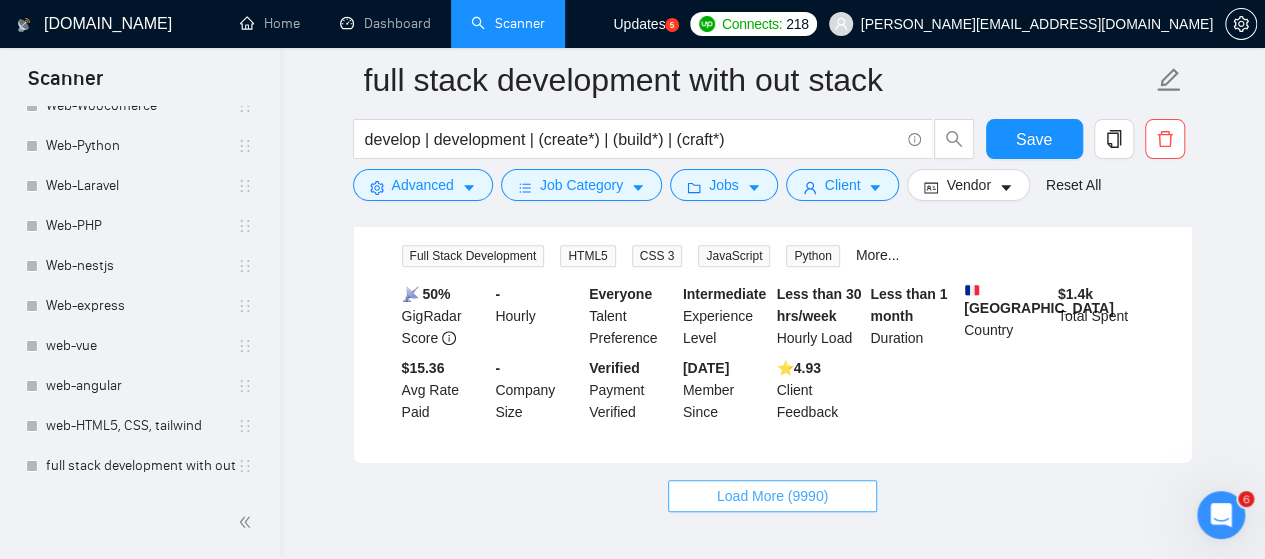 click on "Load More (9990)" at bounding box center [772, 496] 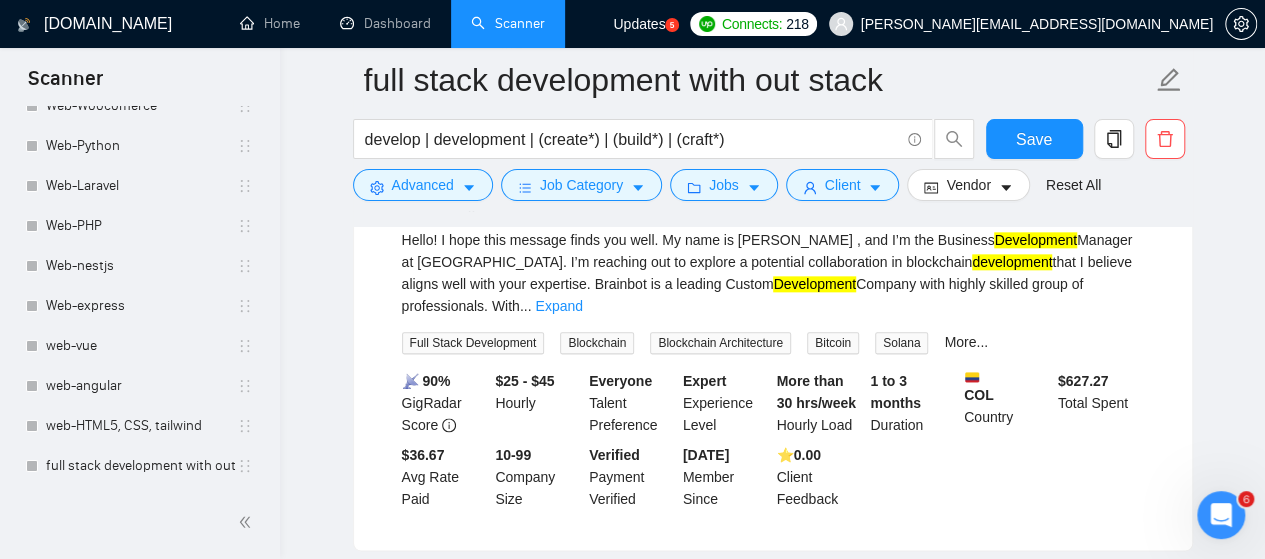 scroll, scrollTop: 8678, scrollLeft: 0, axis: vertical 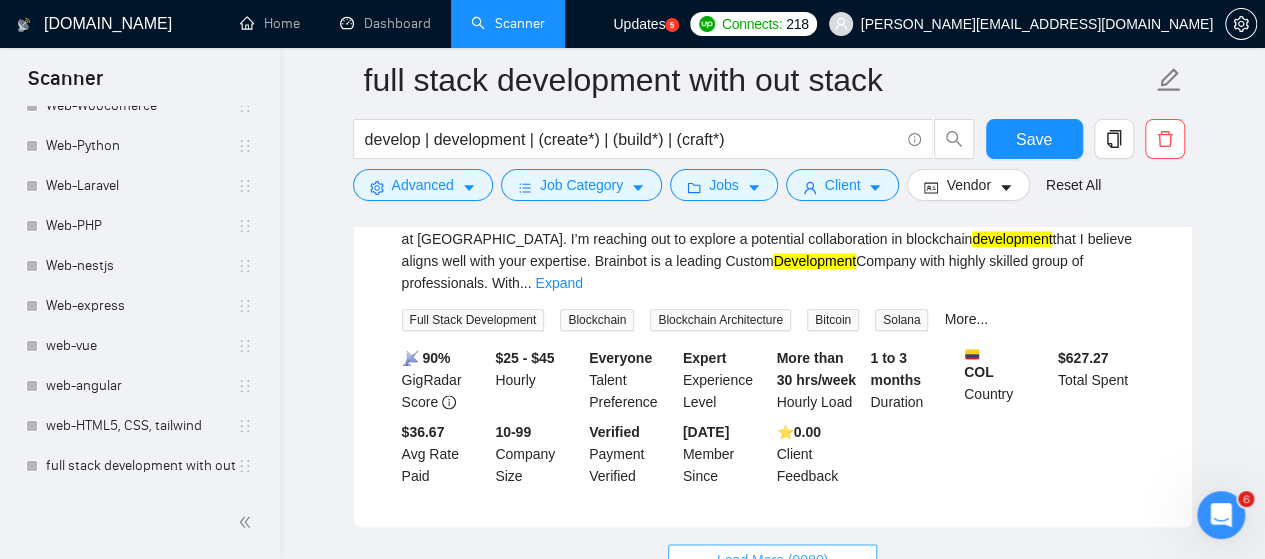 click on "Load More (9980)" at bounding box center (772, 560) 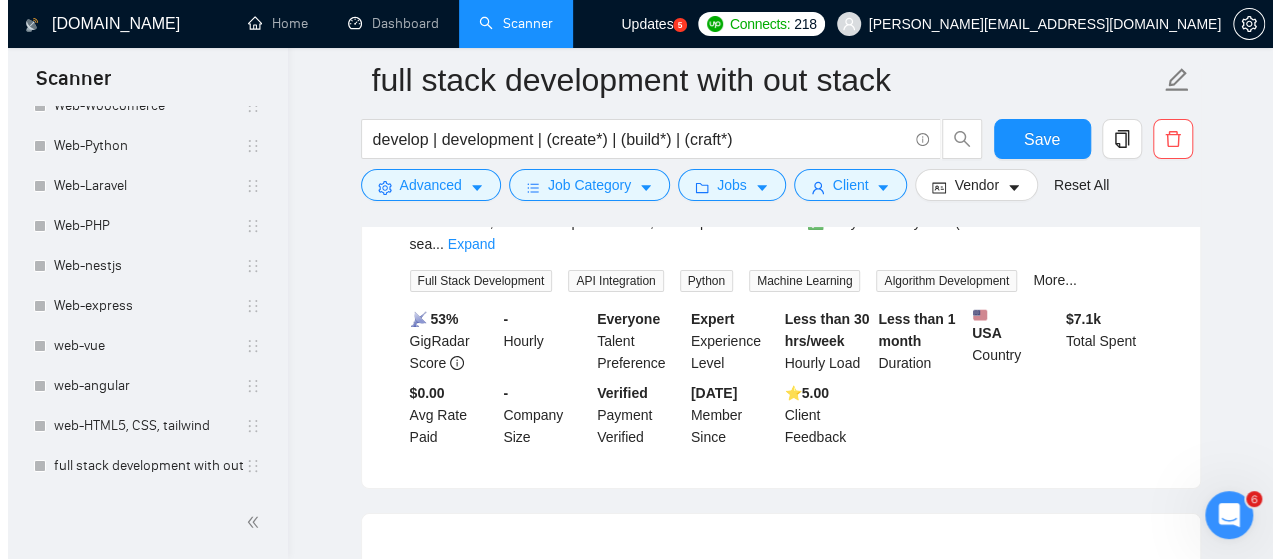 scroll, scrollTop: 11278, scrollLeft: 0, axis: vertical 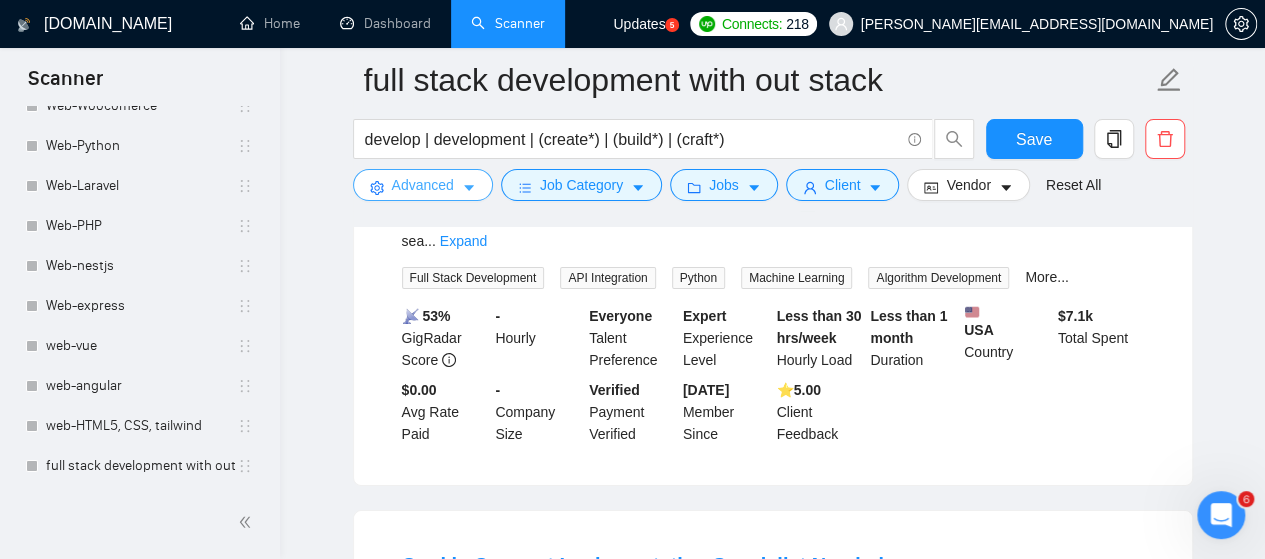 click 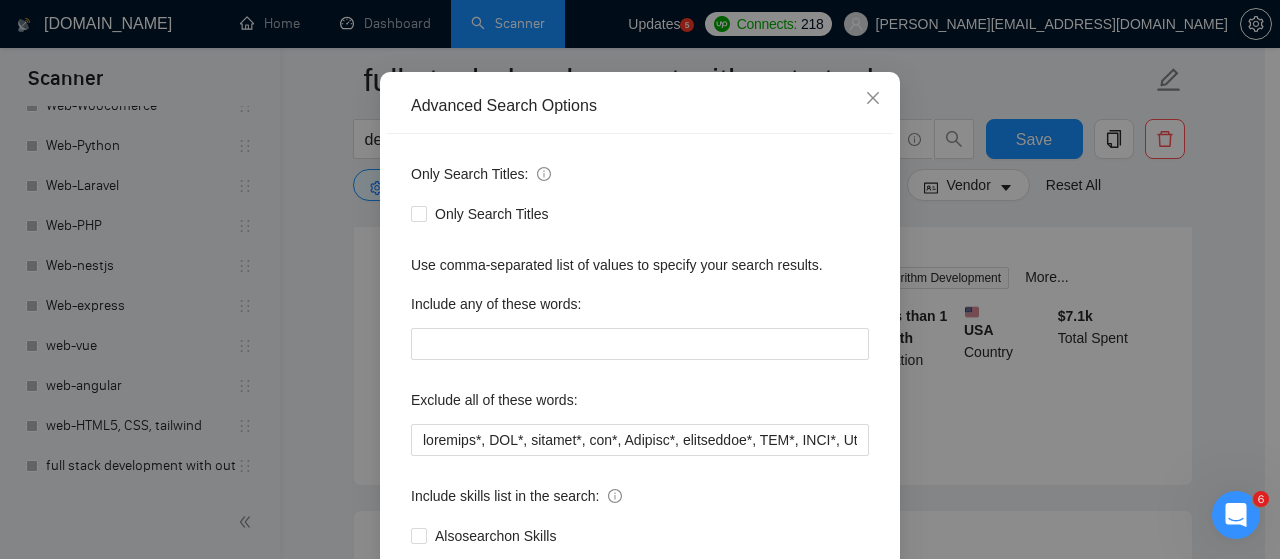 scroll, scrollTop: 272, scrollLeft: 0, axis: vertical 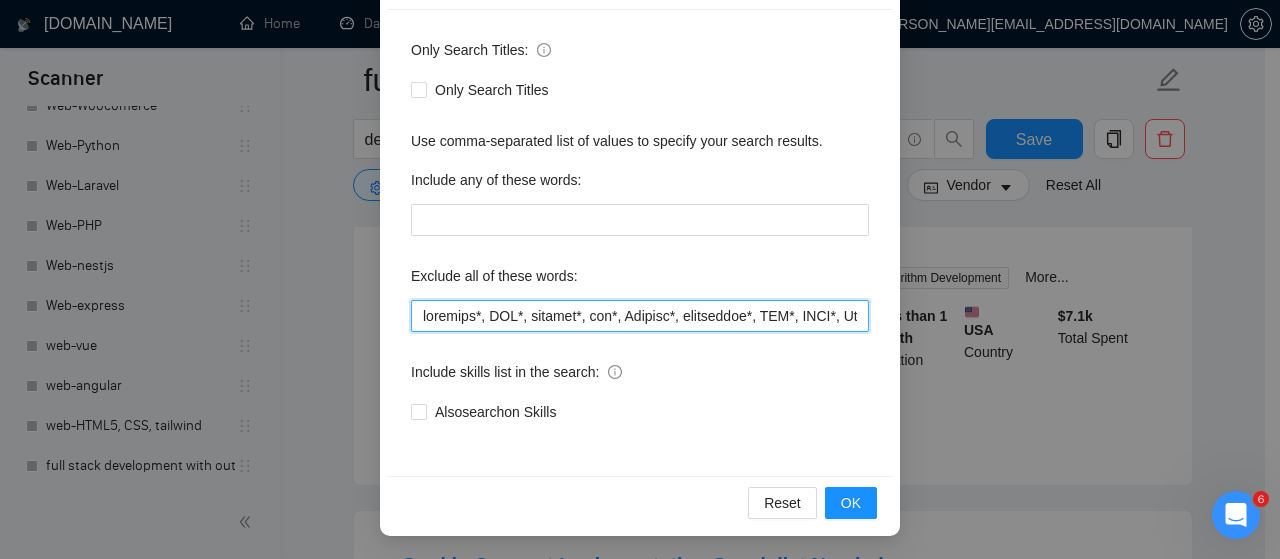 click at bounding box center [640, 316] 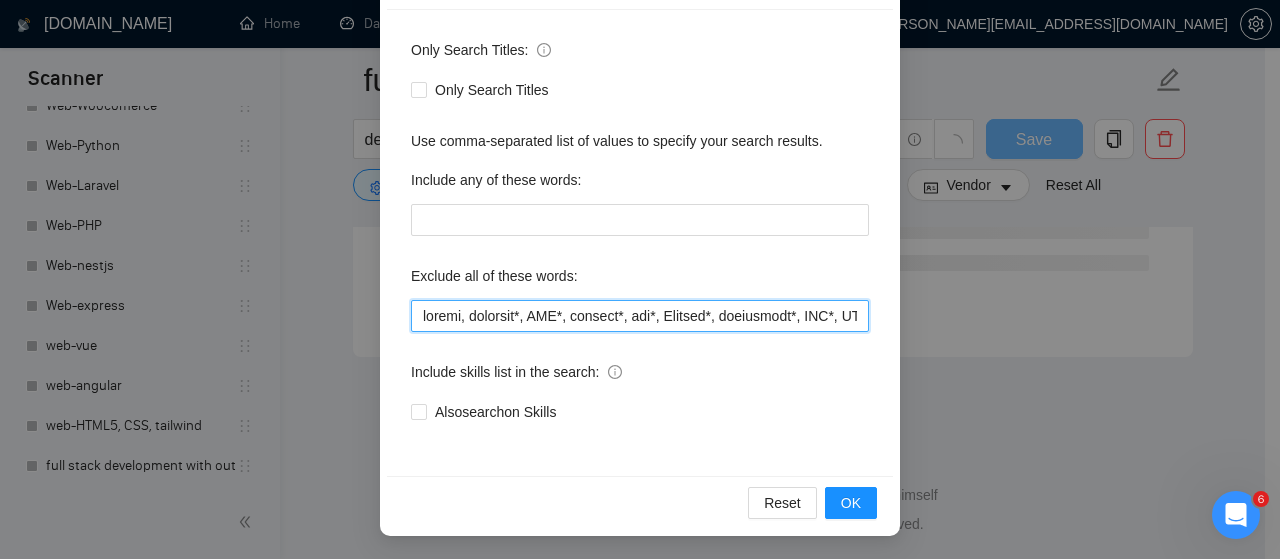 scroll, scrollTop: 2776, scrollLeft: 0, axis: vertical 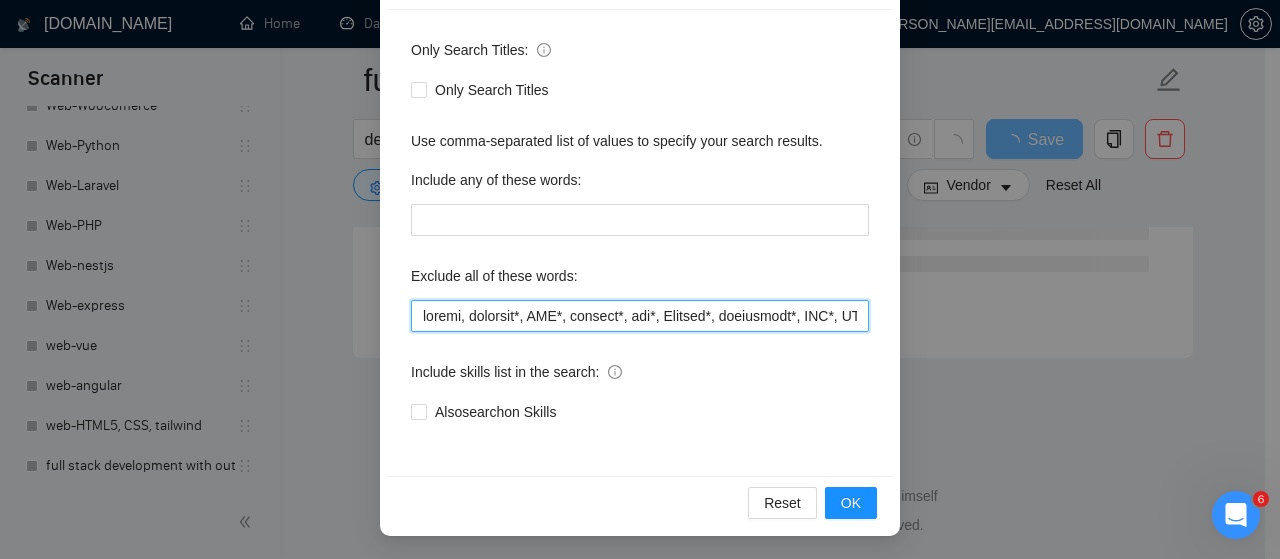 click at bounding box center [640, 316] 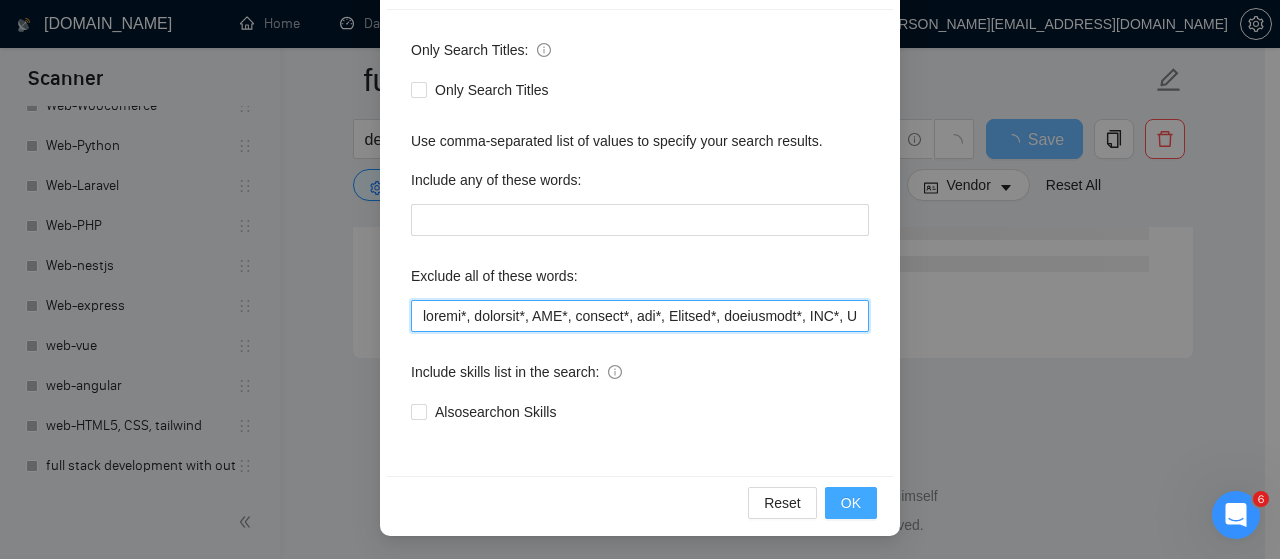 type on "cookie*, autodesk*, CTO*, angular*, php*, Laravel*, consultant*, CSS*, HTML*, Tailwind*, email signature*, shopify*, node*, wordpress*, laravel*, react*,"Final", "salesfunnel", "maintnance", "only feature", "TanStack", "token", "1 week sprint", "Not an agency", "SEO" ," job title", "Bing", "Lemlist", "Salesforce", "Equity", (equity*), "Unity", "[PERSON_NAME]", "nocode", "no-code", bot, urgent, consulting, consult, tutor, teacher, mentor, update, updates, maintain, maintenance, asap, fix, parser, parsing, small, little, tweaks, tweak, fixes, bug, bugs, ssalesforce, bing, "job title", "SEO", "Lemlist", "No agencies", "won't be recruiting agencies", "agencies not to apply", "No agency", "No Agencies", "Individual only",  "individual to", "individual who",  "No agencies please", "(No agencies please)", "Candidate Interviewing", "Candidate Interview Consulting", "this job is not open to teams", "this job is not open to agency", "this job is not open to companies", "NO AGENCY", "Freelancers Only", "NOT AGENCY", "no ag..." 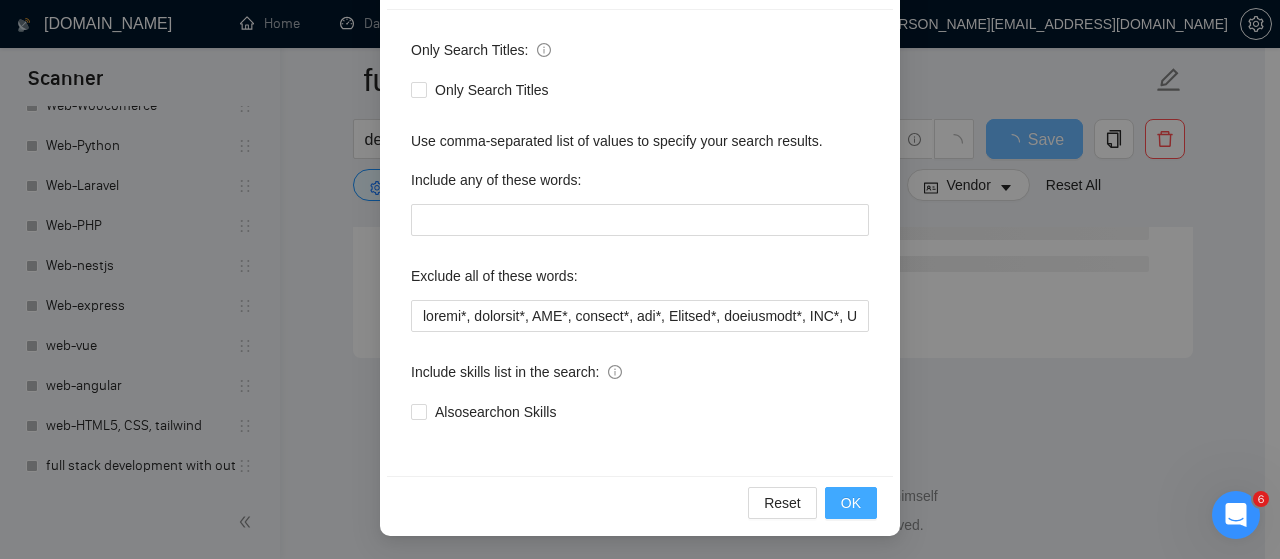 click on "OK" at bounding box center (851, 503) 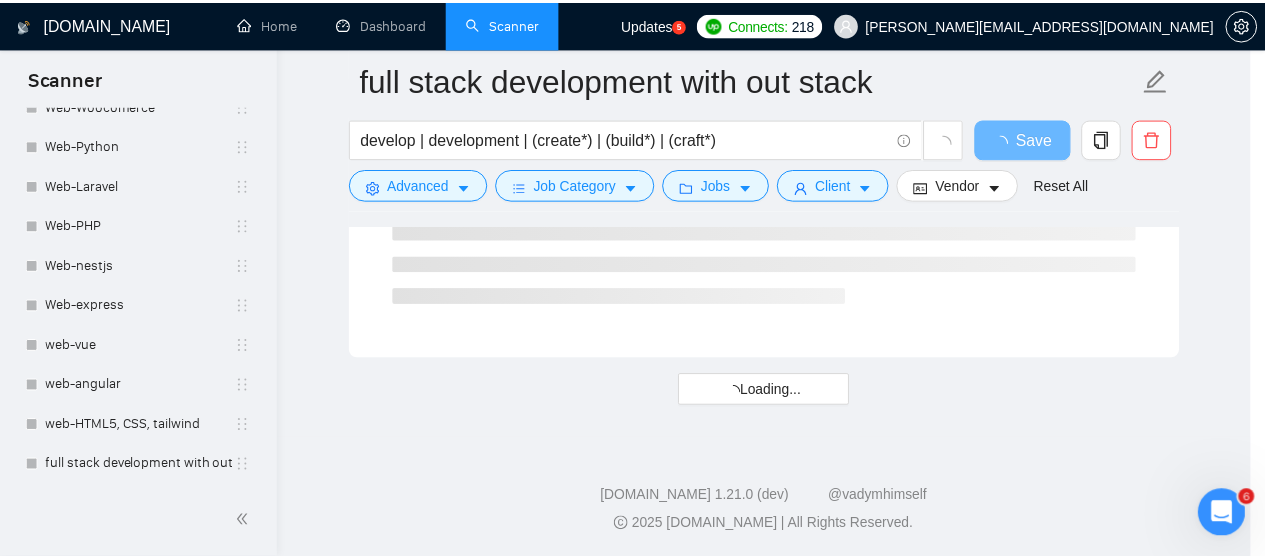 scroll, scrollTop: 172, scrollLeft: 0, axis: vertical 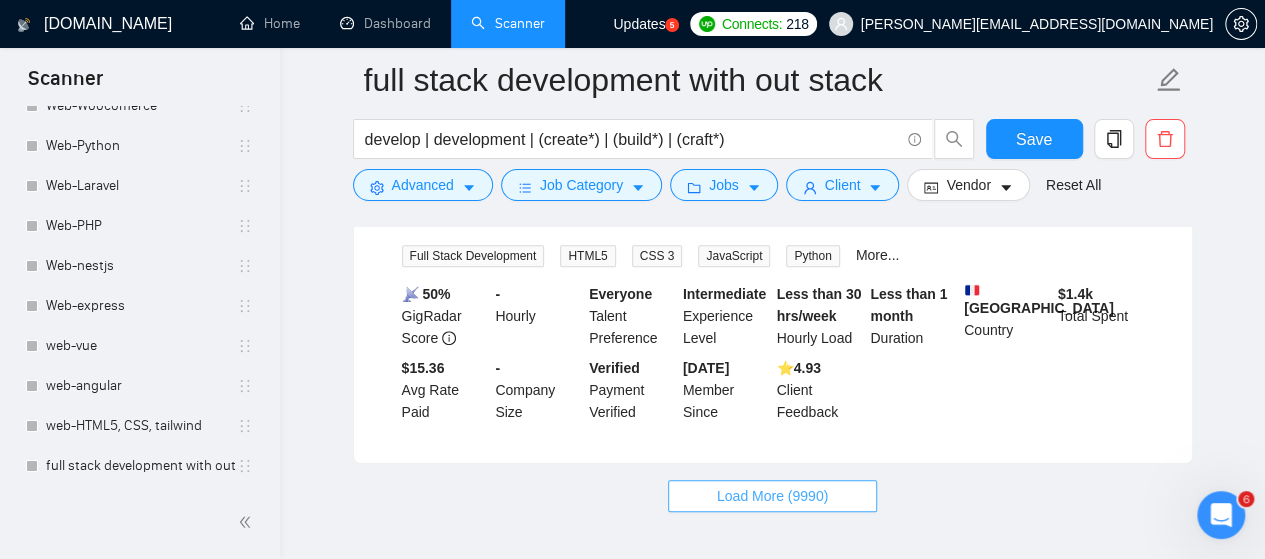click on "Load More (9990)" at bounding box center [772, 496] 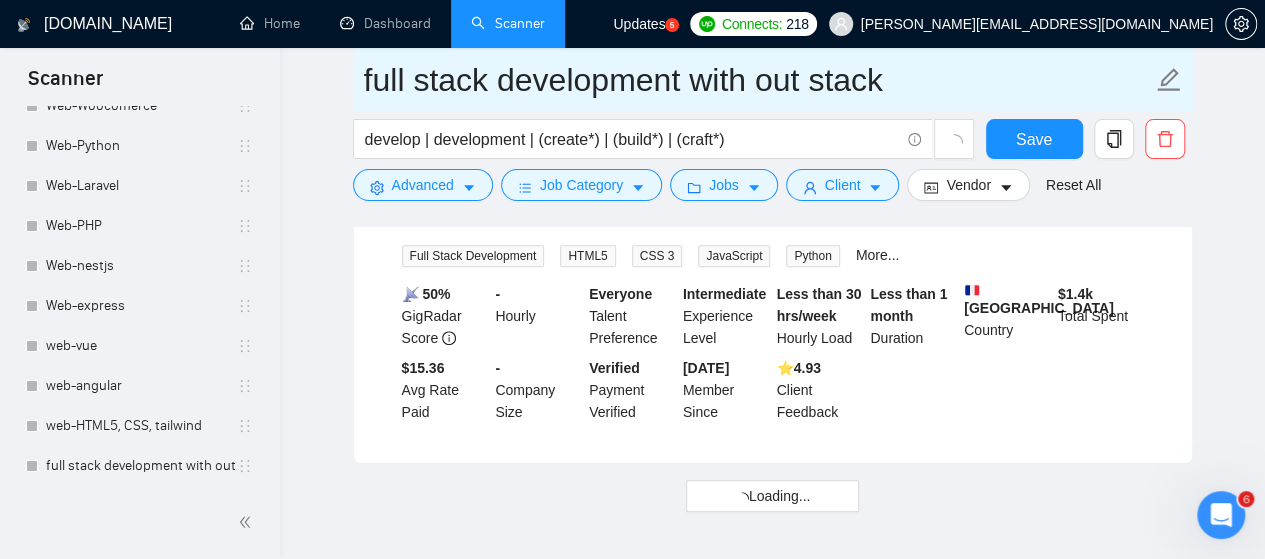 click on "full stack development with out stack" at bounding box center [758, 80] 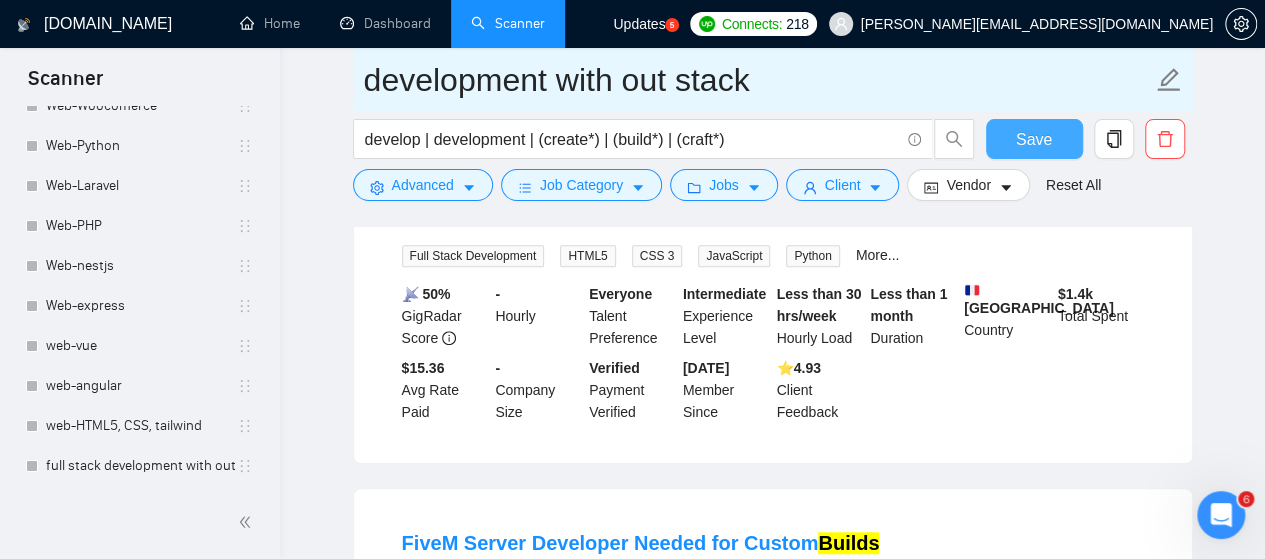 type on "development with out stack" 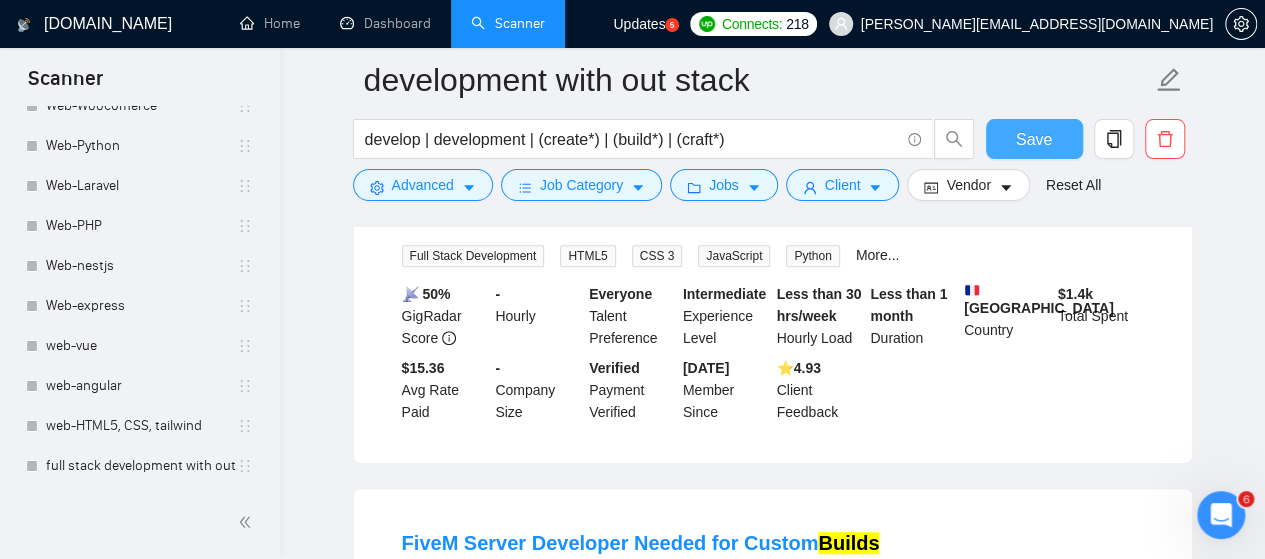 click on "Save" at bounding box center [1034, 139] 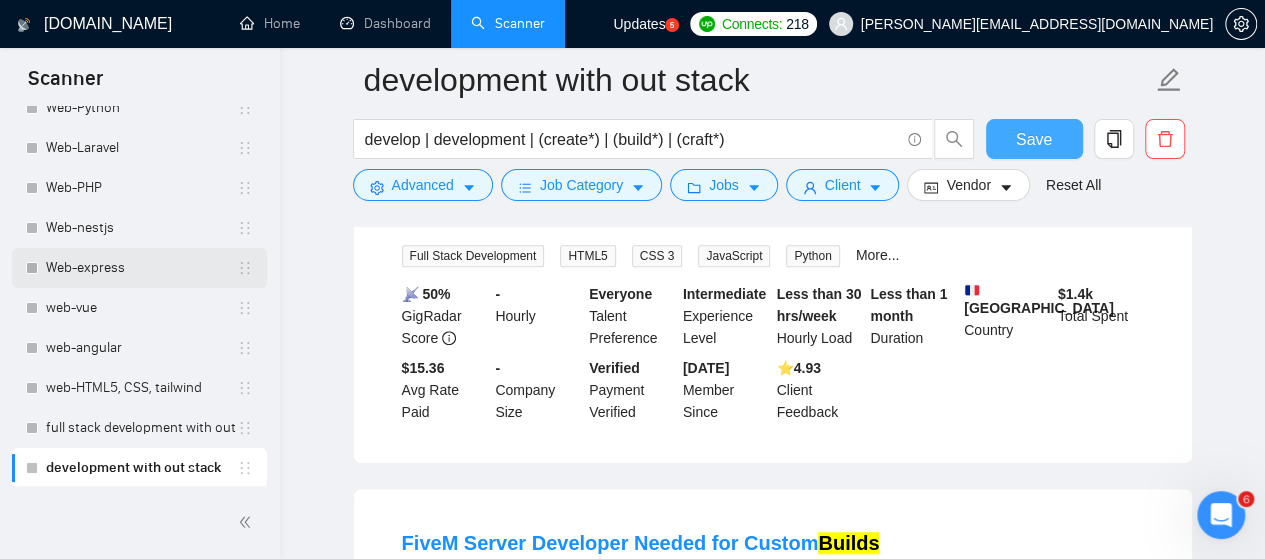 scroll, scrollTop: 1396, scrollLeft: 0, axis: vertical 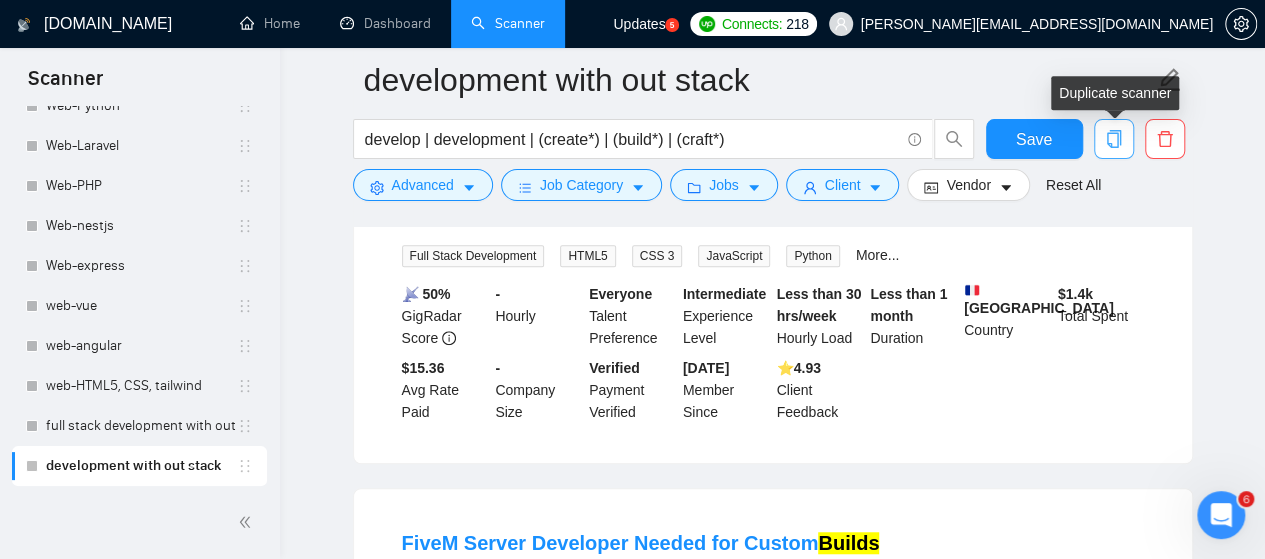 click 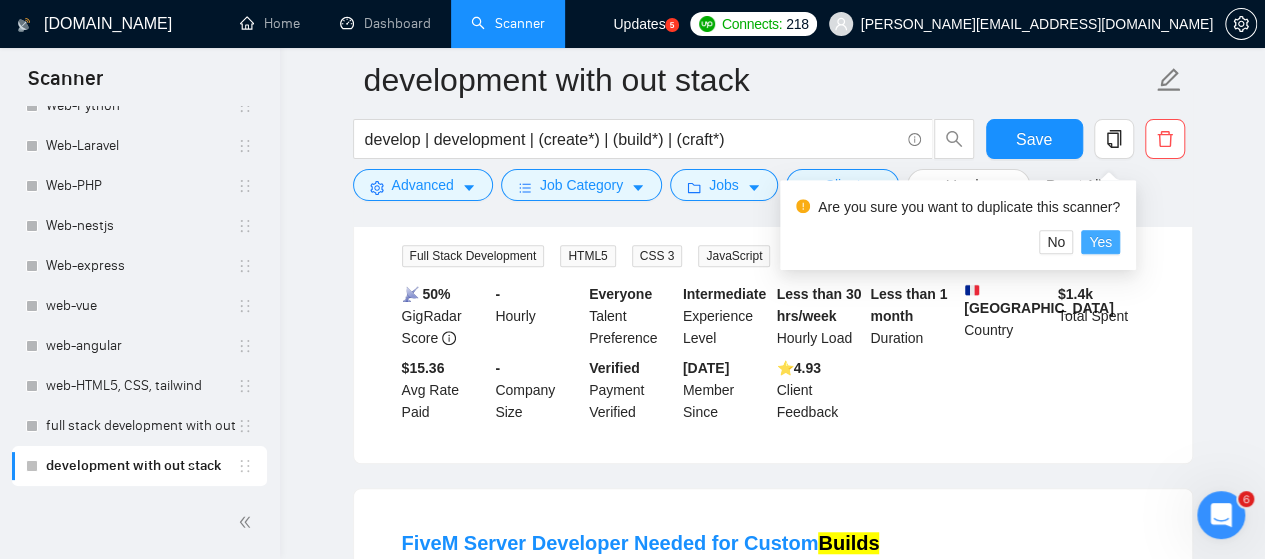 click on "Yes" at bounding box center (1100, 242) 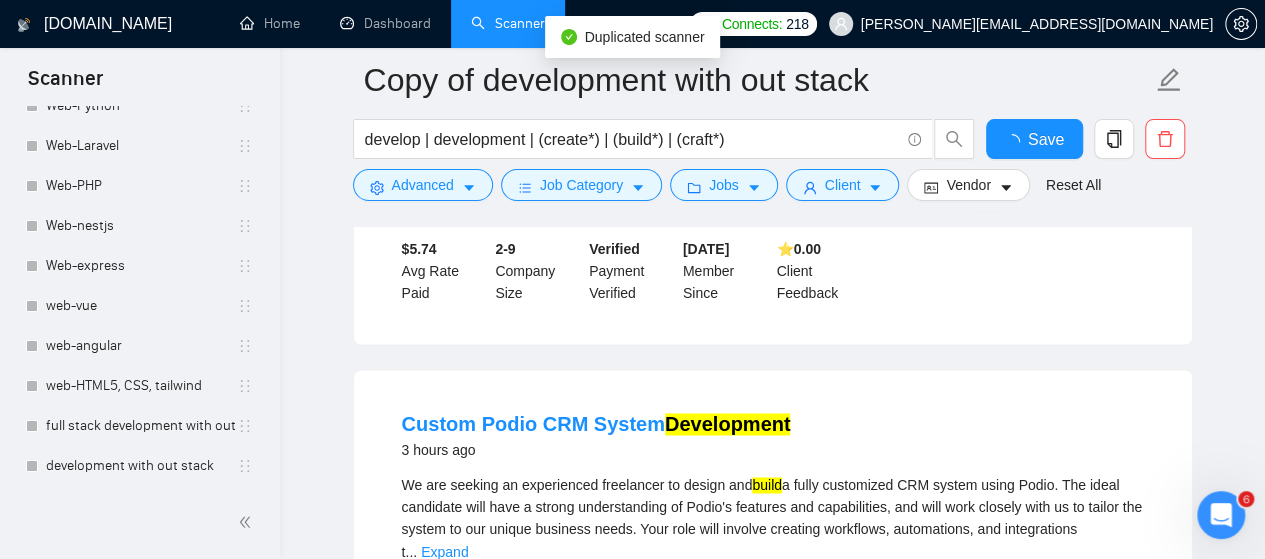 scroll, scrollTop: 4292, scrollLeft: 0, axis: vertical 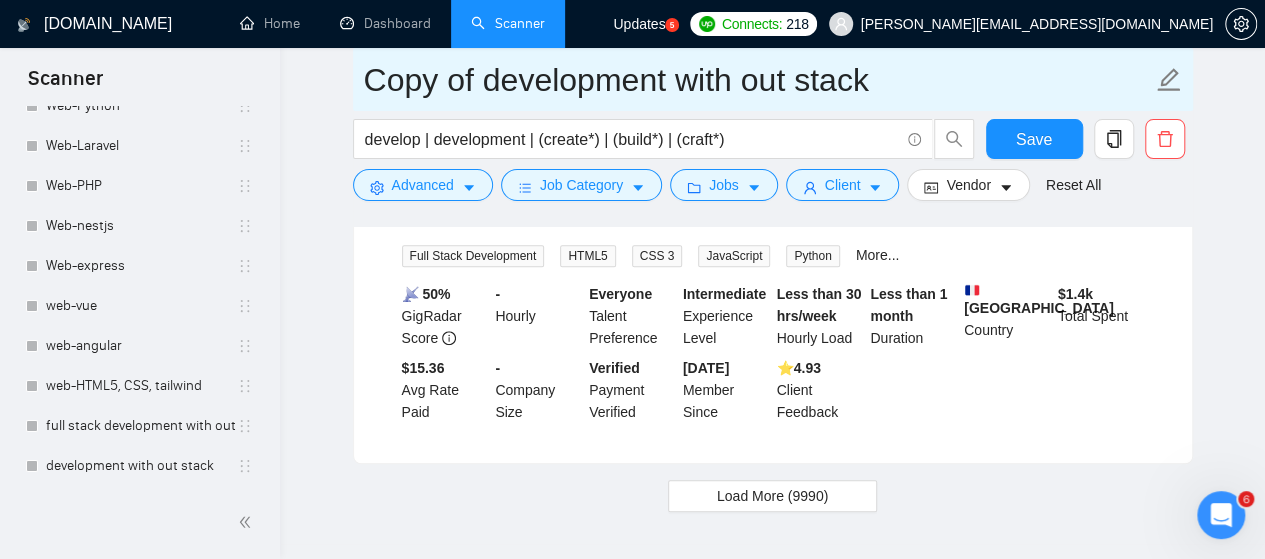 click on "Copy of development with out stack" at bounding box center (758, 80) 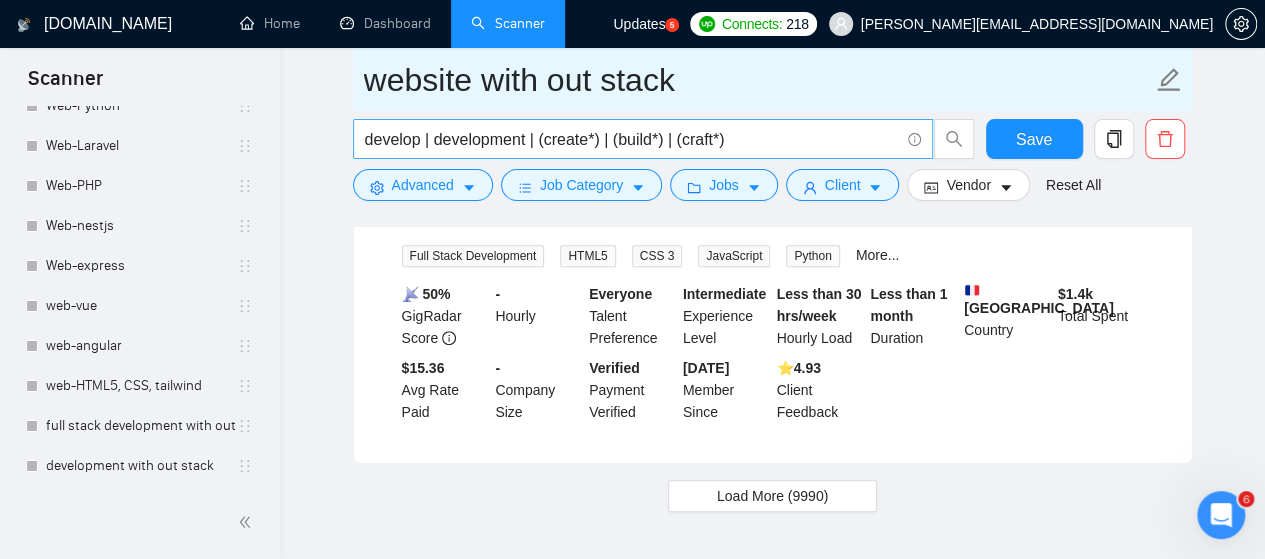 type on "website with out stack" 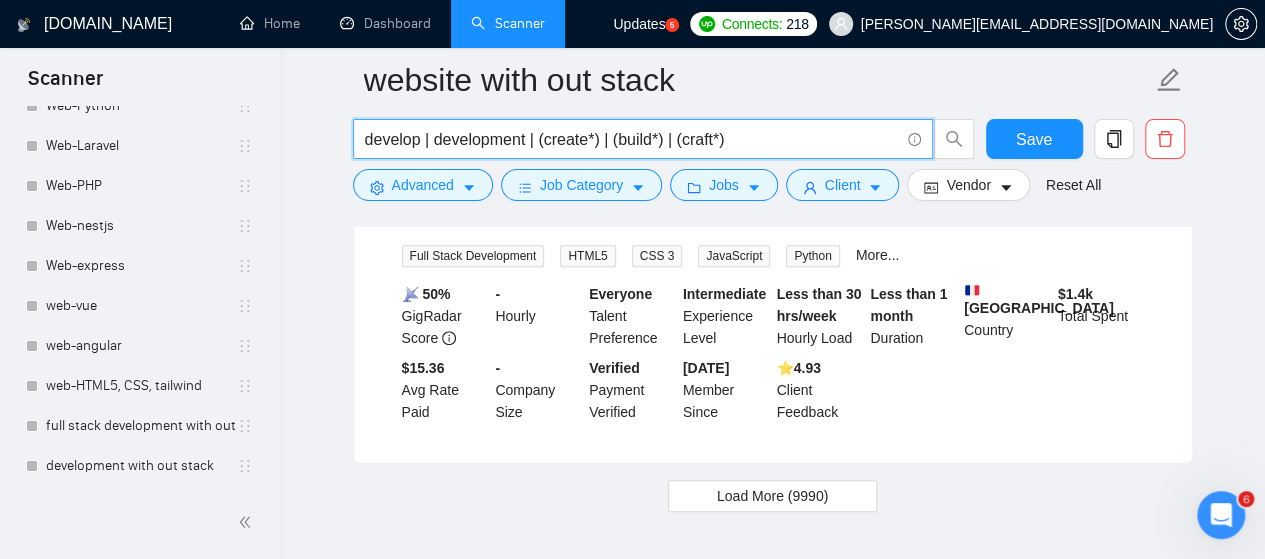 drag, startPoint x: 719, startPoint y: 133, endPoint x: 368, endPoint y: 143, distance: 351.14243 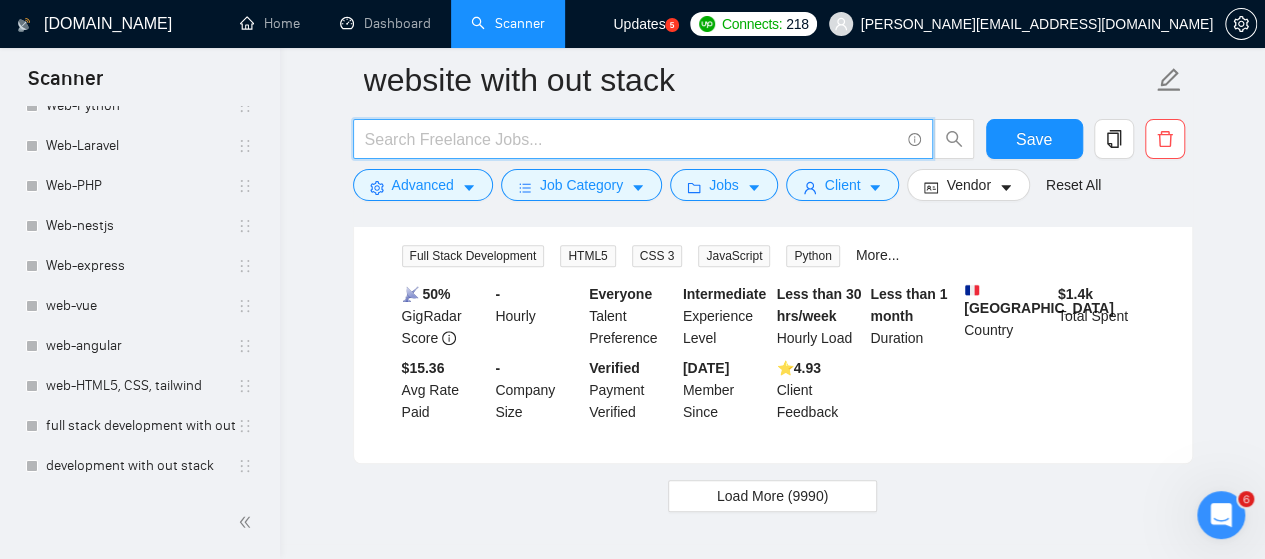 paste on "website | "web site" | site | webpage | "web page"" 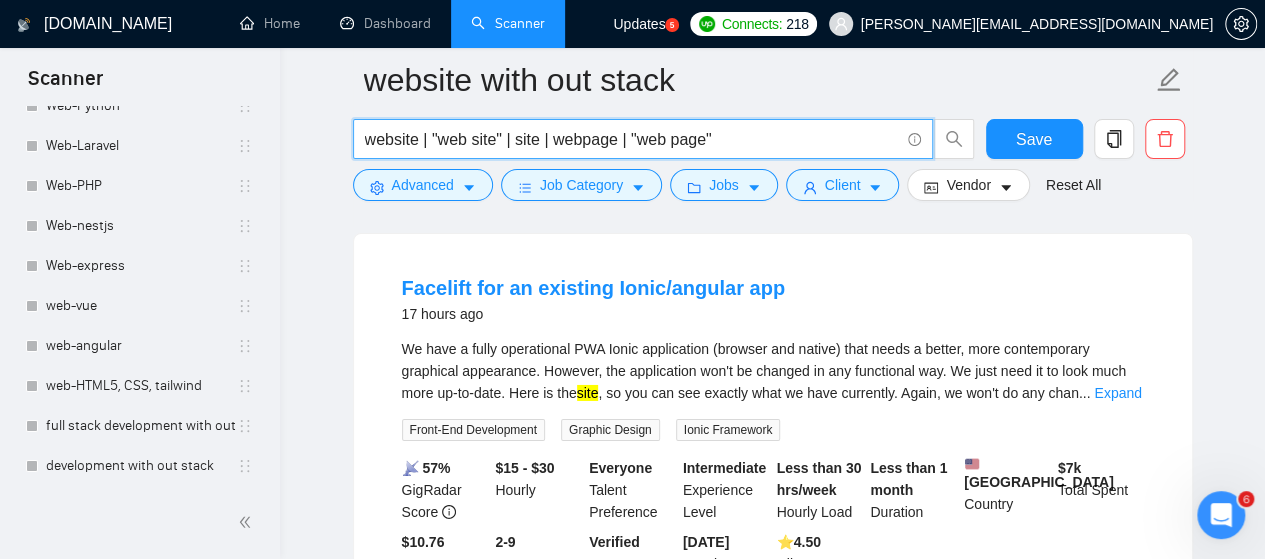 scroll, scrollTop: 2928, scrollLeft: 0, axis: vertical 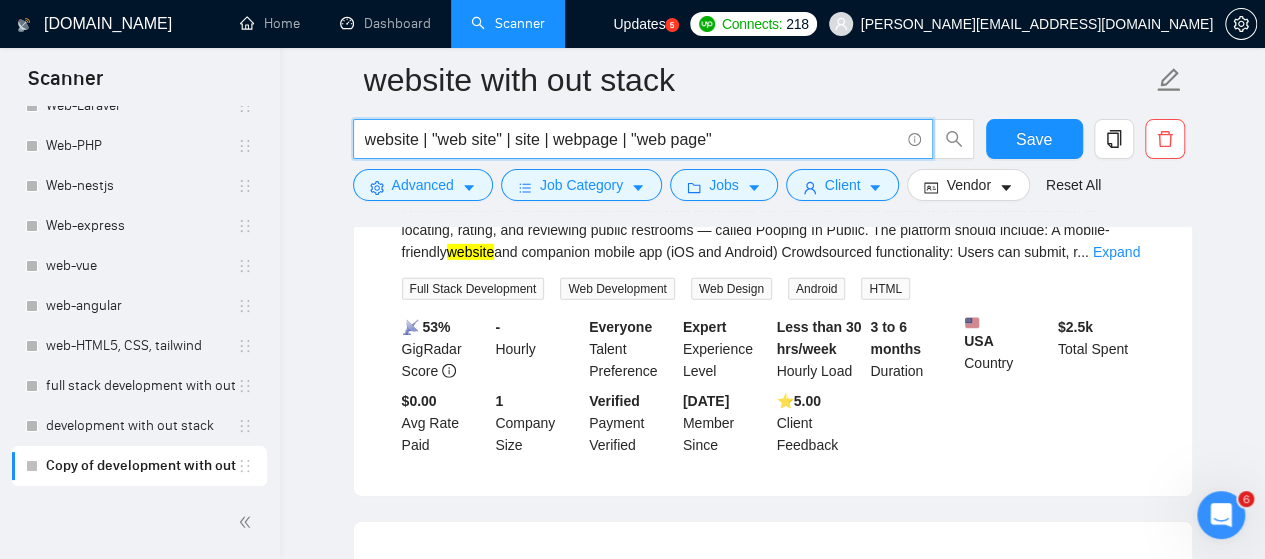 type on "website | "web site" | site | webpage | "web page"" 